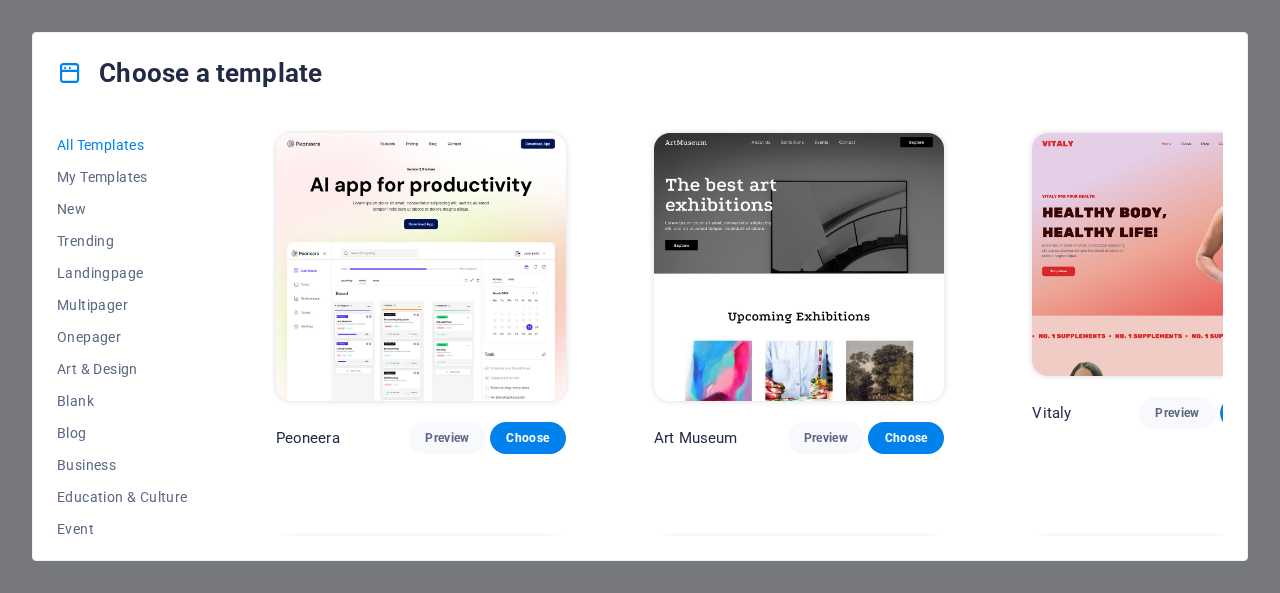 scroll, scrollTop: 0, scrollLeft: 0, axis: both 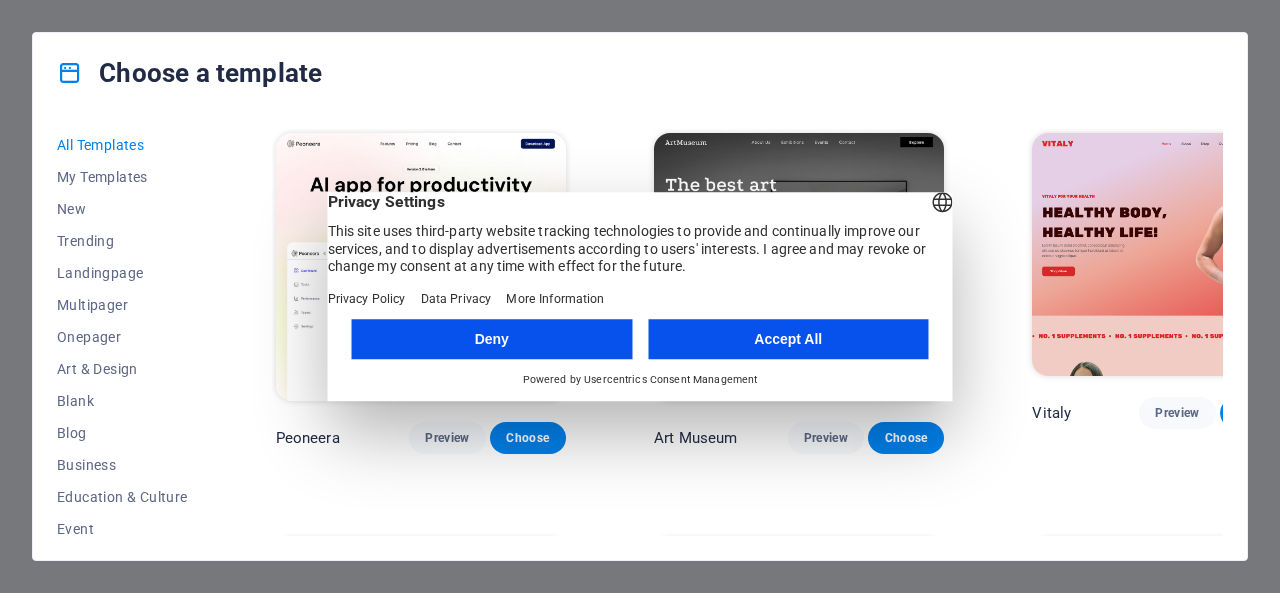 click on "Accept All" at bounding box center (788, 339) 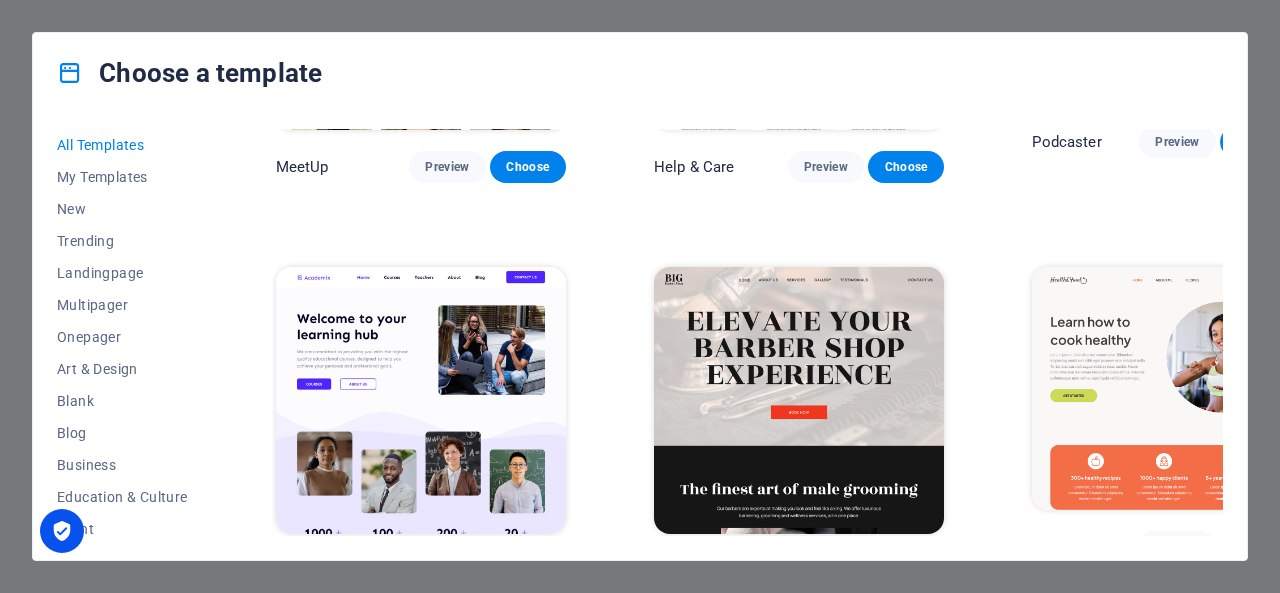 scroll, scrollTop: 1892, scrollLeft: 0, axis: vertical 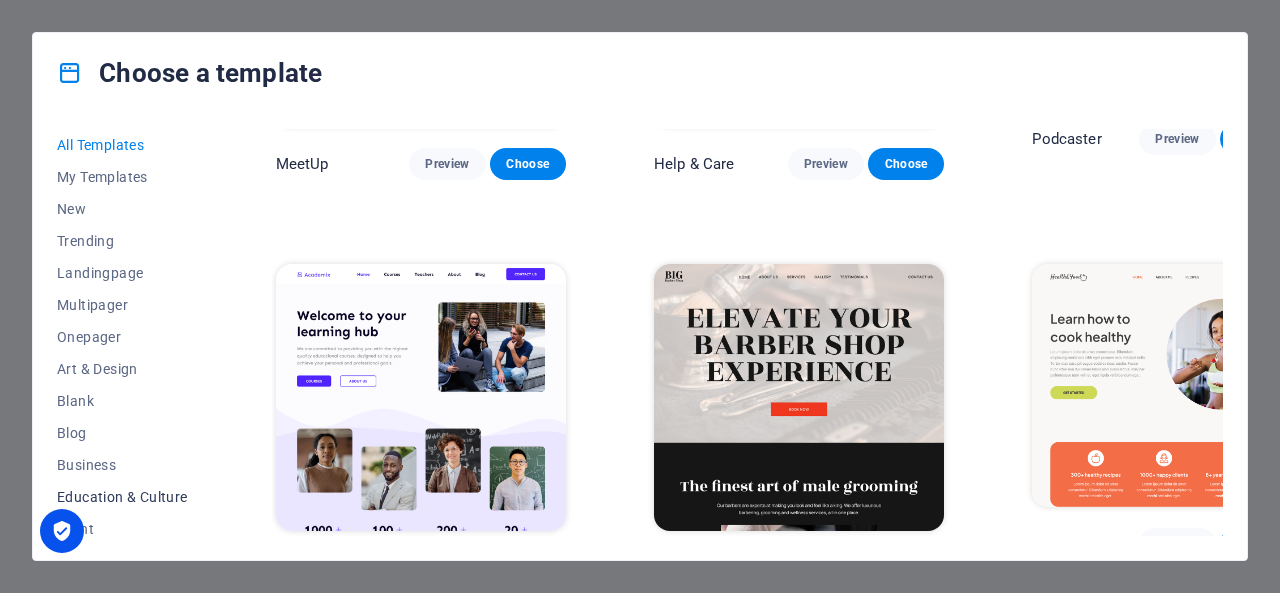 click on "Education & Culture" at bounding box center [122, 497] 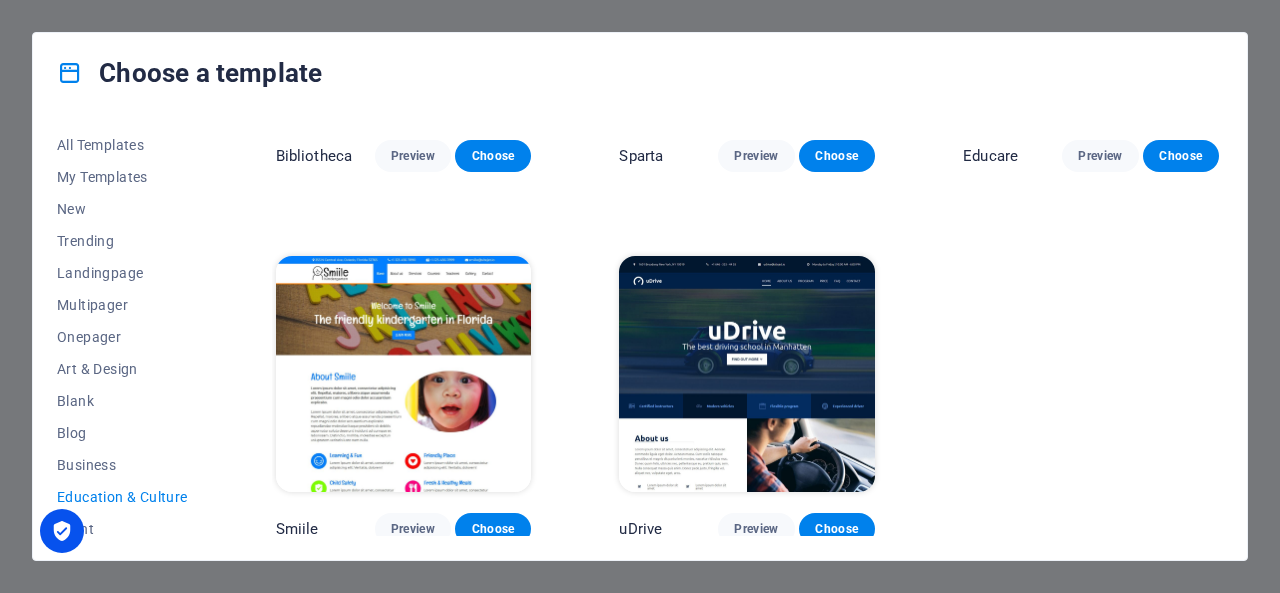 scroll, scrollTop: 0, scrollLeft: 0, axis: both 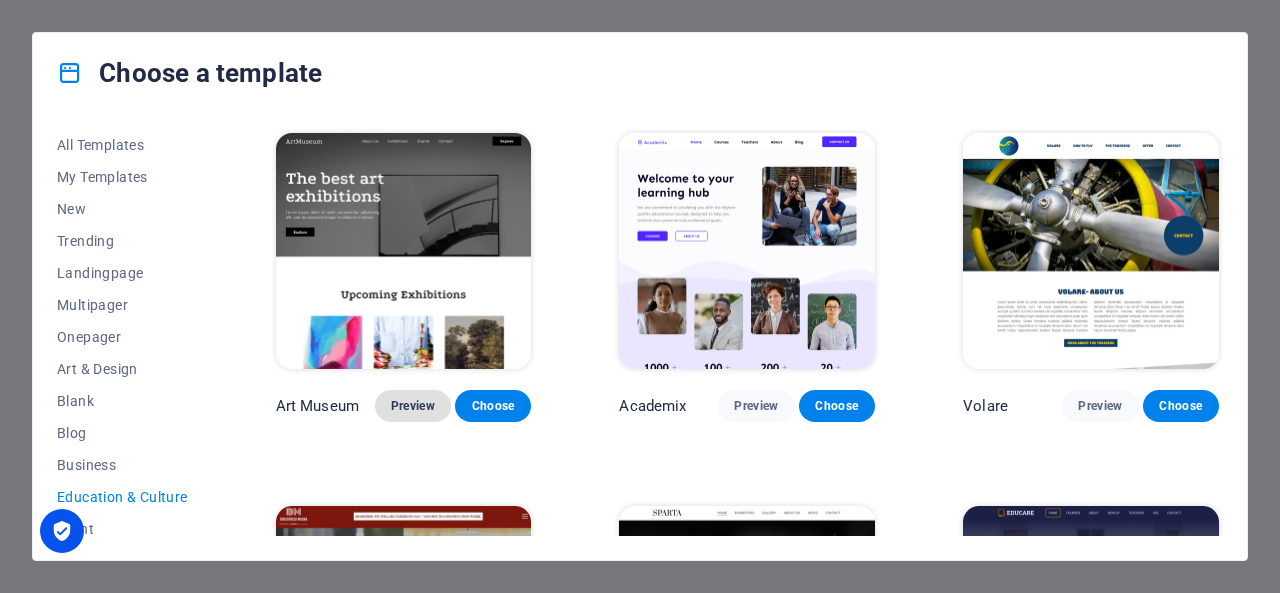 click on "Preview" at bounding box center [413, 406] 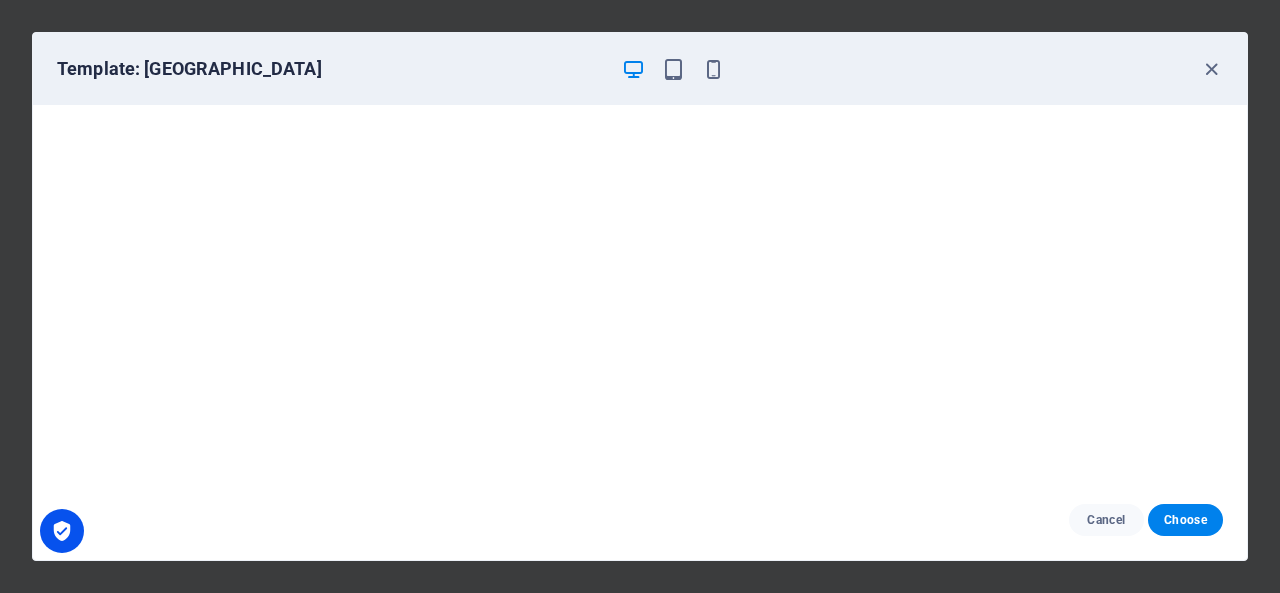 scroll, scrollTop: 4, scrollLeft: 0, axis: vertical 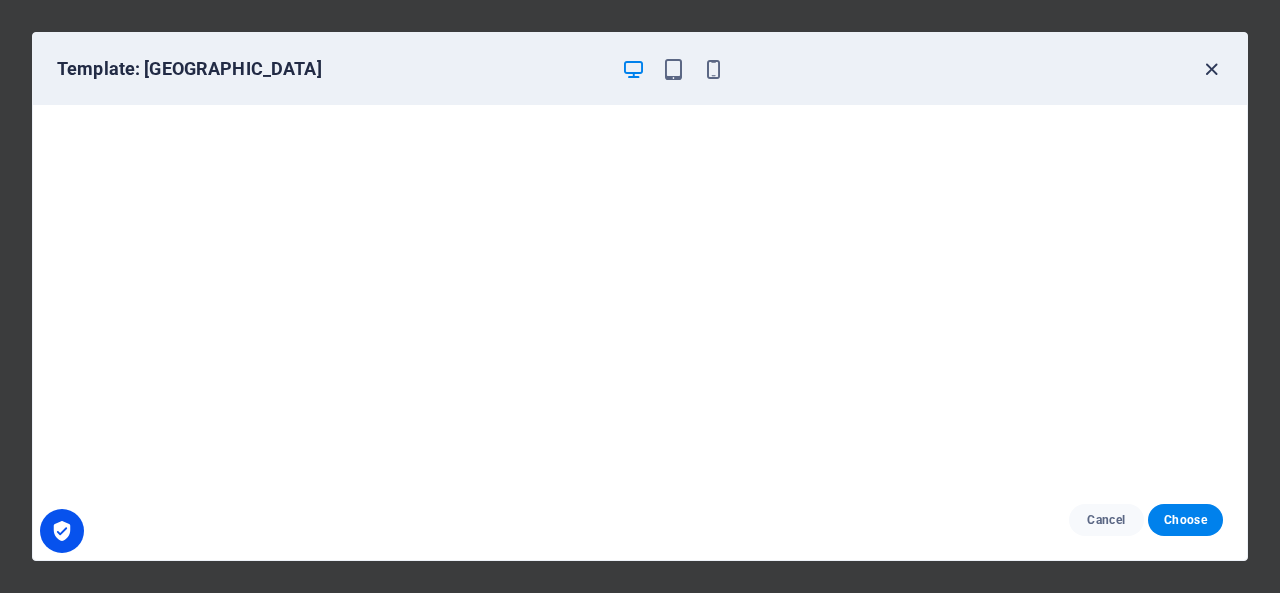 click at bounding box center [1211, 69] 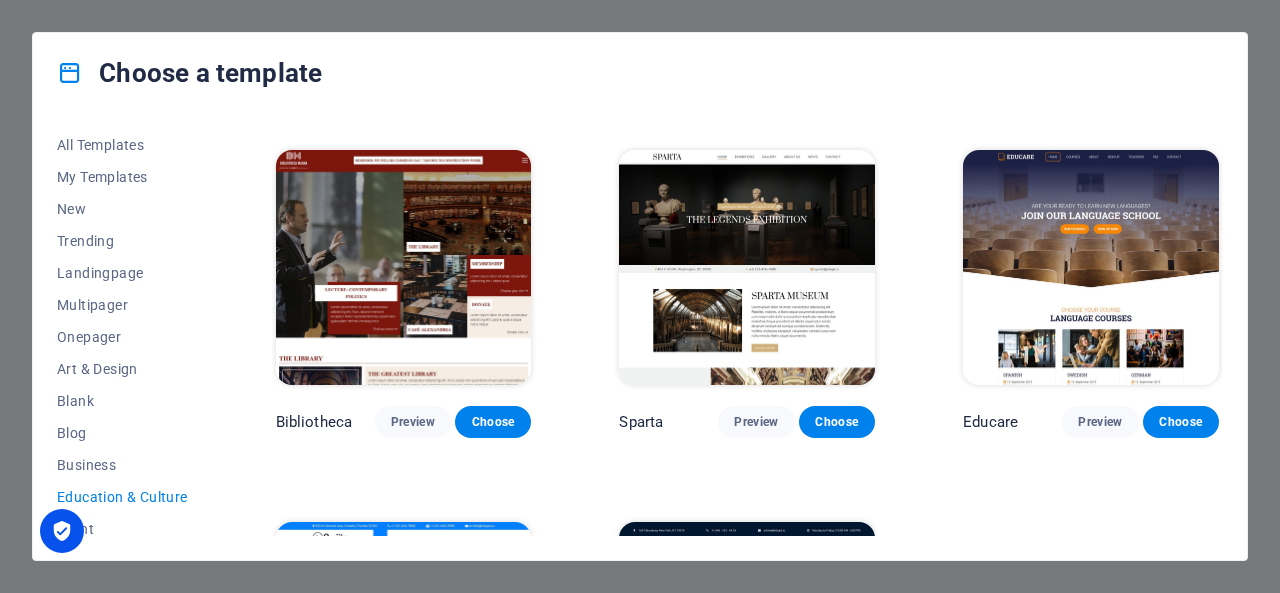 scroll, scrollTop: 357, scrollLeft: 0, axis: vertical 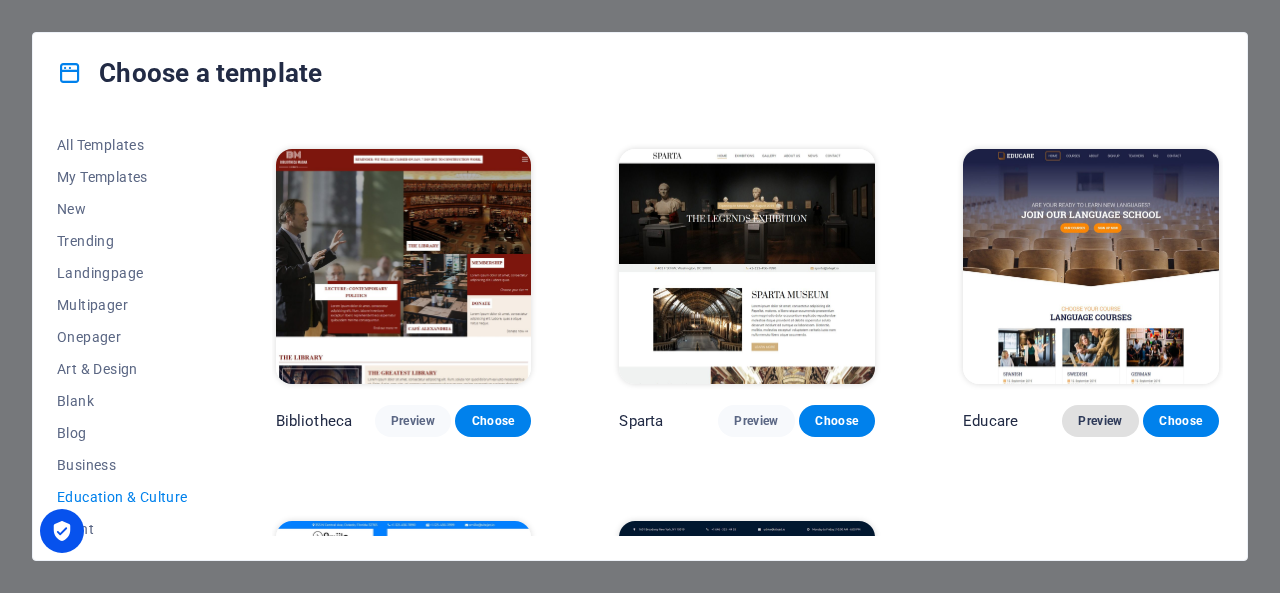 click on "Preview" at bounding box center (1100, 421) 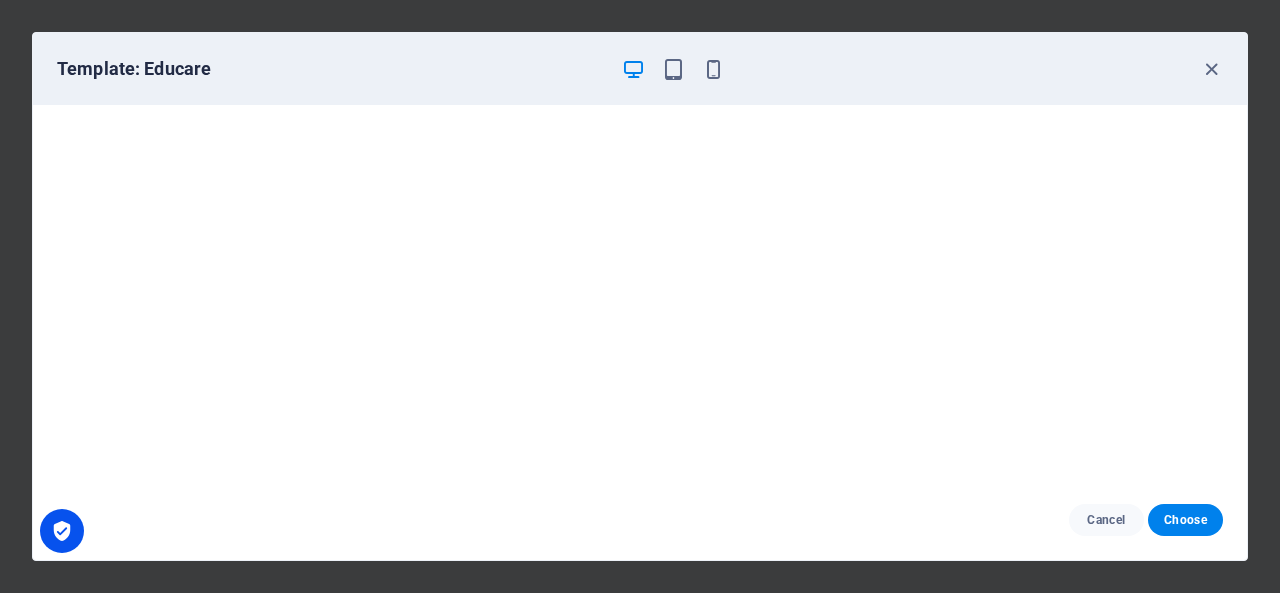 scroll, scrollTop: 4, scrollLeft: 0, axis: vertical 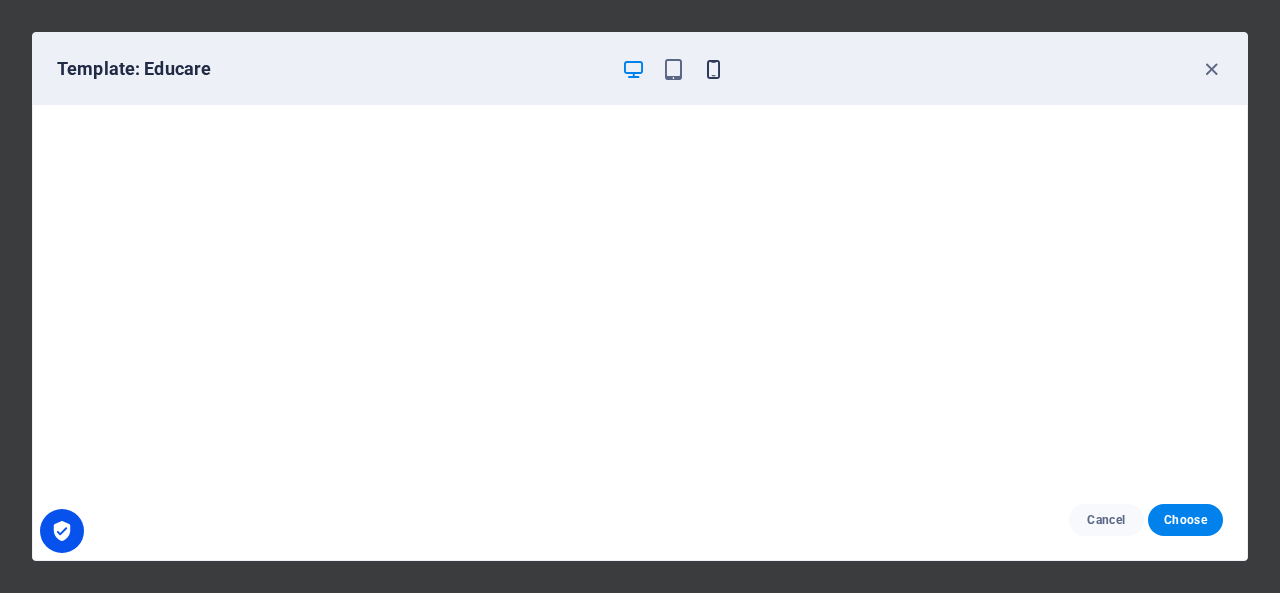 click at bounding box center [713, 69] 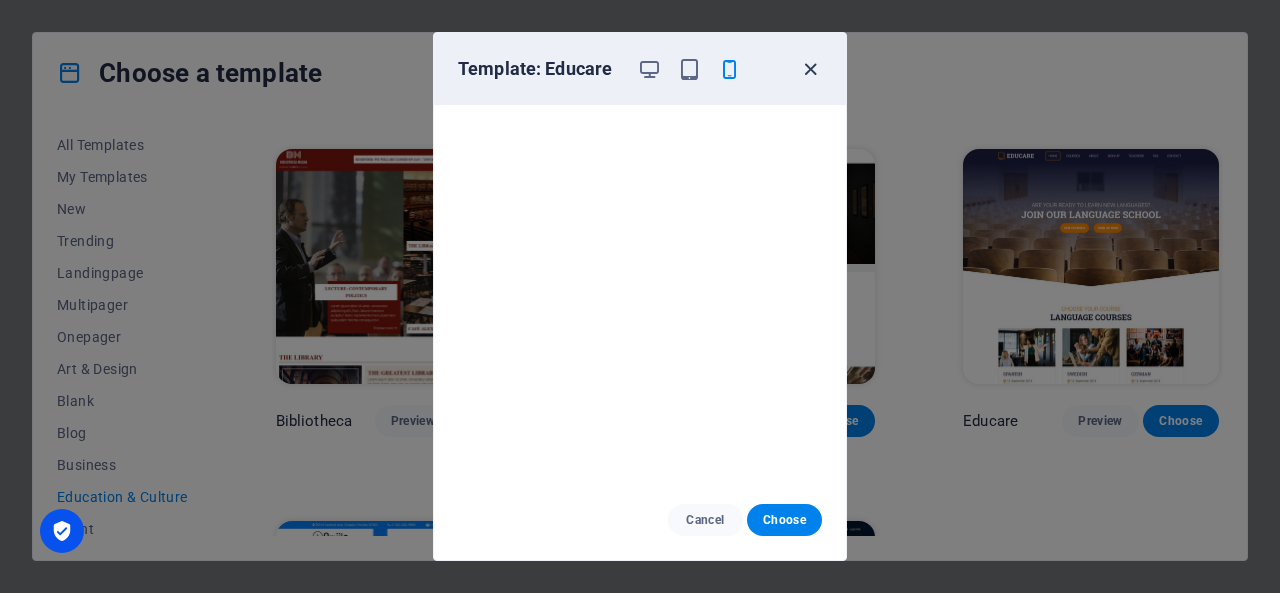 click at bounding box center [810, 69] 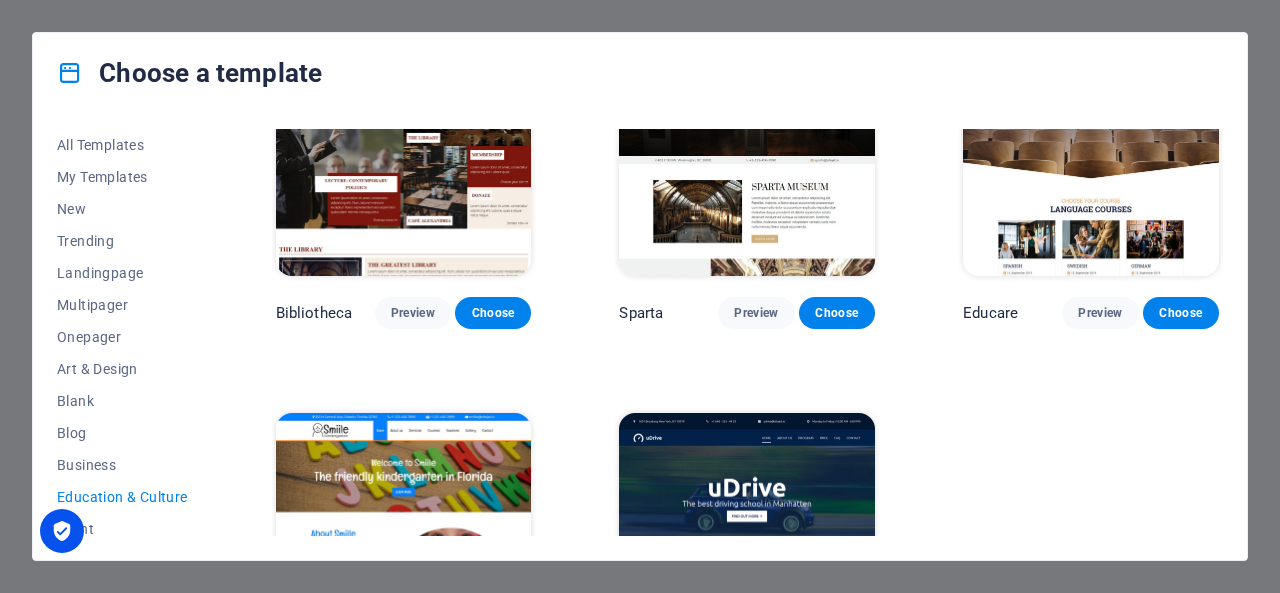 scroll, scrollTop: 469, scrollLeft: 0, axis: vertical 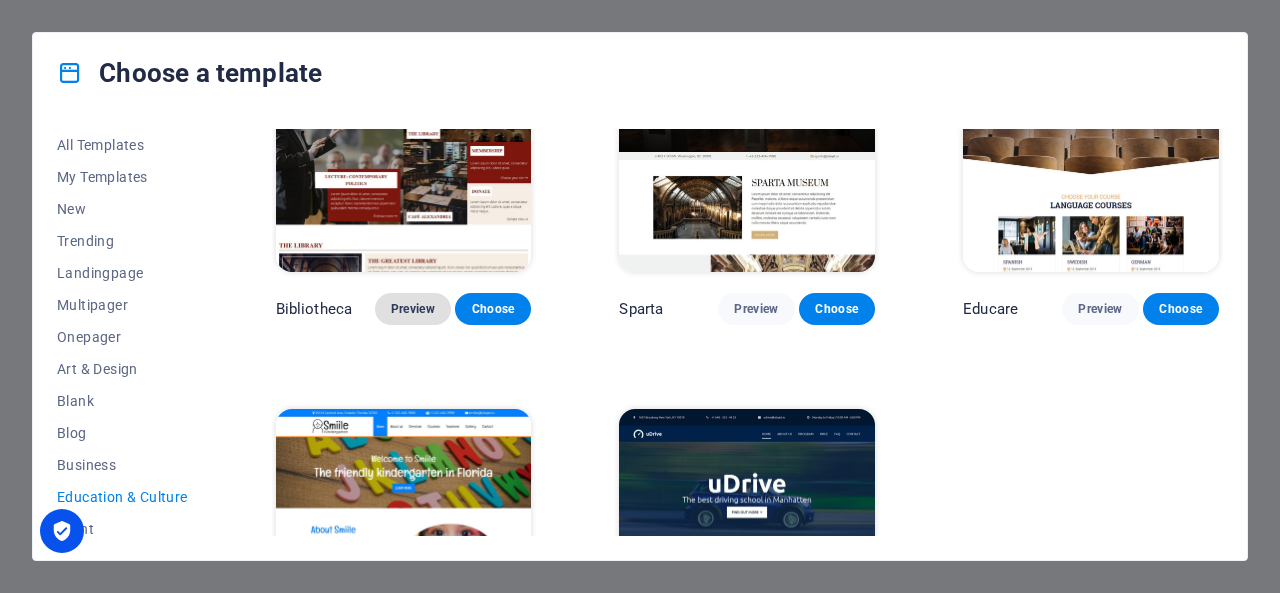 click on "Preview" at bounding box center (413, 309) 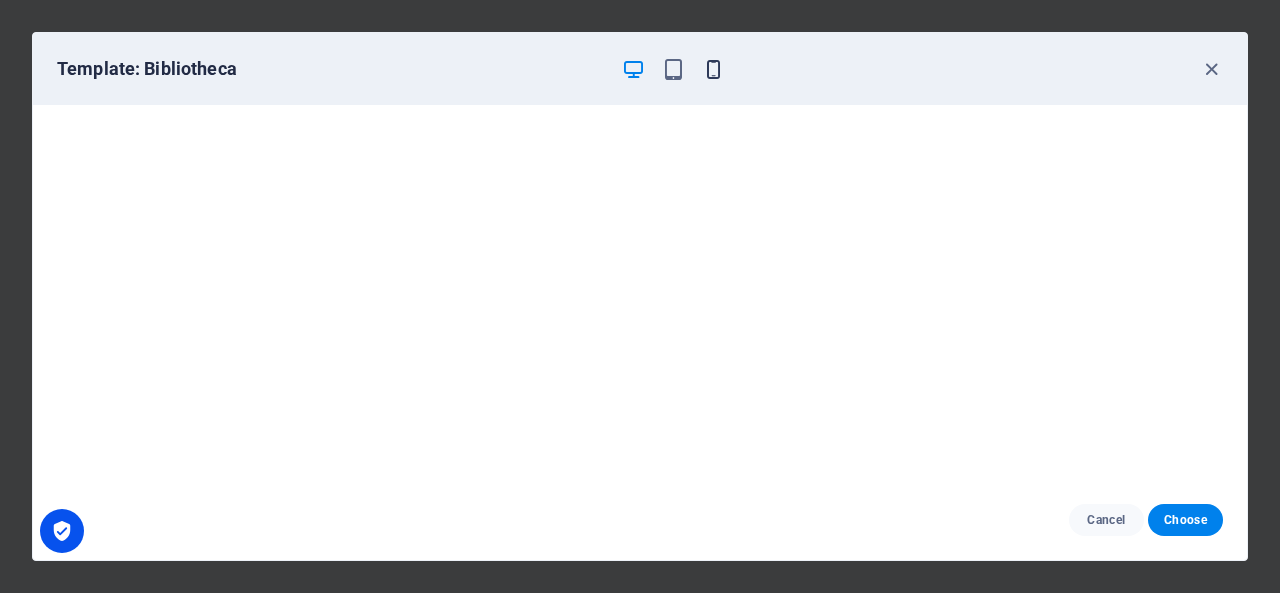 click at bounding box center (713, 69) 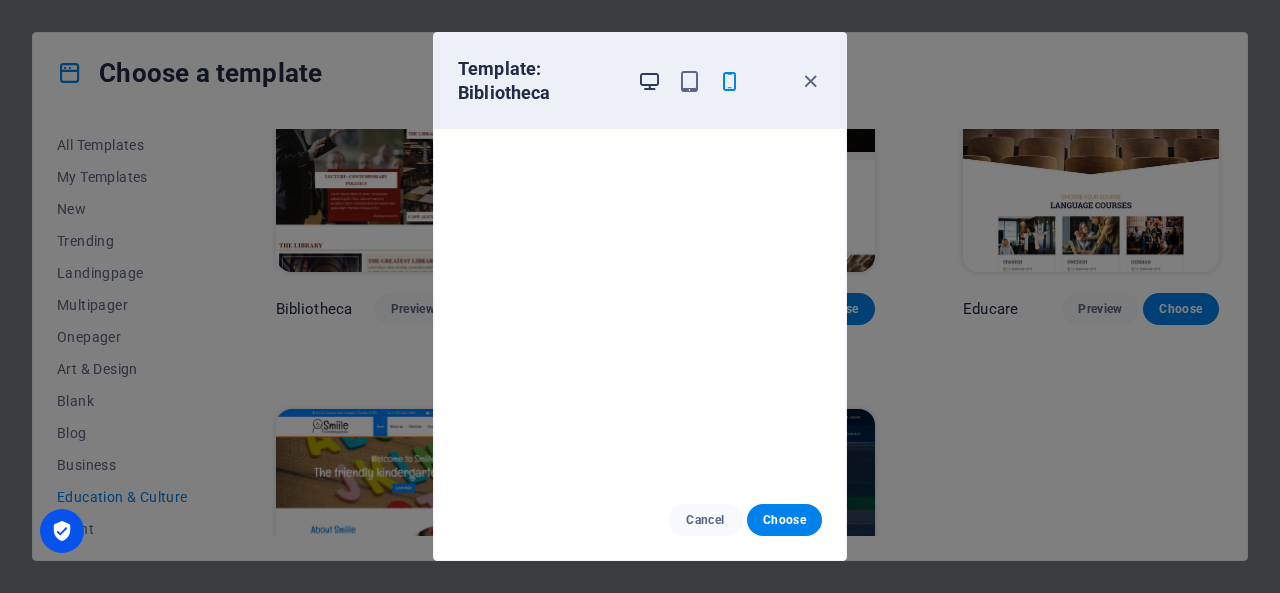 click at bounding box center [649, 81] 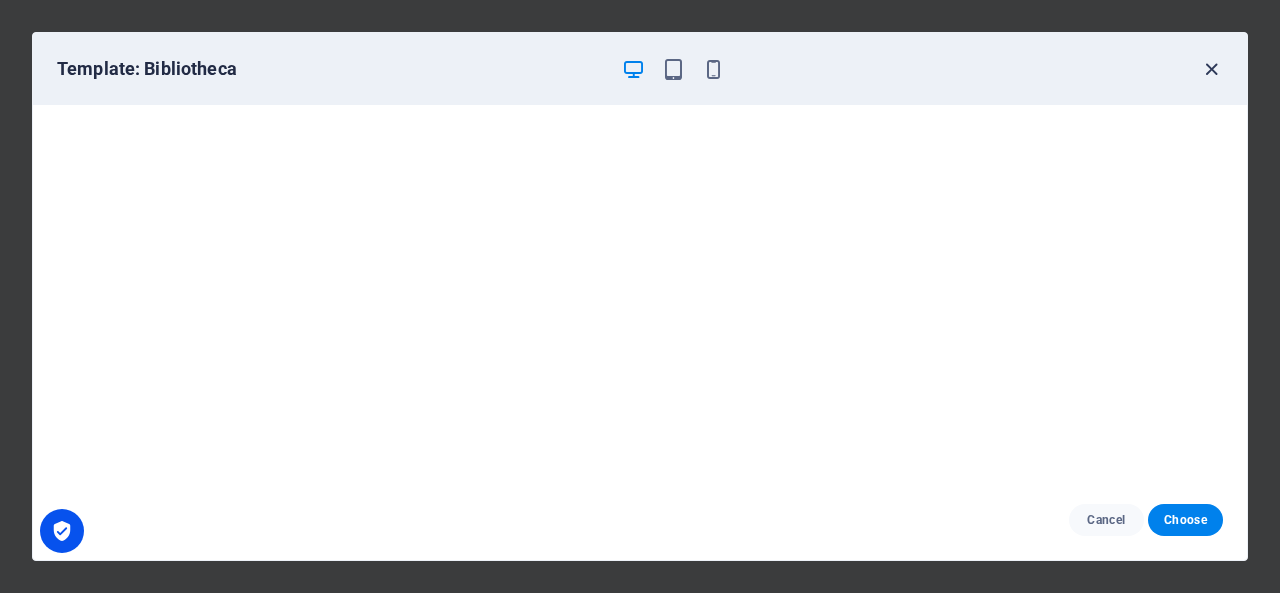 click at bounding box center (1211, 69) 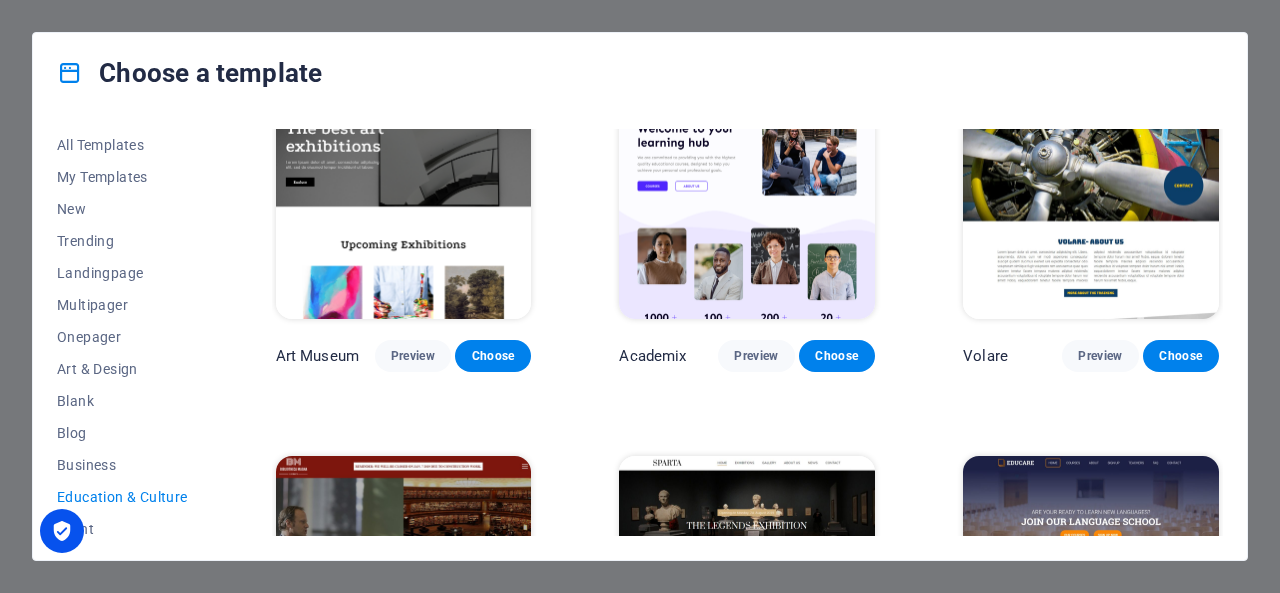scroll, scrollTop: 42, scrollLeft: 0, axis: vertical 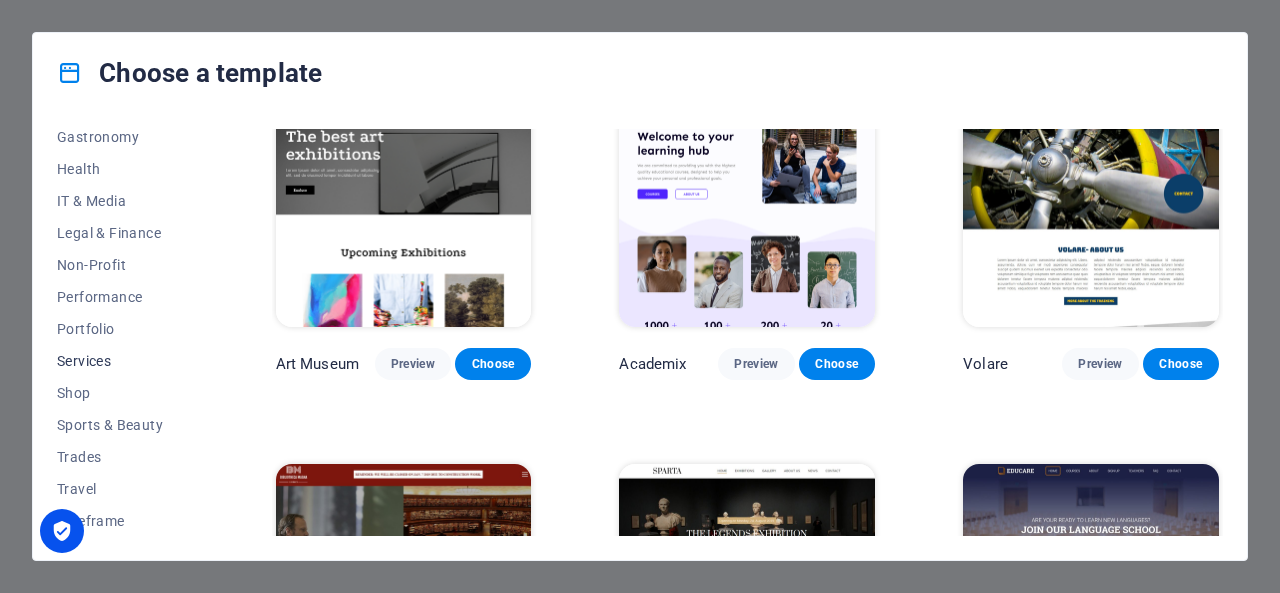 click on "Services" at bounding box center [122, 361] 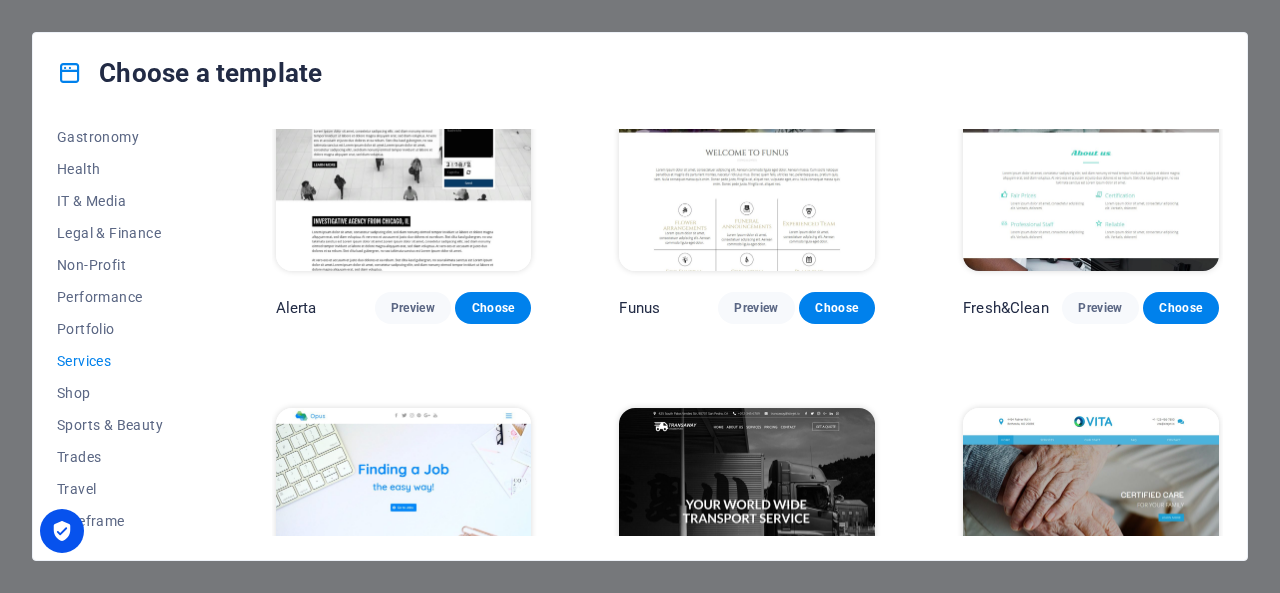 scroll, scrollTop: 1608, scrollLeft: 0, axis: vertical 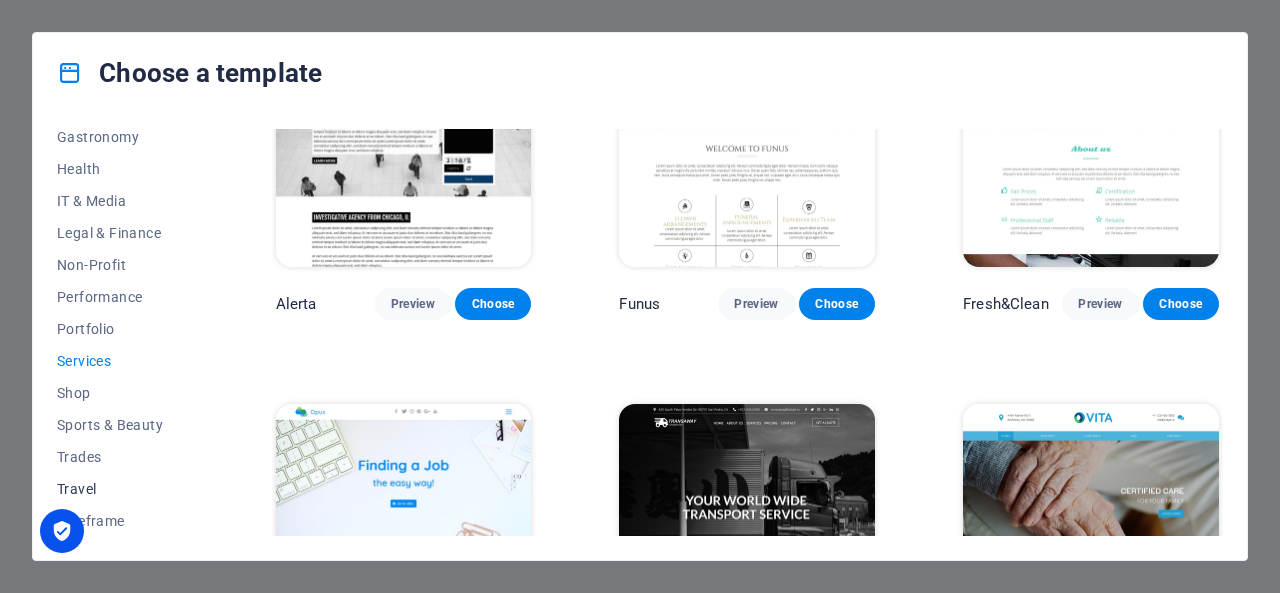 click on "Travel" at bounding box center [122, 489] 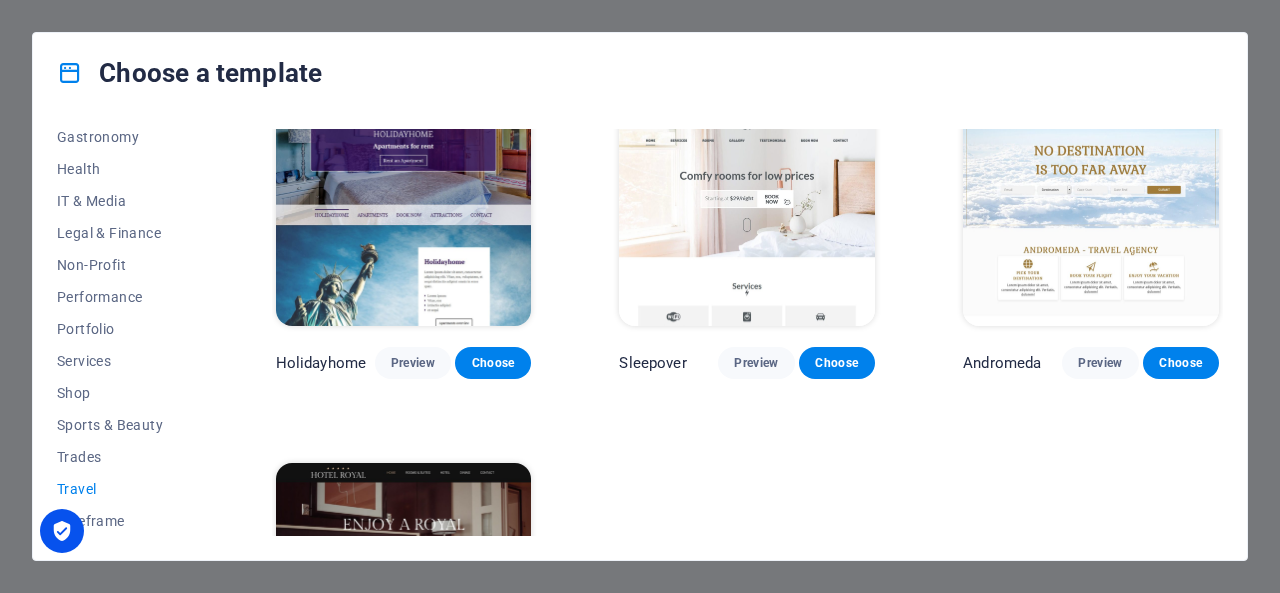 scroll, scrollTop: 622, scrollLeft: 0, axis: vertical 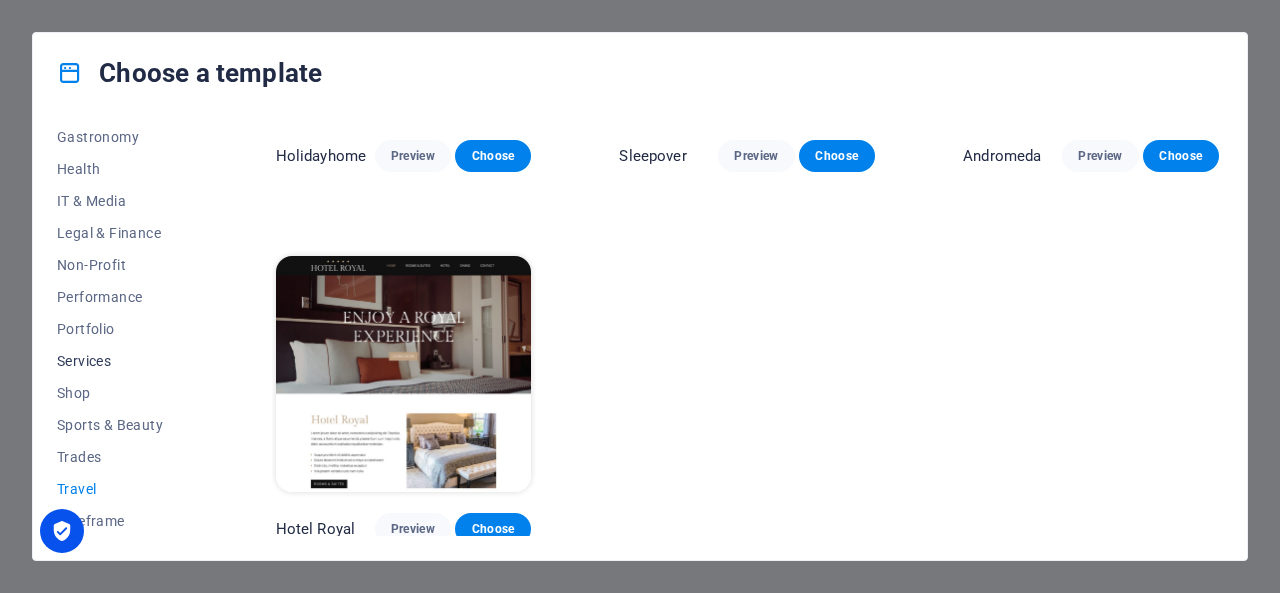 click on "Services" at bounding box center [122, 361] 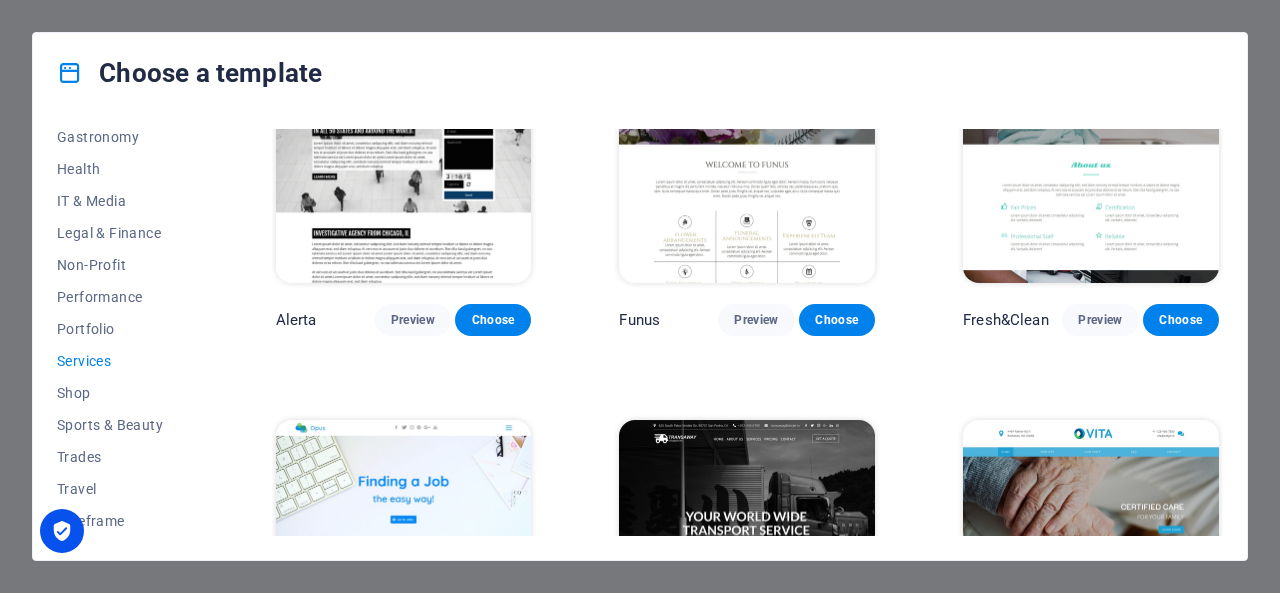scroll, scrollTop: 1594, scrollLeft: 0, axis: vertical 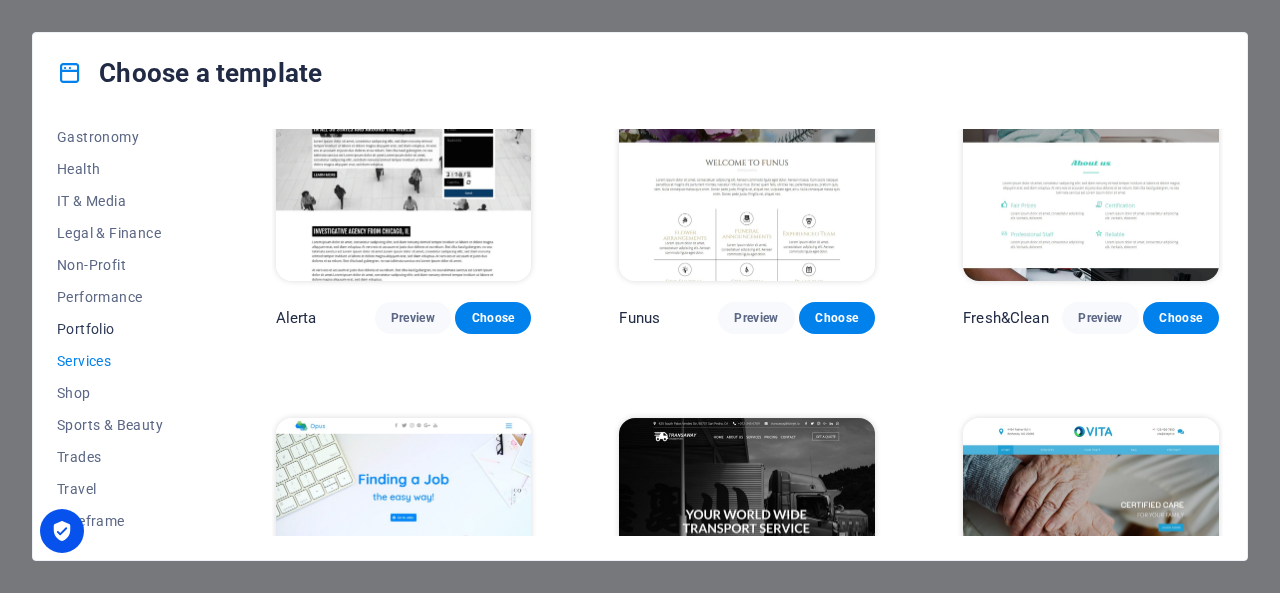click on "Portfolio" at bounding box center (122, 329) 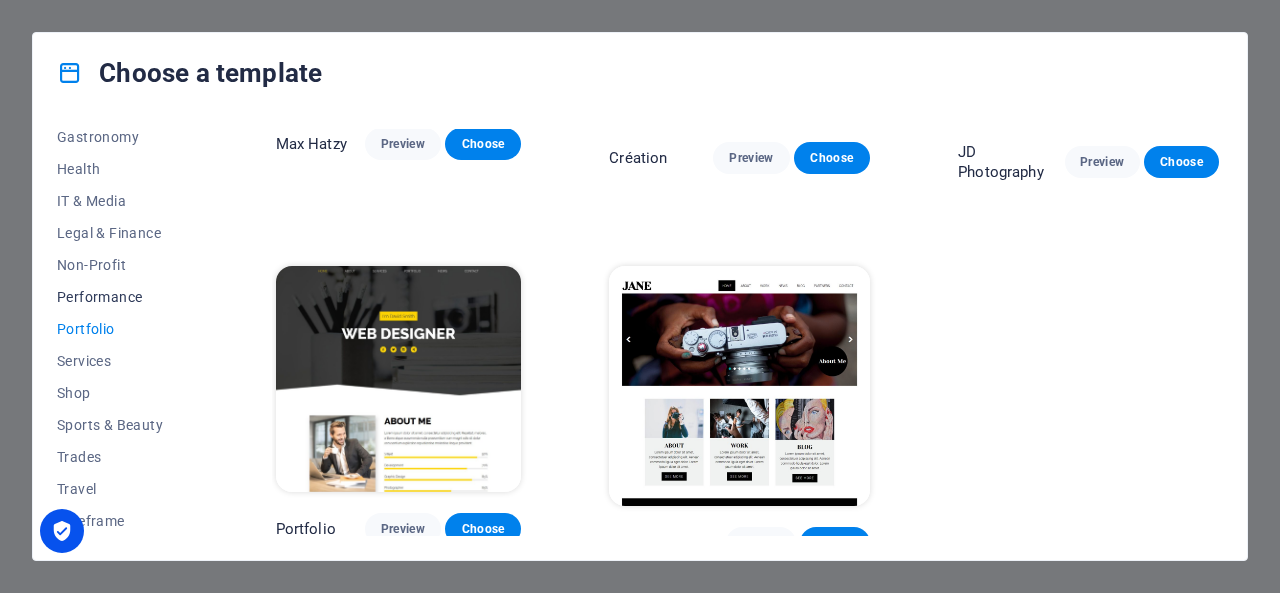 click on "Performance" at bounding box center (122, 297) 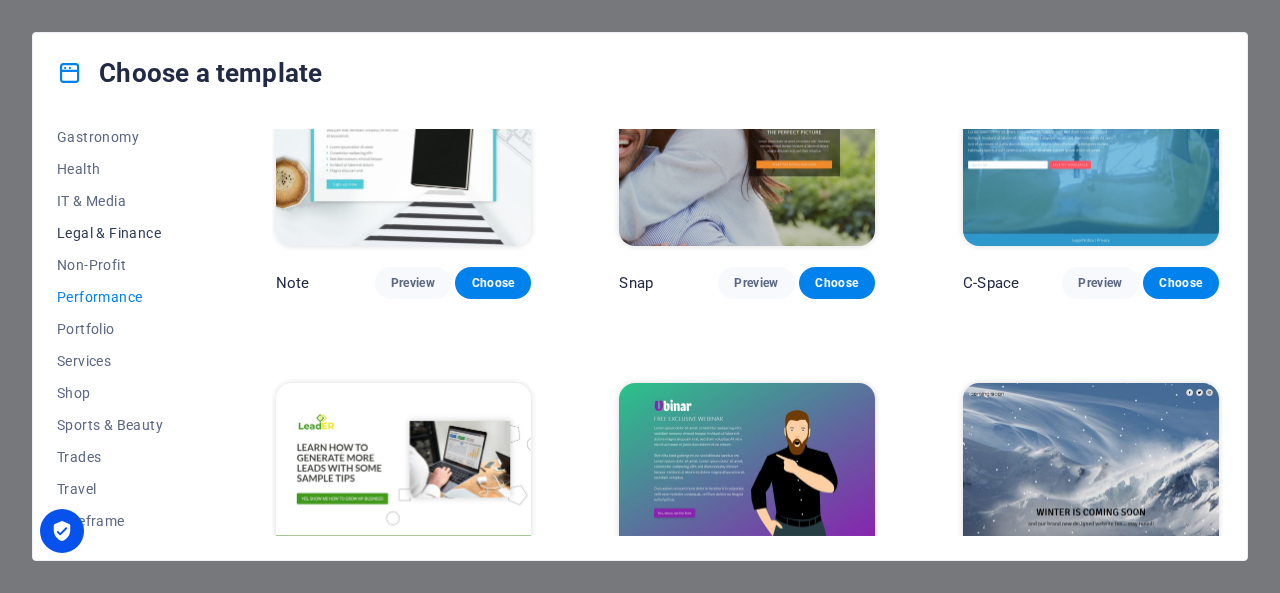 scroll, scrollTop: 1236, scrollLeft: 0, axis: vertical 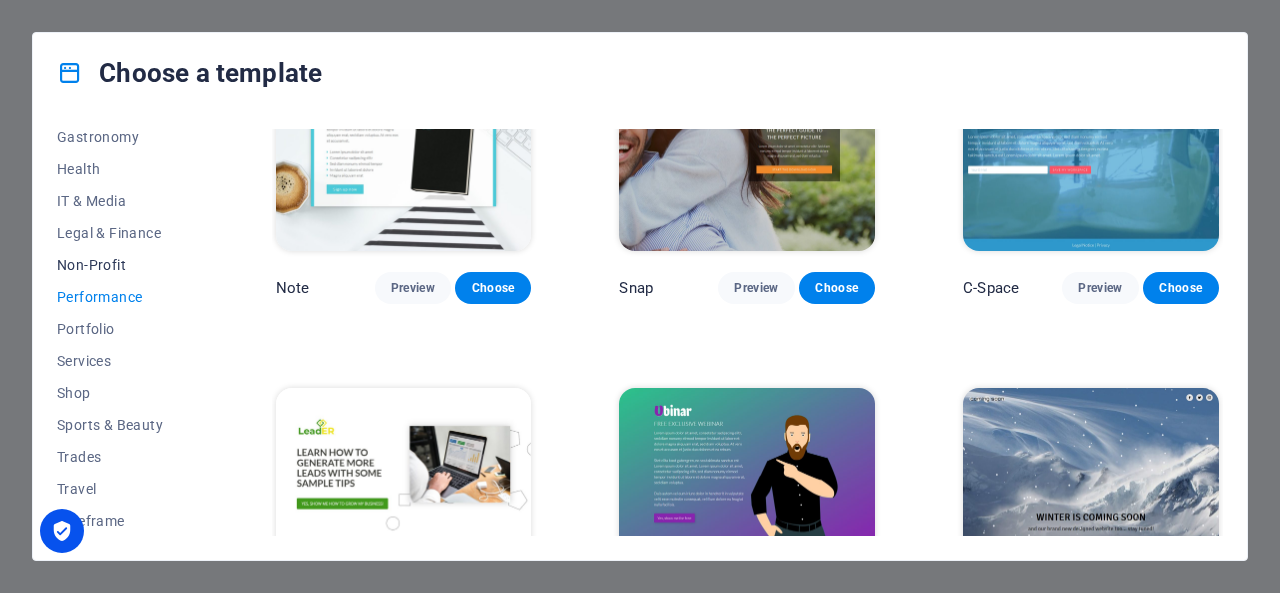 click on "Non-Profit" at bounding box center [122, 265] 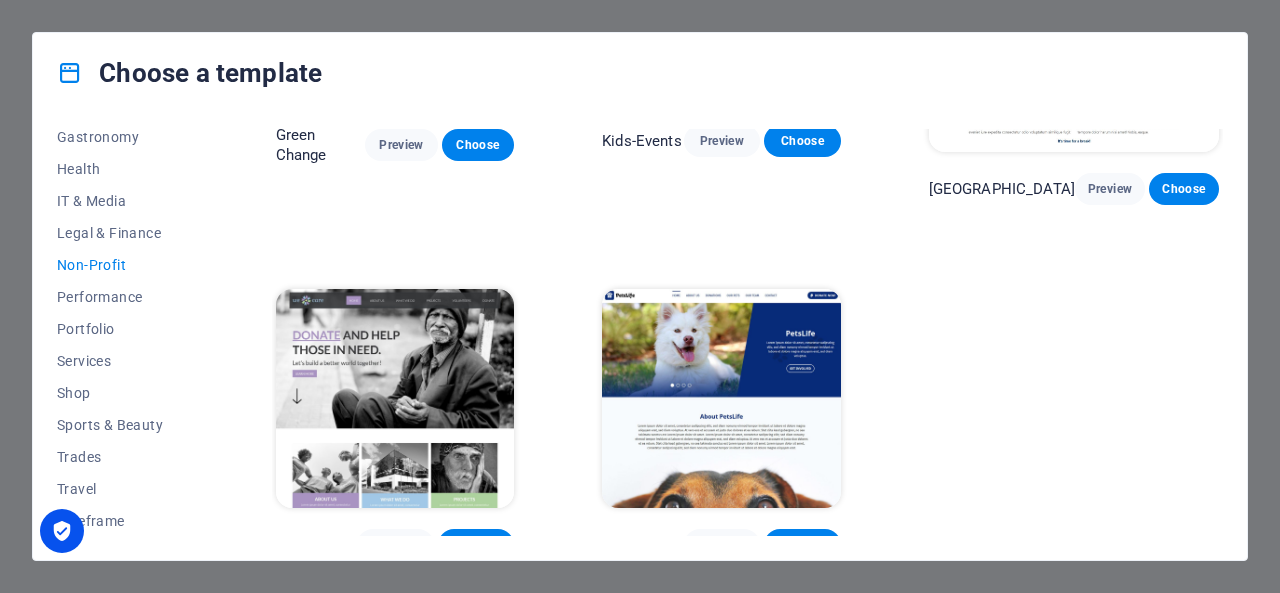 scroll, scrollTop: 260, scrollLeft: 0, axis: vertical 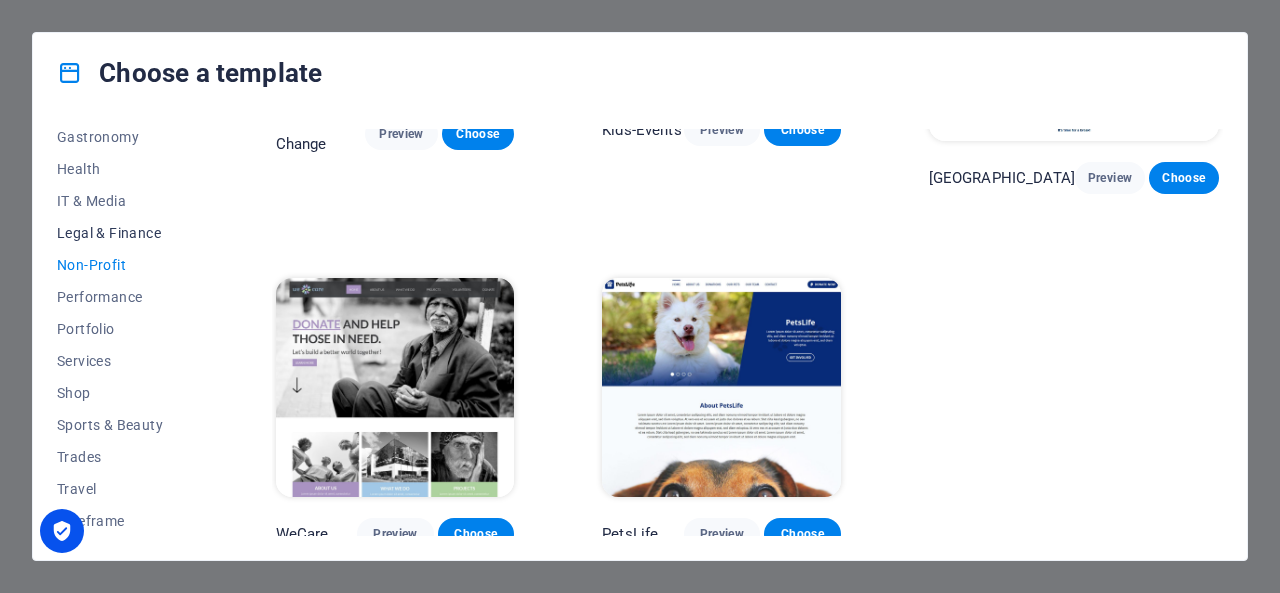 click on "Legal & Finance" at bounding box center (122, 233) 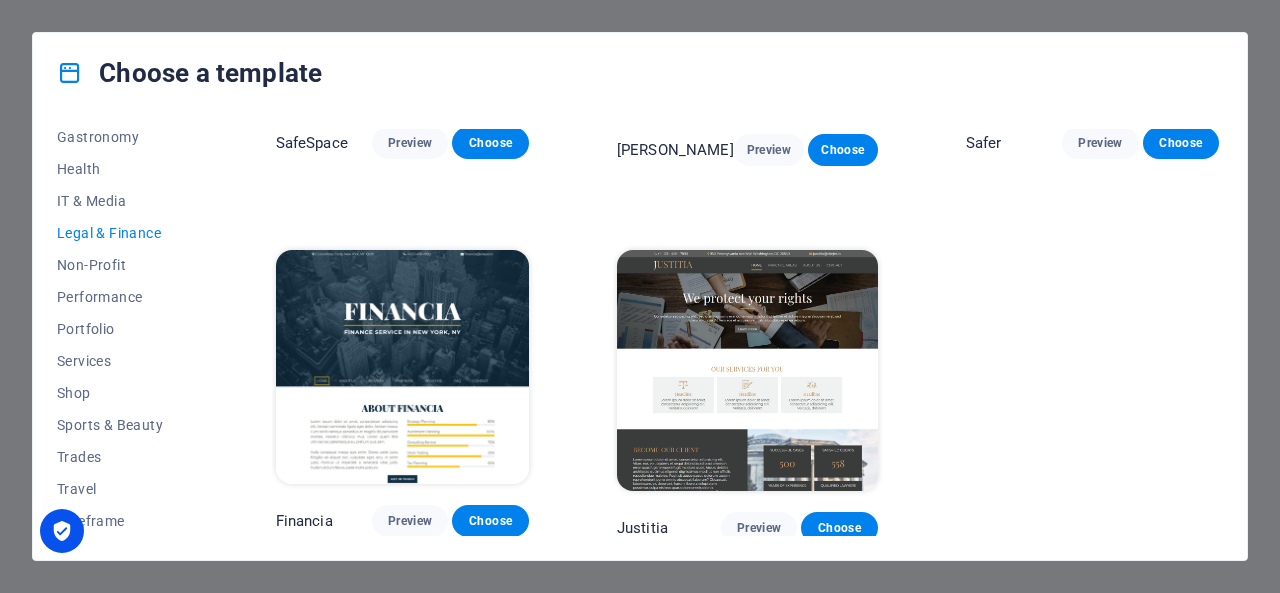 scroll, scrollTop: 0, scrollLeft: 0, axis: both 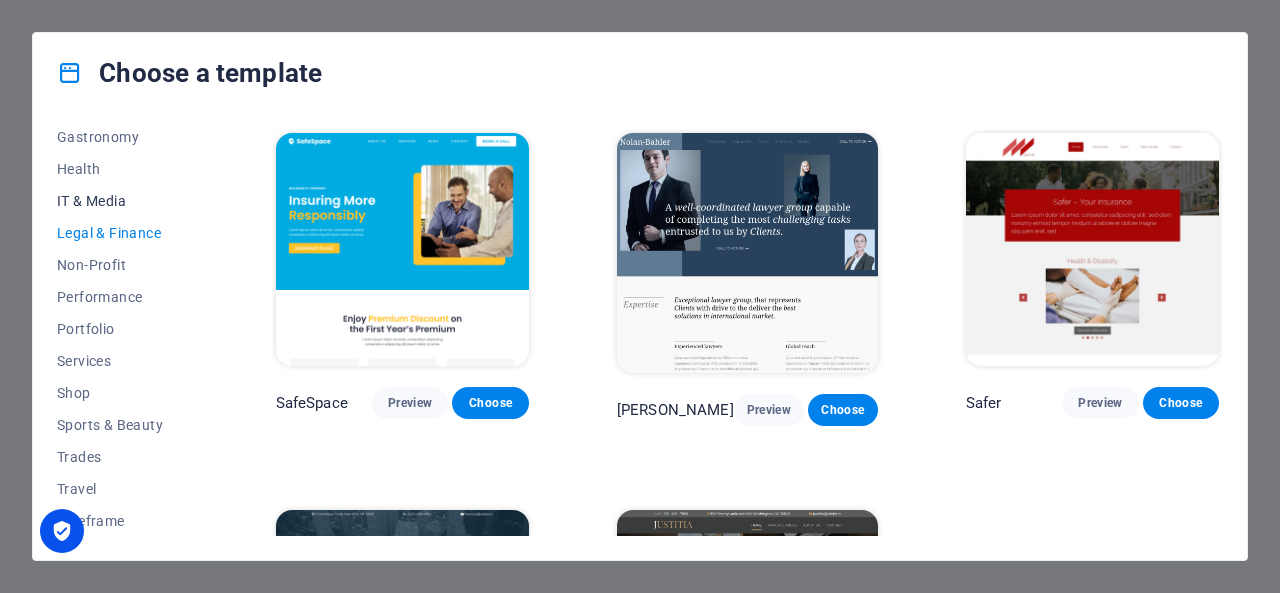 click on "IT & Media" at bounding box center [122, 201] 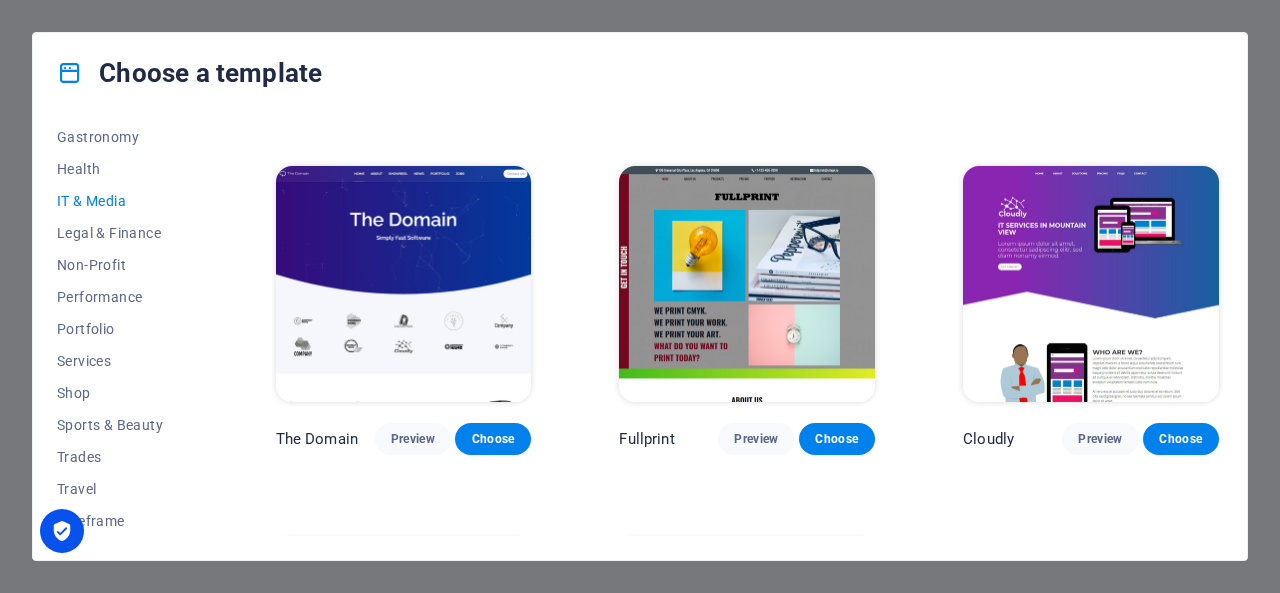 scroll, scrollTop: 719, scrollLeft: 0, axis: vertical 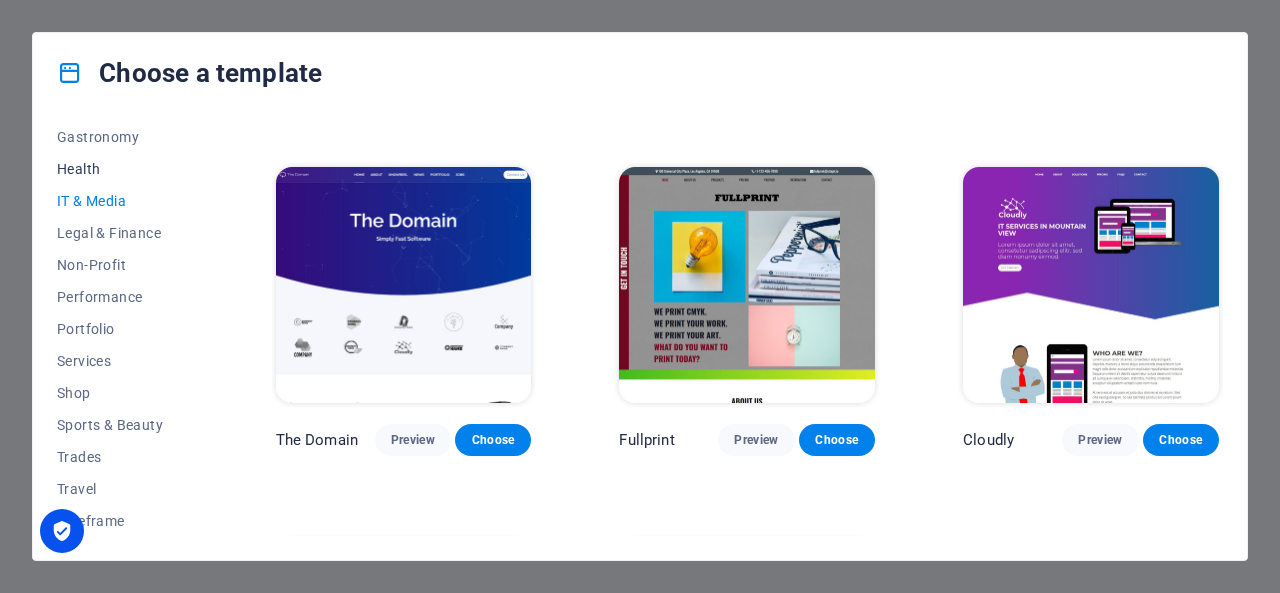 click on "Health" at bounding box center (122, 169) 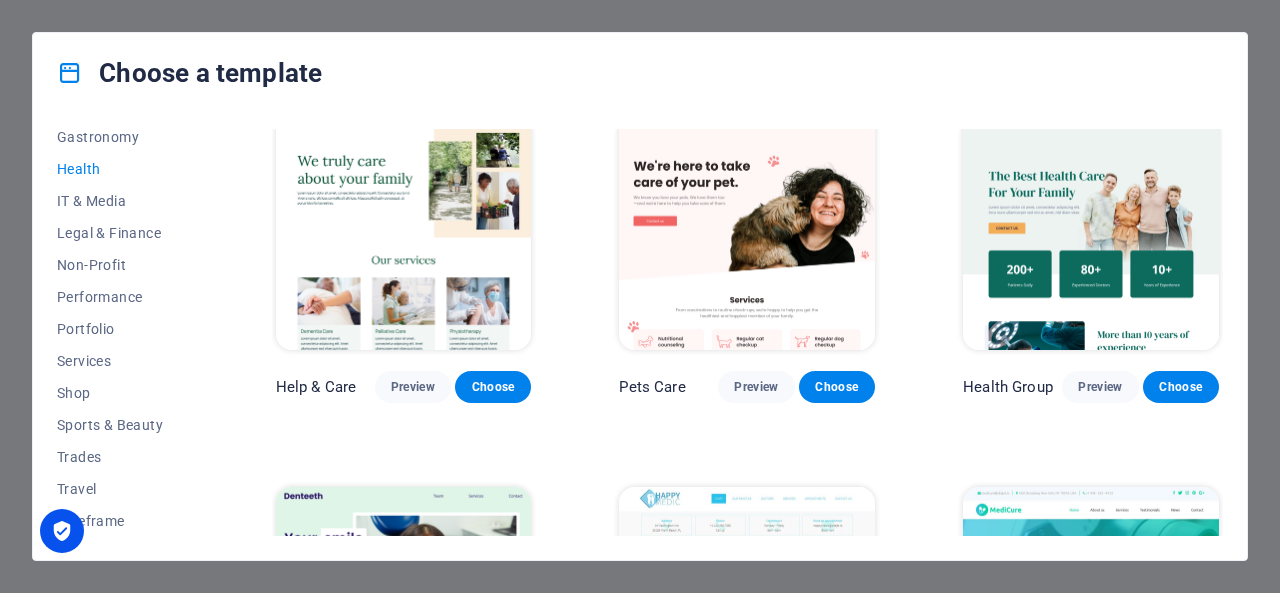scroll, scrollTop: 0, scrollLeft: 0, axis: both 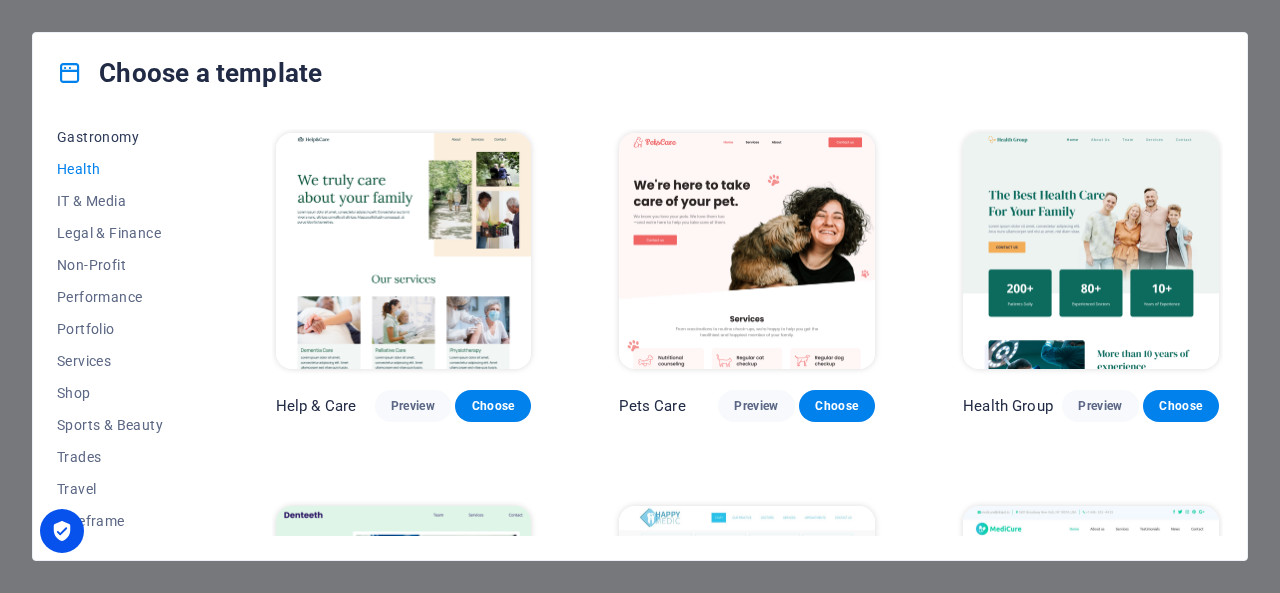 click on "Gastronomy" at bounding box center [122, 137] 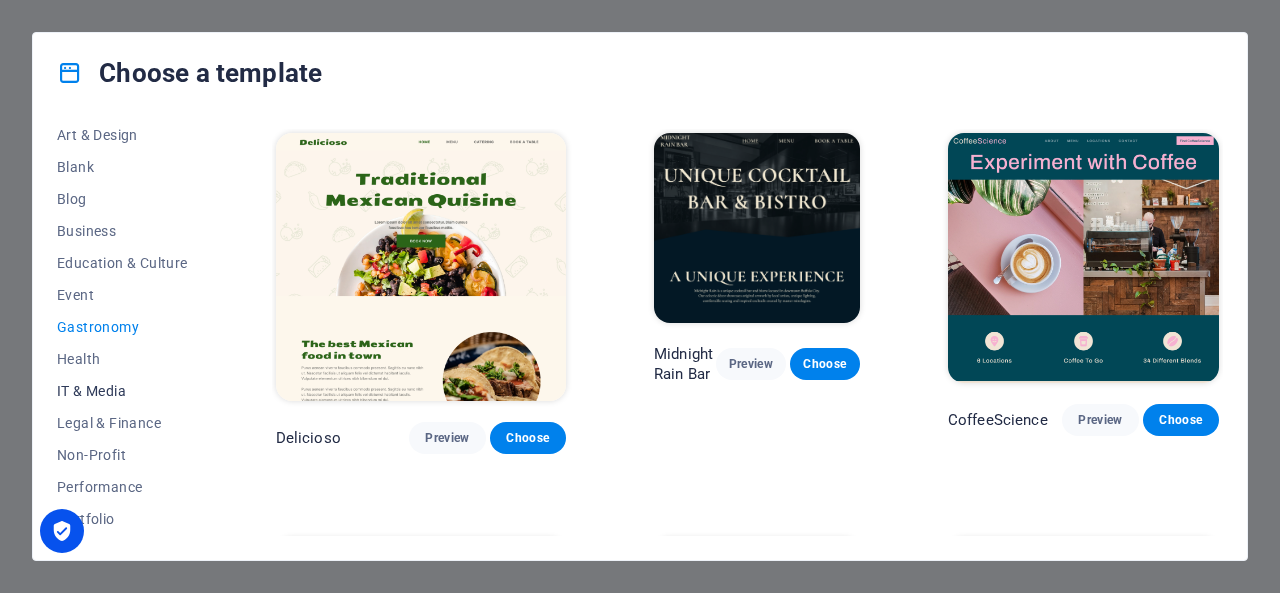 scroll, scrollTop: 226, scrollLeft: 0, axis: vertical 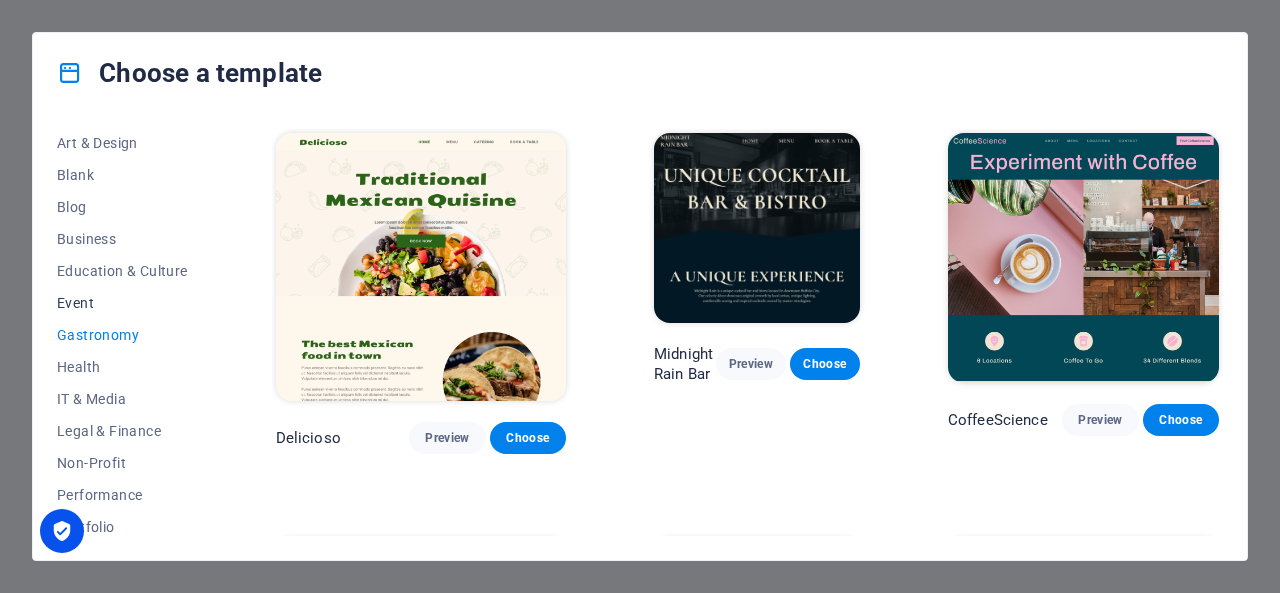 click on "Event" at bounding box center [122, 303] 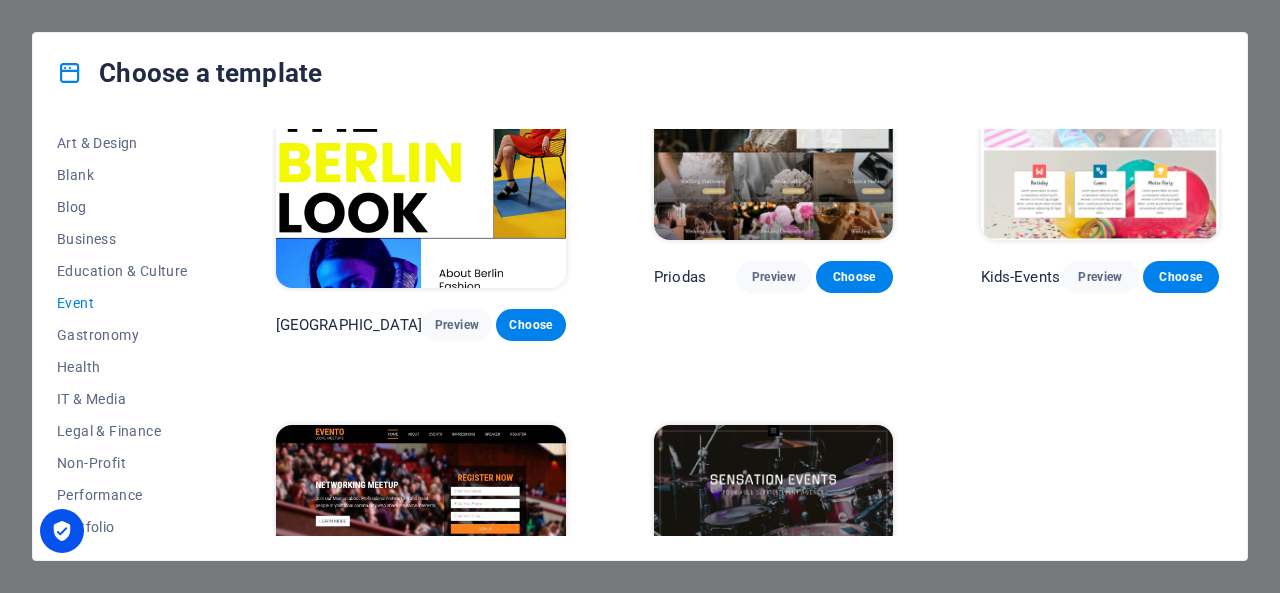 scroll, scrollTop: 523, scrollLeft: 0, axis: vertical 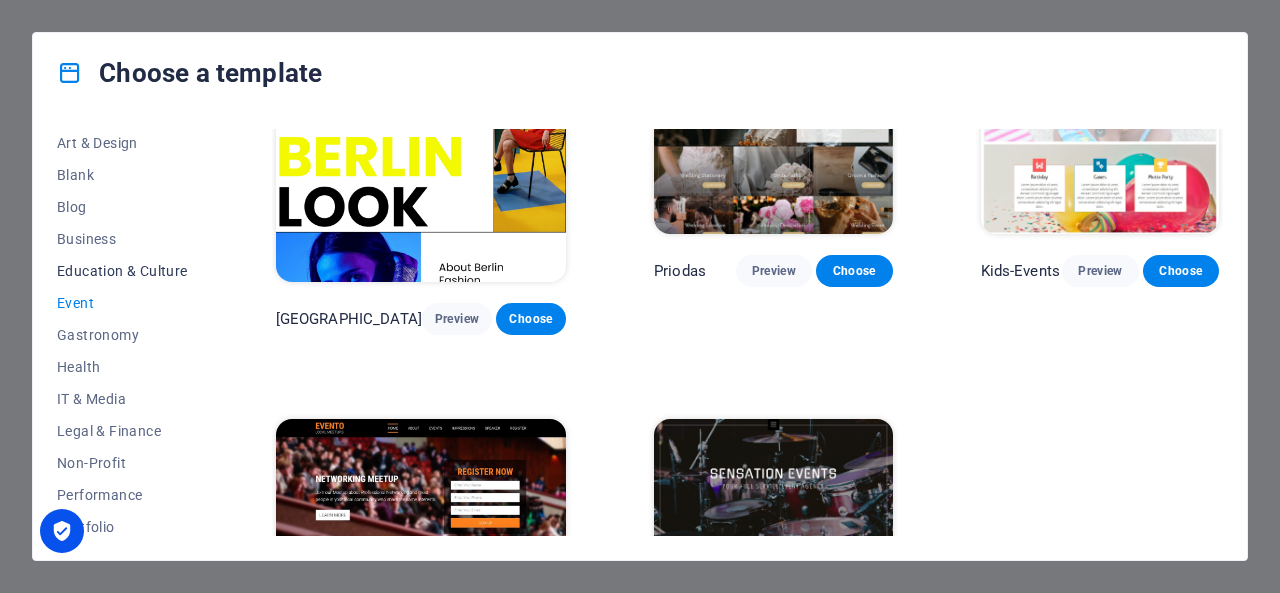 click on "Education & Culture" at bounding box center [122, 271] 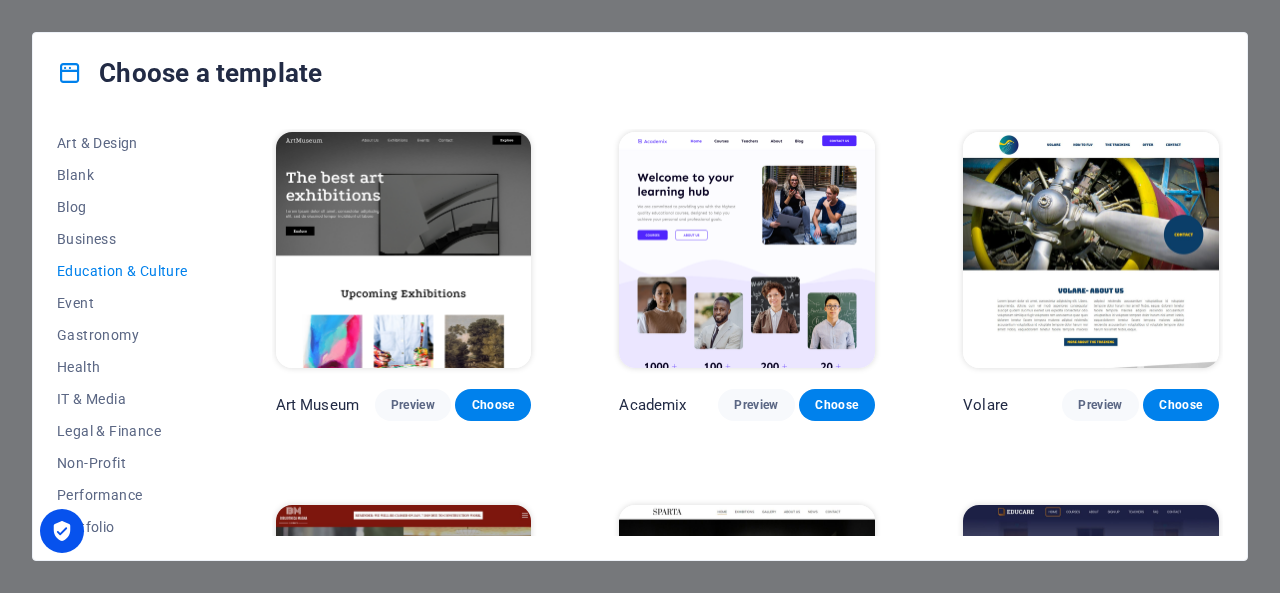 scroll, scrollTop: 0, scrollLeft: 0, axis: both 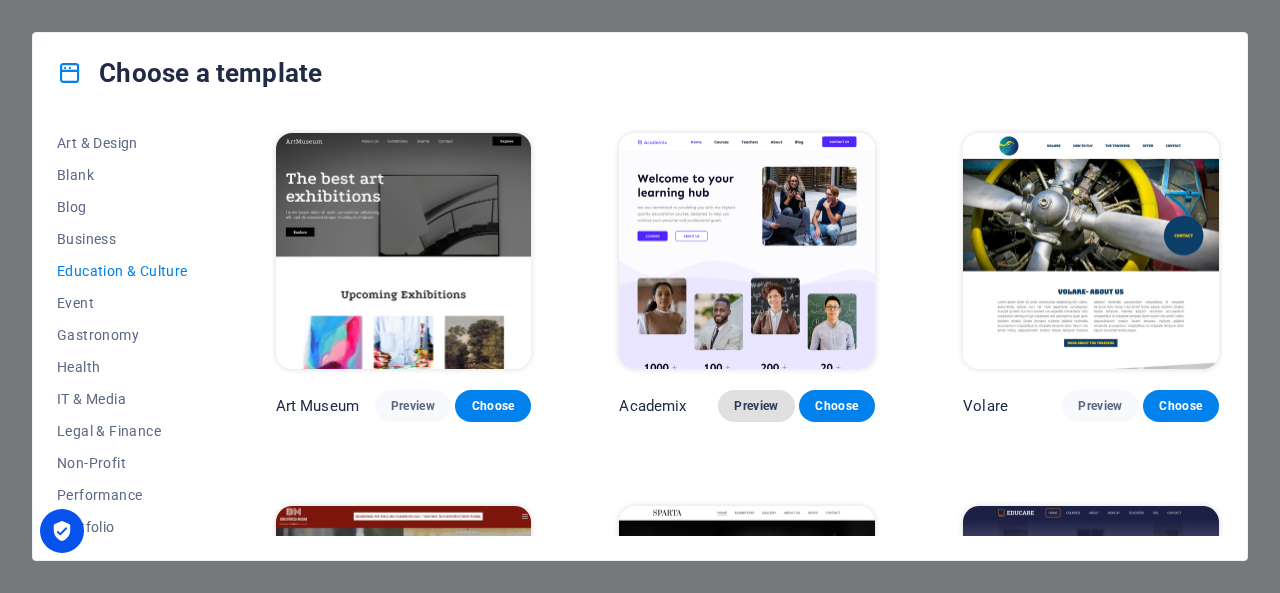 click on "Preview" at bounding box center [756, 406] 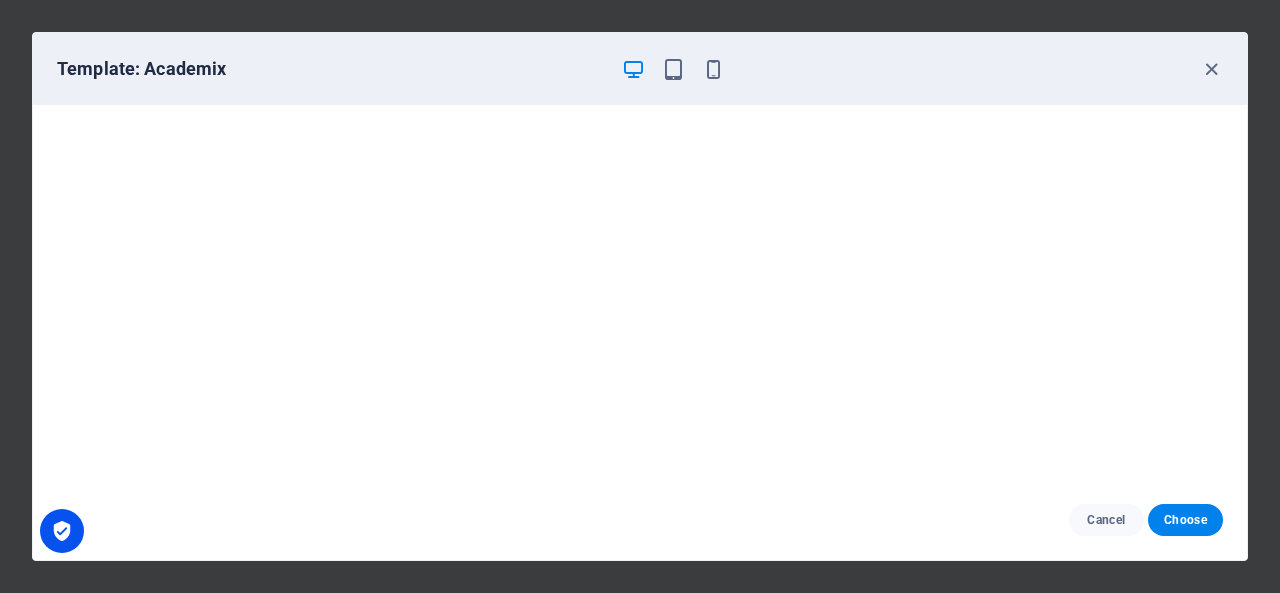 scroll, scrollTop: 4, scrollLeft: 0, axis: vertical 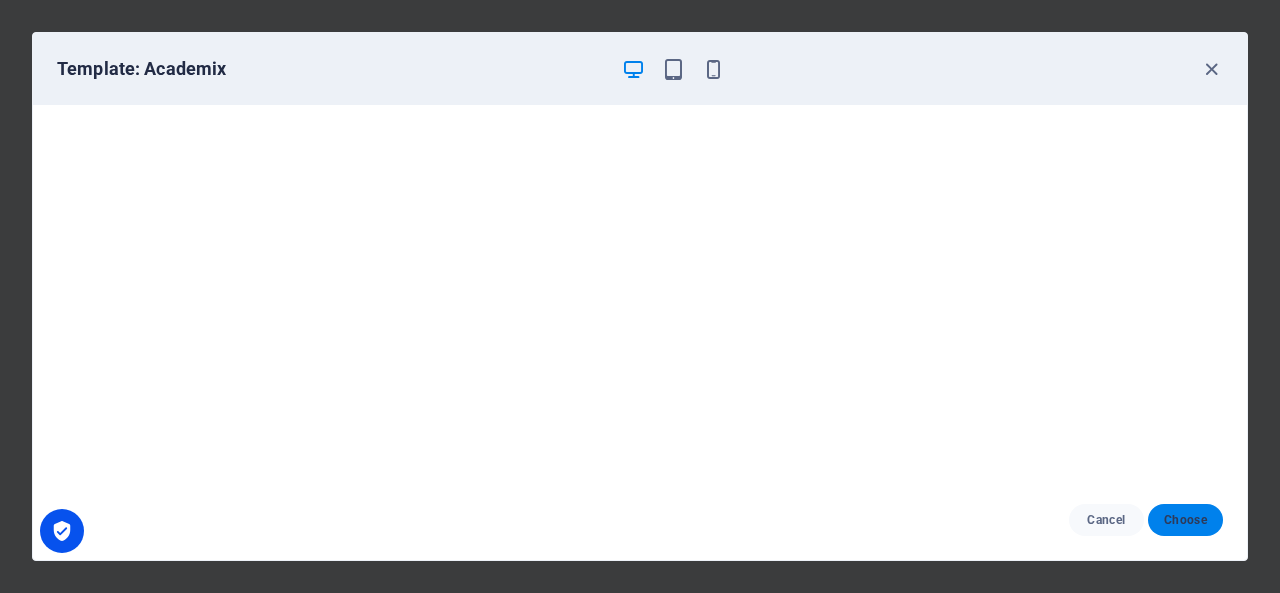click on "Choose" at bounding box center [1185, 520] 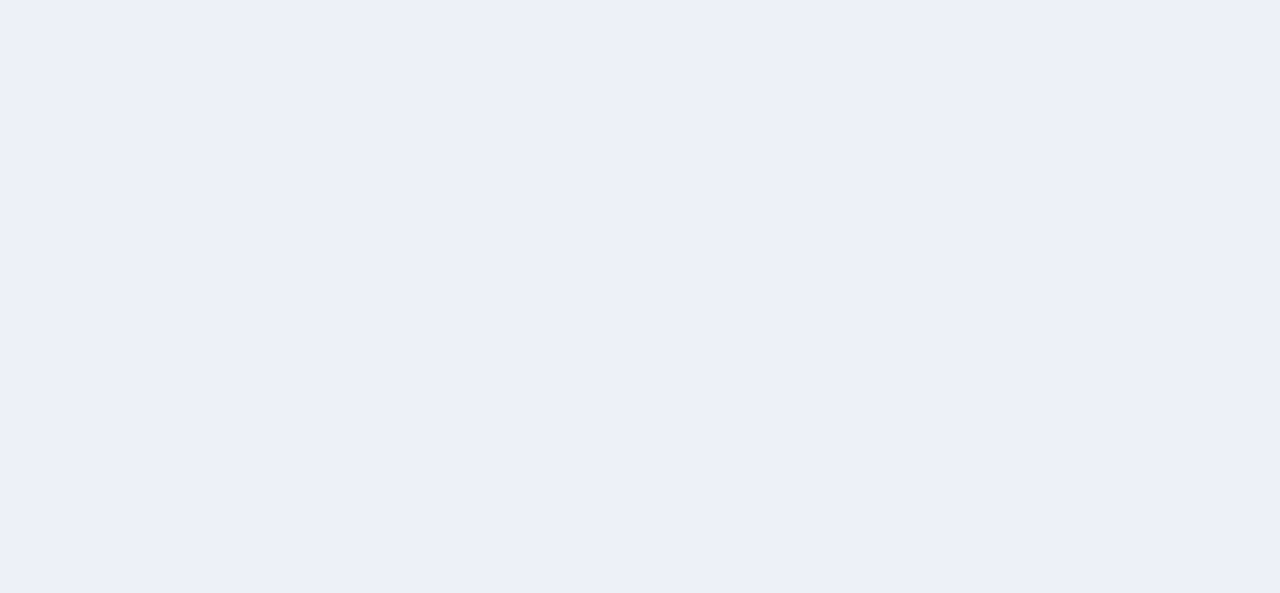 scroll, scrollTop: 0, scrollLeft: 0, axis: both 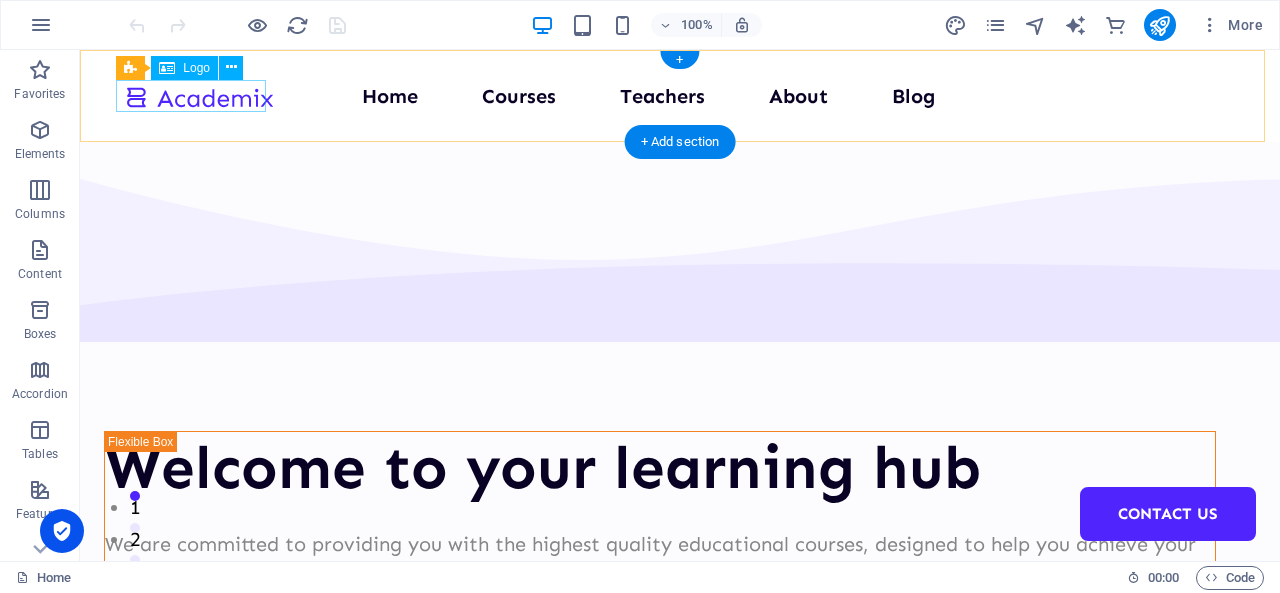 click at bounding box center [199, 96] 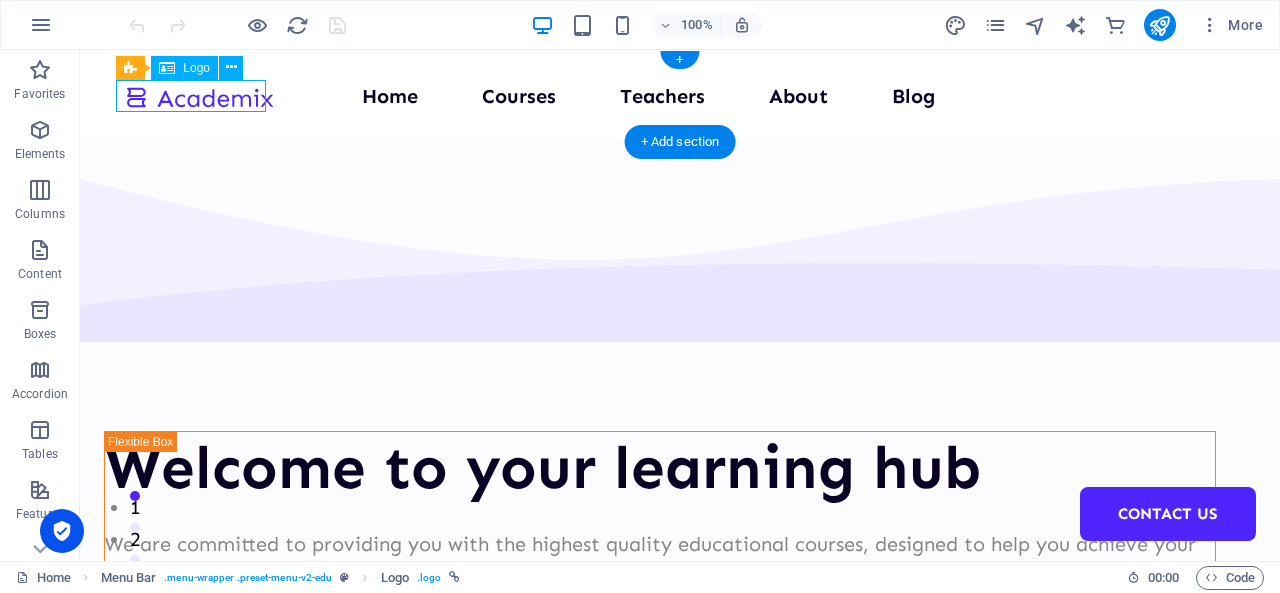 click at bounding box center [199, 96] 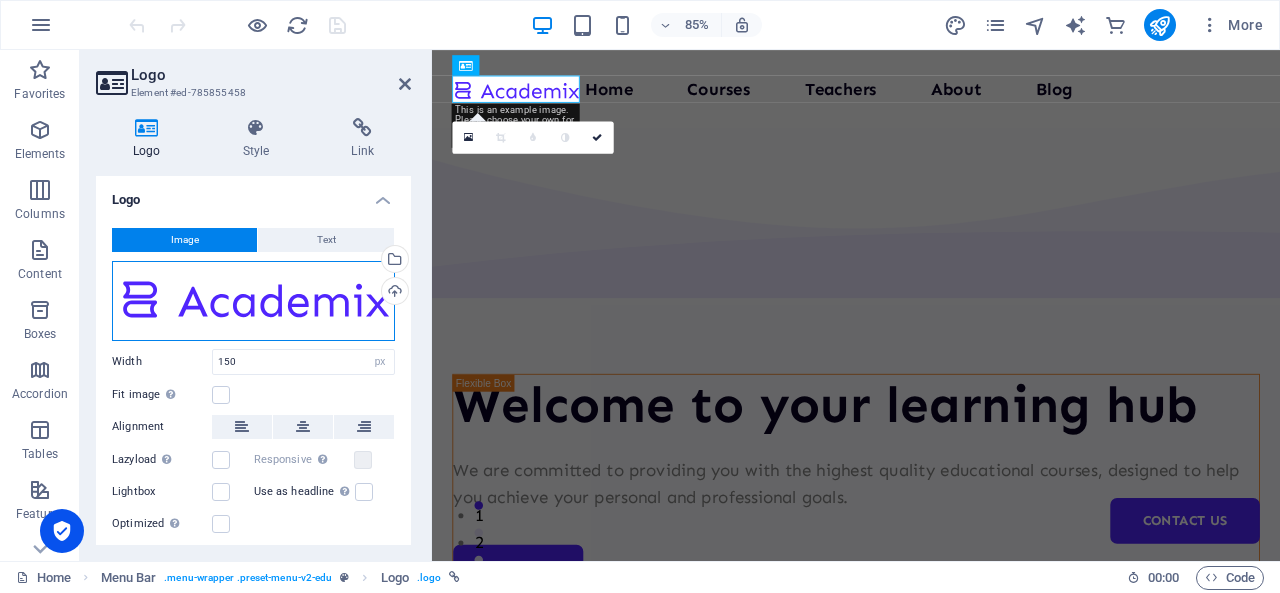 click on "Drag files here, click to choose files or select files from Files or our free stock photos & videos" at bounding box center (253, 301) 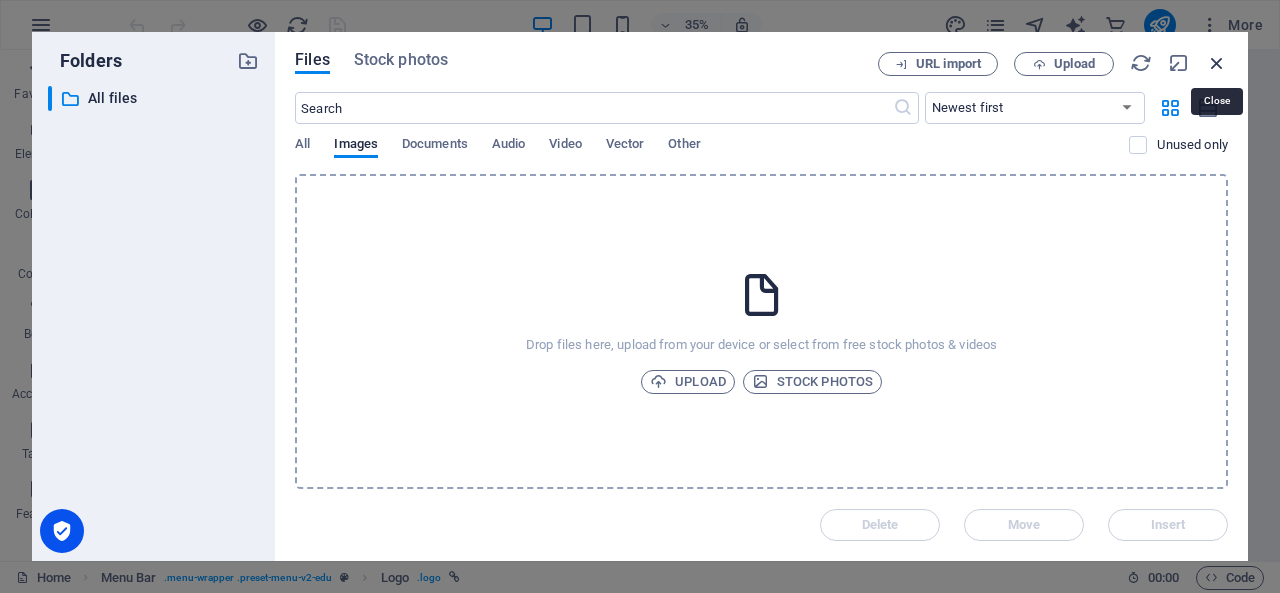 click at bounding box center [1217, 63] 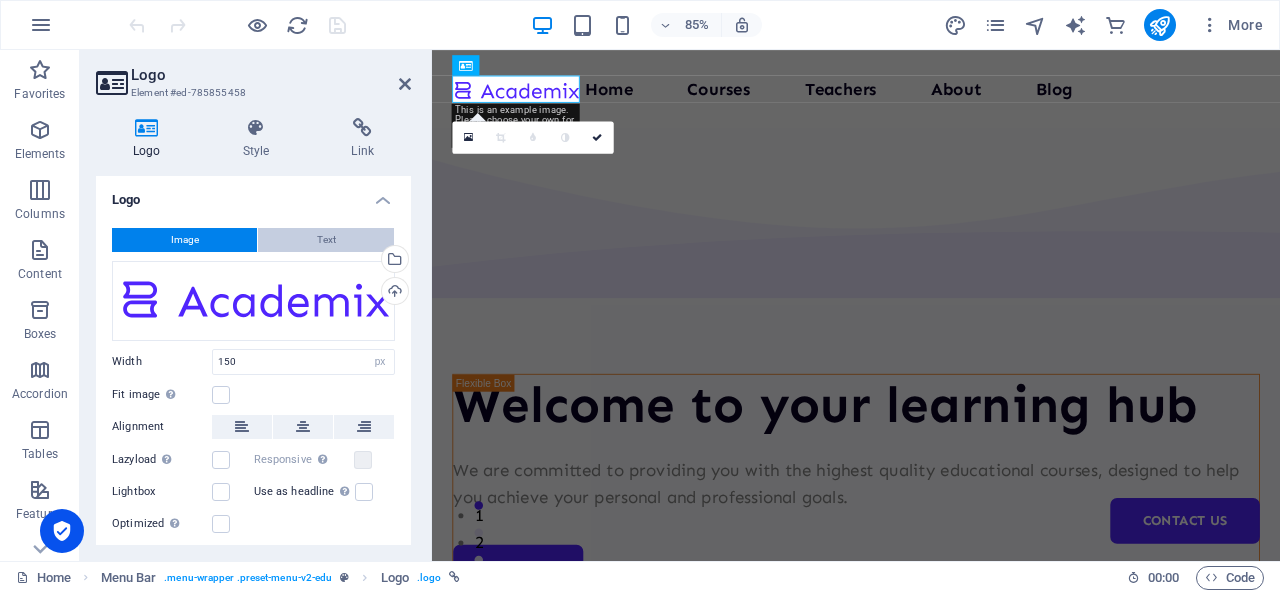 click on "Text" at bounding box center (326, 240) 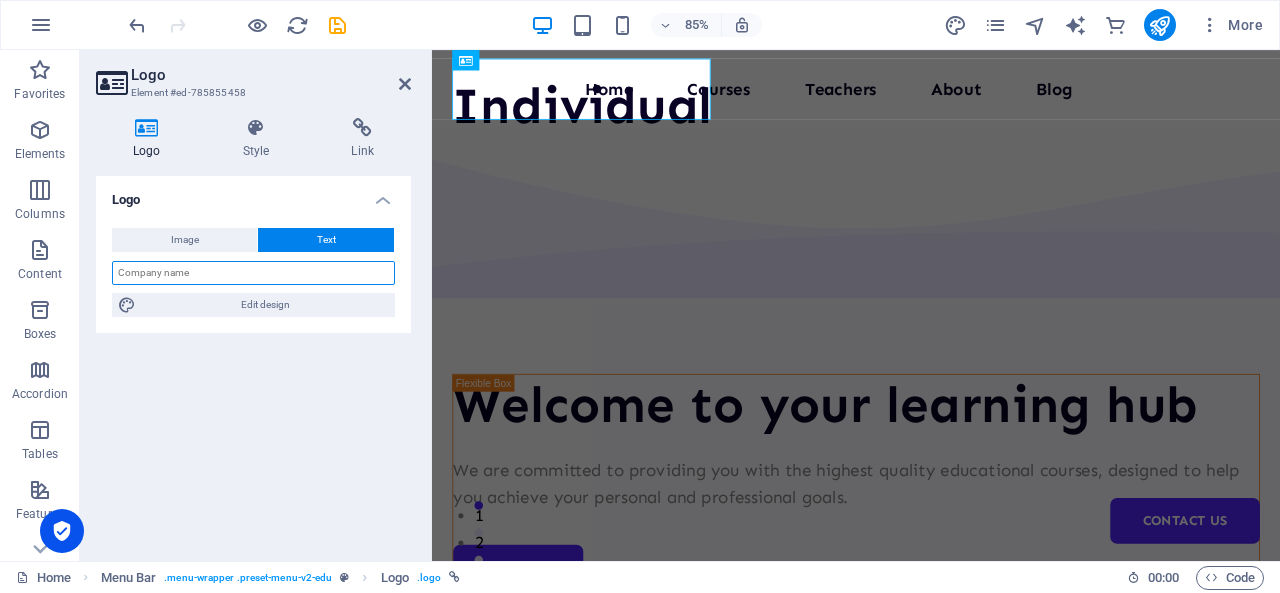 click at bounding box center (253, 273) 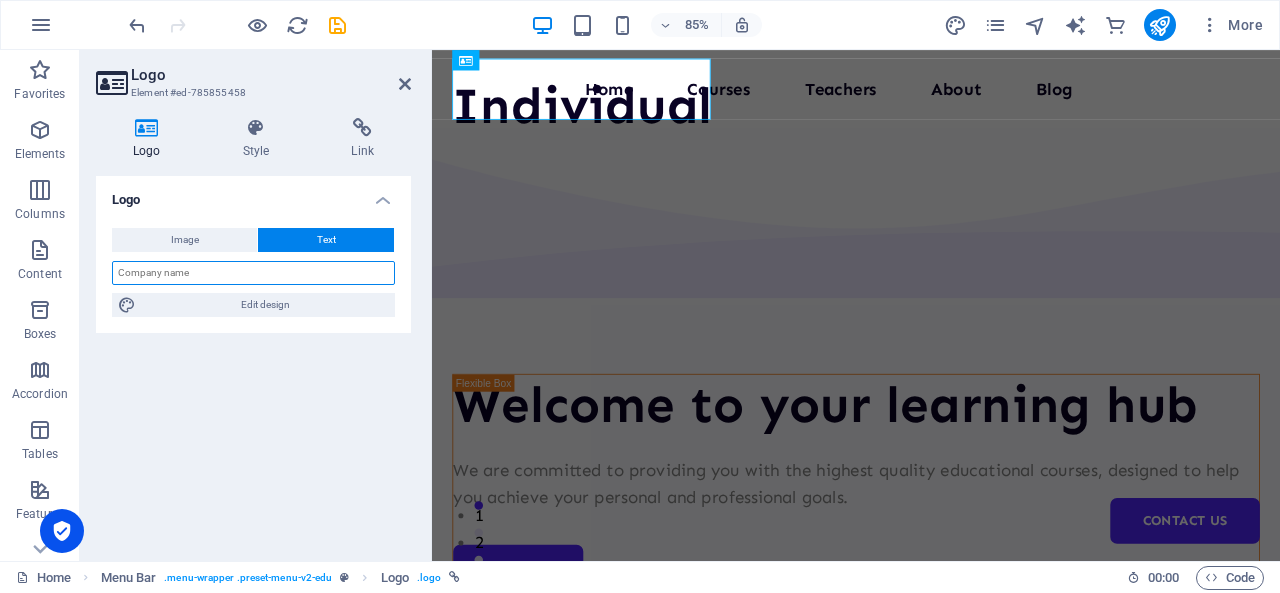 type on "Winner Overseas" 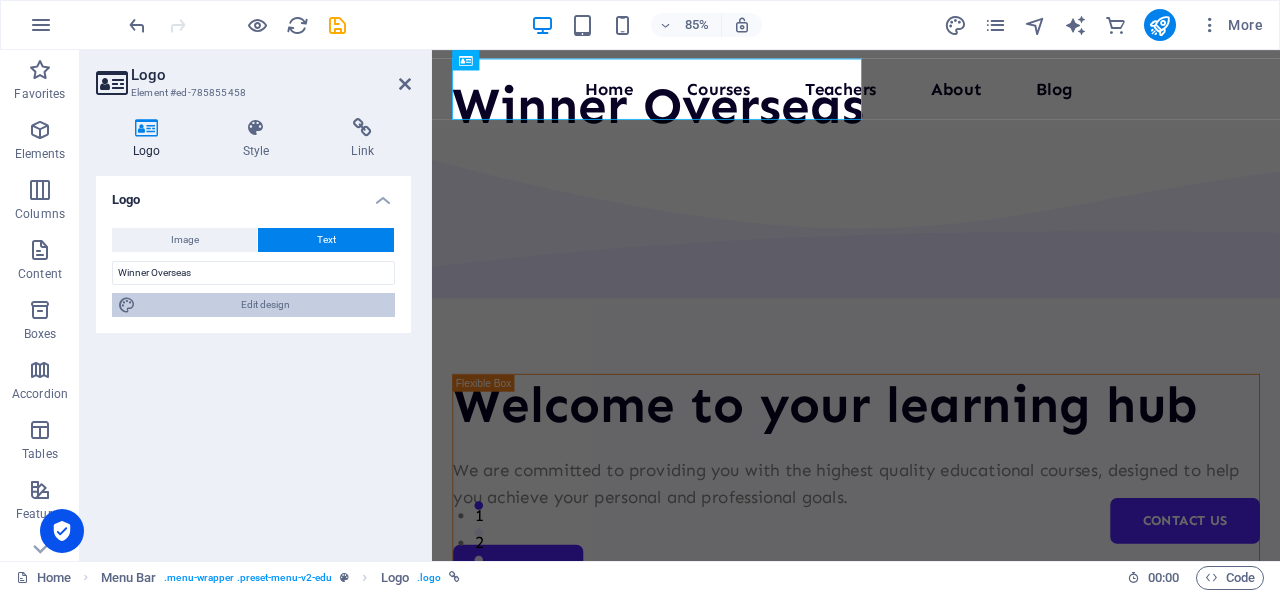 click on "Edit design" at bounding box center (265, 305) 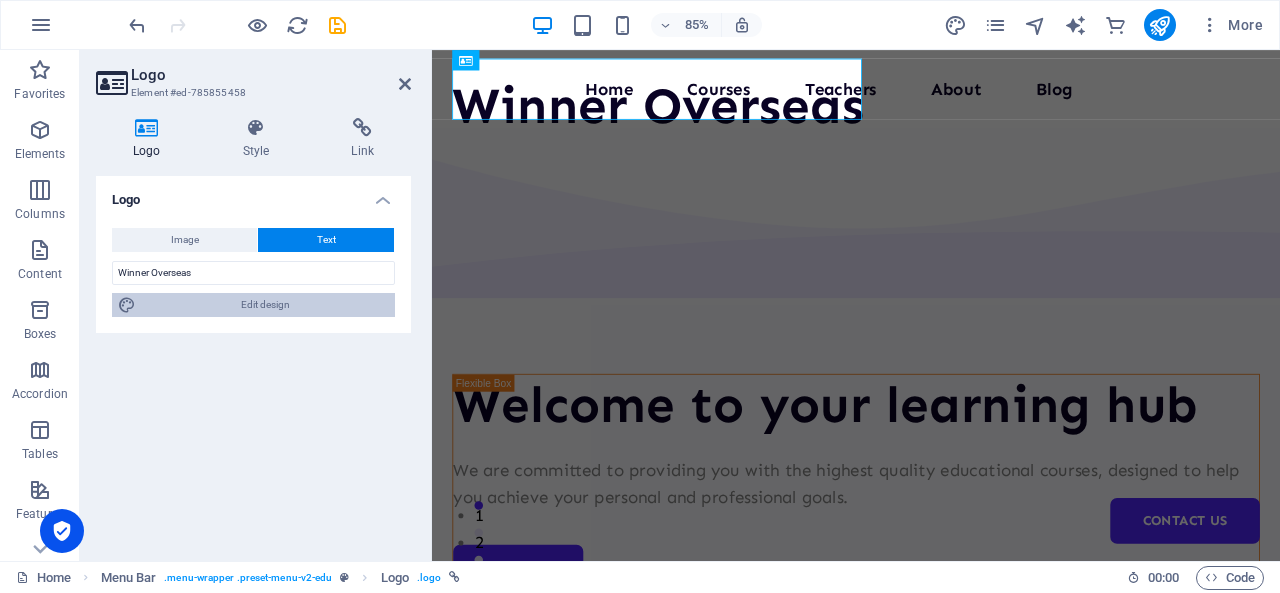 select on "px" 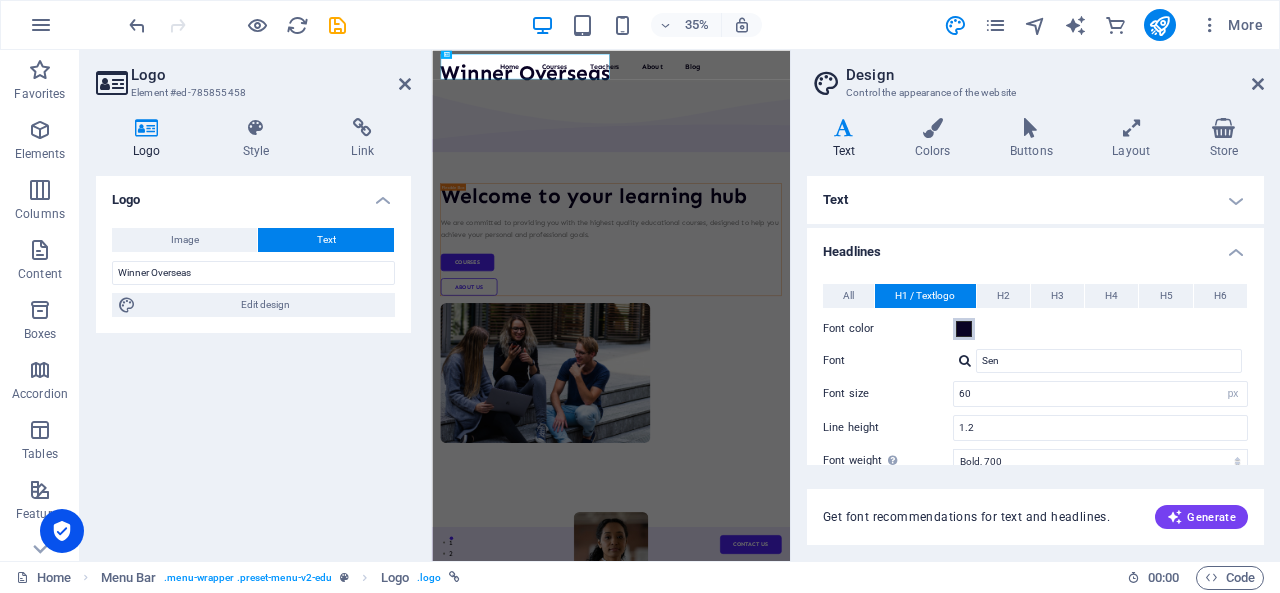 click at bounding box center (964, 329) 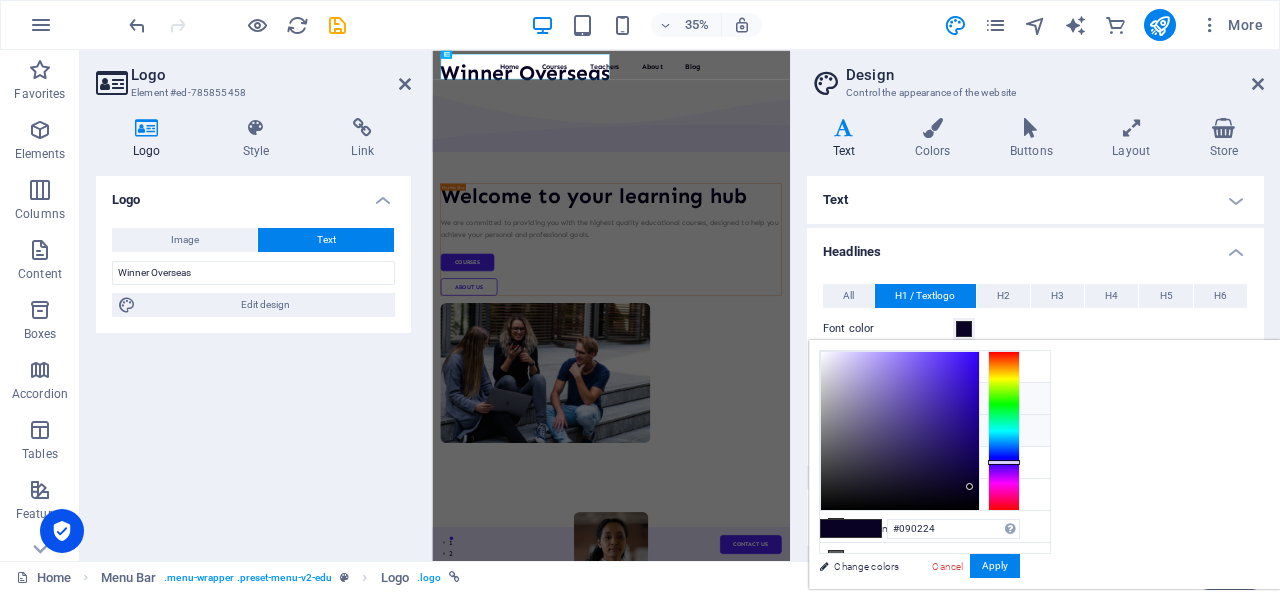 click at bounding box center (836, 398) 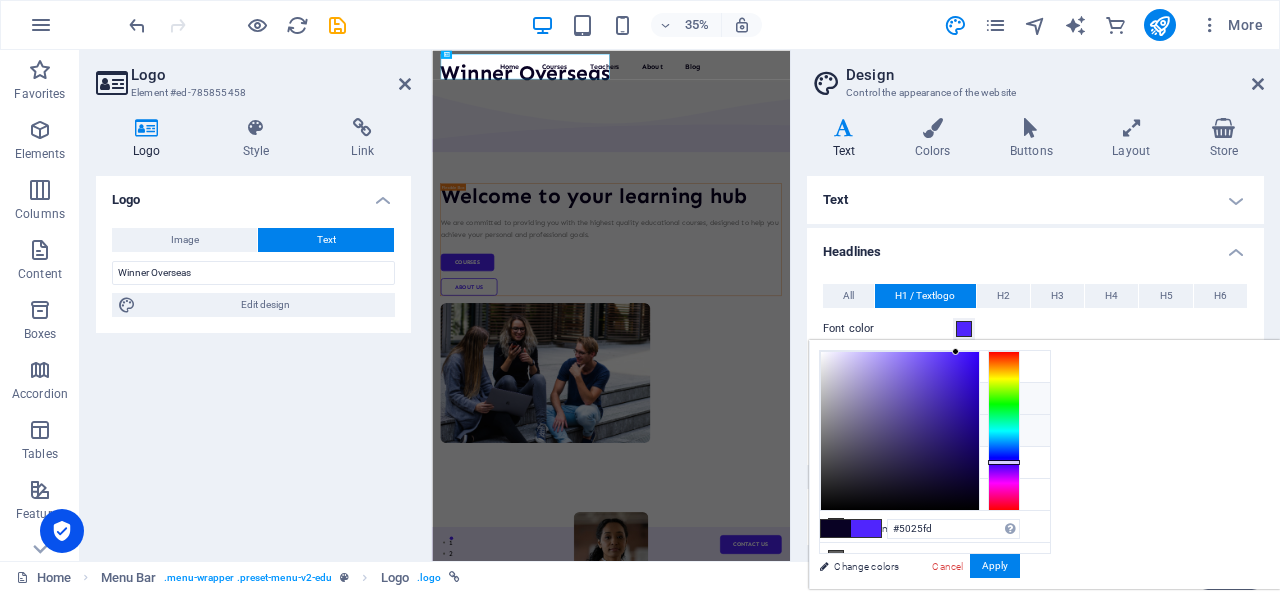 scroll, scrollTop: 43, scrollLeft: 0, axis: vertical 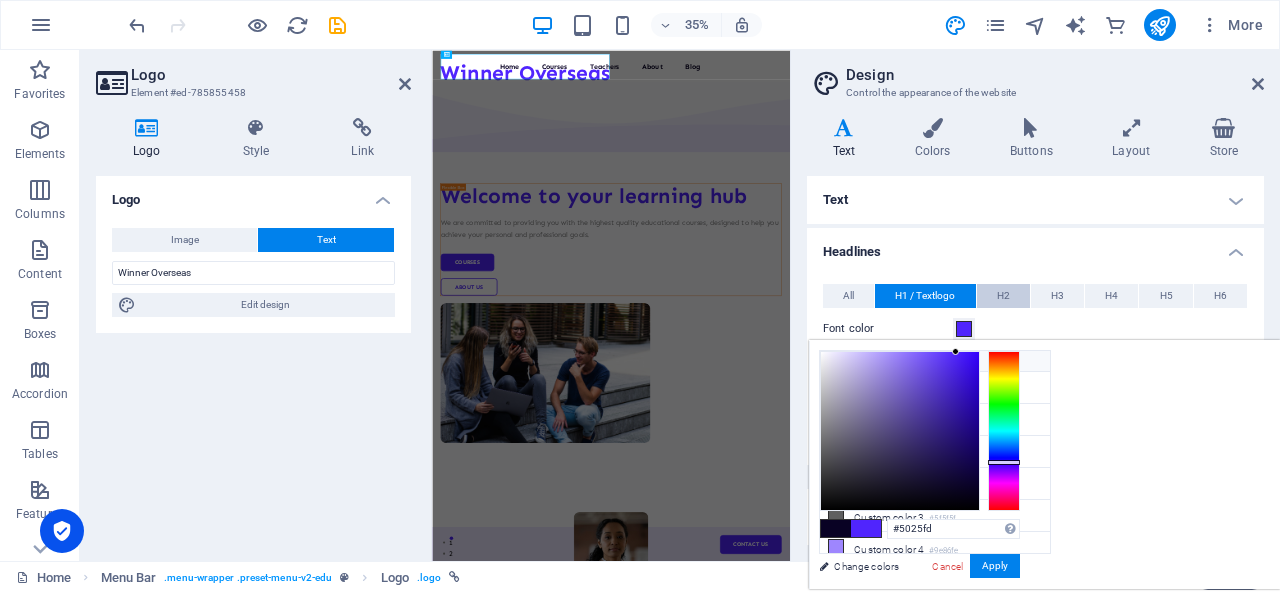 click on "H2" at bounding box center [1003, 296] 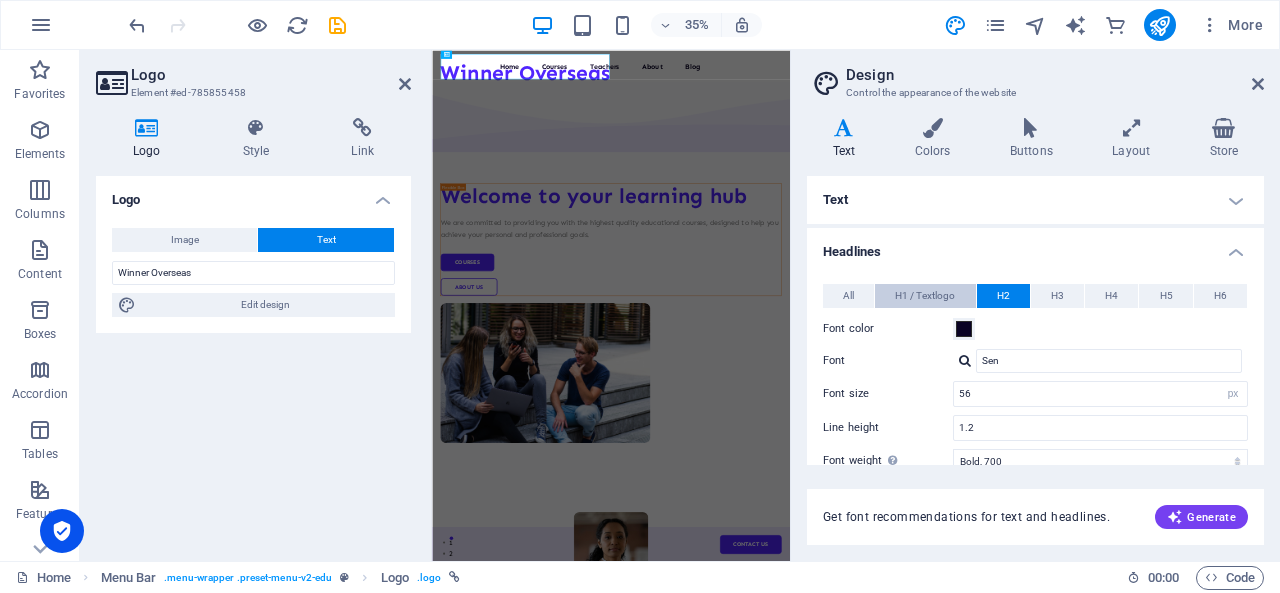click on "H1 / Textlogo" at bounding box center (925, 296) 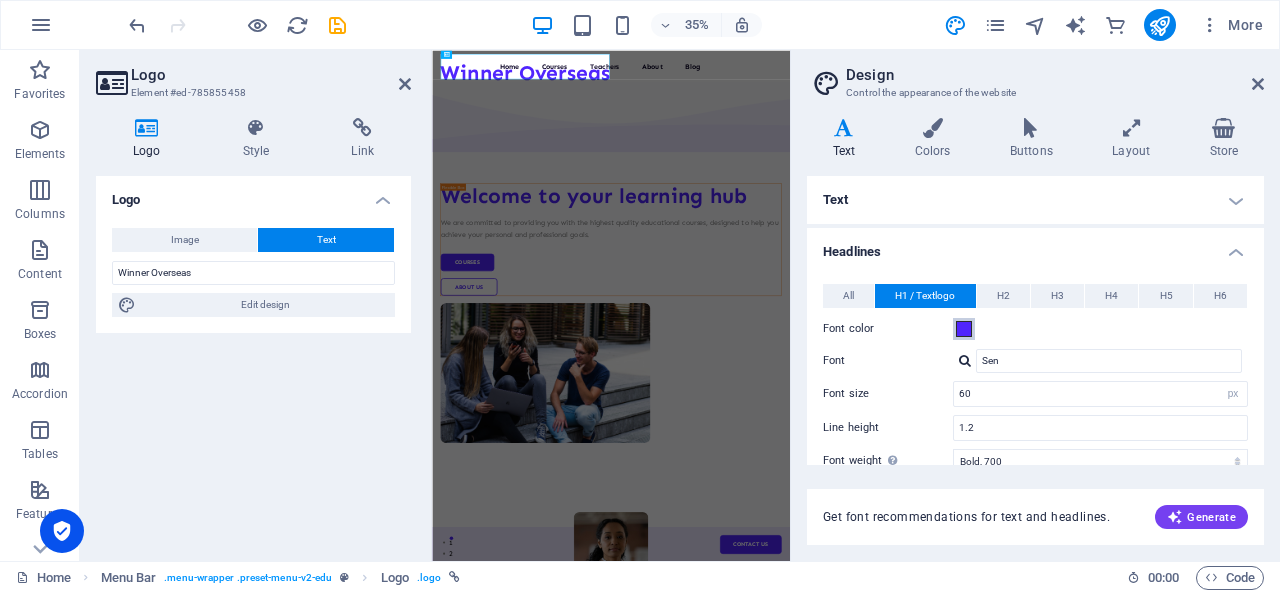 click at bounding box center [964, 329] 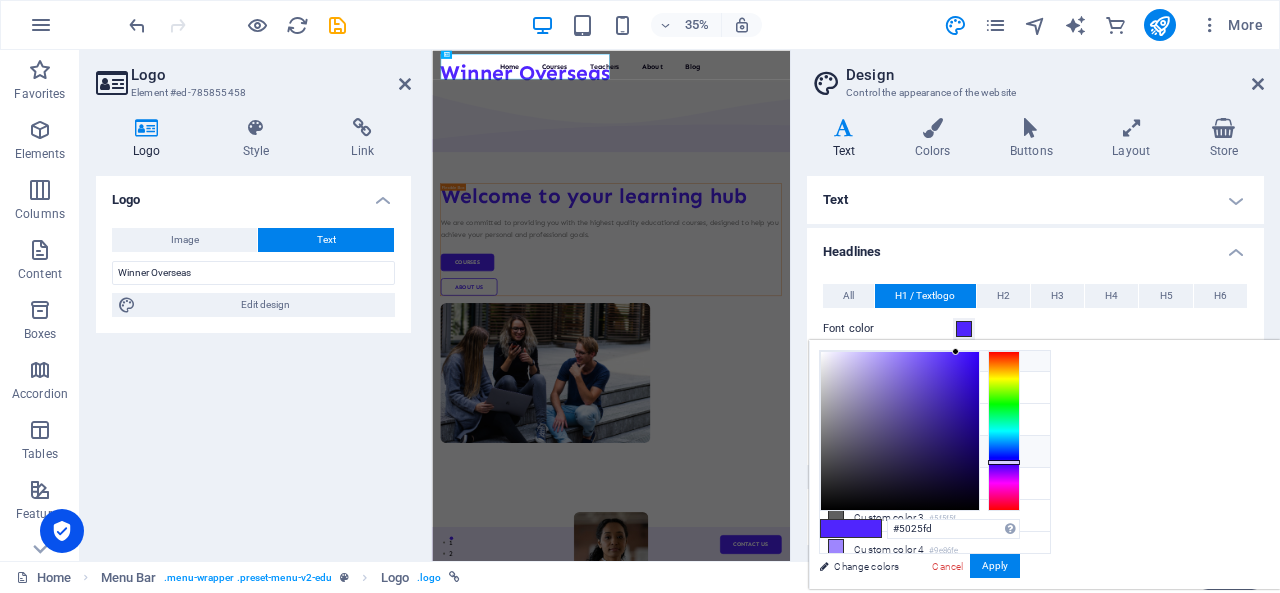 scroll, scrollTop: 0, scrollLeft: 0, axis: both 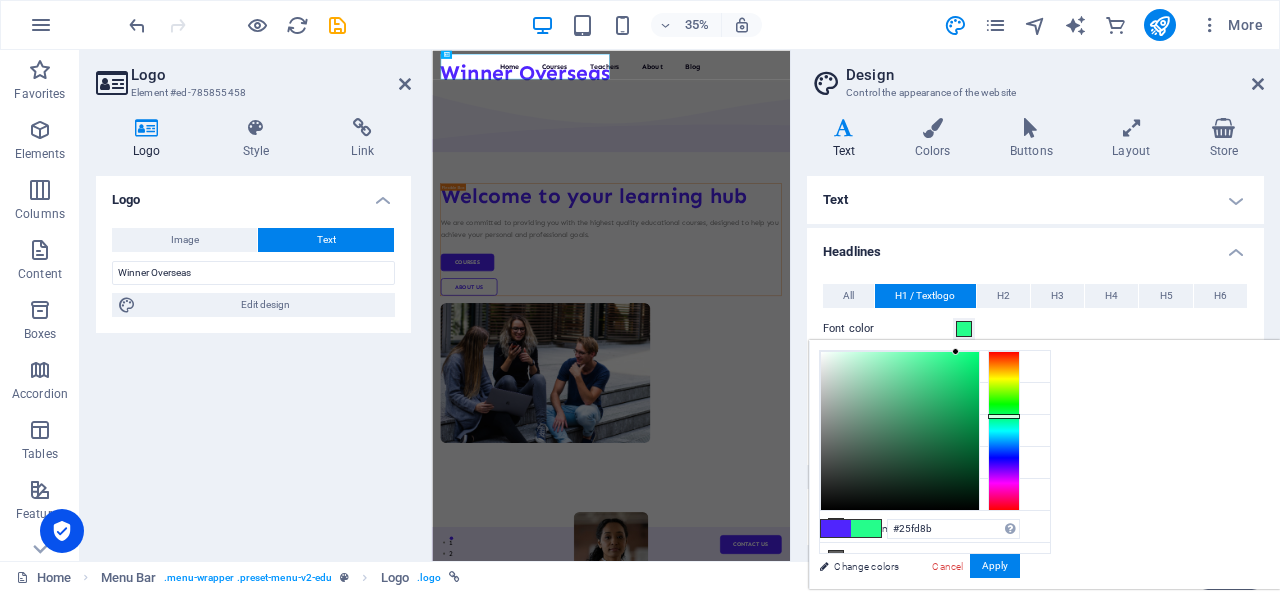 drag, startPoint x: 1254, startPoint y: 428, endPoint x: 1255, endPoint y: 415, distance: 13.038404 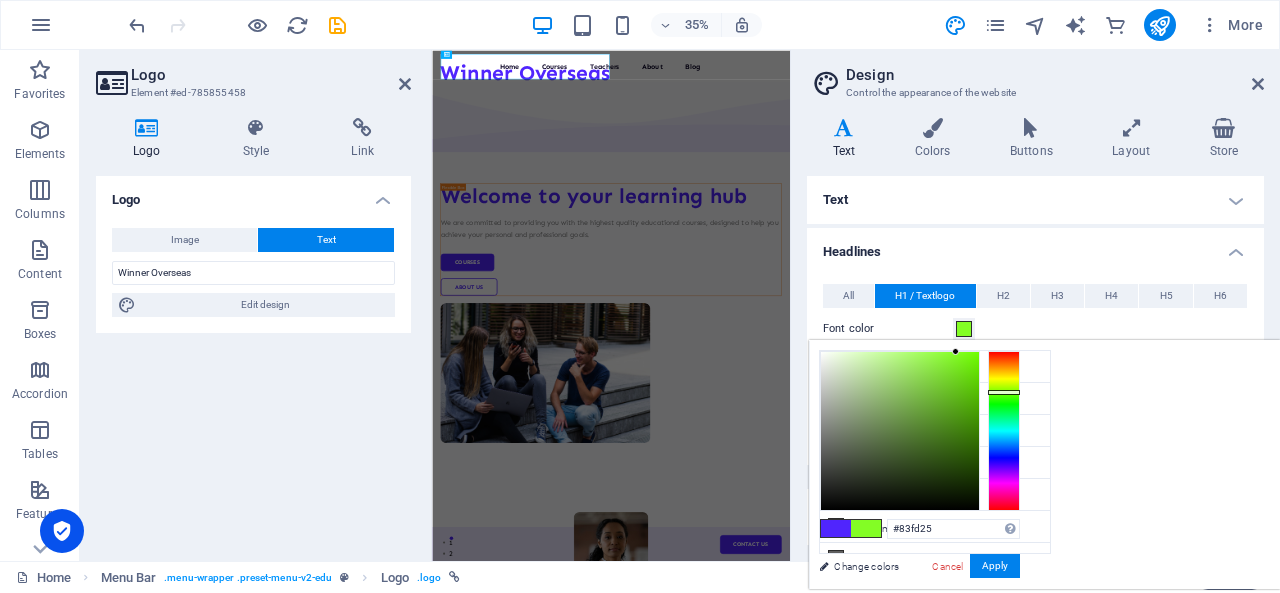 click at bounding box center (1004, 431) 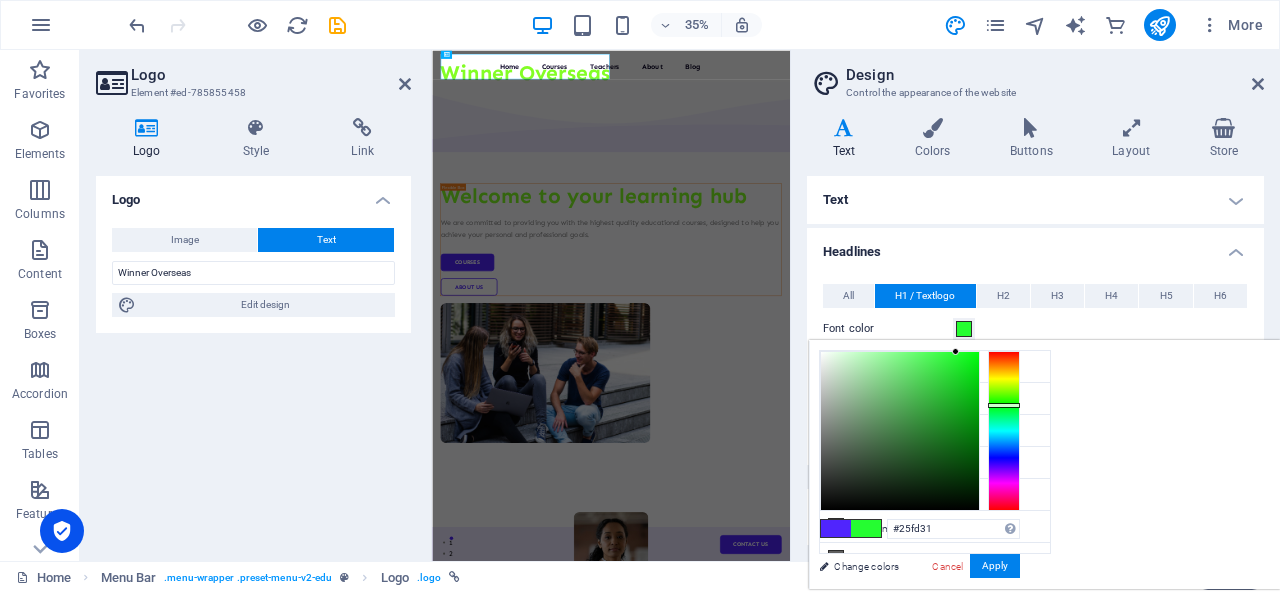 drag, startPoint x: 1250, startPoint y: 393, endPoint x: 1248, endPoint y: 404, distance: 11.18034 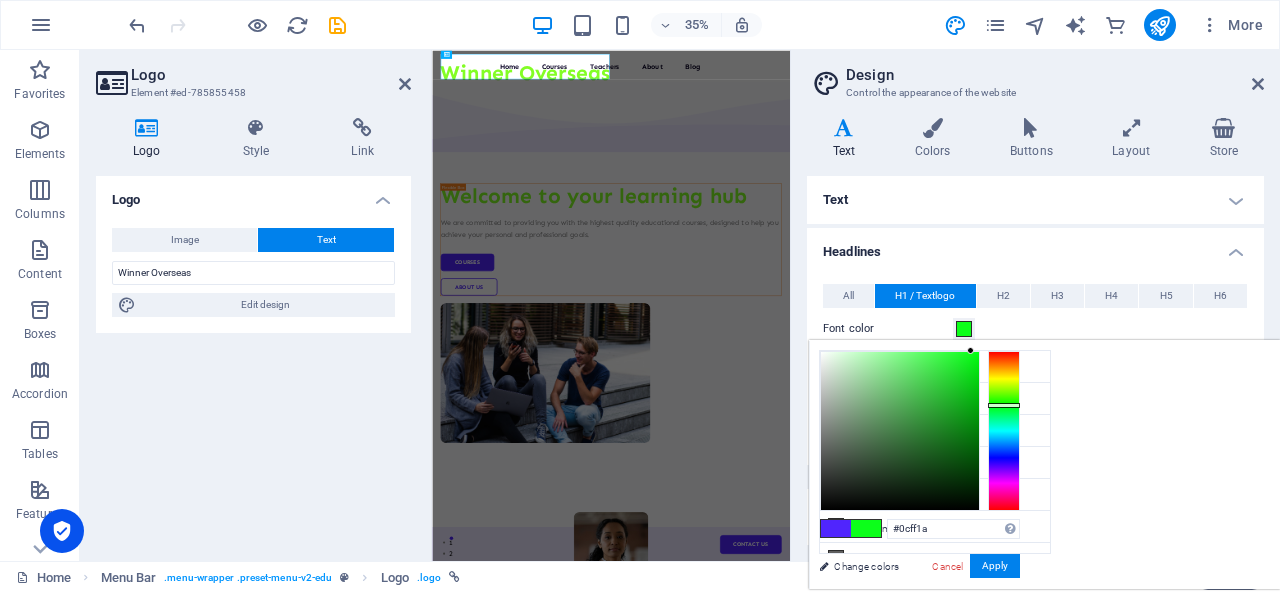 click at bounding box center [900, 431] 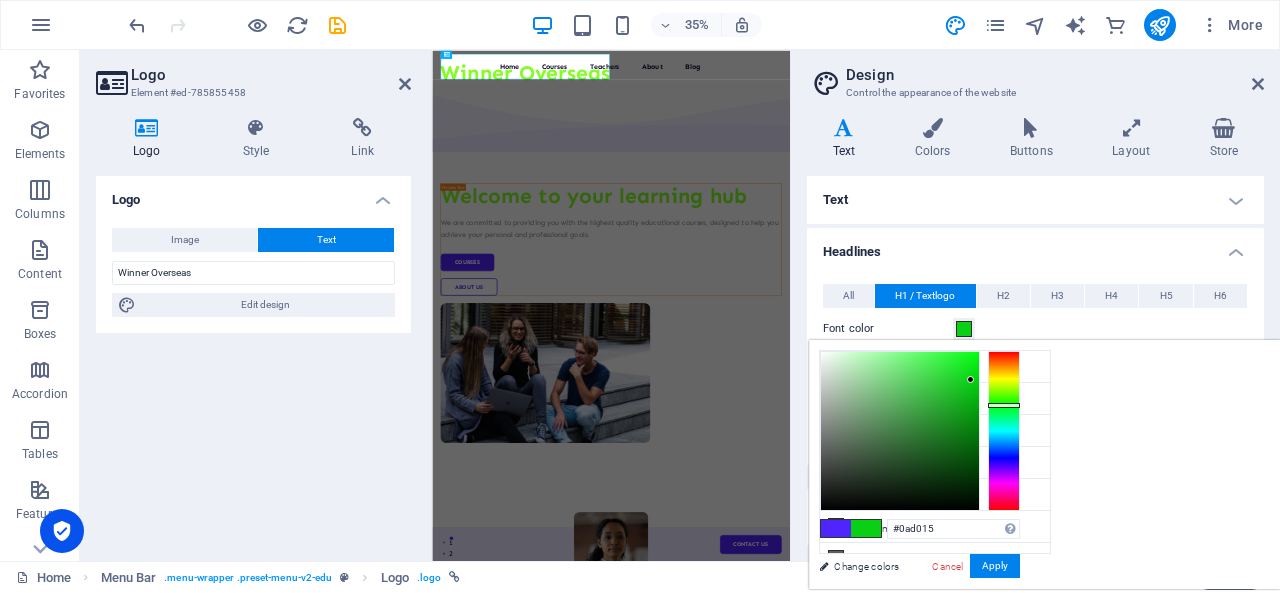 click at bounding box center (900, 431) 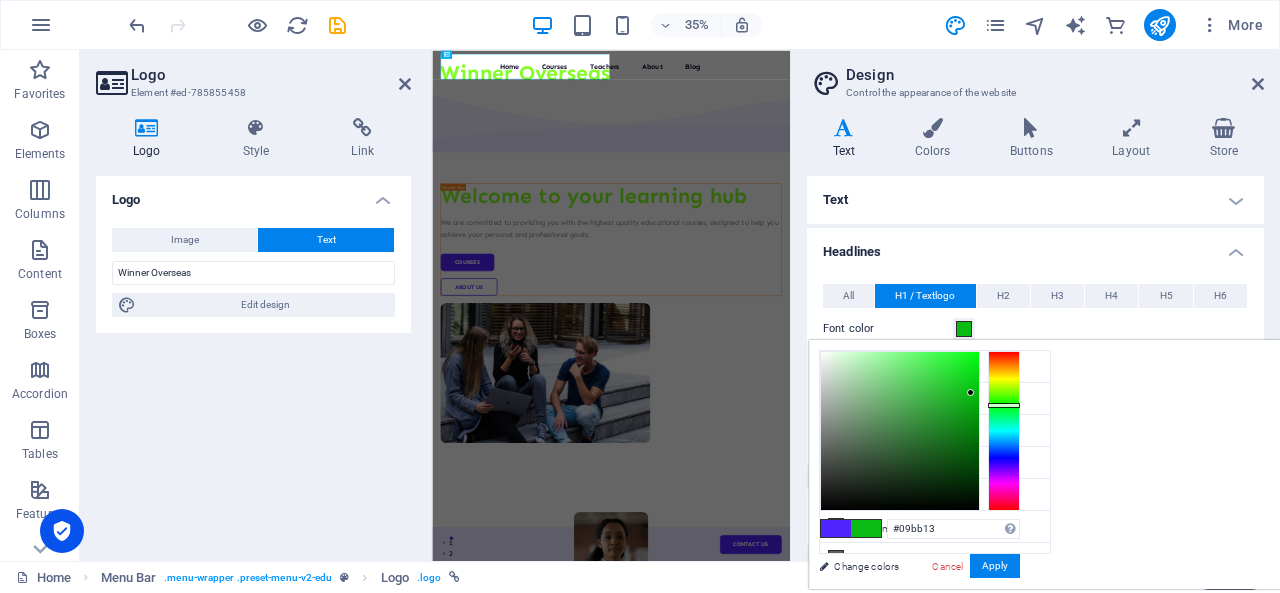 click at bounding box center [900, 431] 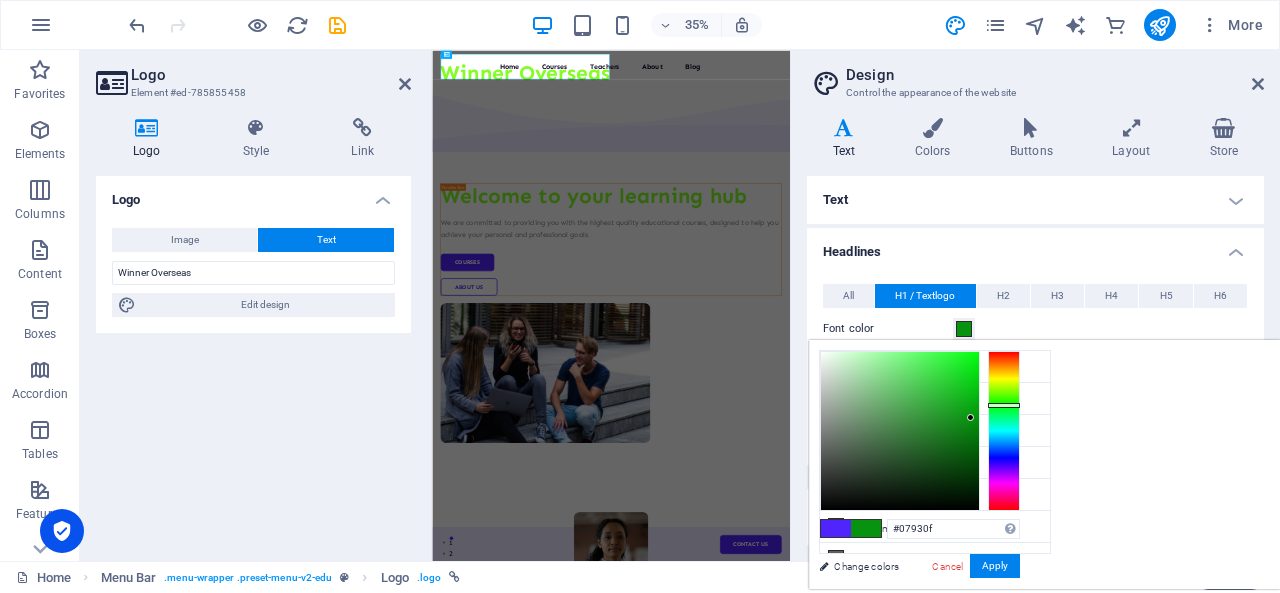 click at bounding box center [900, 431] 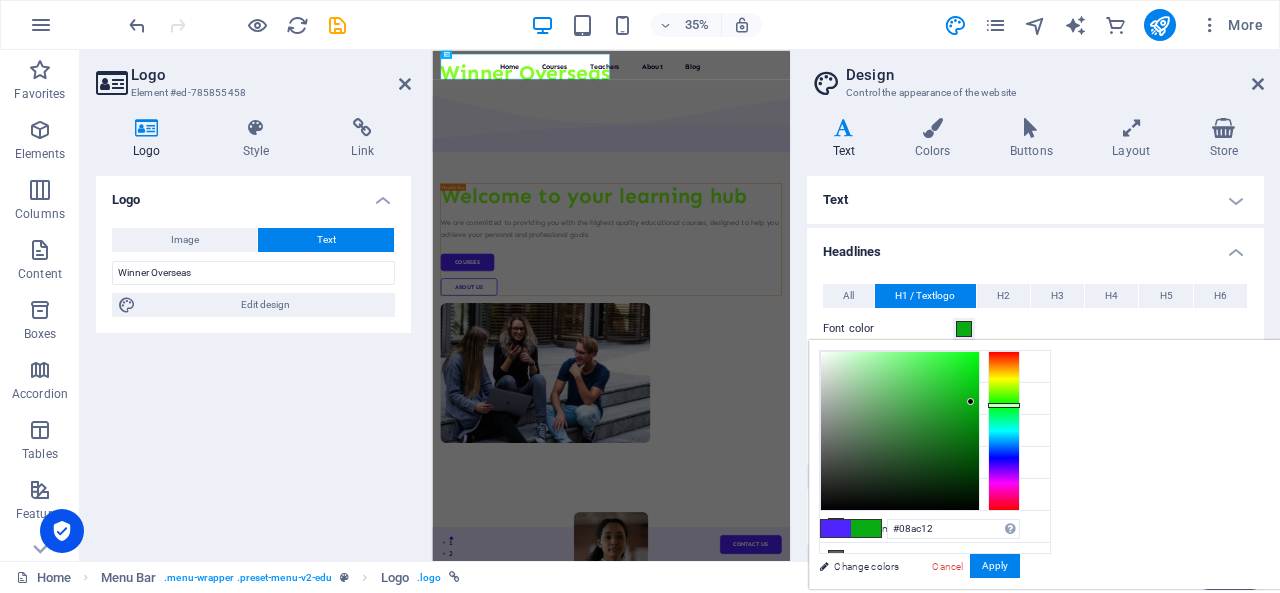 click at bounding box center (900, 431) 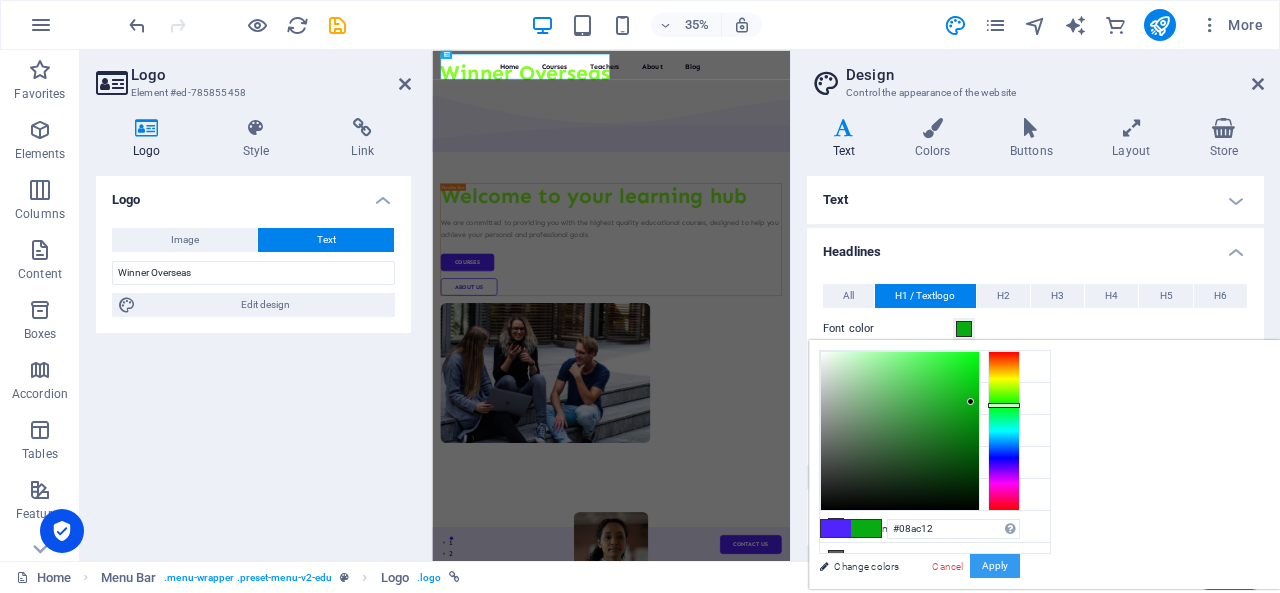 click on "Apply" at bounding box center (995, 566) 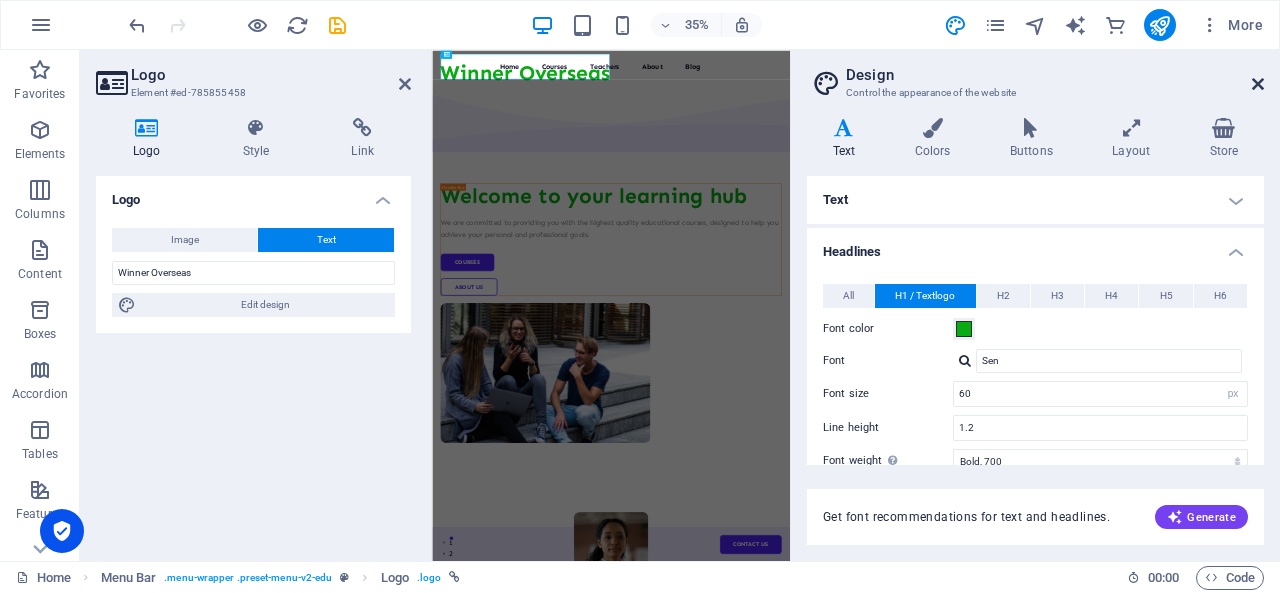 click at bounding box center [1258, 84] 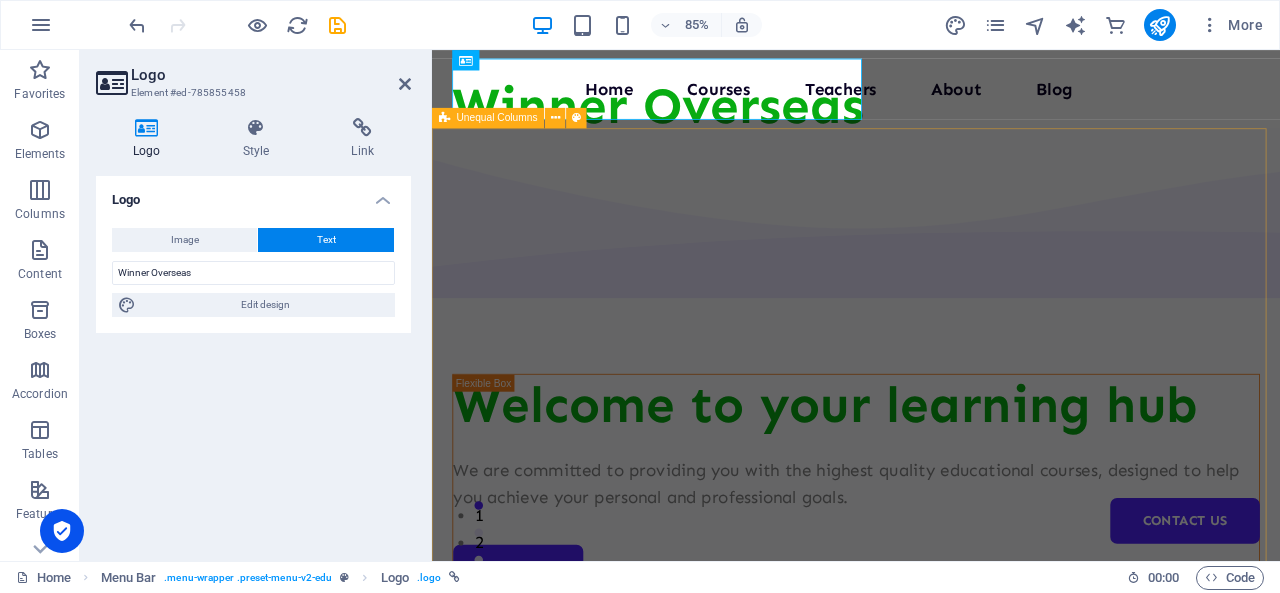 click on "Welcome to your learning hub We are committed to providing you with the highest quality educational courses, designed to help you achieve your personal and professional goals. Courses About Us" at bounding box center [931, 777] 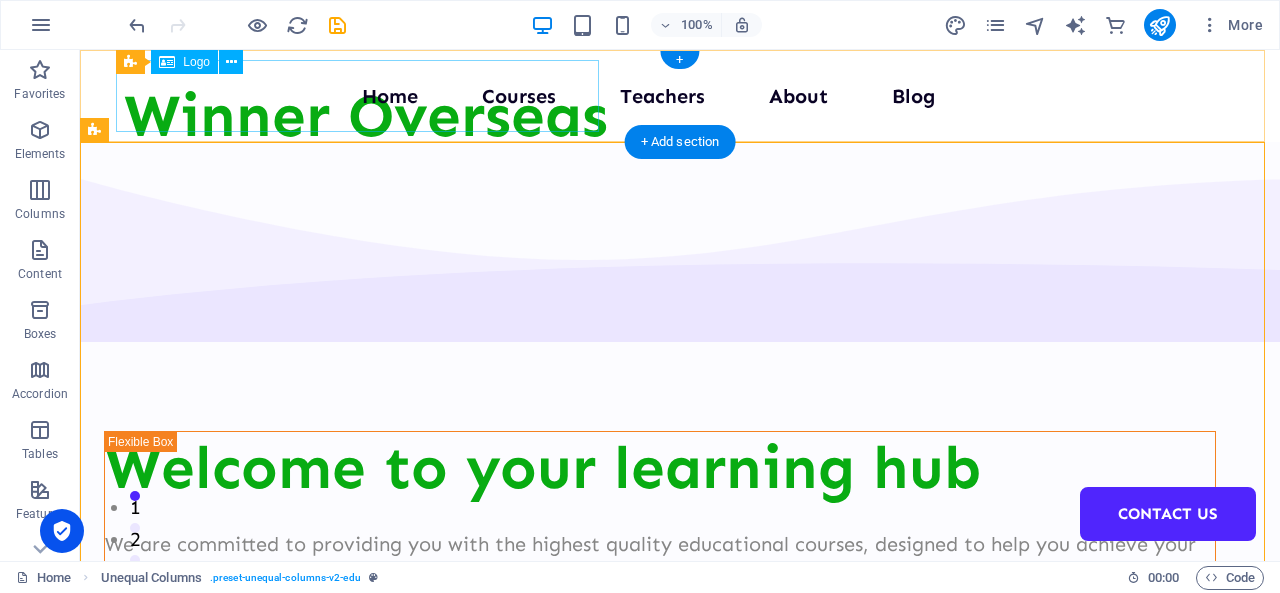 click on "Winner Overseas" at bounding box center (366, 116) 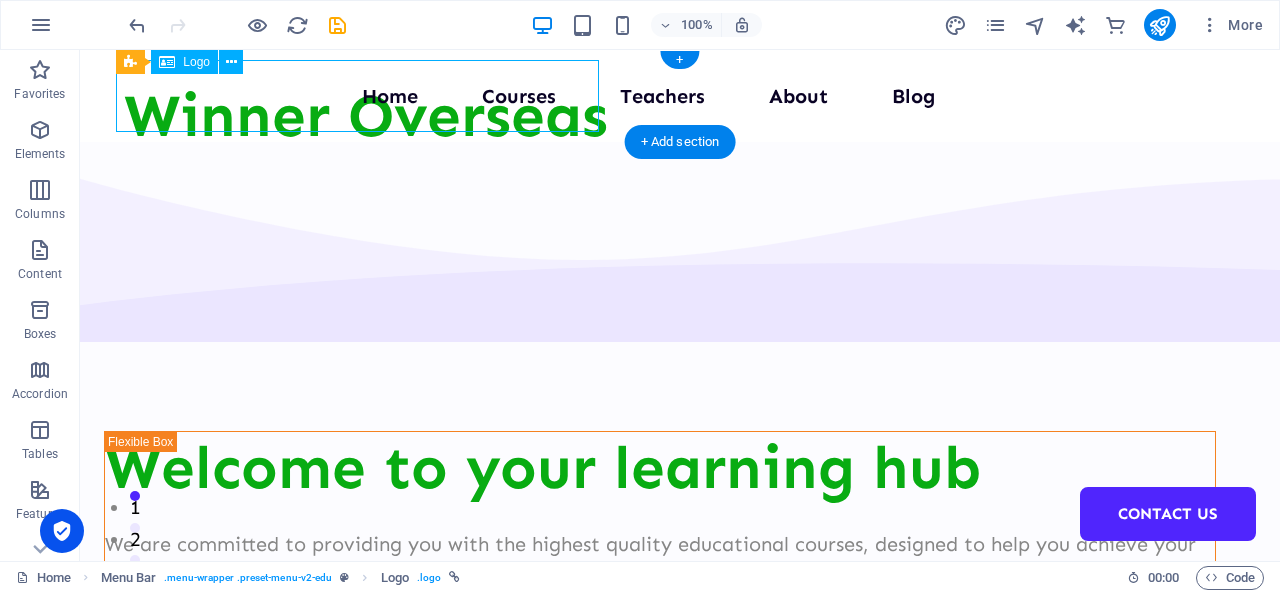 click on "Winner Overseas" at bounding box center [366, 116] 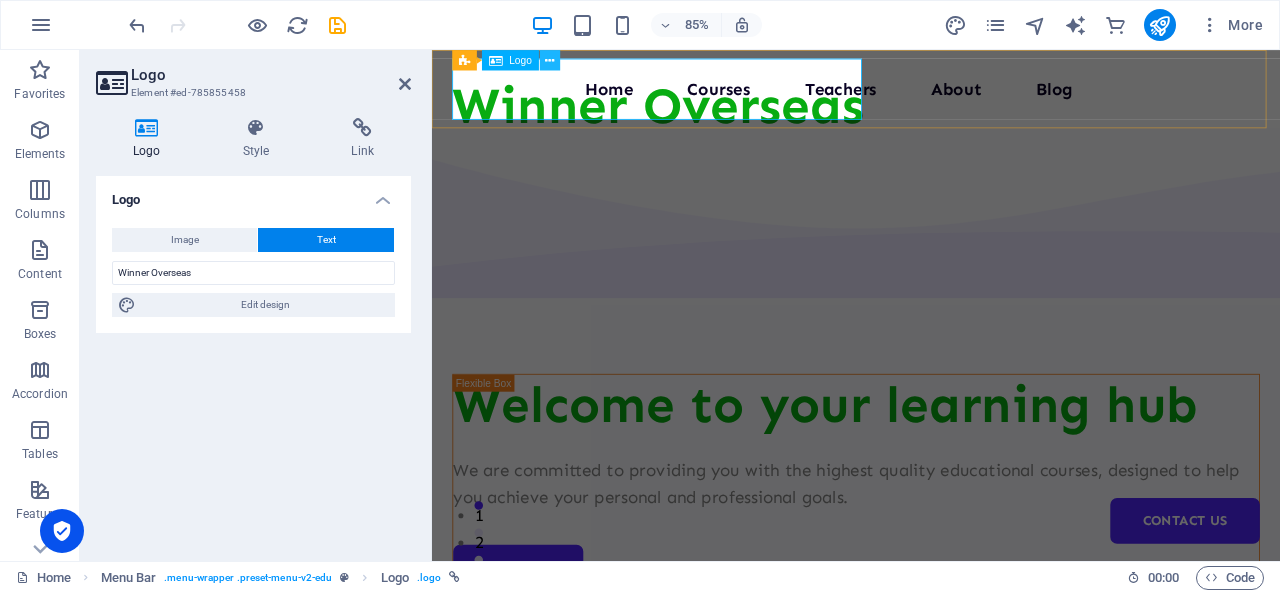 click at bounding box center [549, 60] 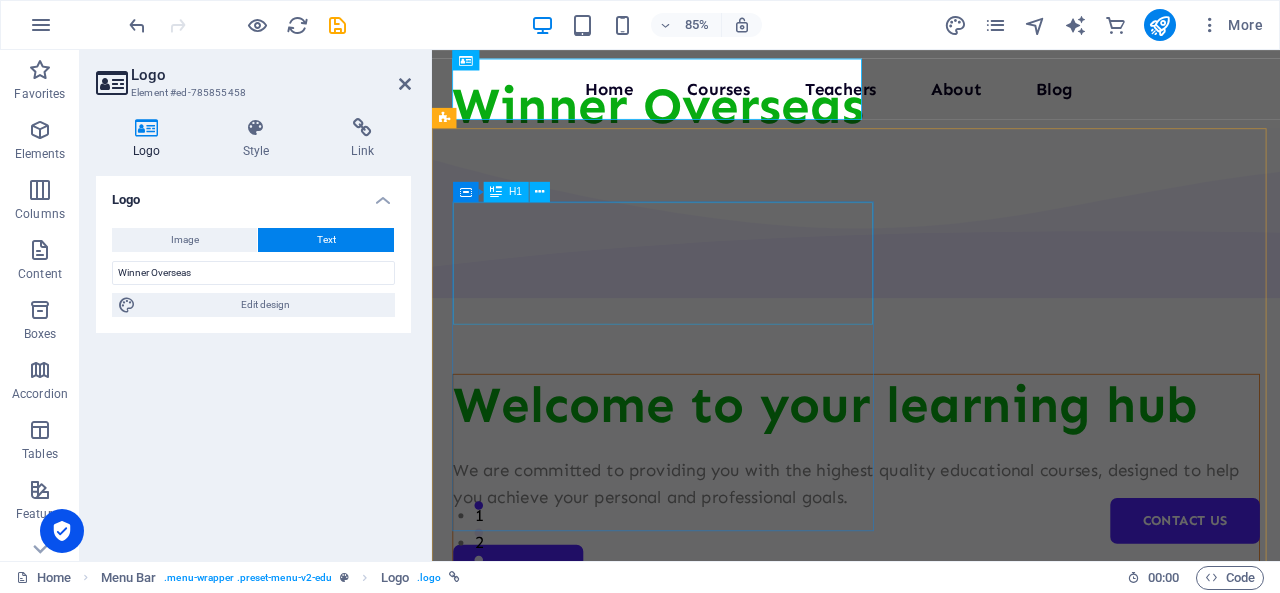 click on "Welcome to your learning hub" at bounding box center [931, 468] 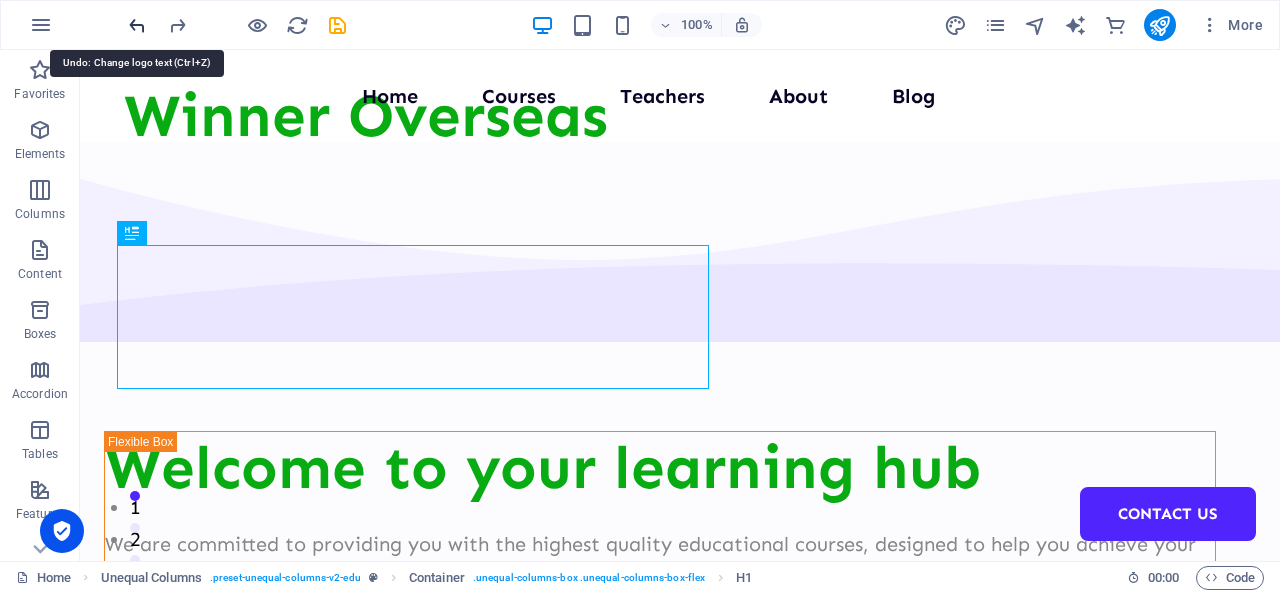click at bounding box center (137, 25) 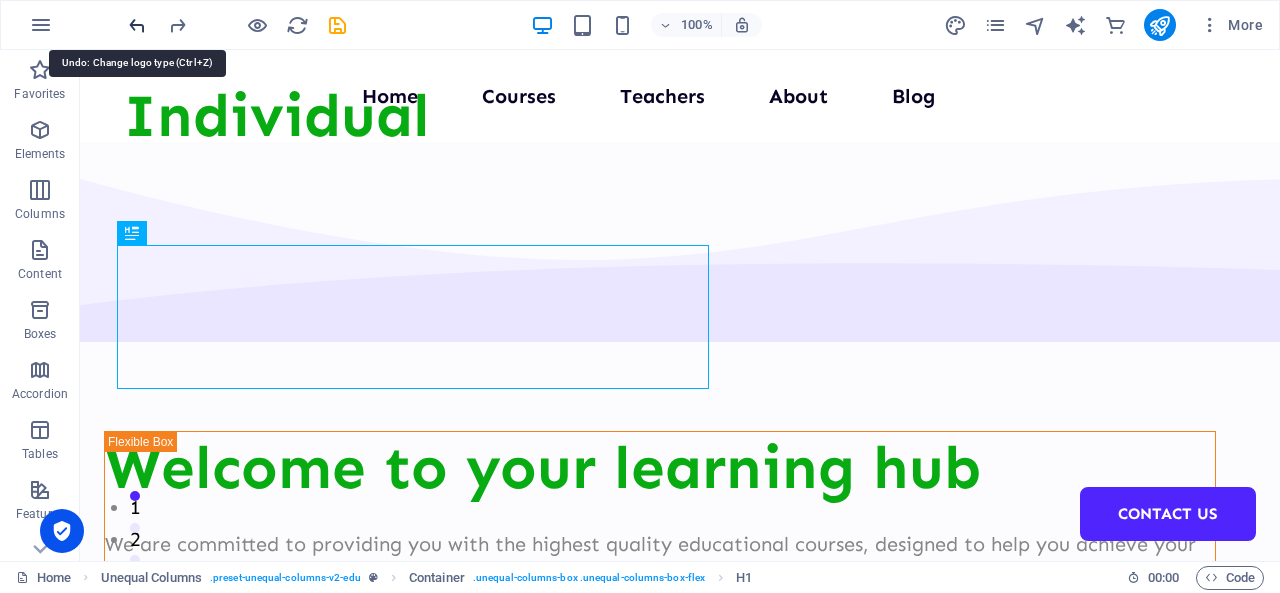 click at bounding box center [137, 25] 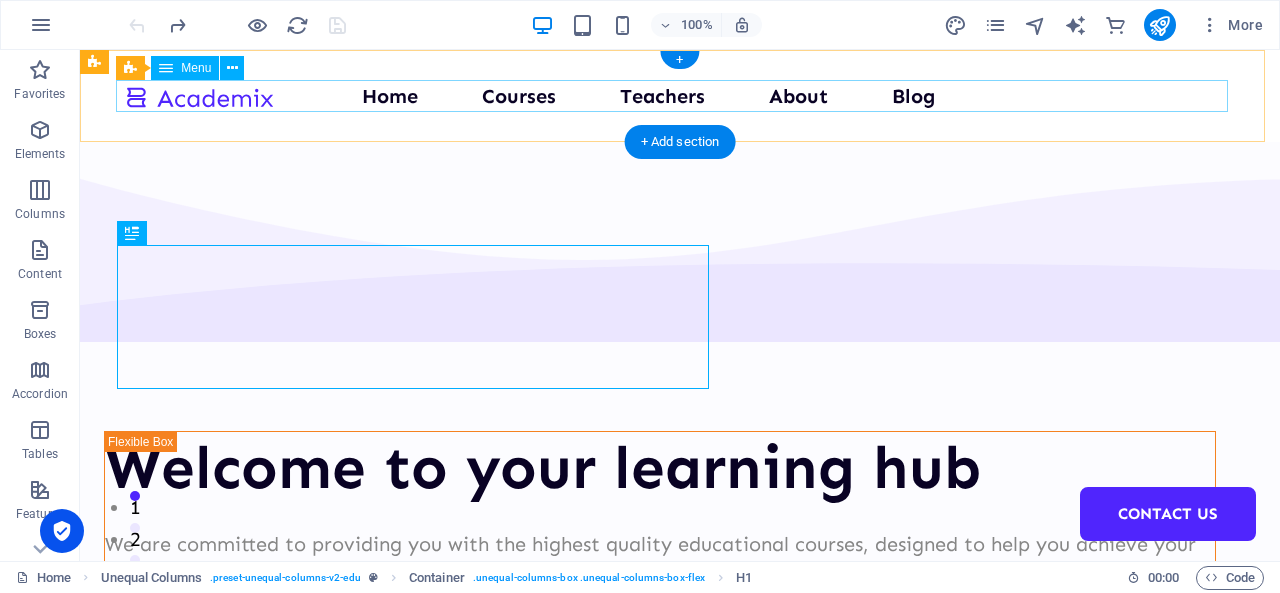 click on "Home Courses Teachers About Blog Contact Us" at bounding box center (680, 96) 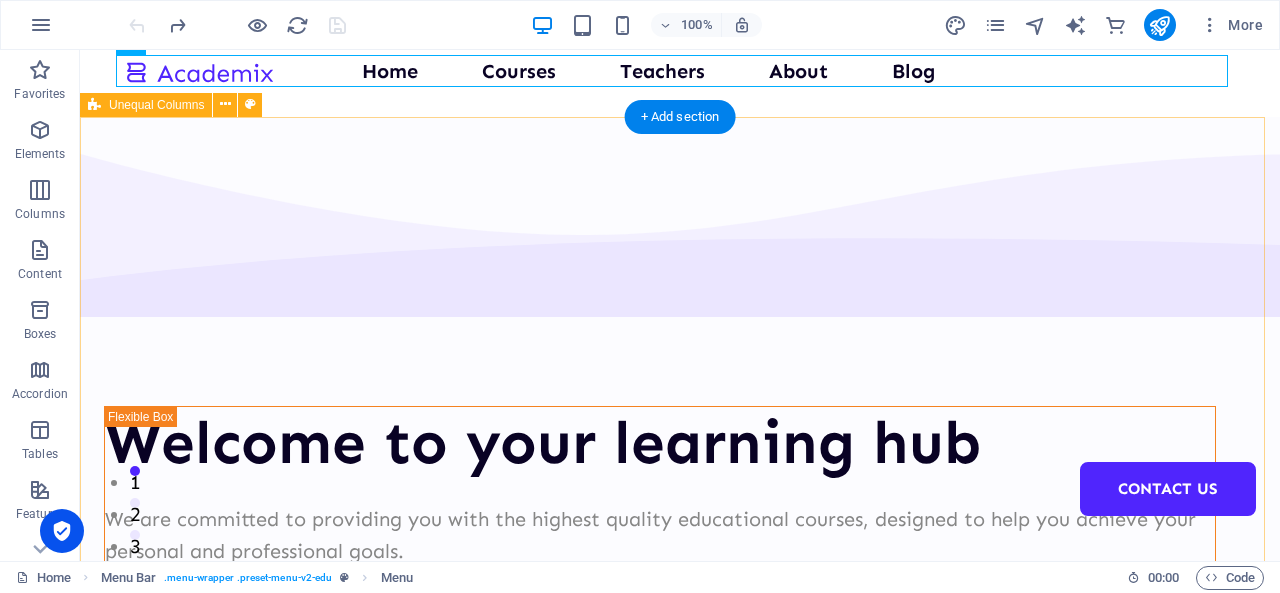 scroll, scrollTop: 0, scrollLeft: 0, axis: both 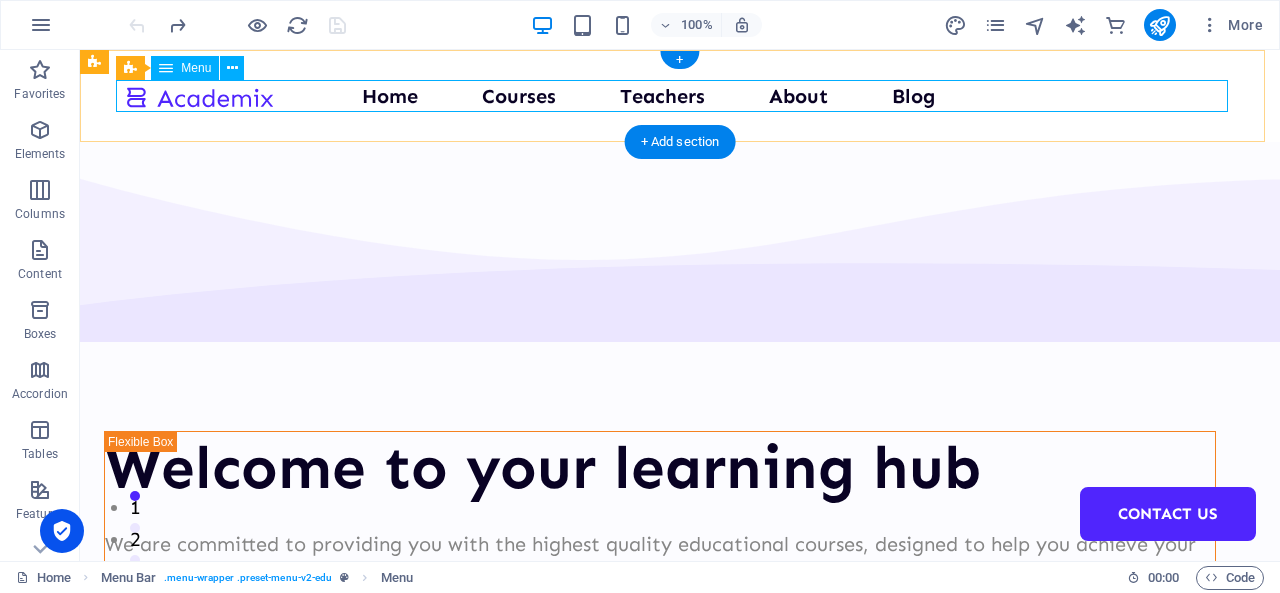 click on "Home Courses Teachers About Blog Contact Us" at bounding box center (680, 96) 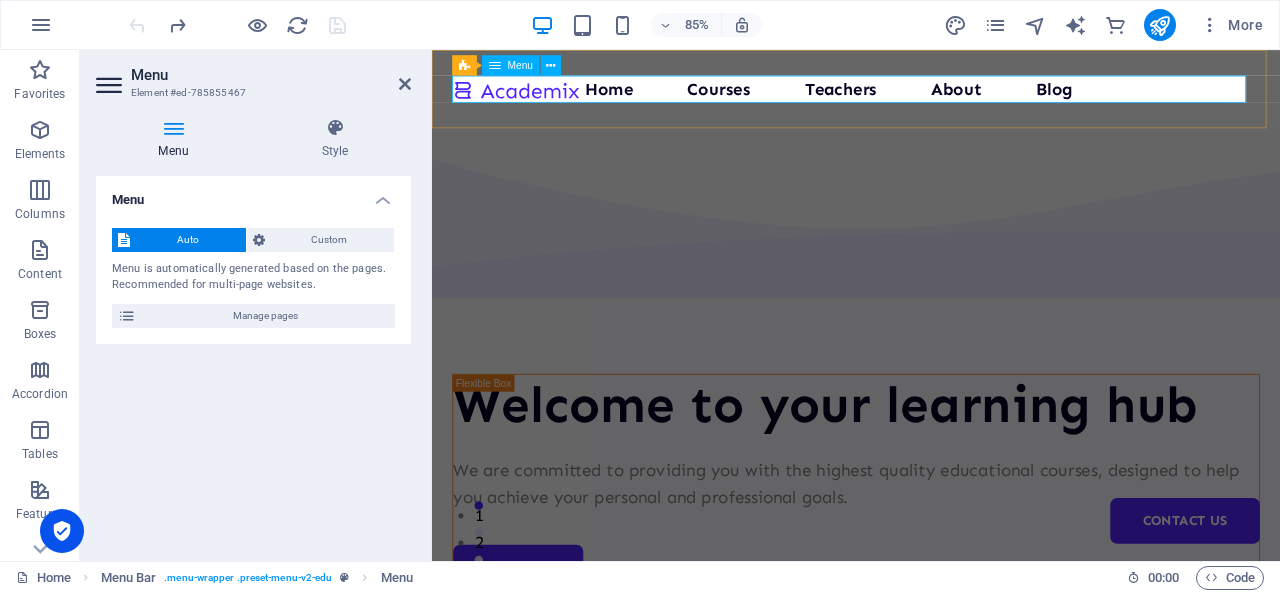 click on "Home Courses Teachers About Blog Contact Us" at bounding box center (931, 96) 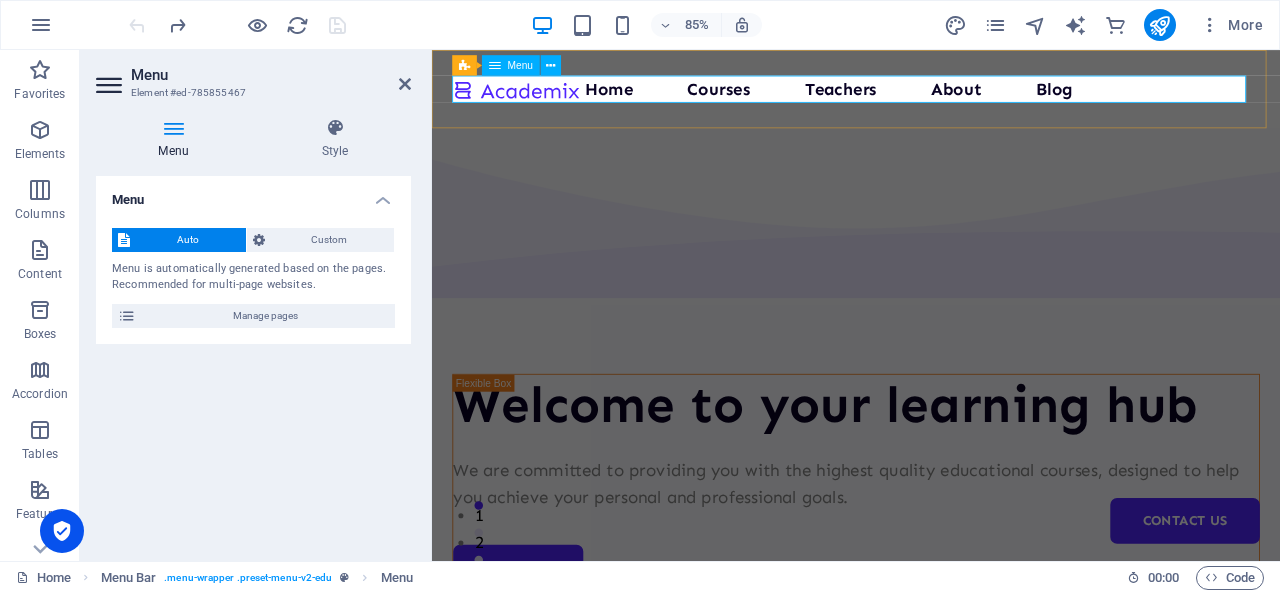 click on "Home Courses Teachers About Blog Contact Us" at bounding box center (931, 96) 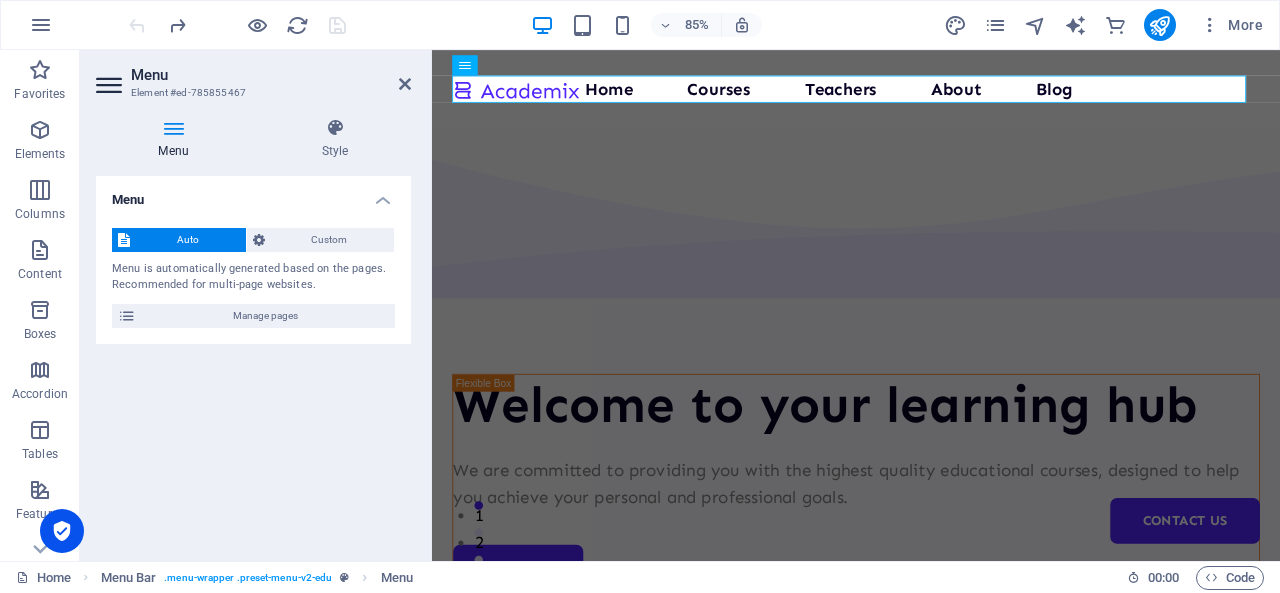 click at bounding box center (173, 128) 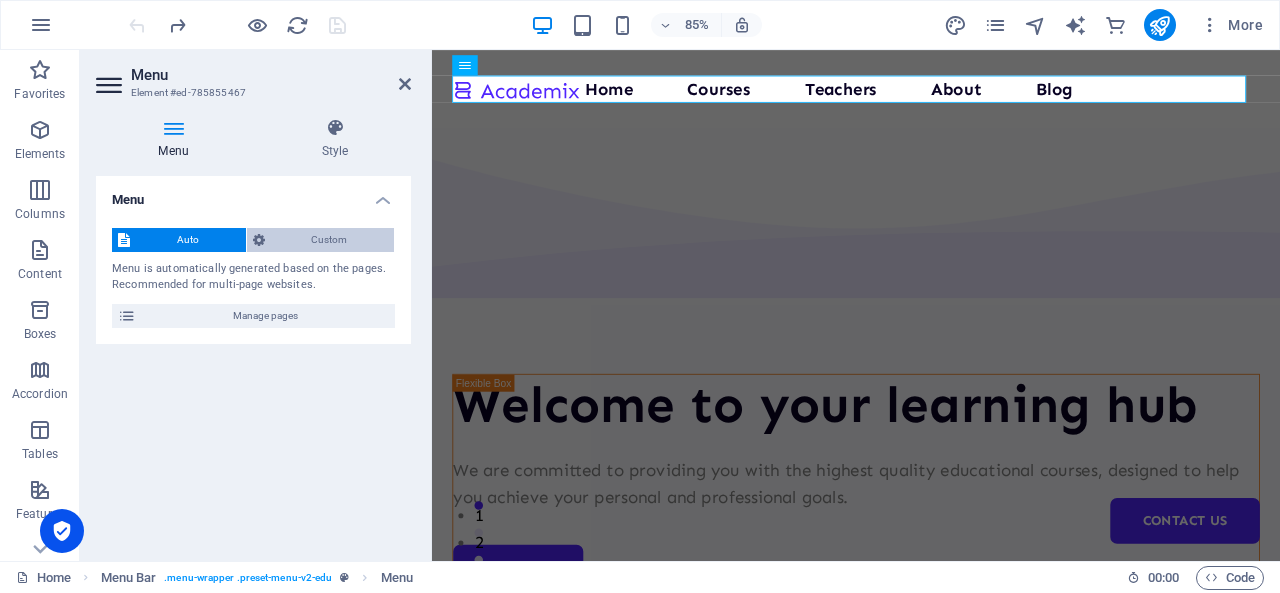 click on "Custom" at bounding box center [330, 240] 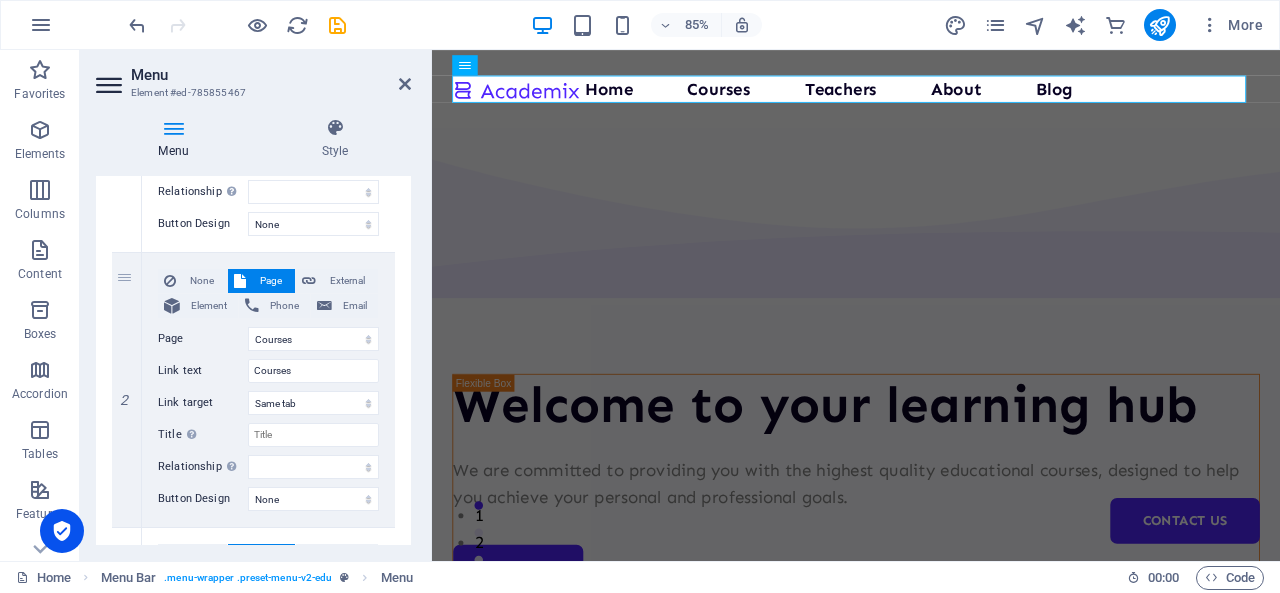 scroll, scrollTop: 389, scrollLeft: 0, axis: vertical 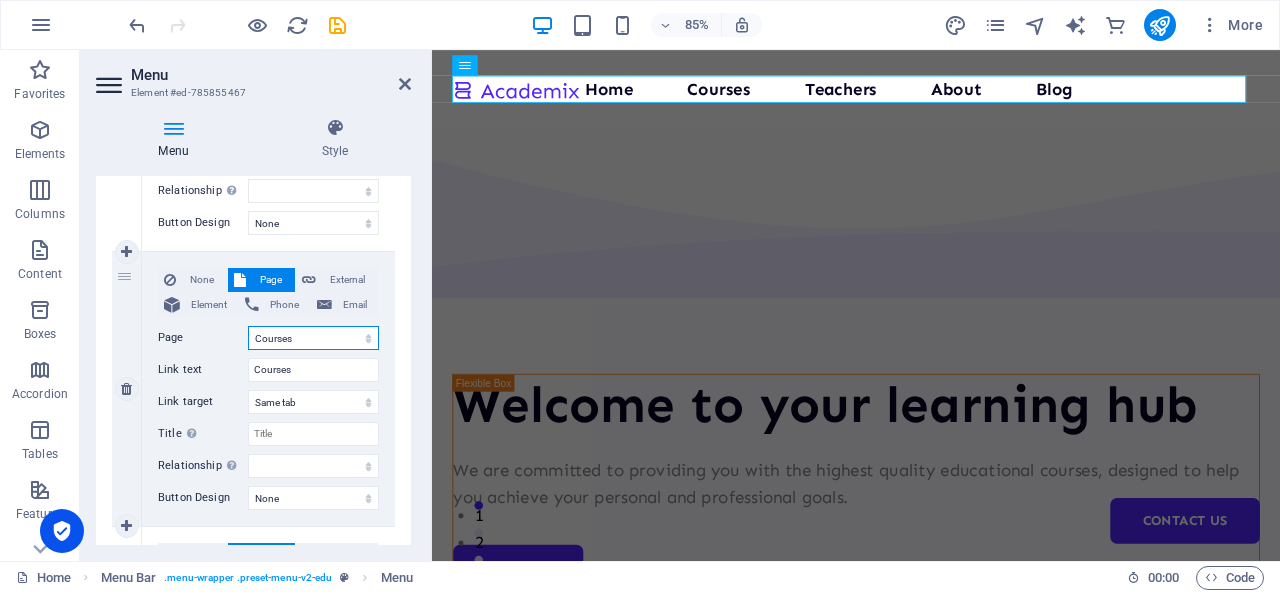 click on "Home Courses Teachers About Blog Contact Us Legal Notice Privacy" at bounding box center [313, 338] 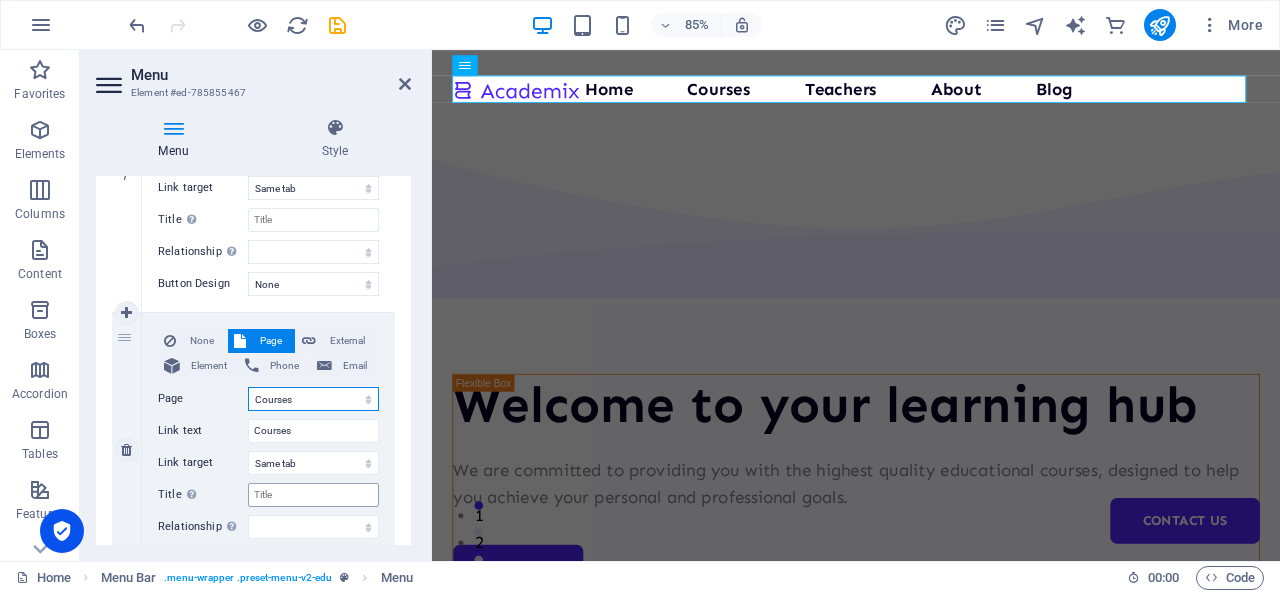 scroll, scrollTop: 323, scrollLeft: 0, axis: vertical 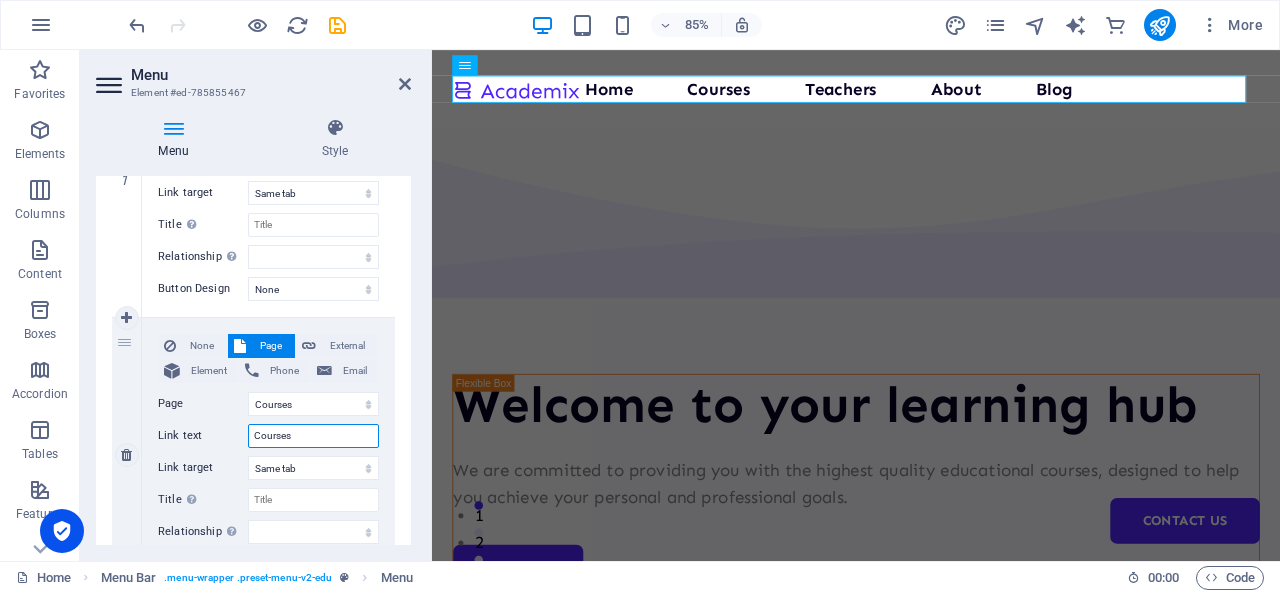 click on "Courses" at bounding box center [313, 436] 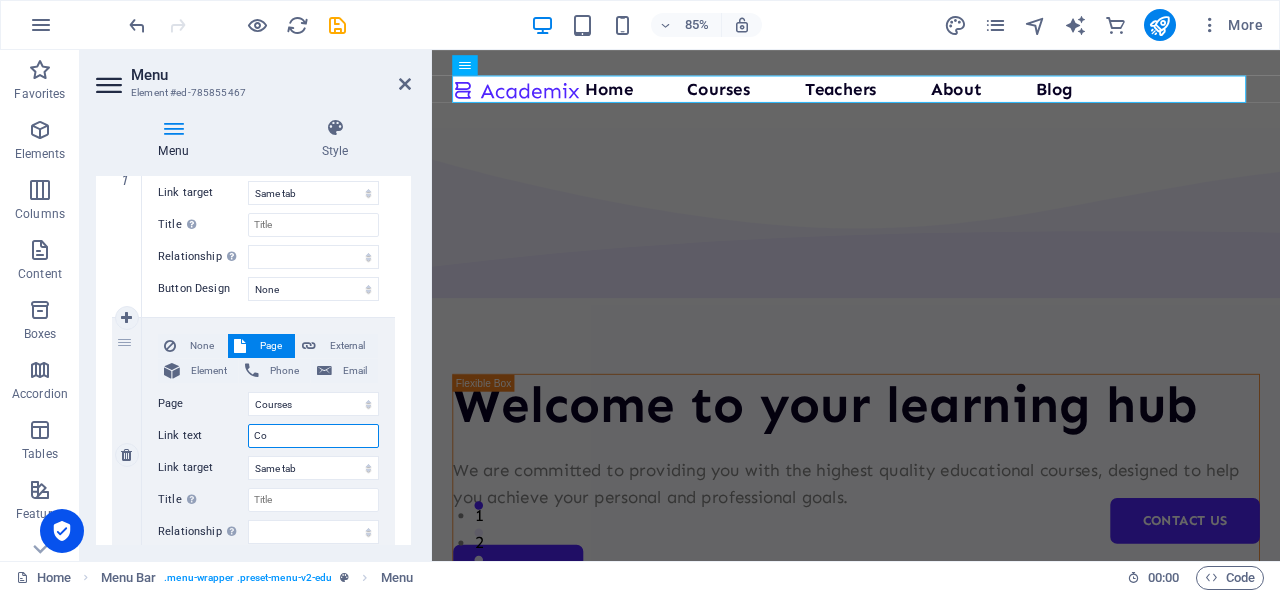 type on "C" 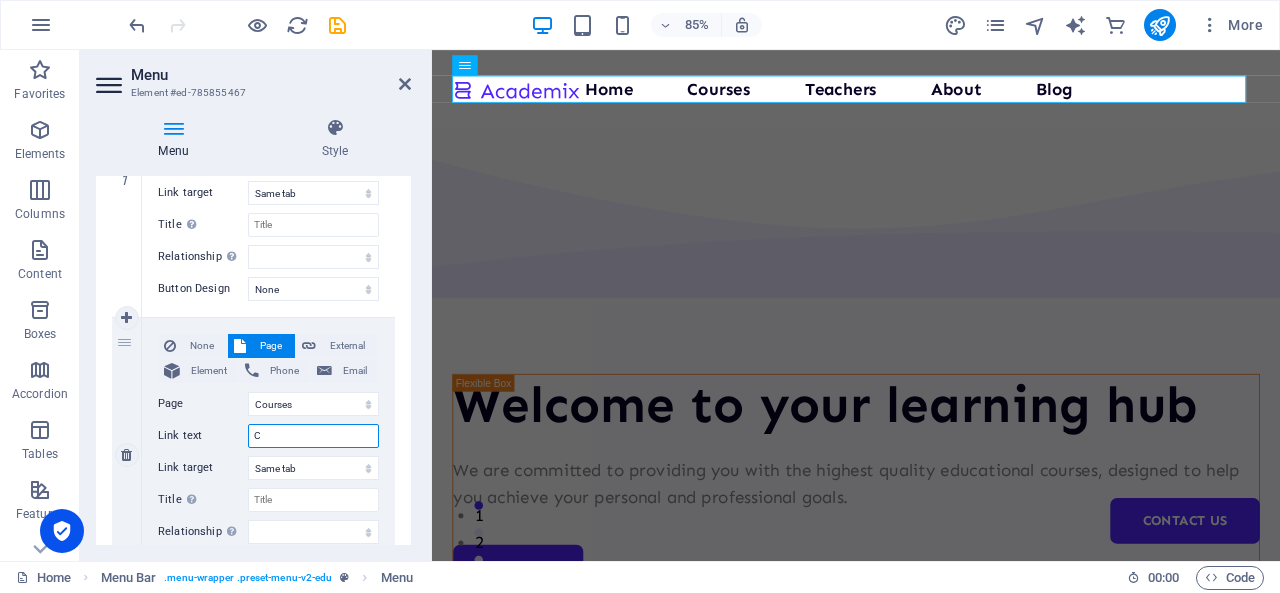 type 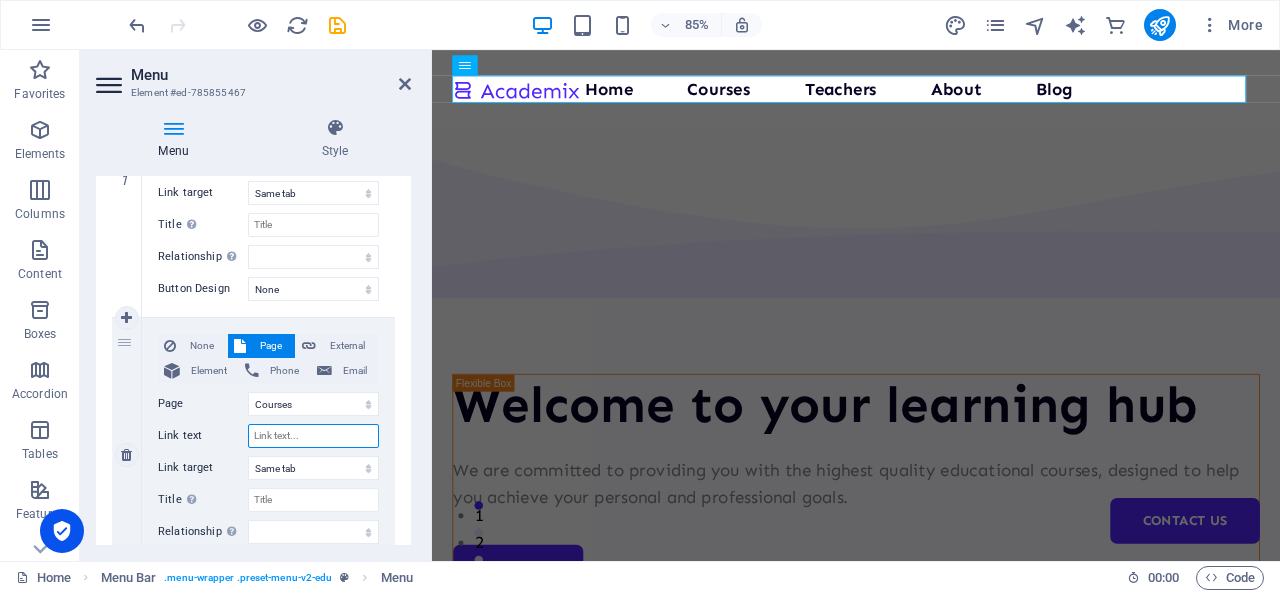 select 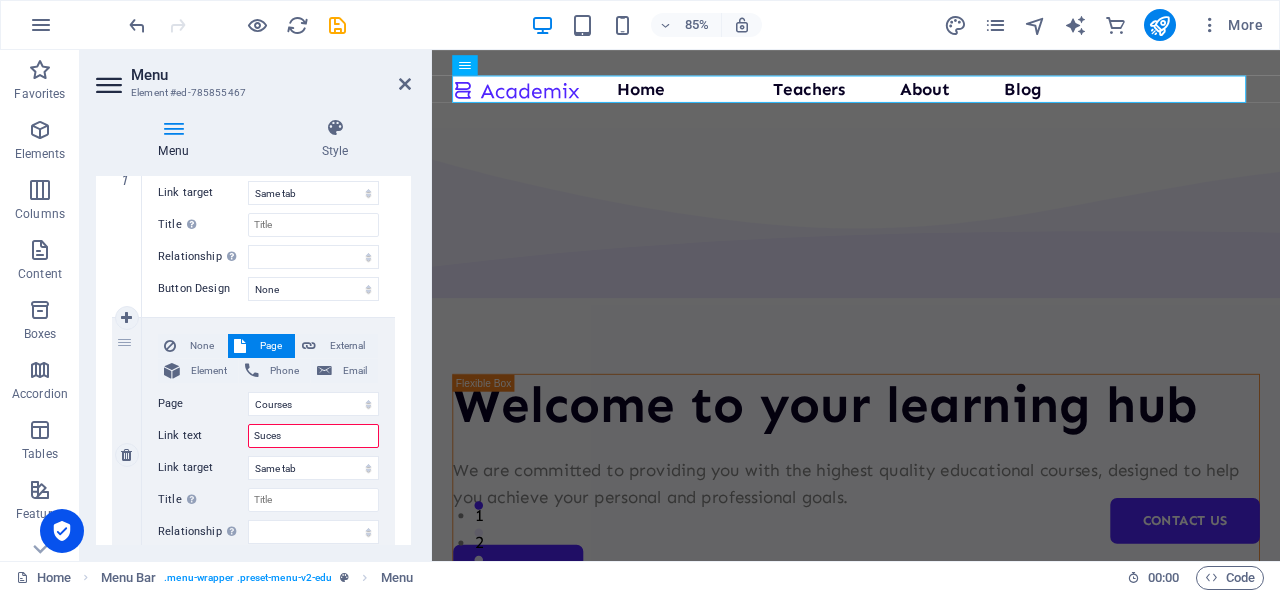 type on "Sucess" 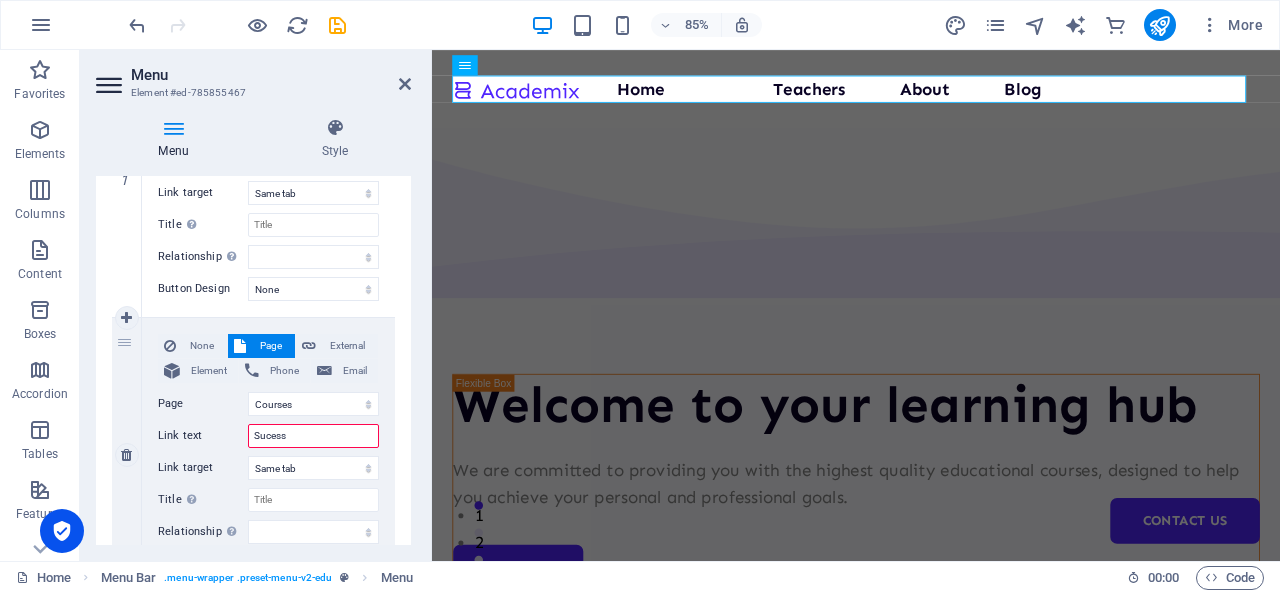 select 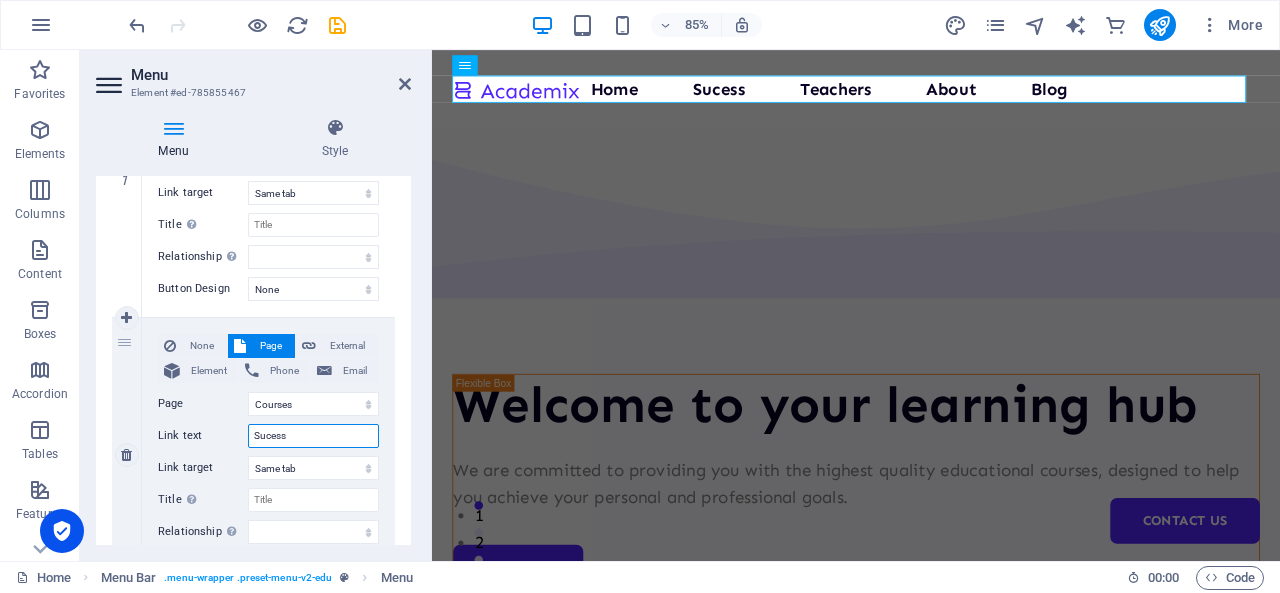 select 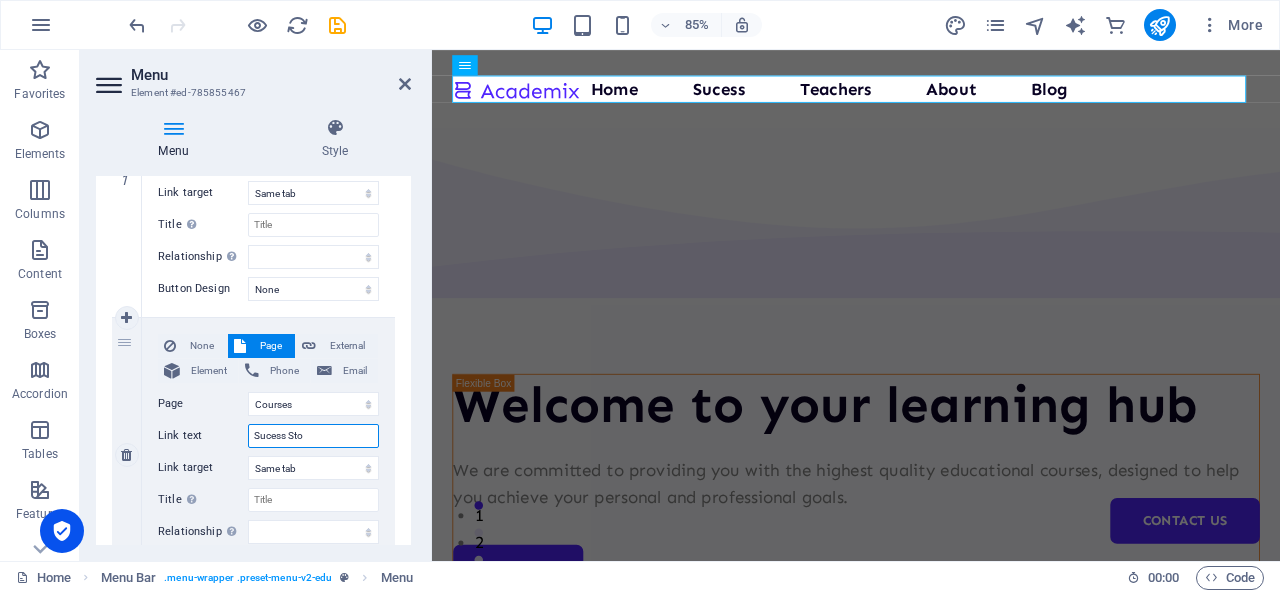 type on "Sucess Stor" 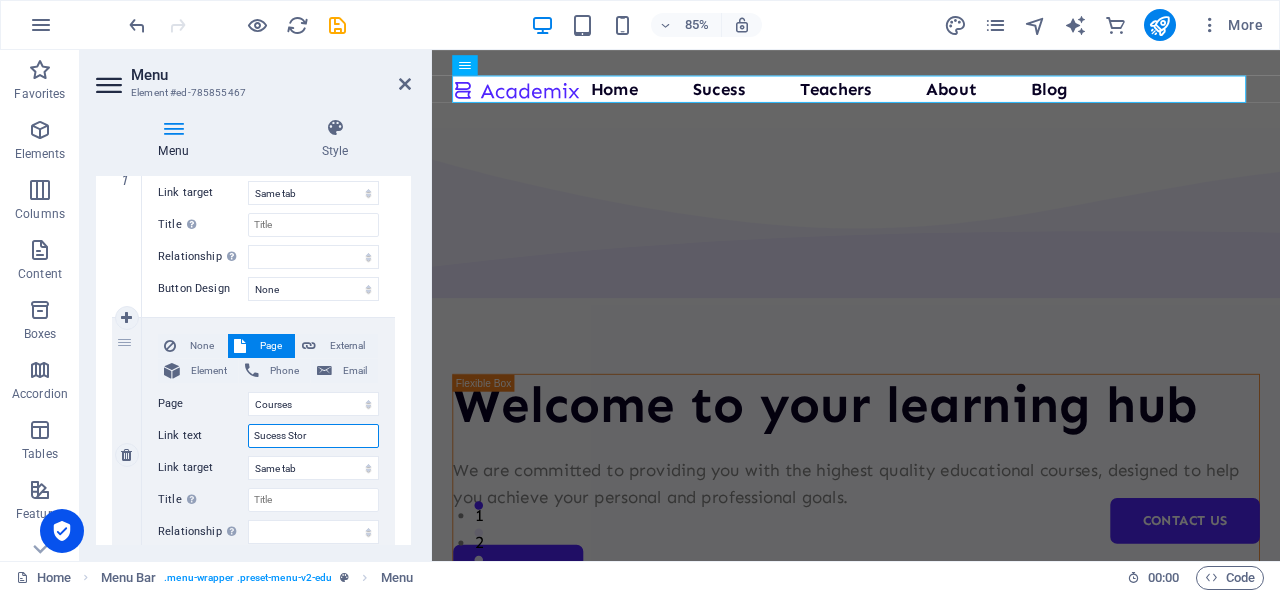 select 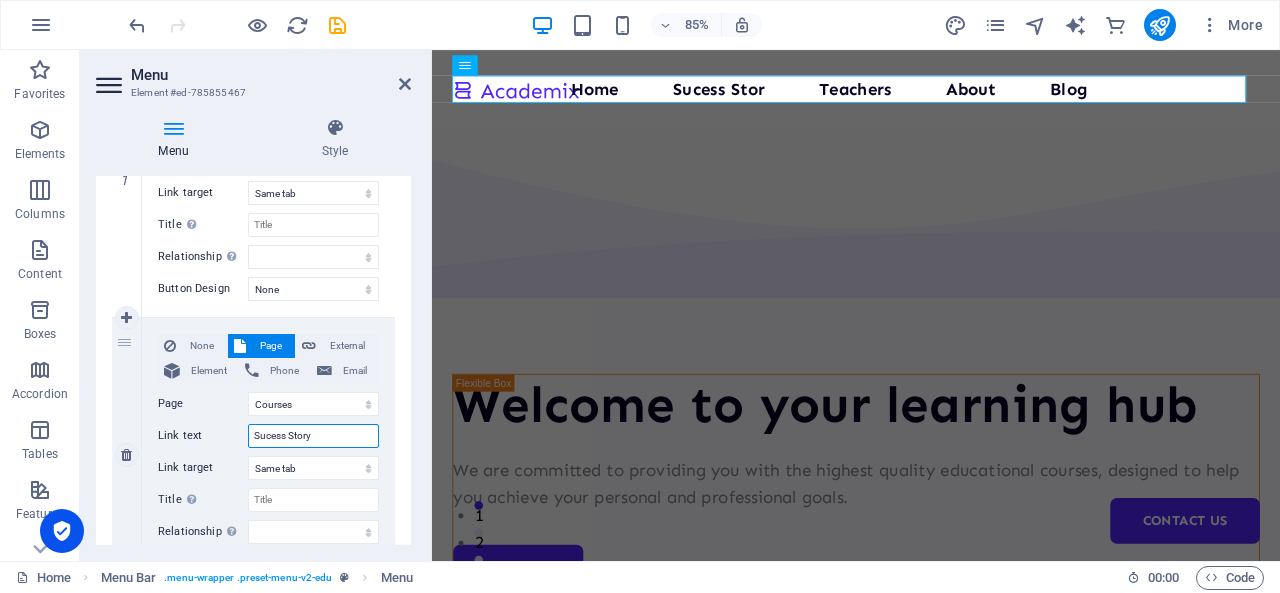 select 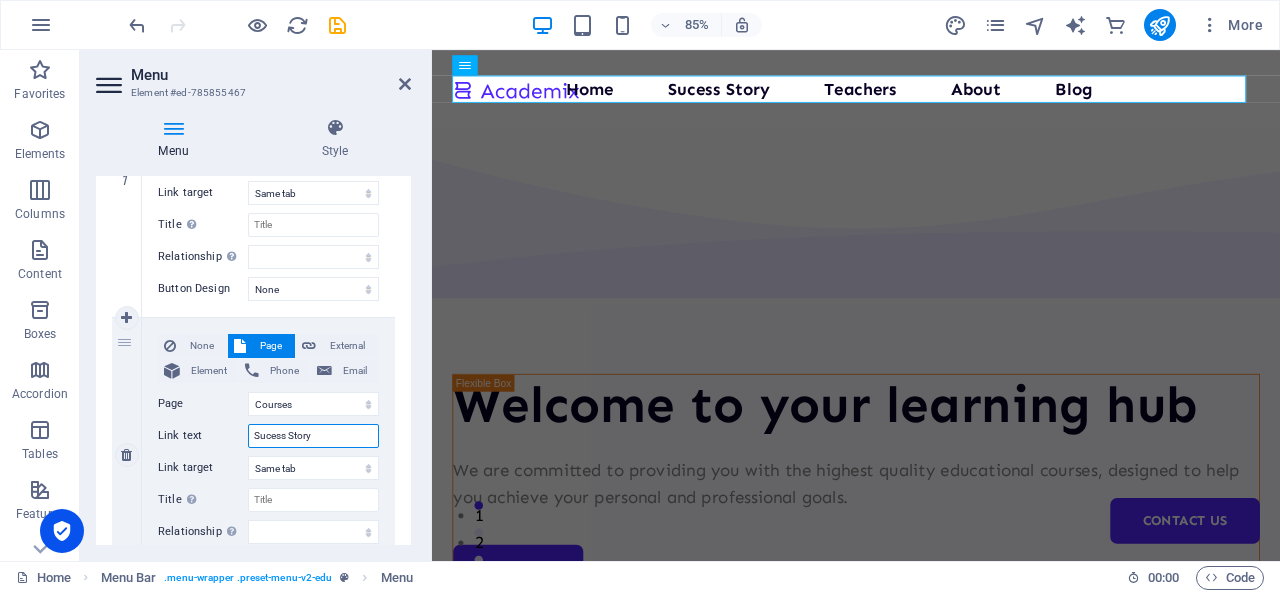 type on "Sucess Story" 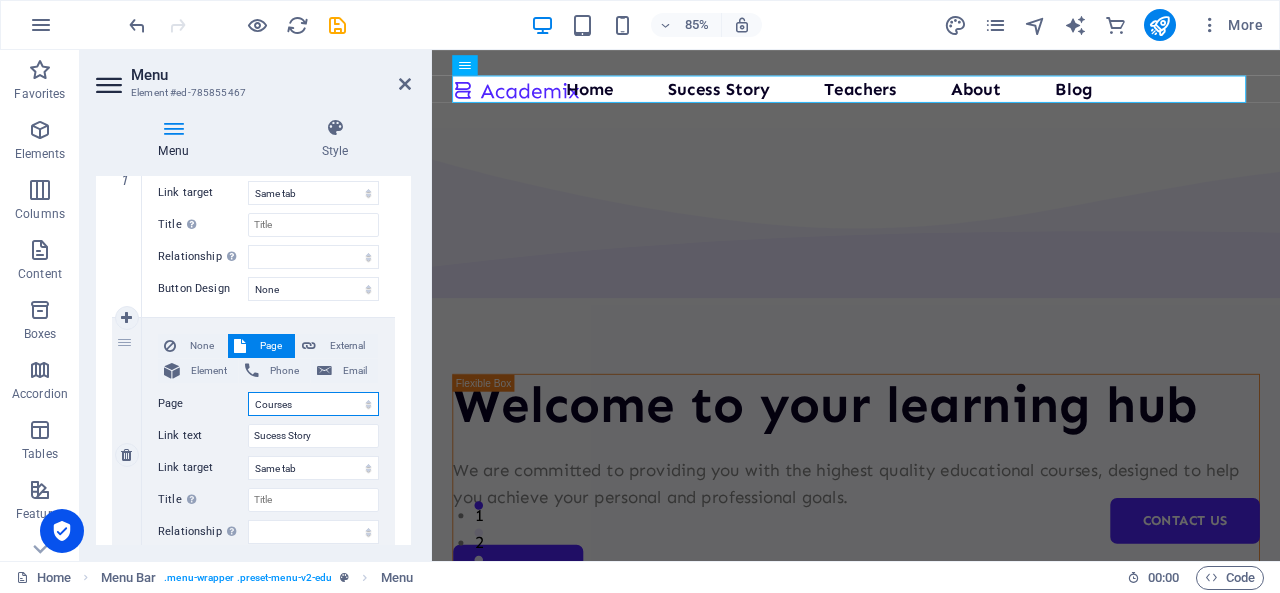 click on "Home Courses Teachers About Blog Contact Us Legal Notice Privacy" at bounding box center (313, 404) 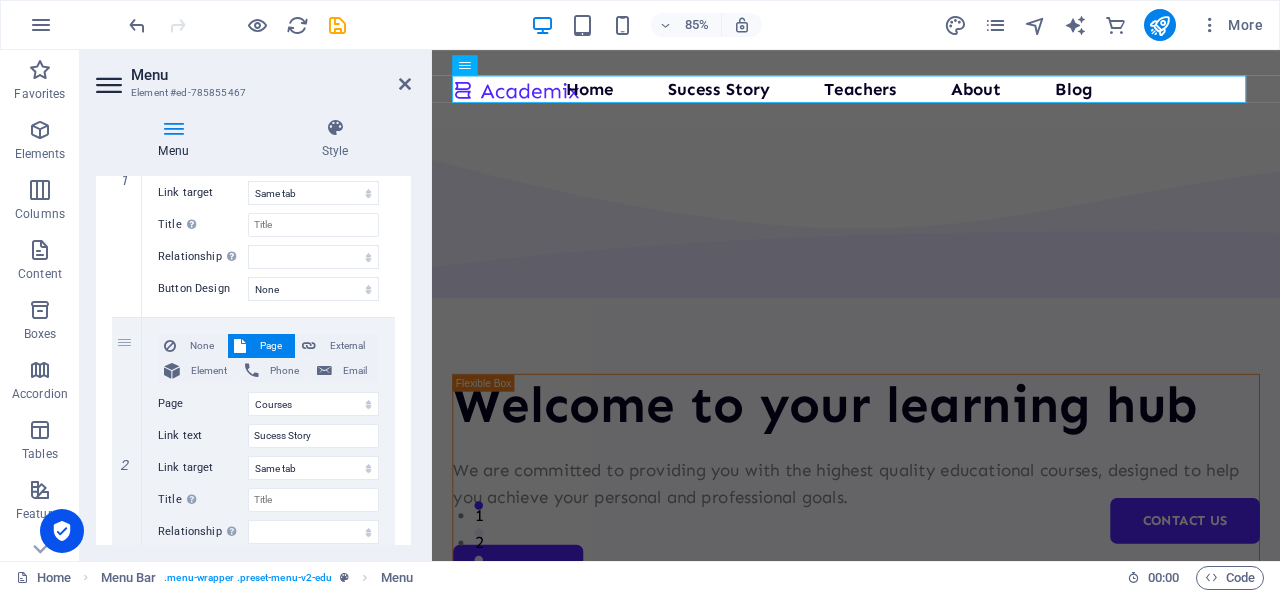 click on "Menu Style Menu Auto Custom Create custom menu items for this menu. Recommended for one-page websites. Manage pages Menu items 1 None Page External Element Phone Email Page Home Courses Teachers About Blog Contact Us Legal Notice Privacy Element
URL / Phone Email Link text Home Link target New tab Same tab Overlay Title Additional link description, should not be the same as the link text. The title is most often shown as a tooltip text when the mouse moves over the element. Leave empty if uncertain. Relationship Sets the  relationship of this link to the link target . For example, the value "nofollow" instructs search engines not to follow the link. Can be left empty. alternate author bookmark external help license next nofollow noreferrer noopener prev search tag Button Design None Default Primary Secondary 2 None Page External Element Phone Email Page Home Courses Teachers About Blog Contact Us Legal Notice Privacy Element
URL /courses Phone Email Link text 3" at bounding box center [253, 331] 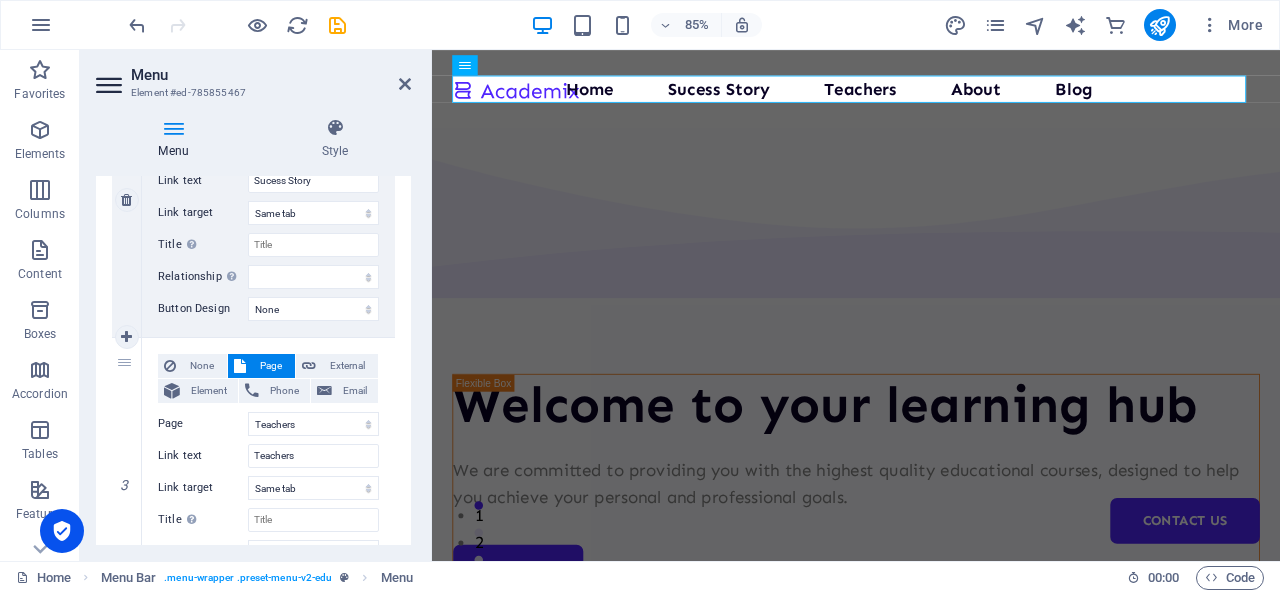 scroll, scrollTop: 582, scrollLeft: 0, axis: vertical 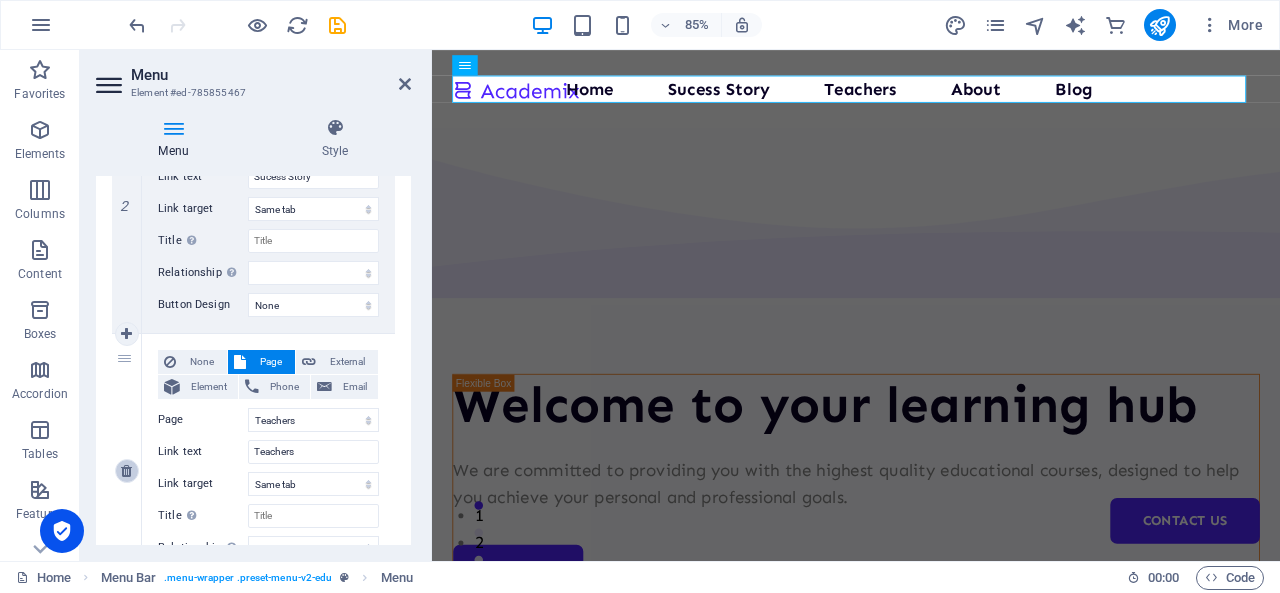 click at bounding box center (127, 471) 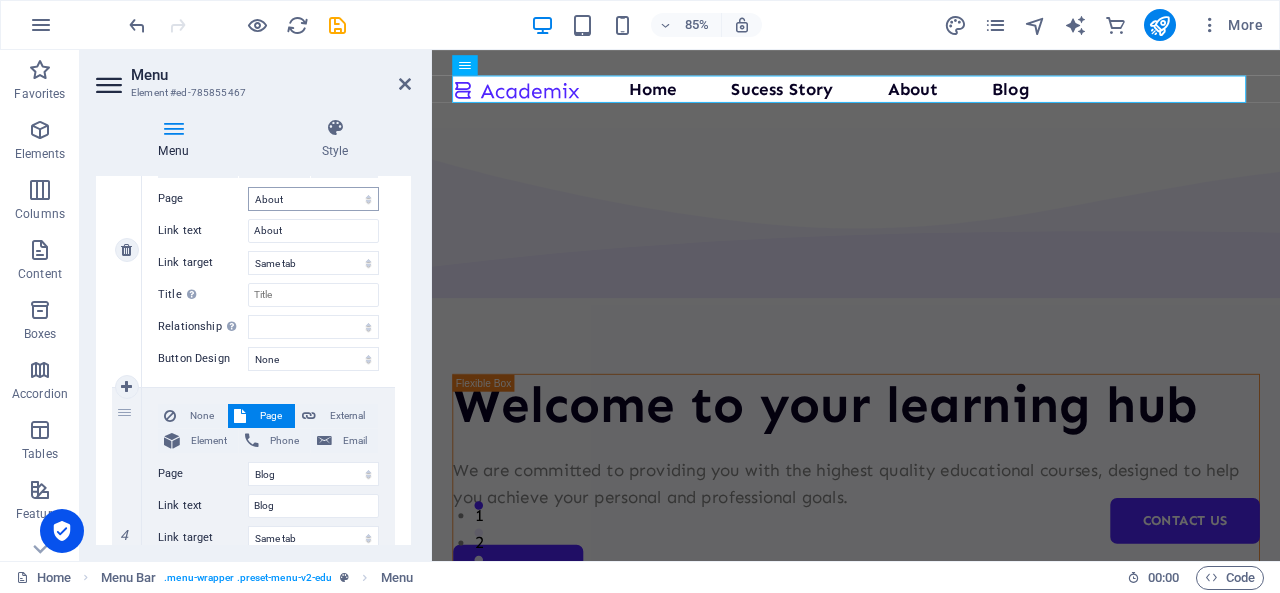scroll, scrollTop: 804, scrollLeft: 0, axis: vertical 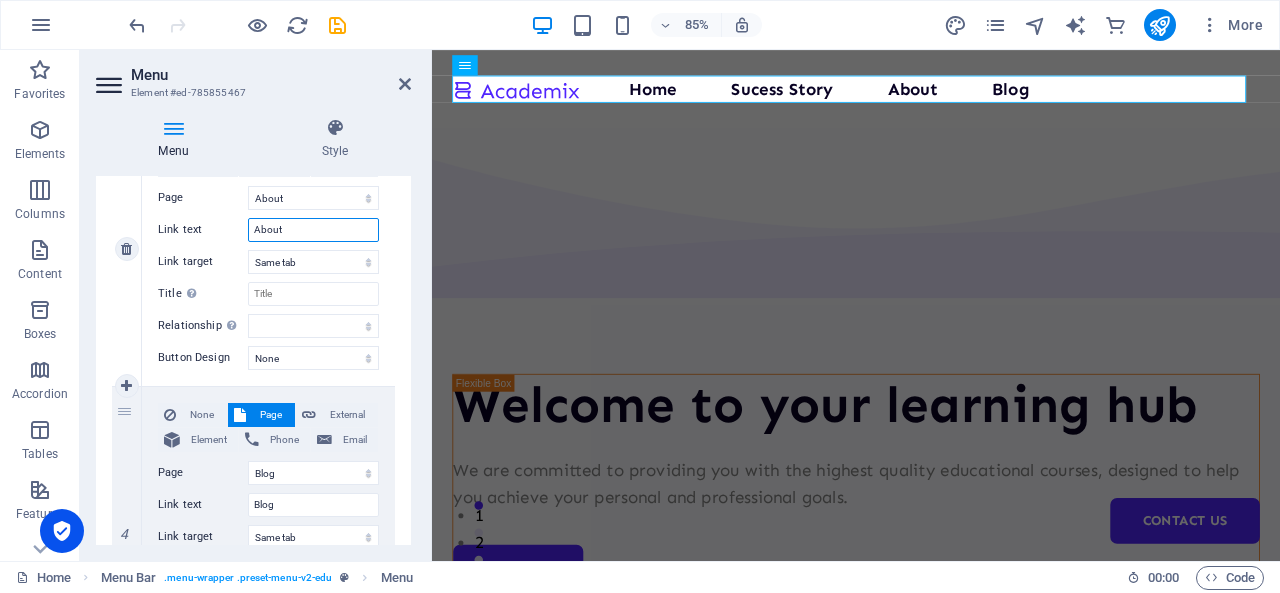 click on "About" at bounding box center (313, 230) 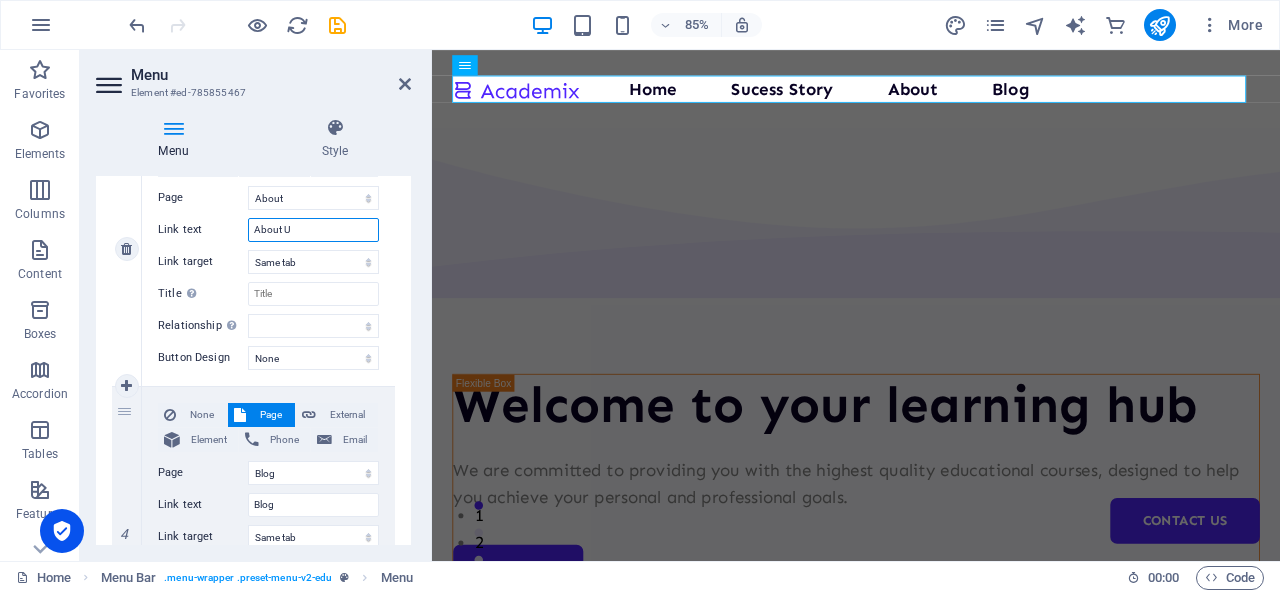 type on "About Us" 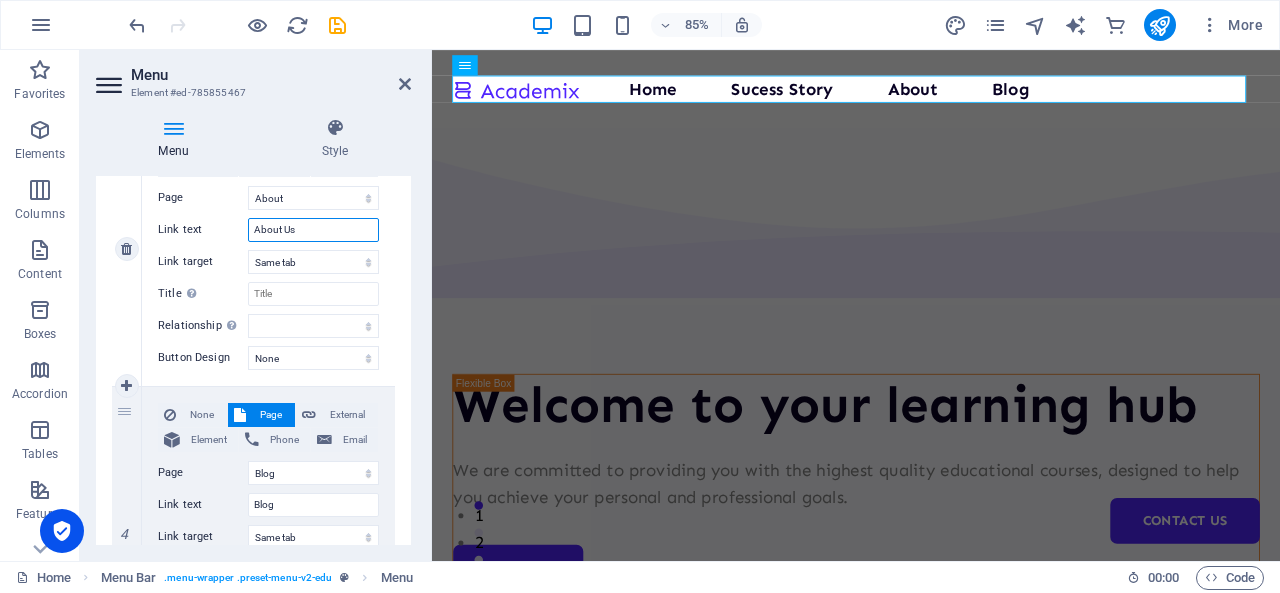 select 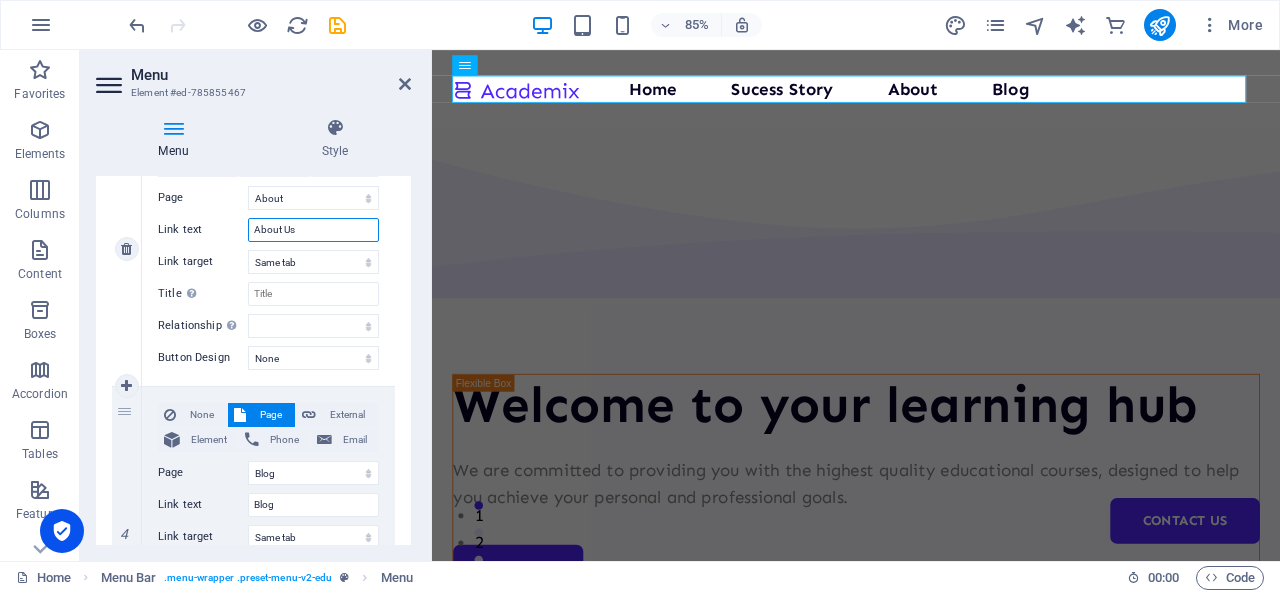 select 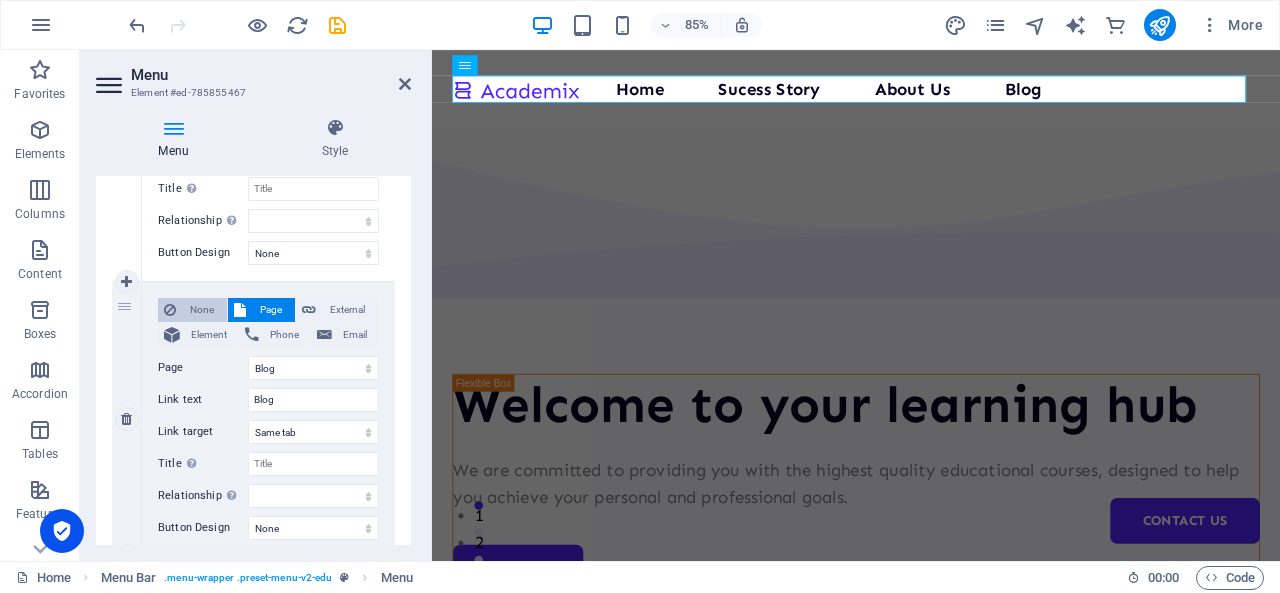 scroll, scrollTop: 912, scrollLeft: 0, axis: vertical 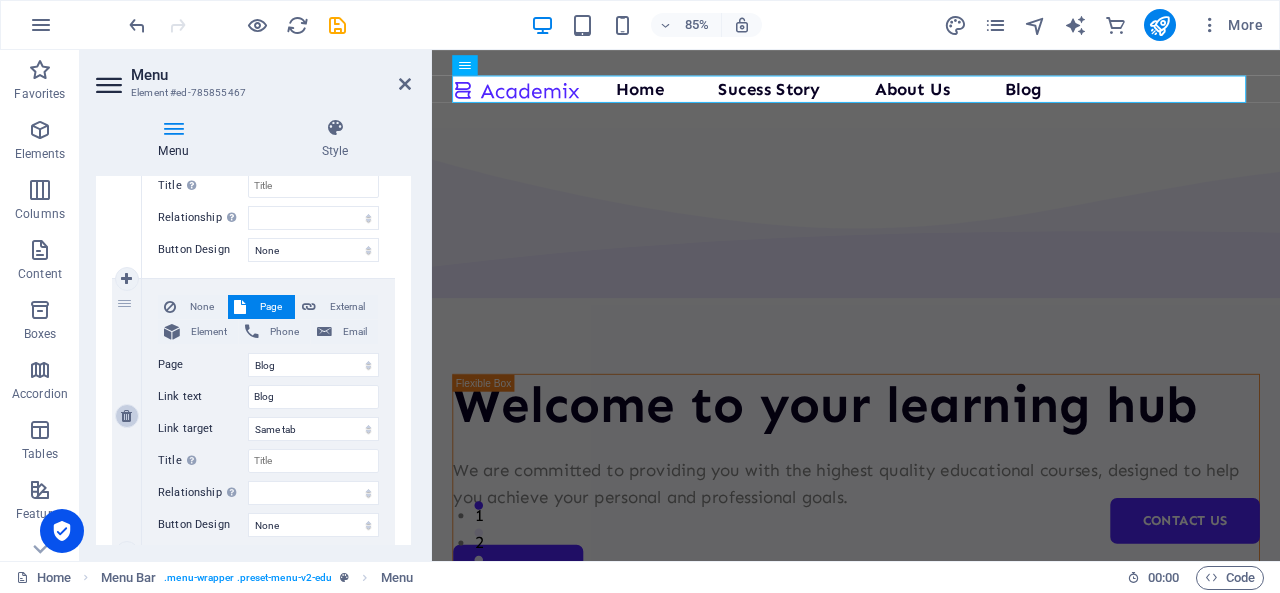 type on "About Us" 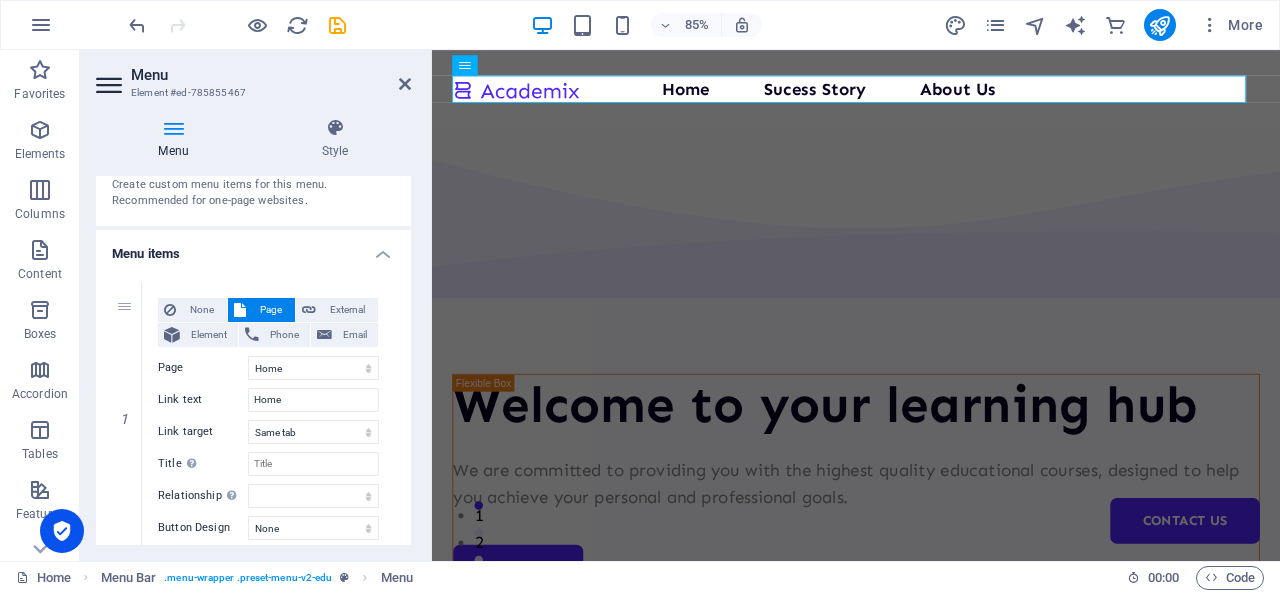 scroll, scrollTop: 0, scrollLeft: 0, axis: both 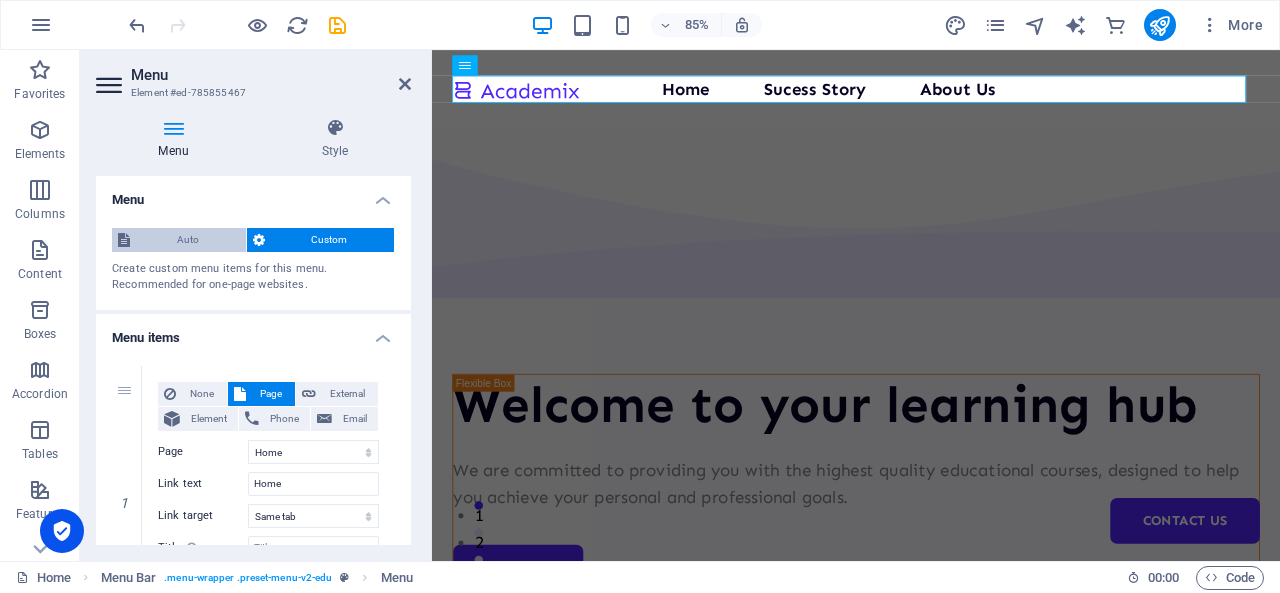 click on "Auto" at bounding box center [188, 240] 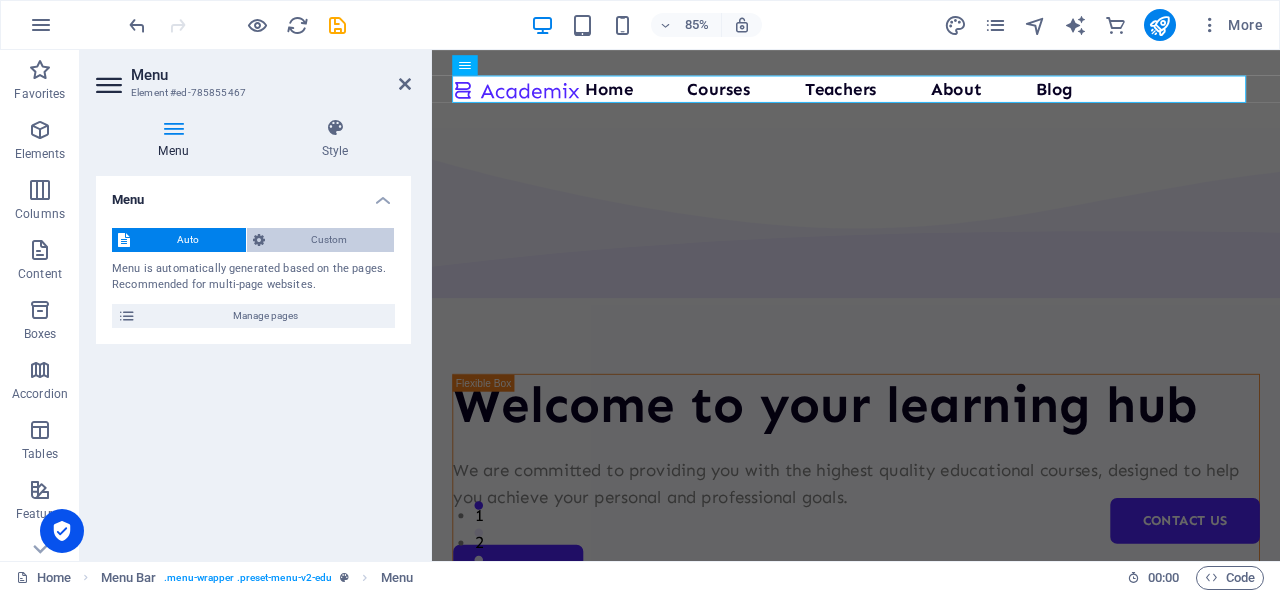 click on "Custom" at bounding box center (330, 240) 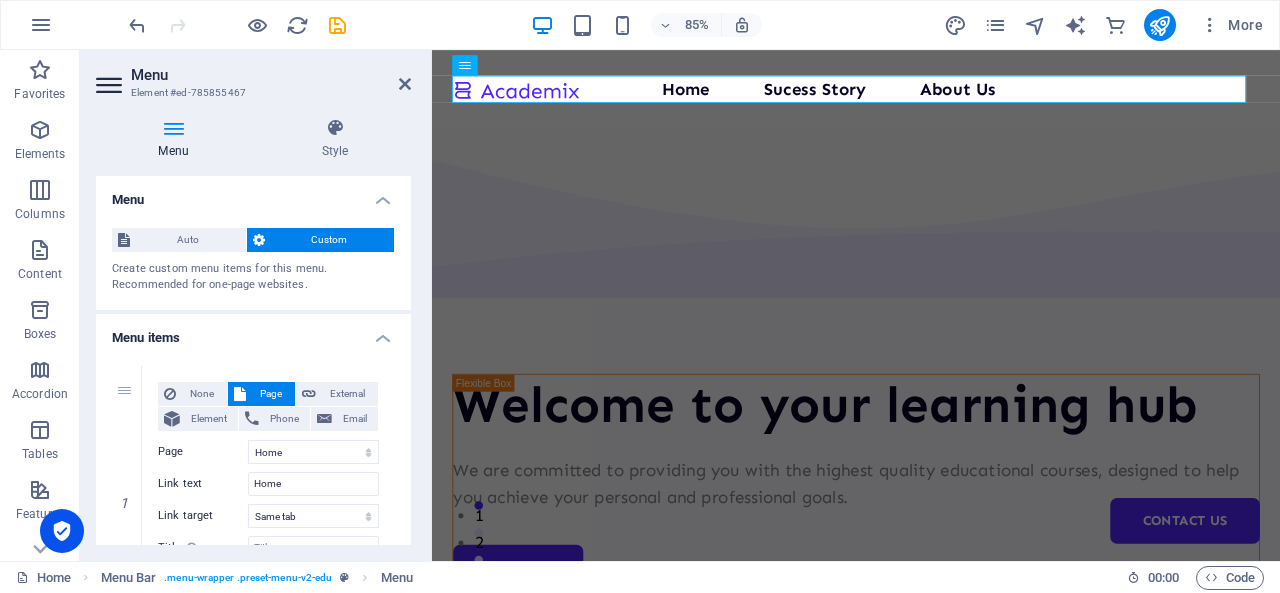 click on "Menu" at bounding box center (253, 194) 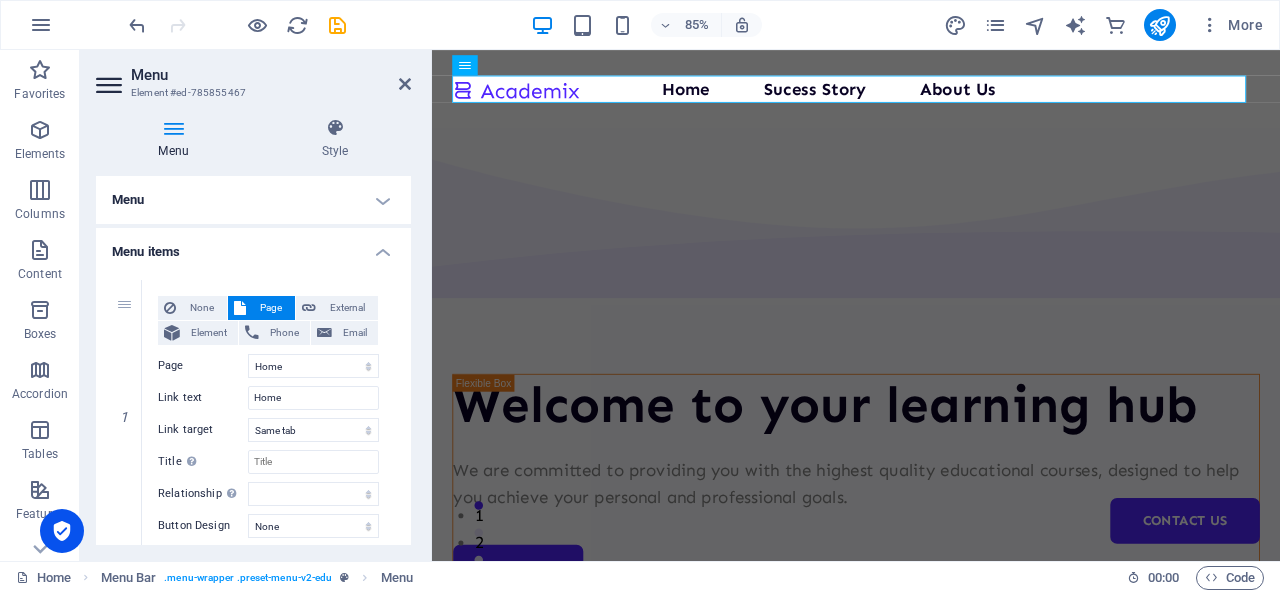 click on "Menu items" at bounding box center [253, 246] 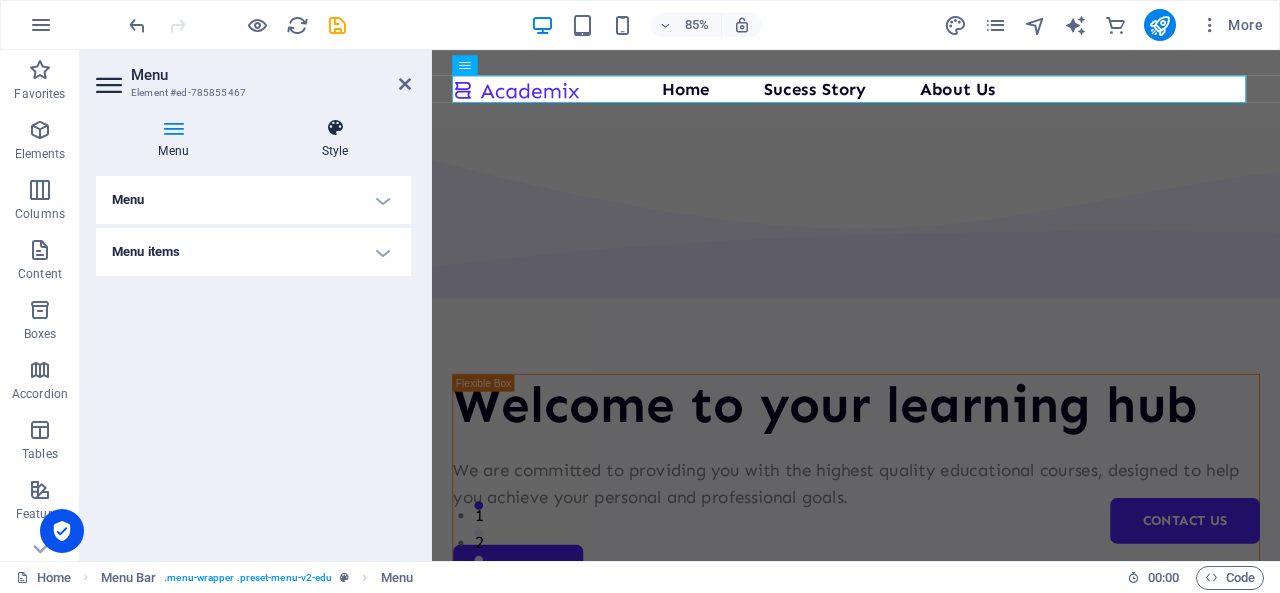 click on "Style" at bounding box center [335, 139] 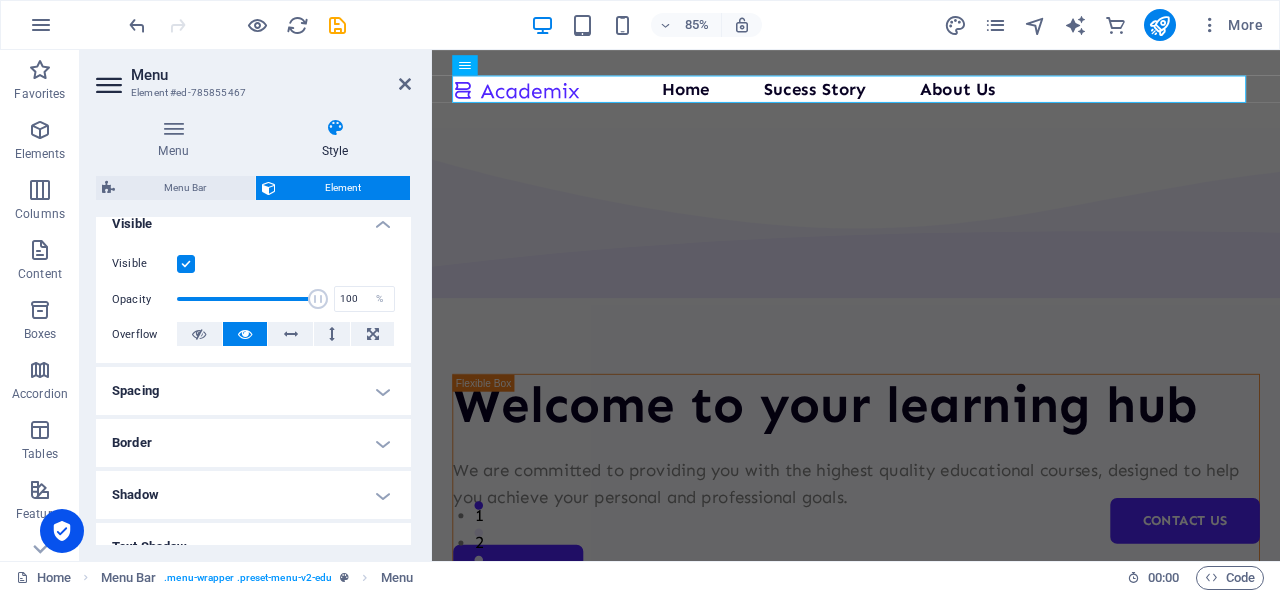 scroll, scrollTop: 0, scrollLeft: 0, axis: both 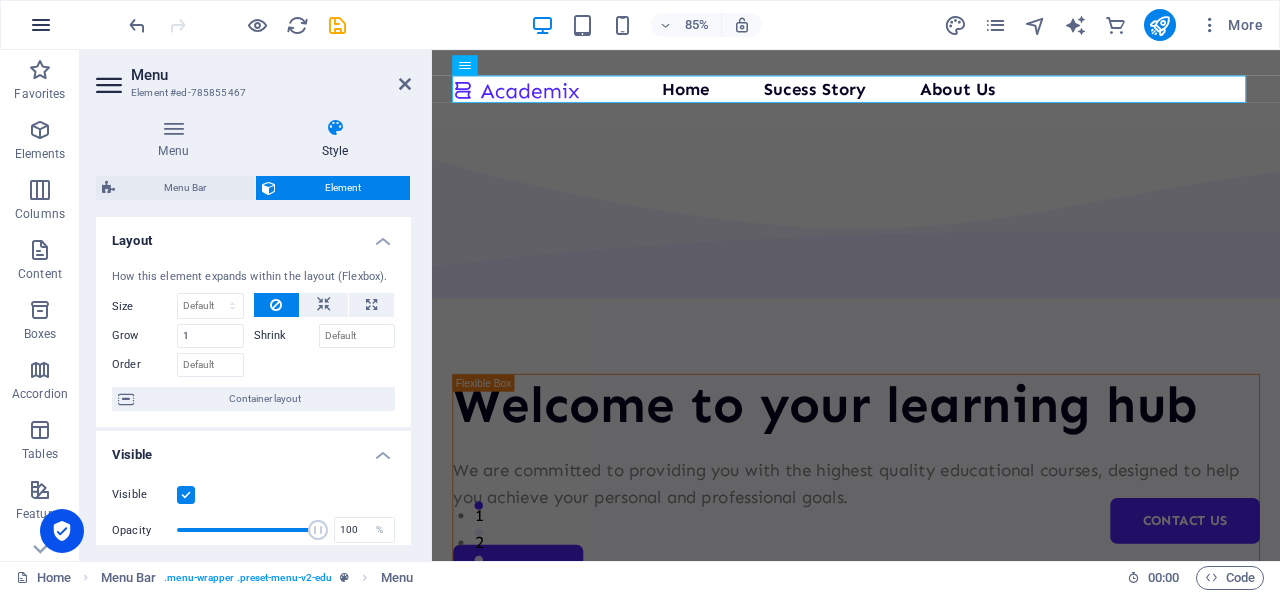 click at bounding box center (41, 25) 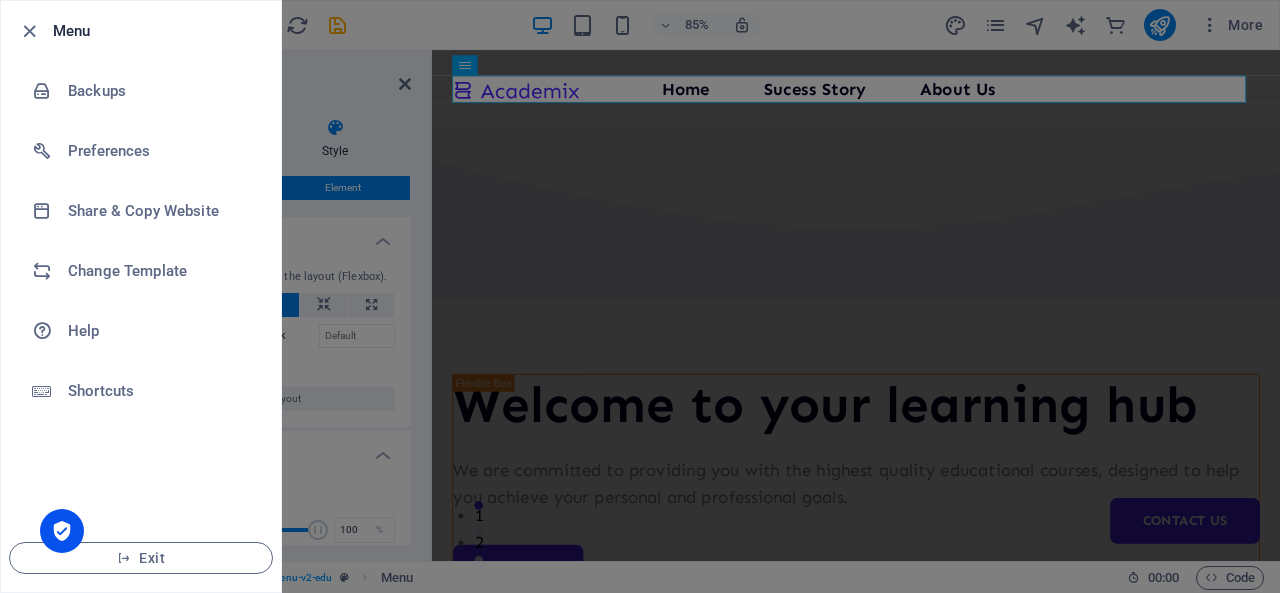 click at bounding box center (640, 296) 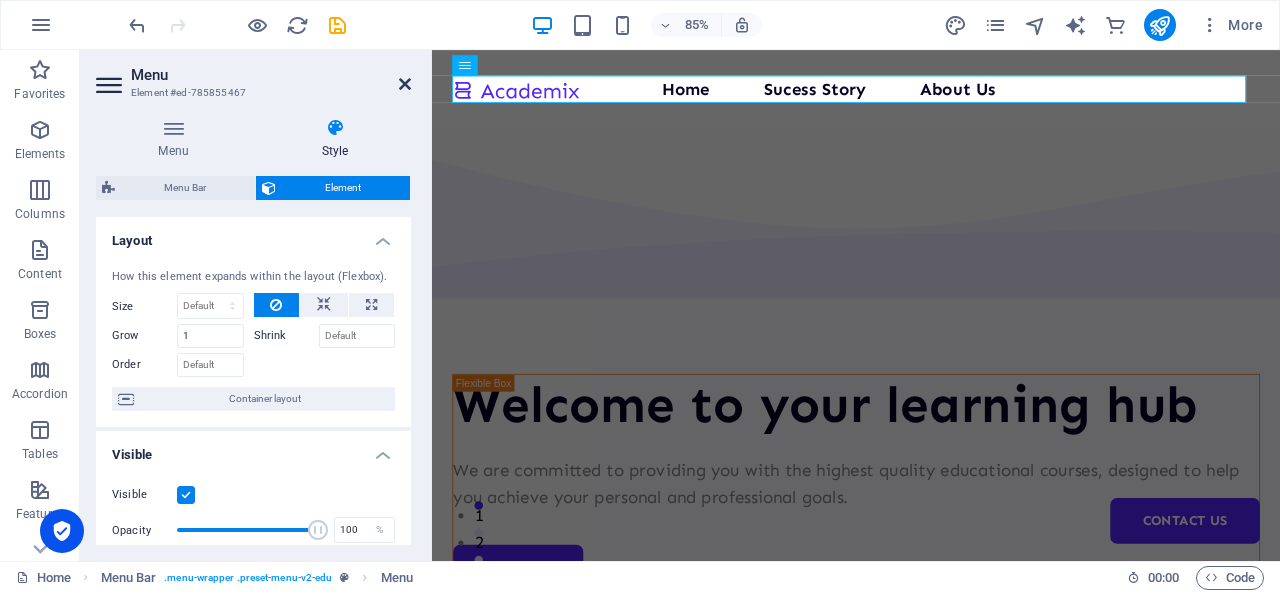 click at bounding box center (405, 84) 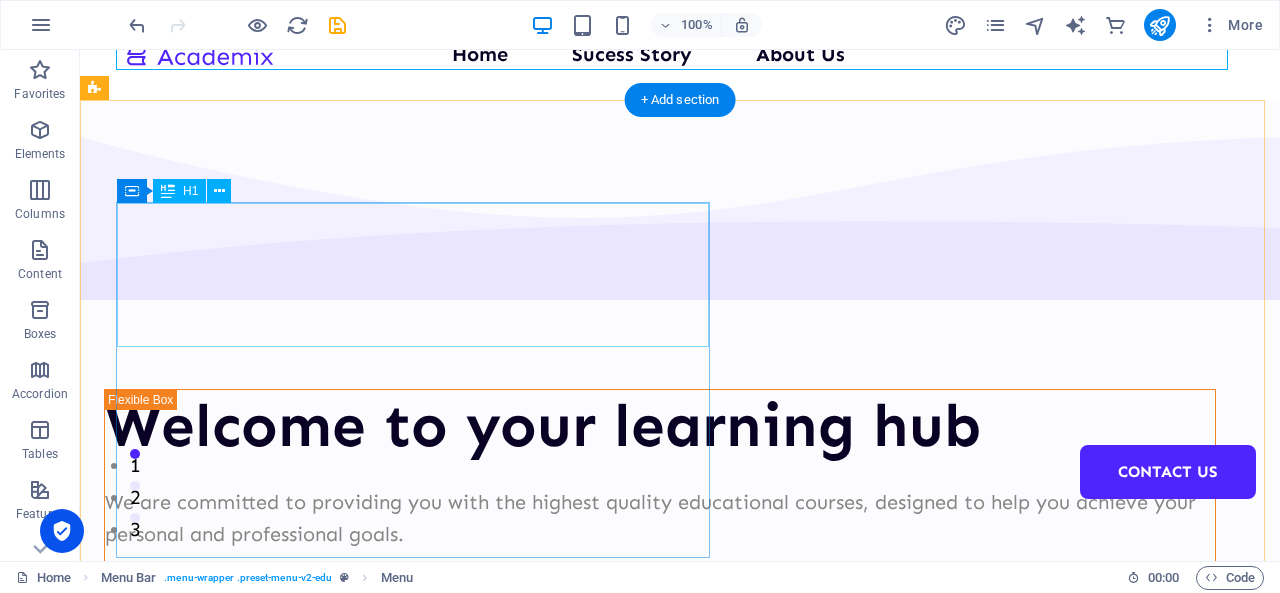 scroll, scrollTop: 0, scrollLeft: 0, axis: both 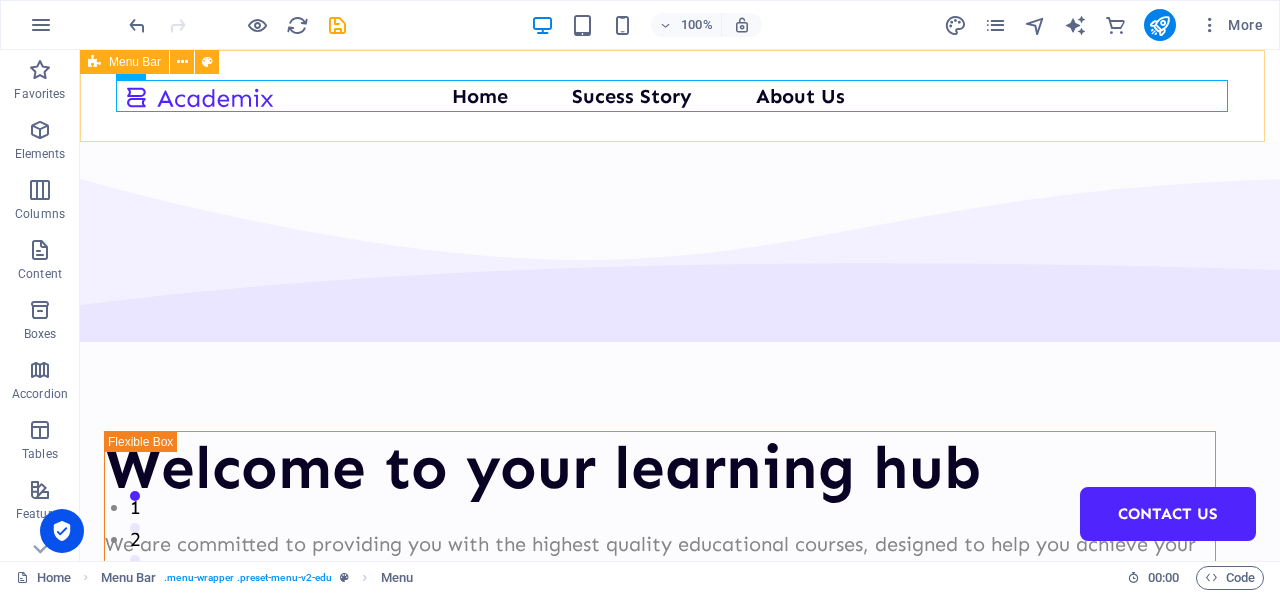 click on "Menu Bar" at bounding box center (124, 62) 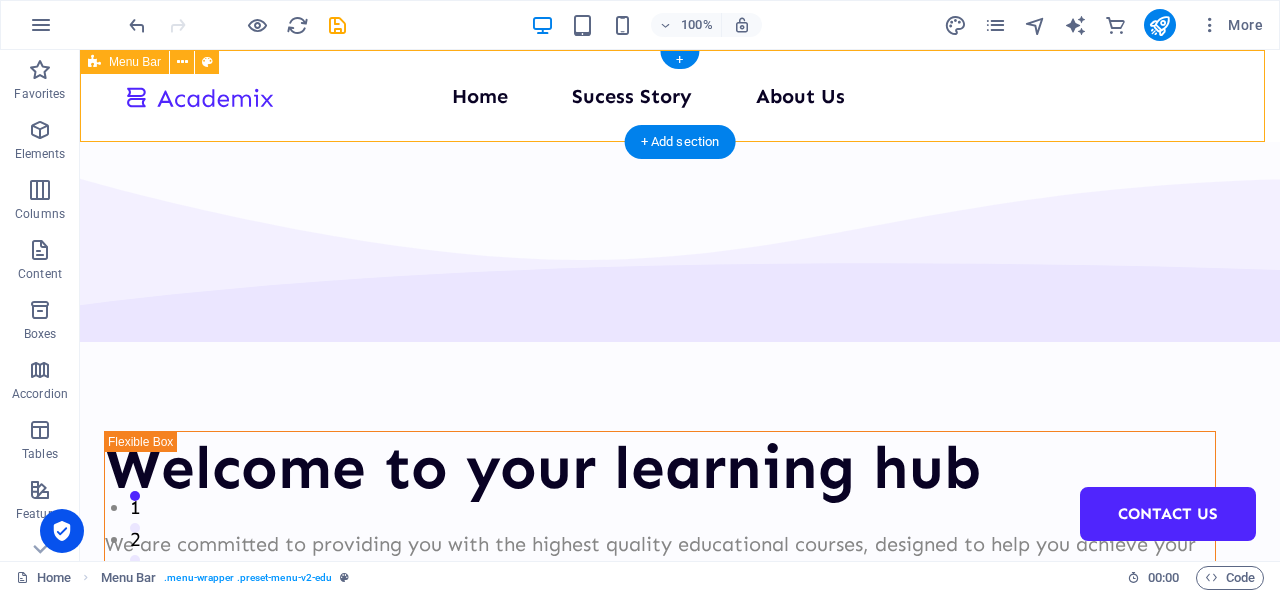 click on "Home Sucess Story About Us Contact Us" at bounding box center [680, 96] 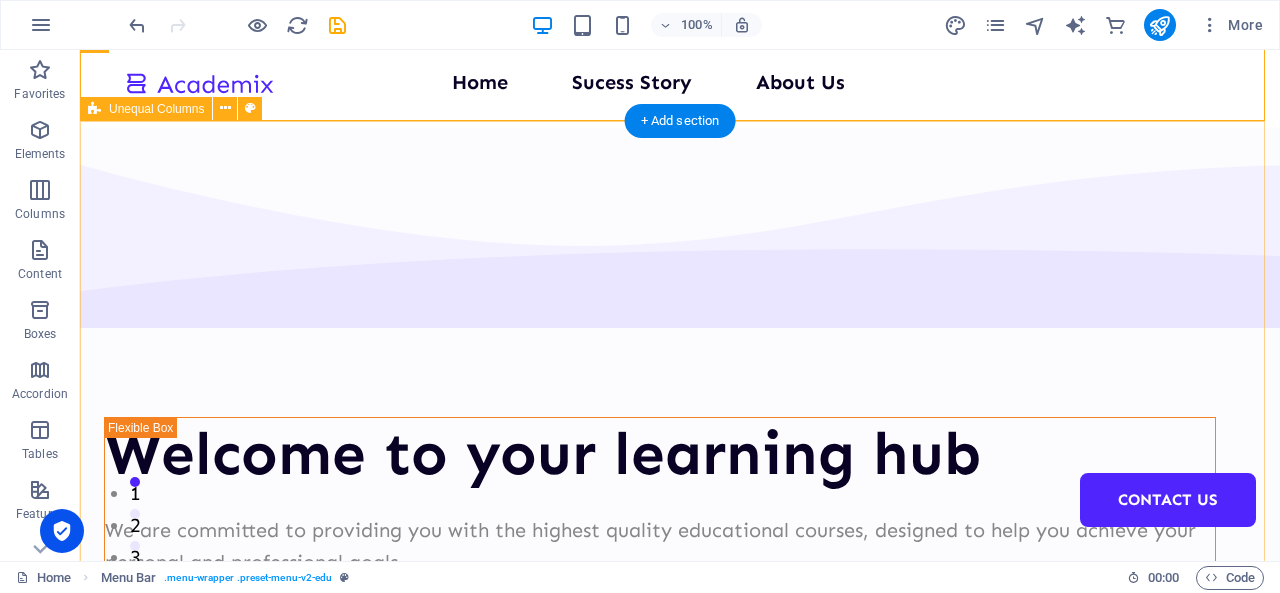 scroll, scrollTop: 0, scrollLeft: 0, axis: both 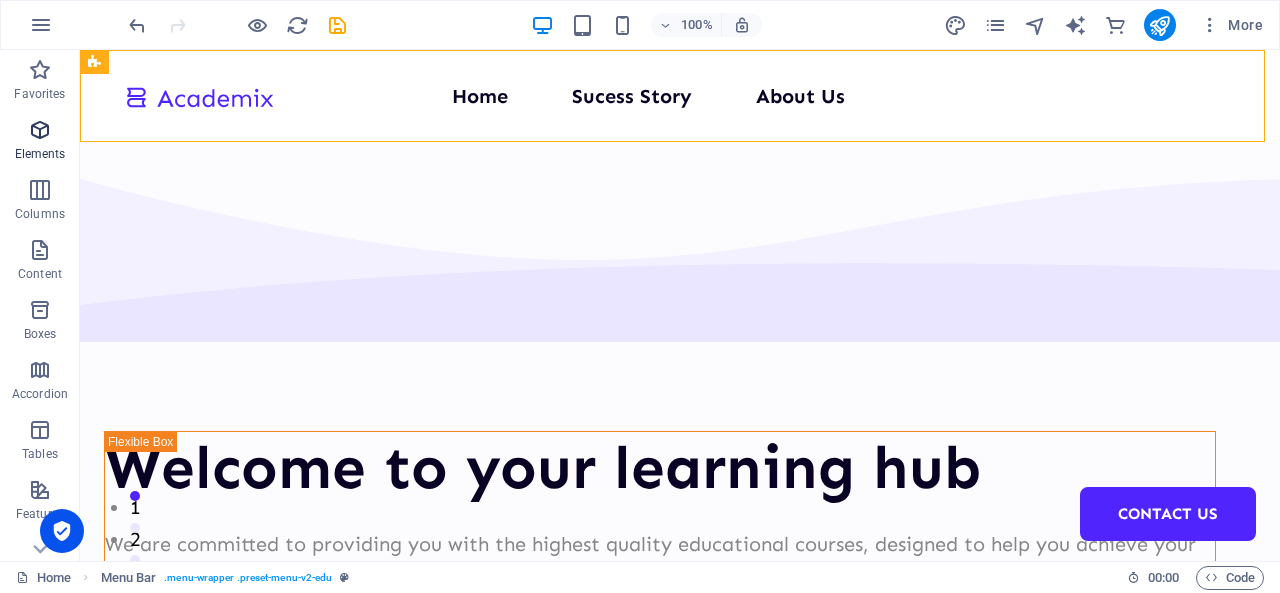 click on "Elements" at bounding box center [40, 154] 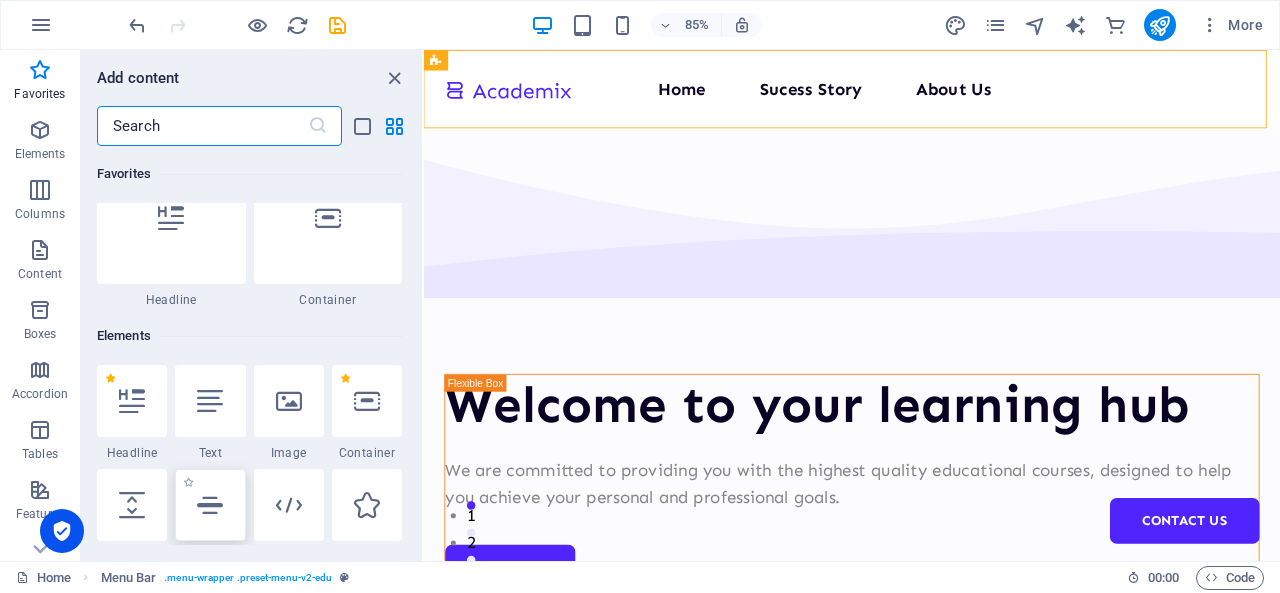 scroll, scrollTop: 0, scrollLeft: 0, axis: both 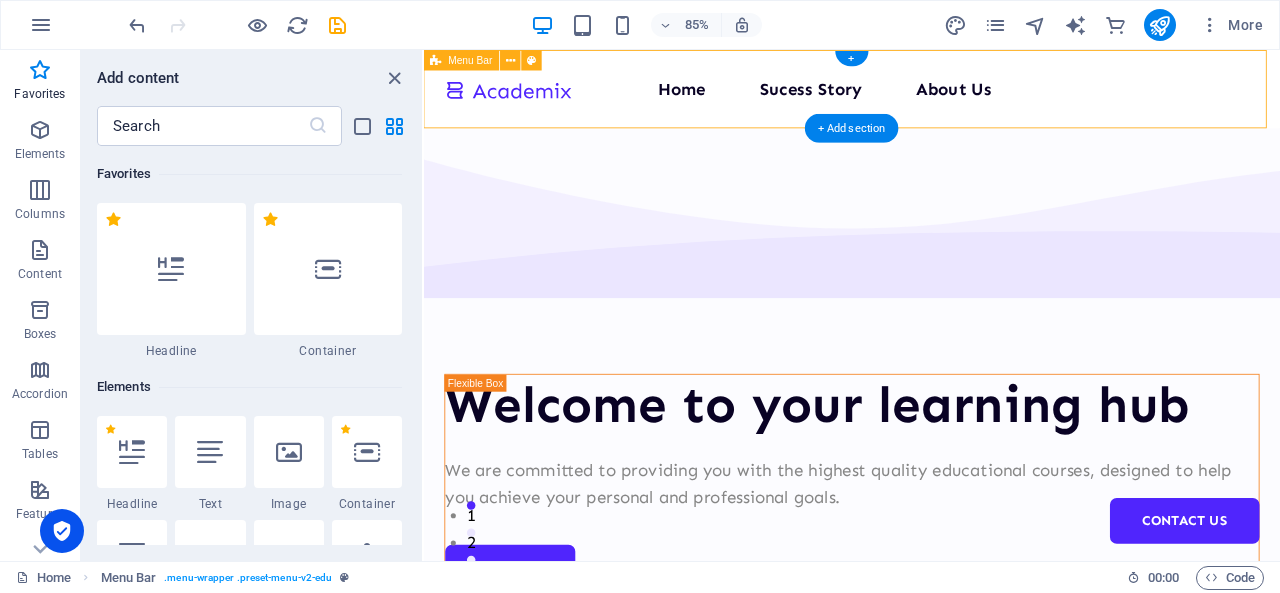 click on "Home Sucess Story About Us Contact Us" at bounding box center [927, 96] 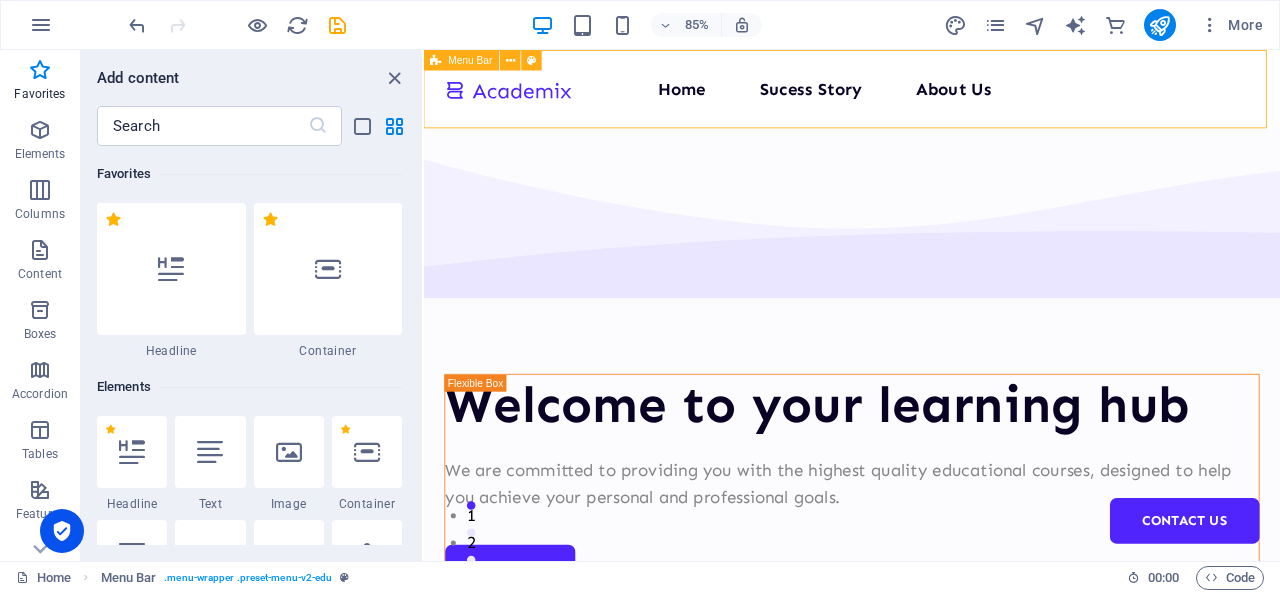 click at bounding box center (436, 60) 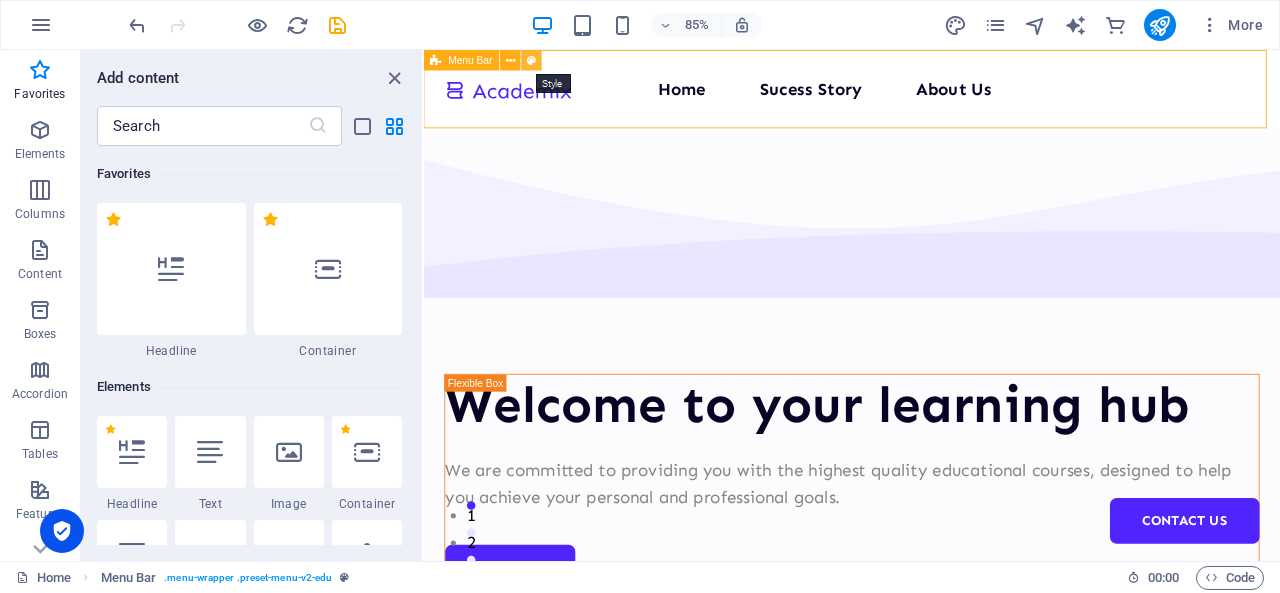 click at bounding box center [532, 60] 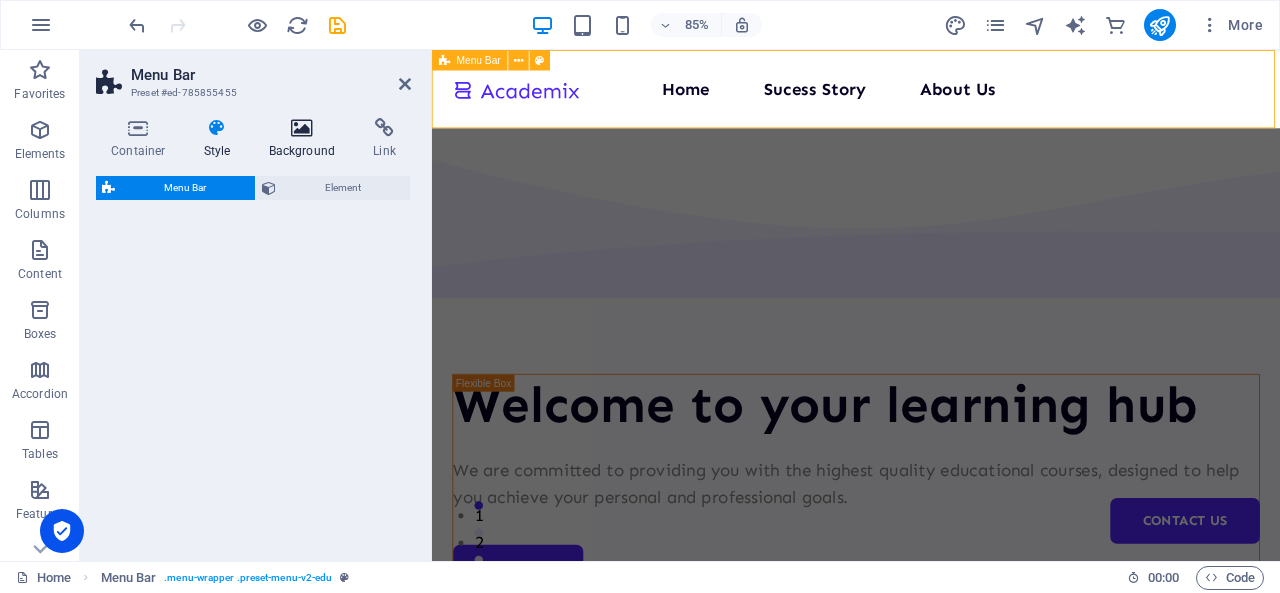 select on "px" 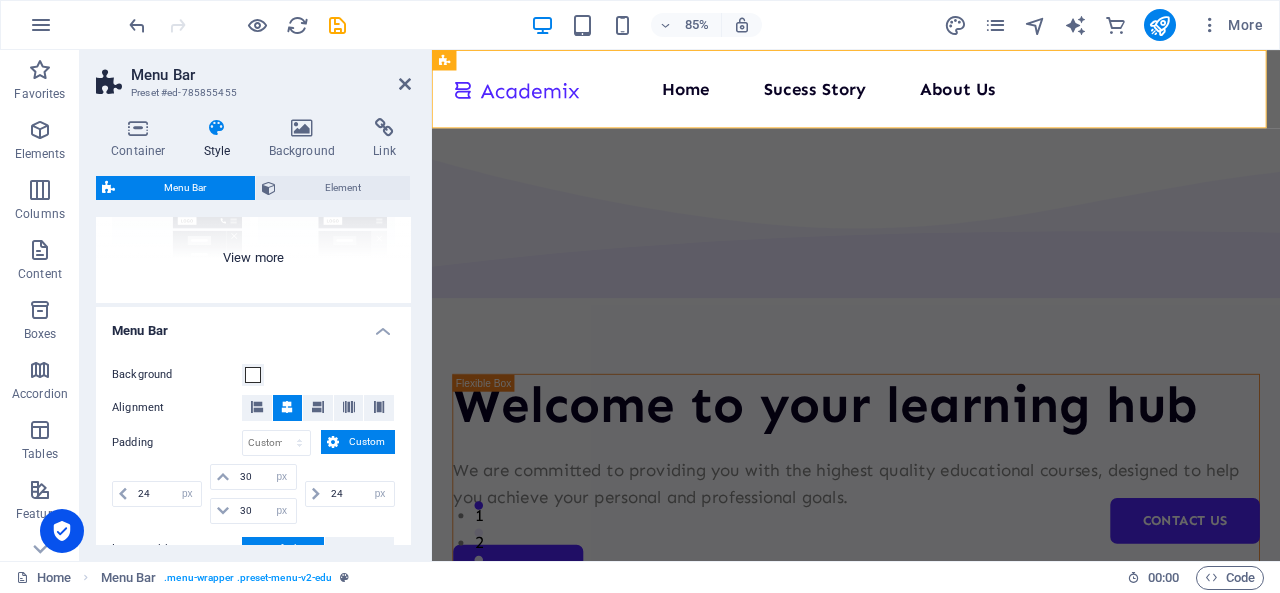 scroll, scrollTop: 248, scrollLeft: 0, axis: vertical 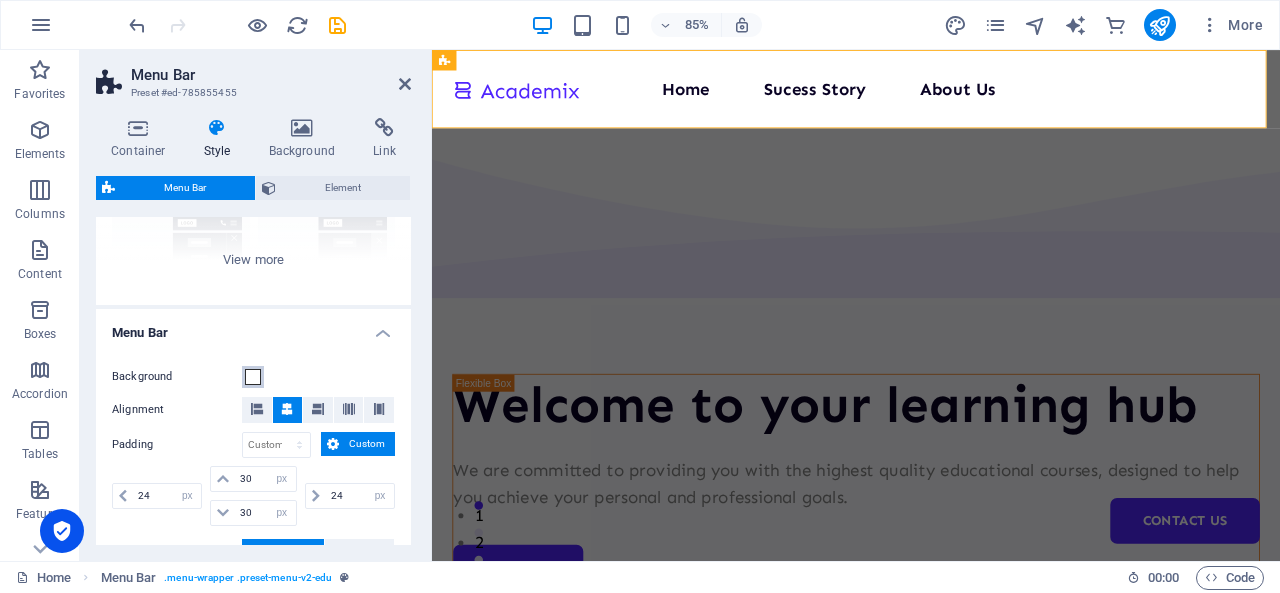 click at bounding box center (253, 377) 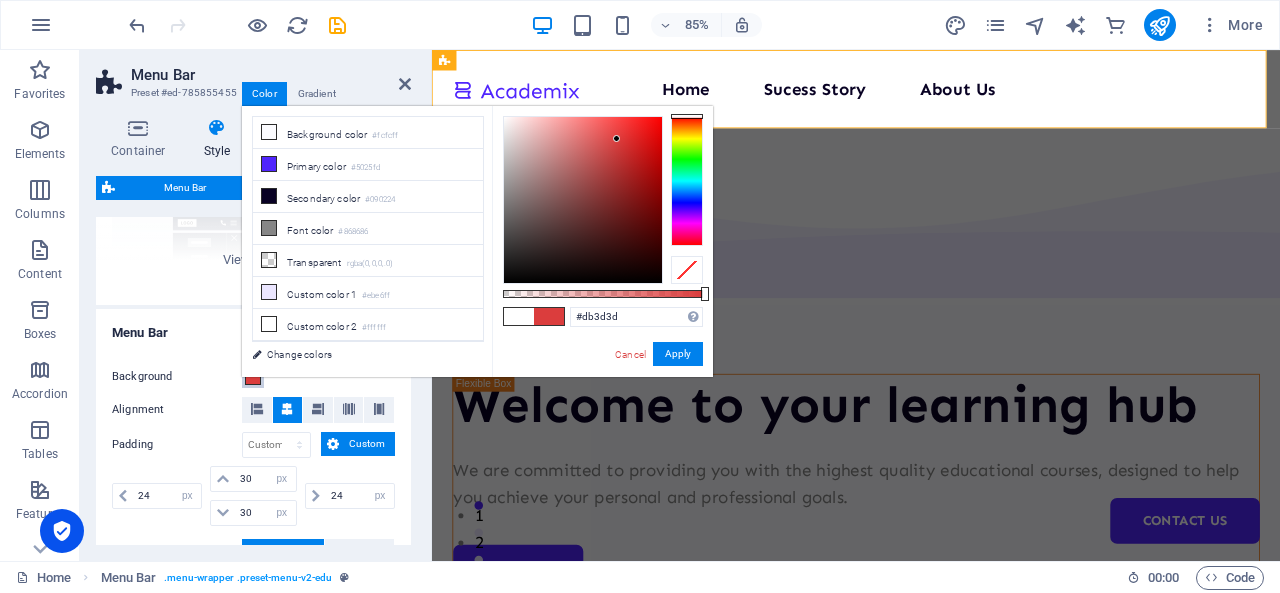 click at bounding box center [583, 200] 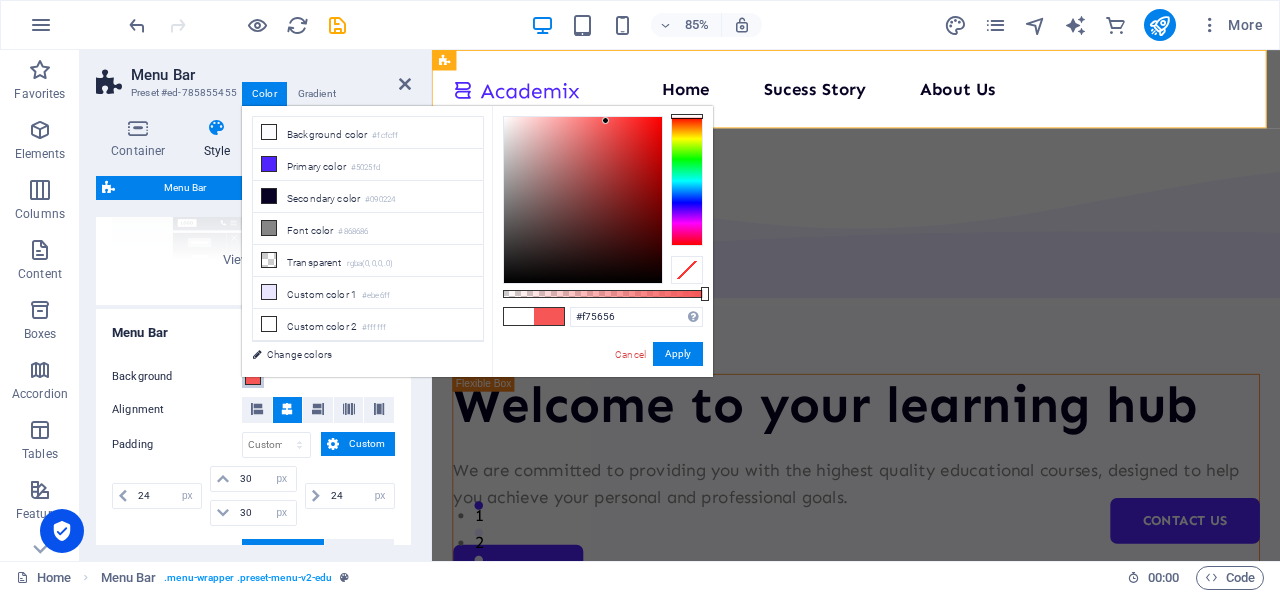 click at bounding box center [583, 200] 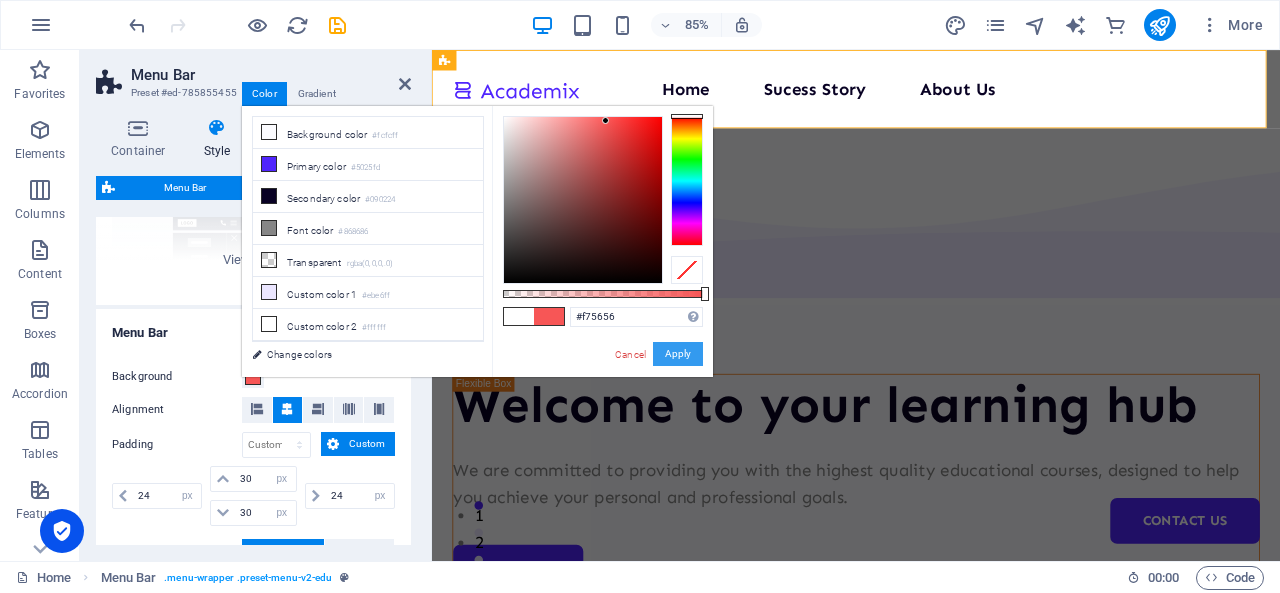 click on "Apply" at bounding box center [678, 354] 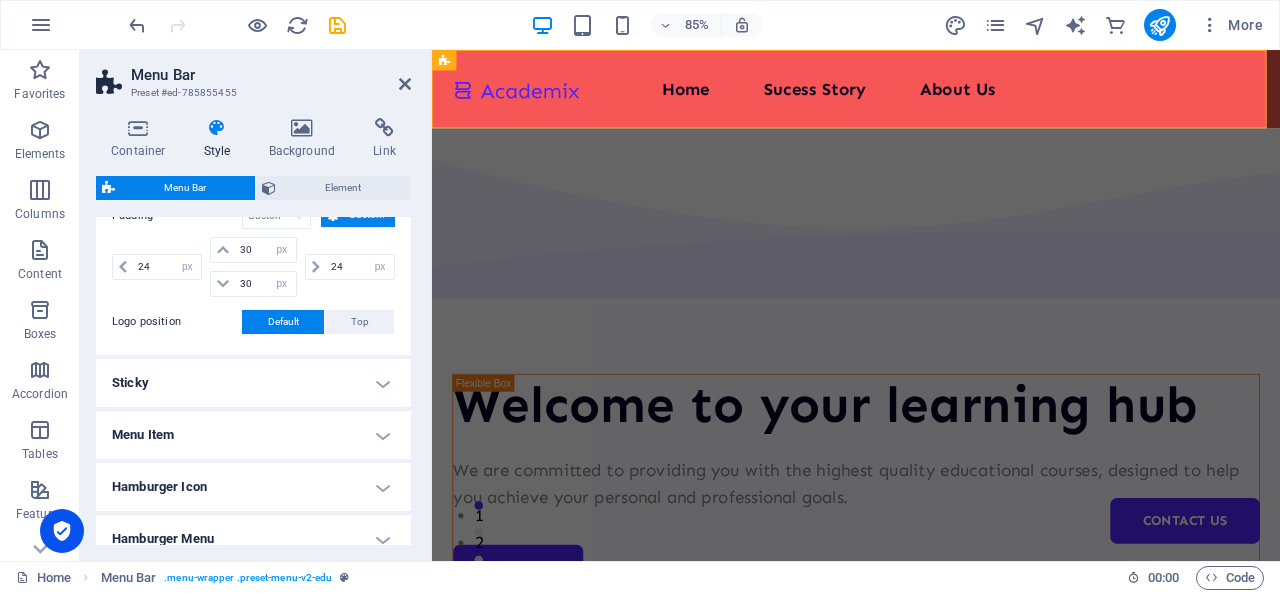 scroll, scrollTop: 446, scrollLeft: 0, axis: vertical 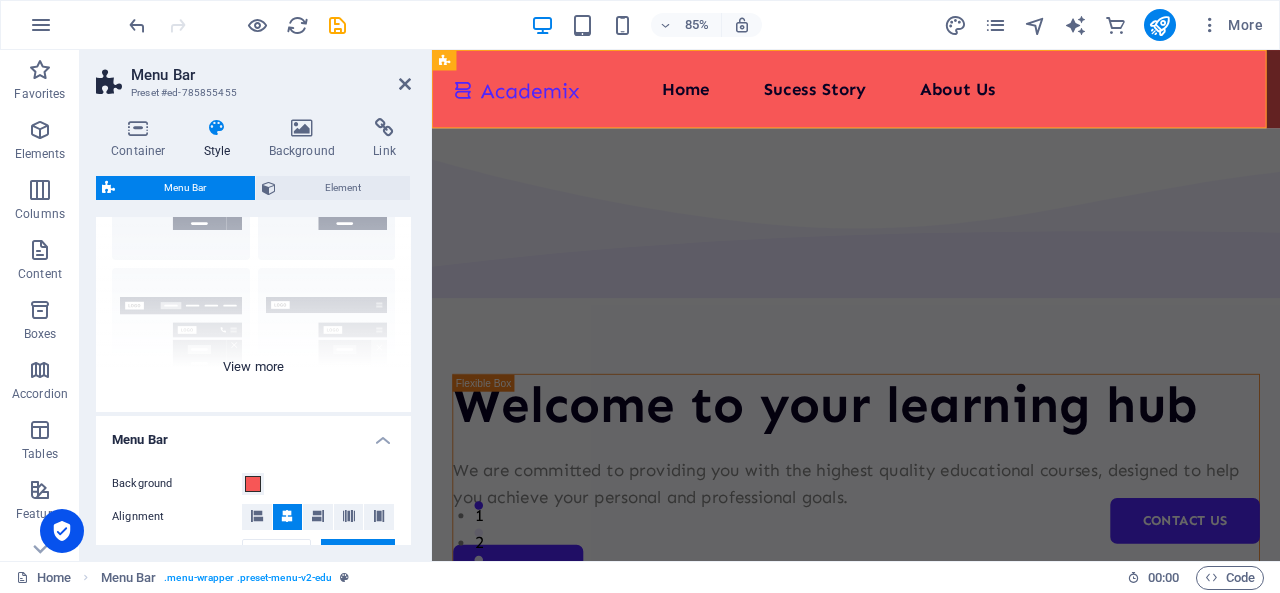 click on "Border Centered Default Fixed Loki Trigger Wide XXL" at bounding box center [253, 262] 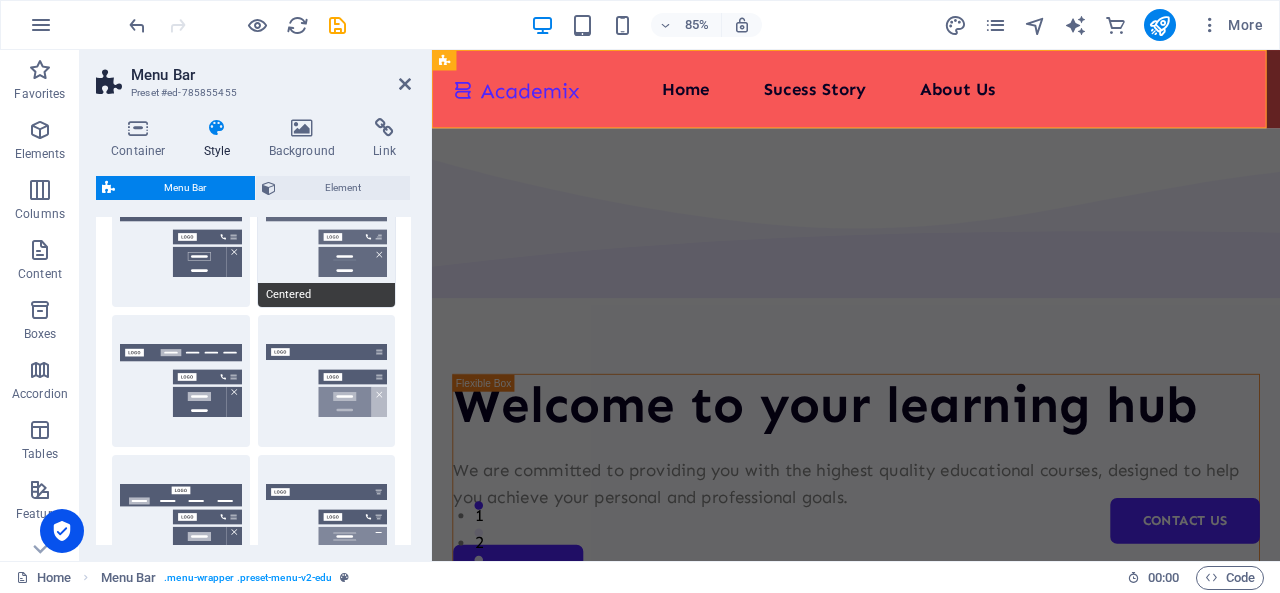 scroll, scrollTop: 0, scrollLeft: 0, axis: both 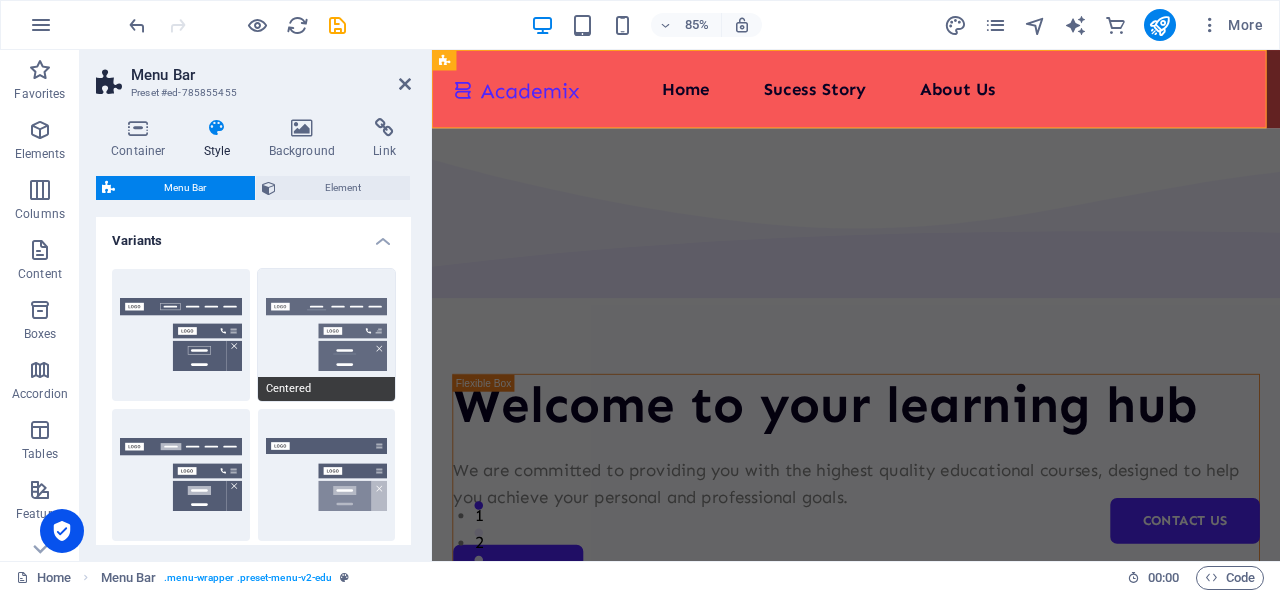 click on "Centered" at bounding box center [327, 335] 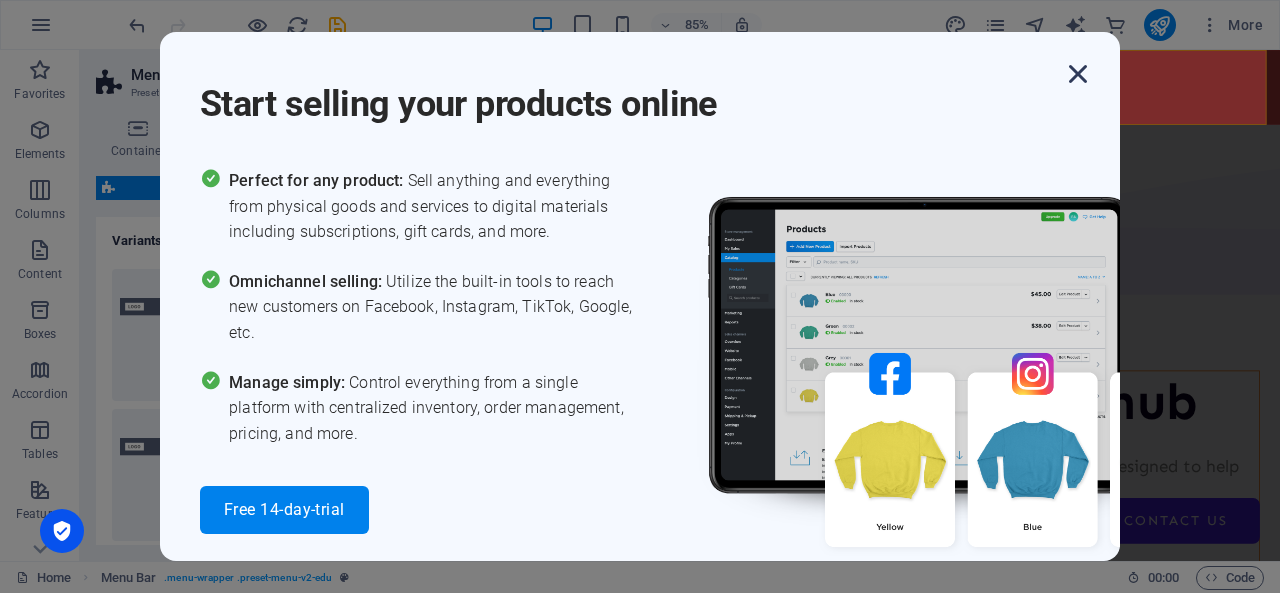 click at bounding box center [1078, 74] 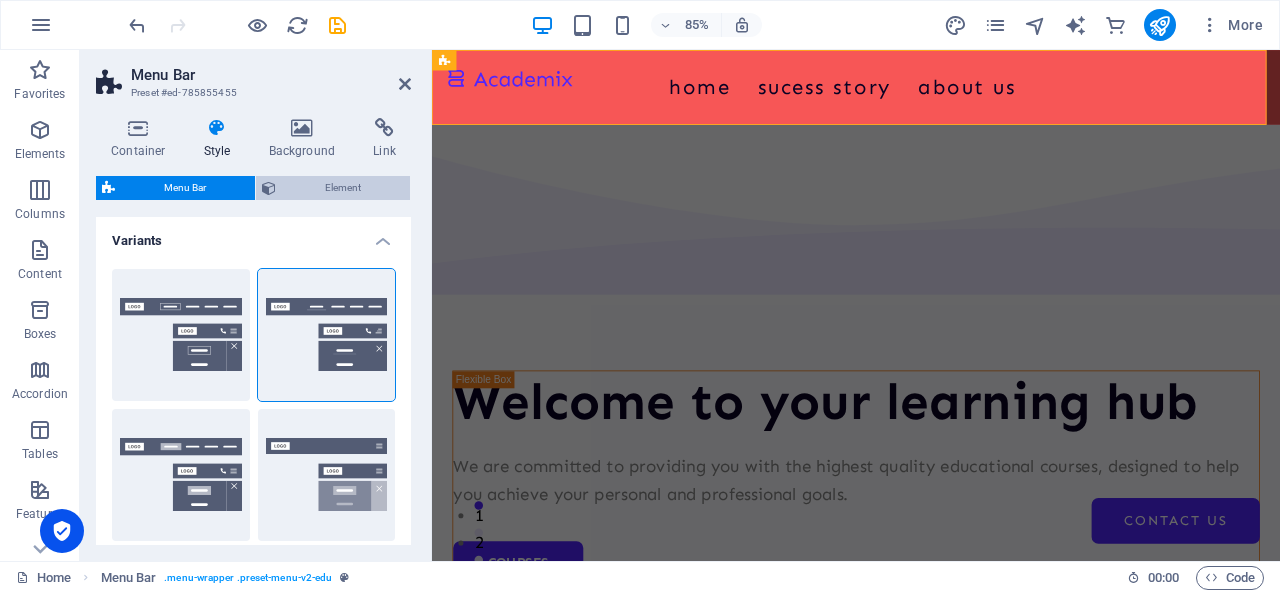 click on "Element" at bounding box center (343, 188) 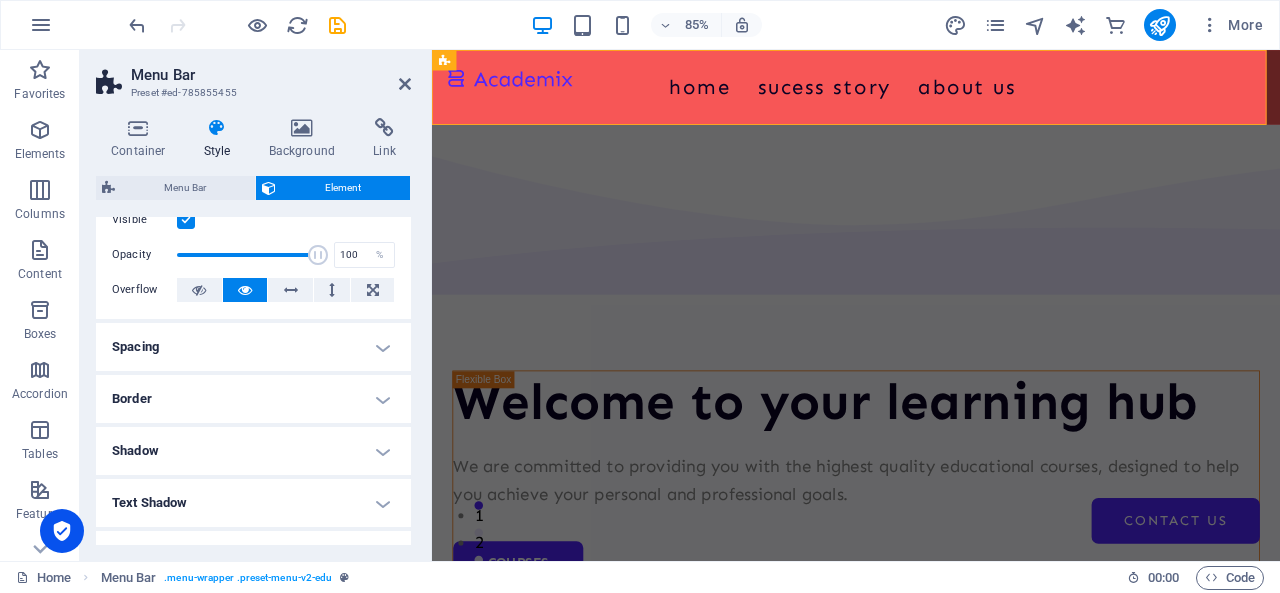 scroll, scrollTop: 67, scrollLeft: 0, axis: vertical 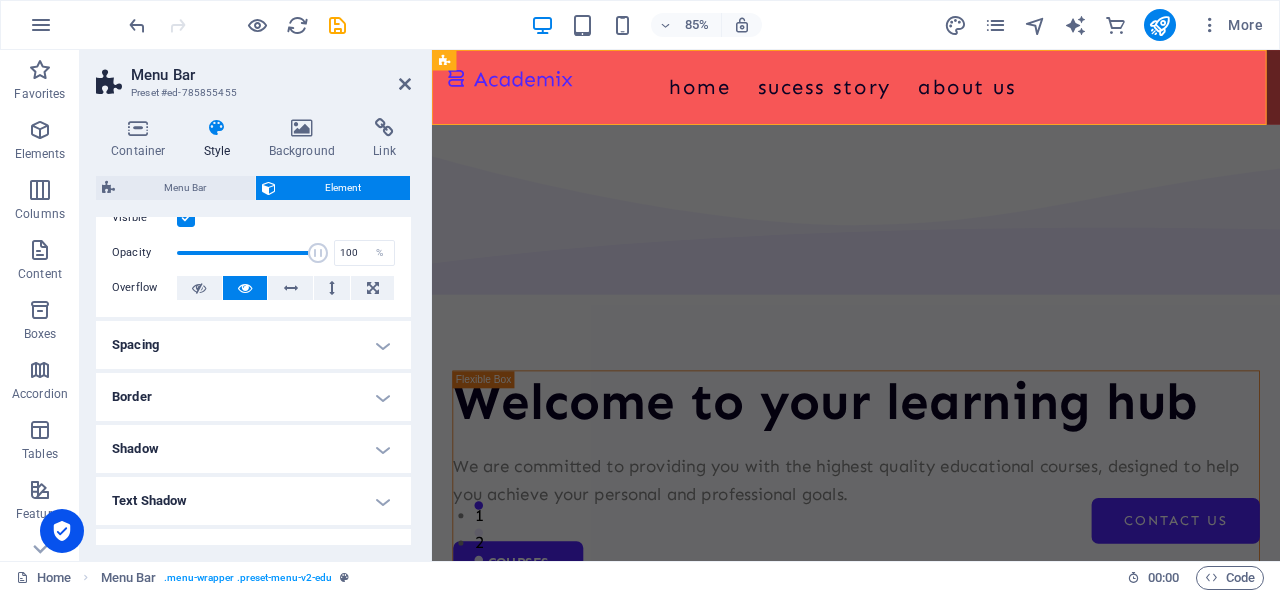 click on "Border" at bounding box center (253, 397) 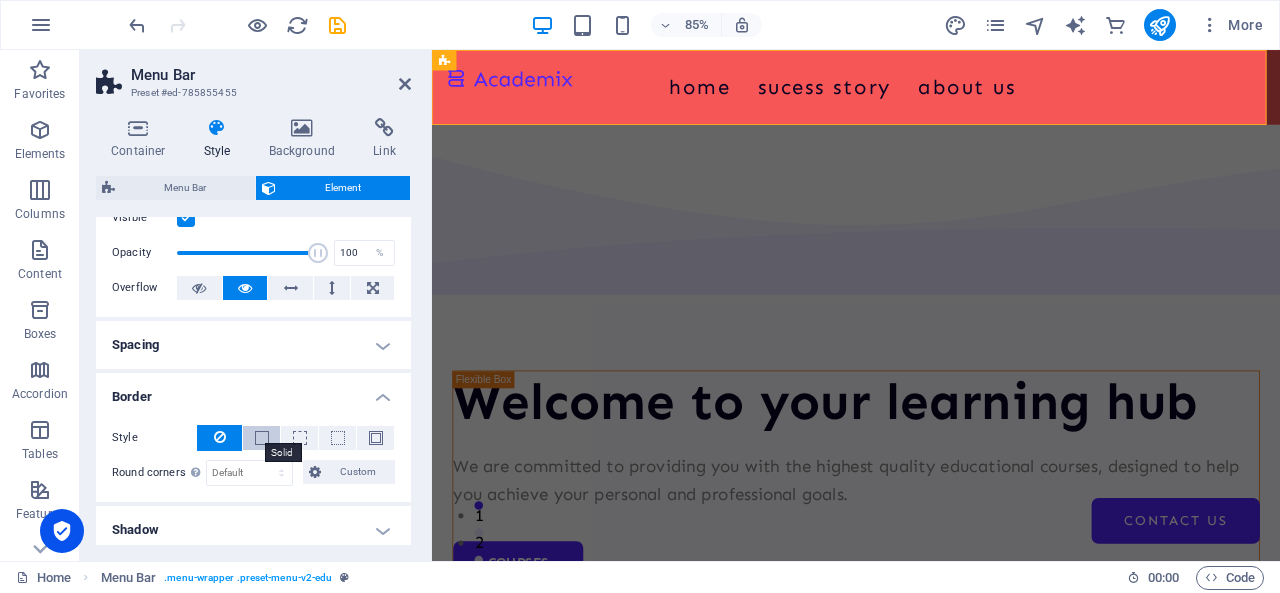 click at bounding box center [262, 438] 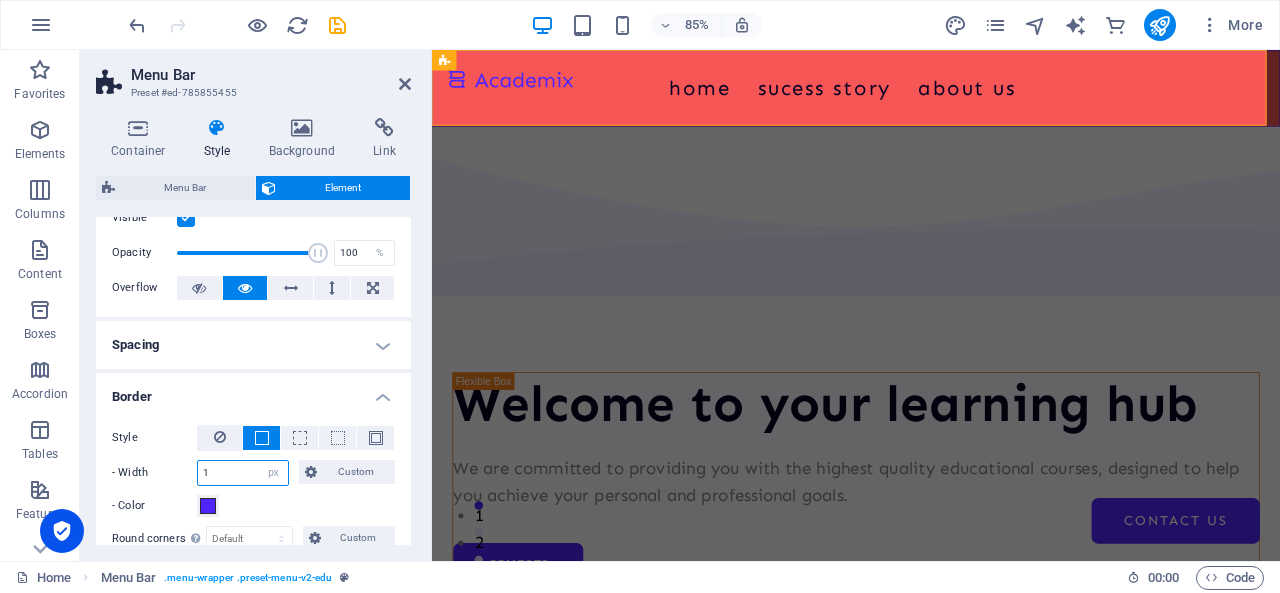 click on "1" at bounding box center (243, 473) 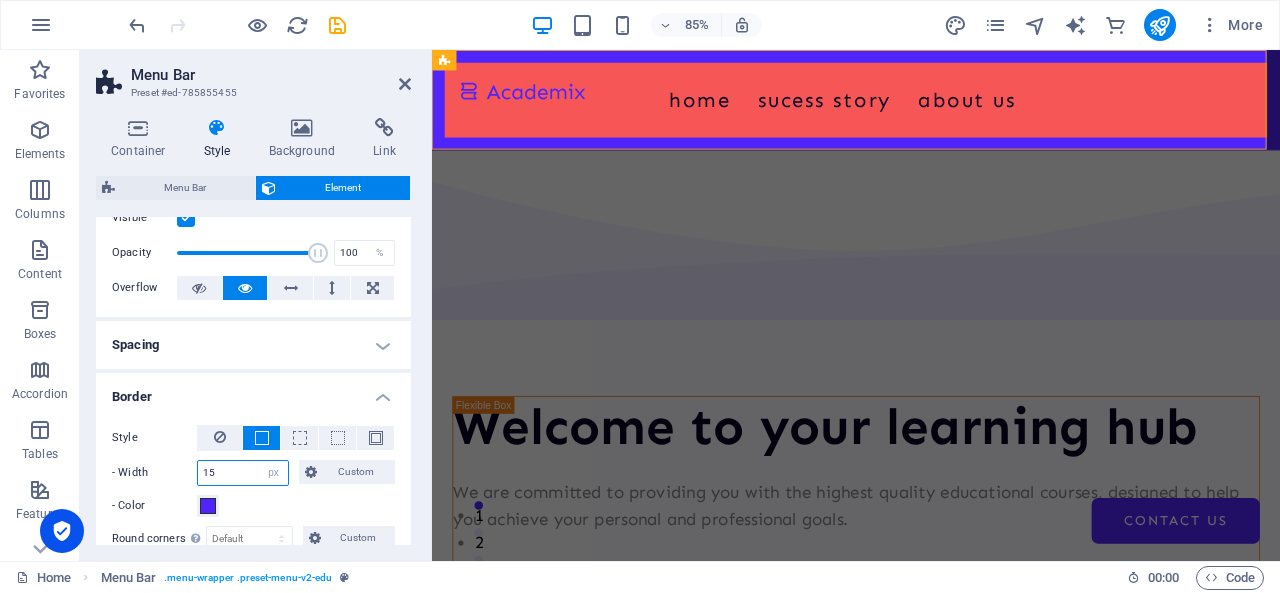 type on "1" 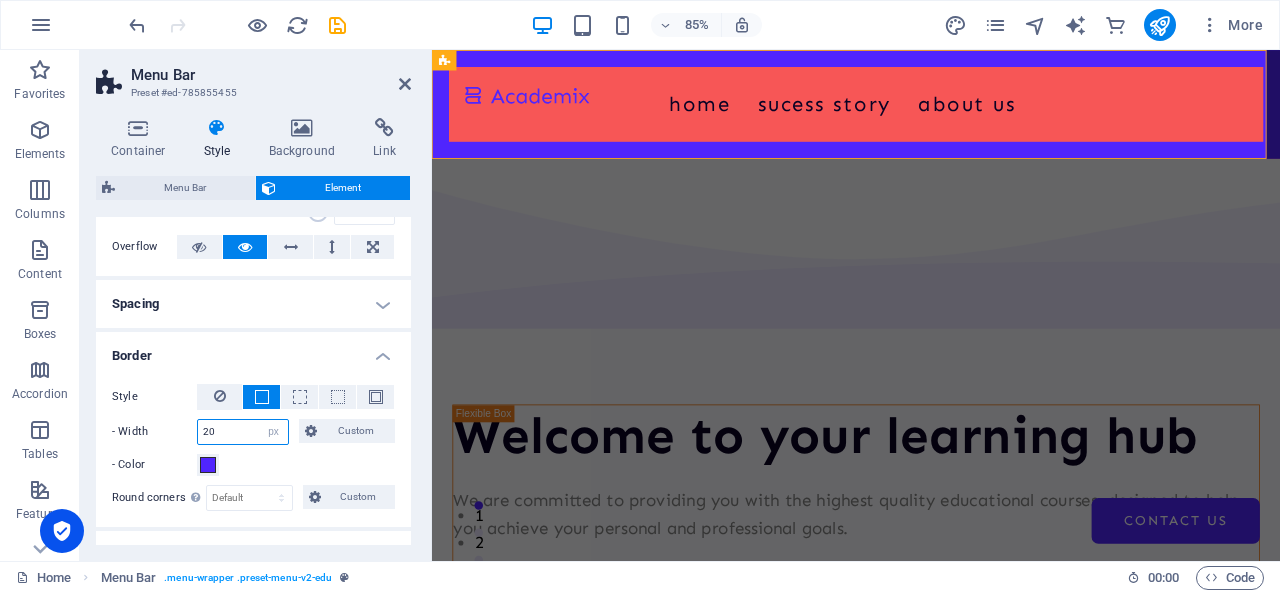 scroll, scrollTop: 115, scrollLeft: 0, axis: vertical 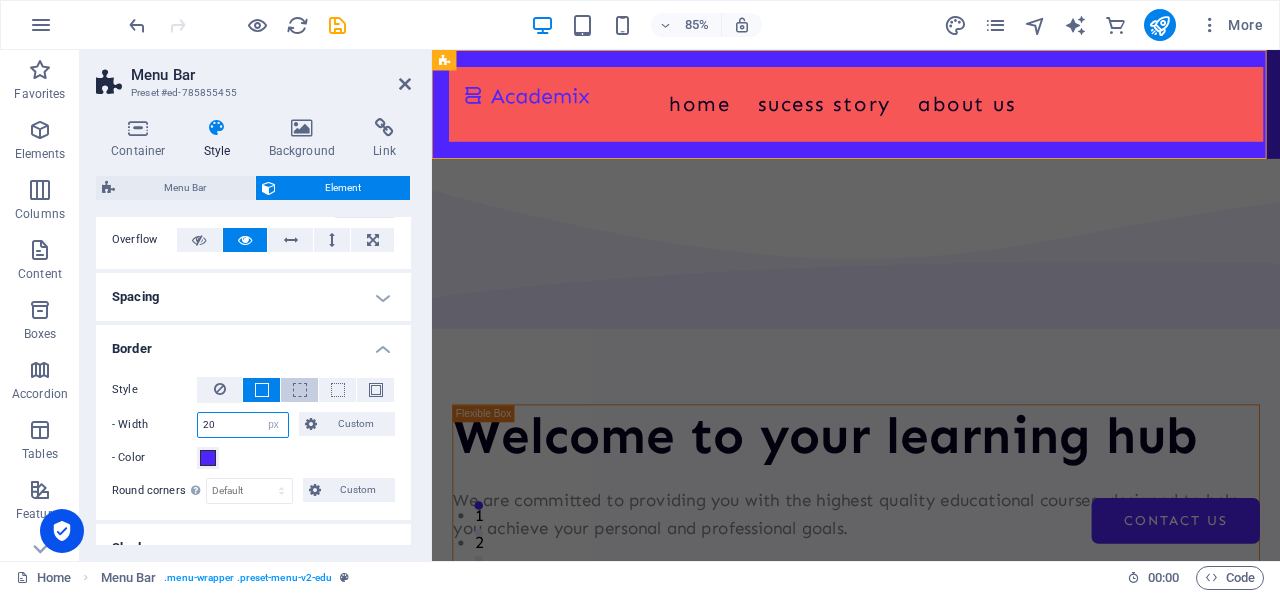 type on "20" 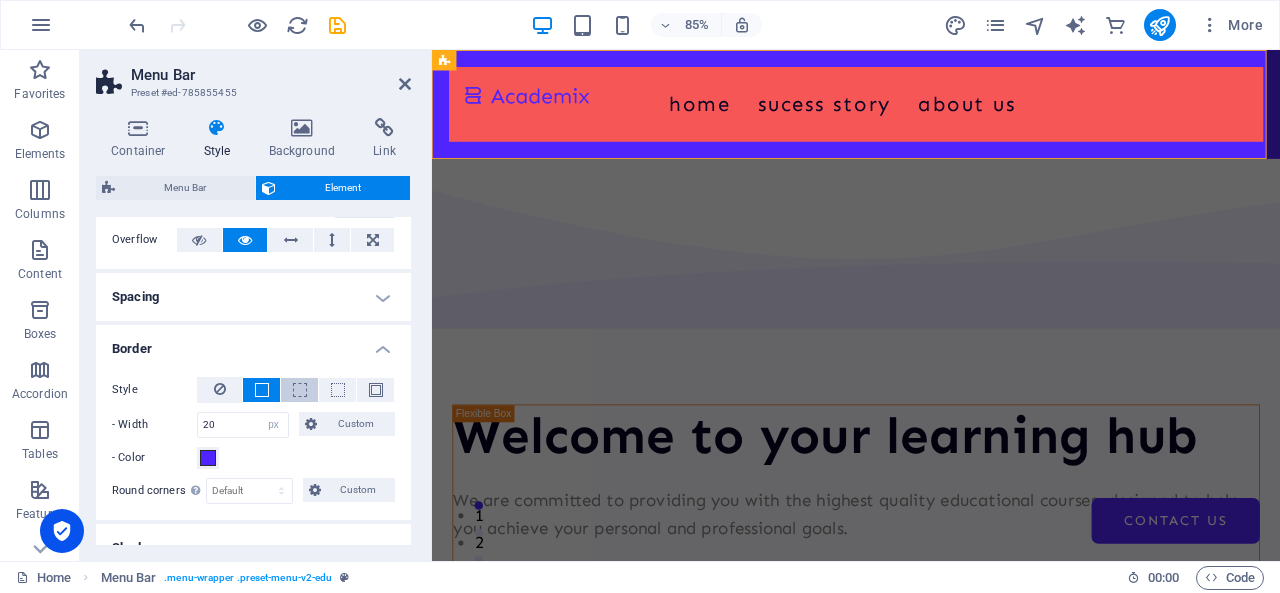 click at bounding box center (299, 390) 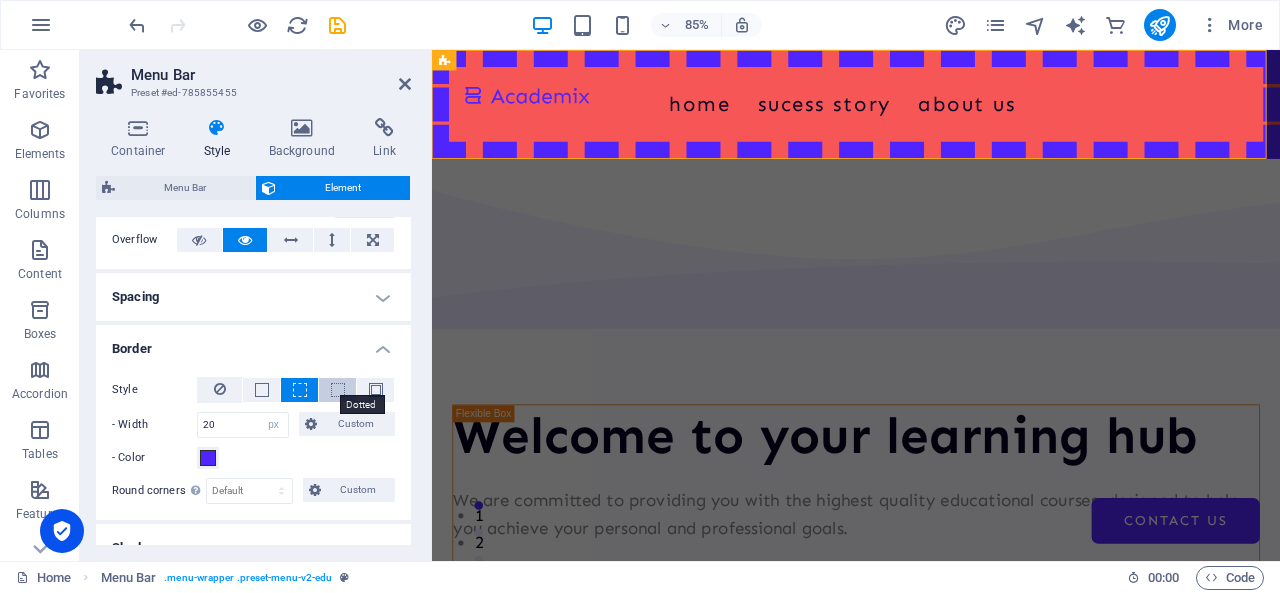 click at bounding box center [338, 390] 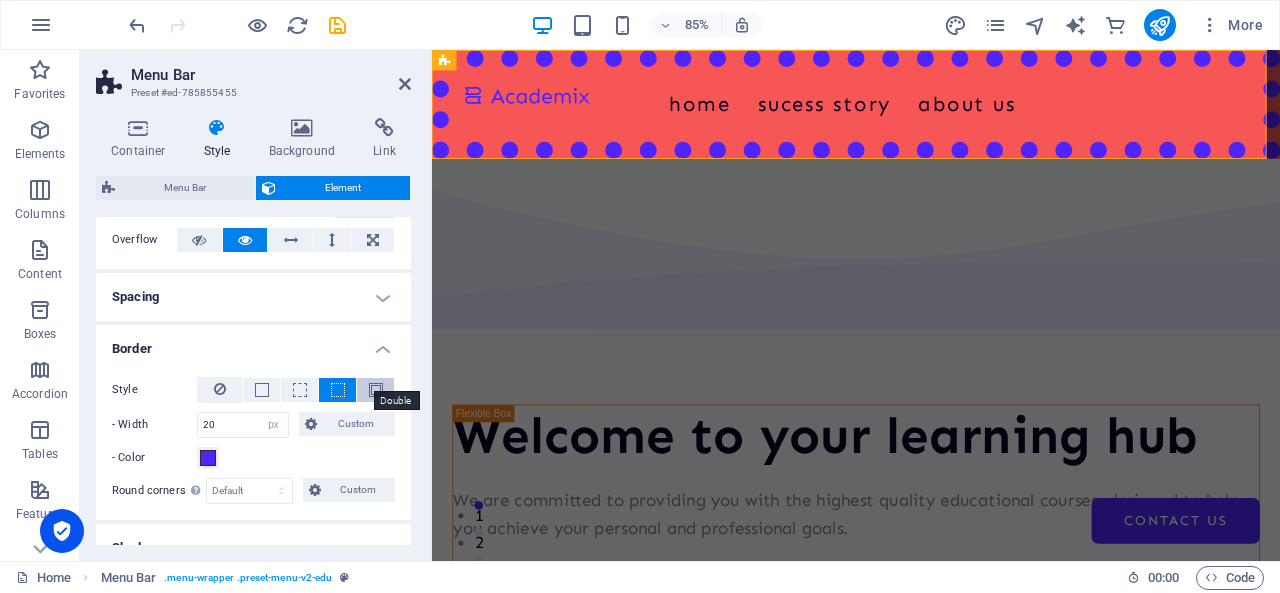 click at bounding box center (376, 390) 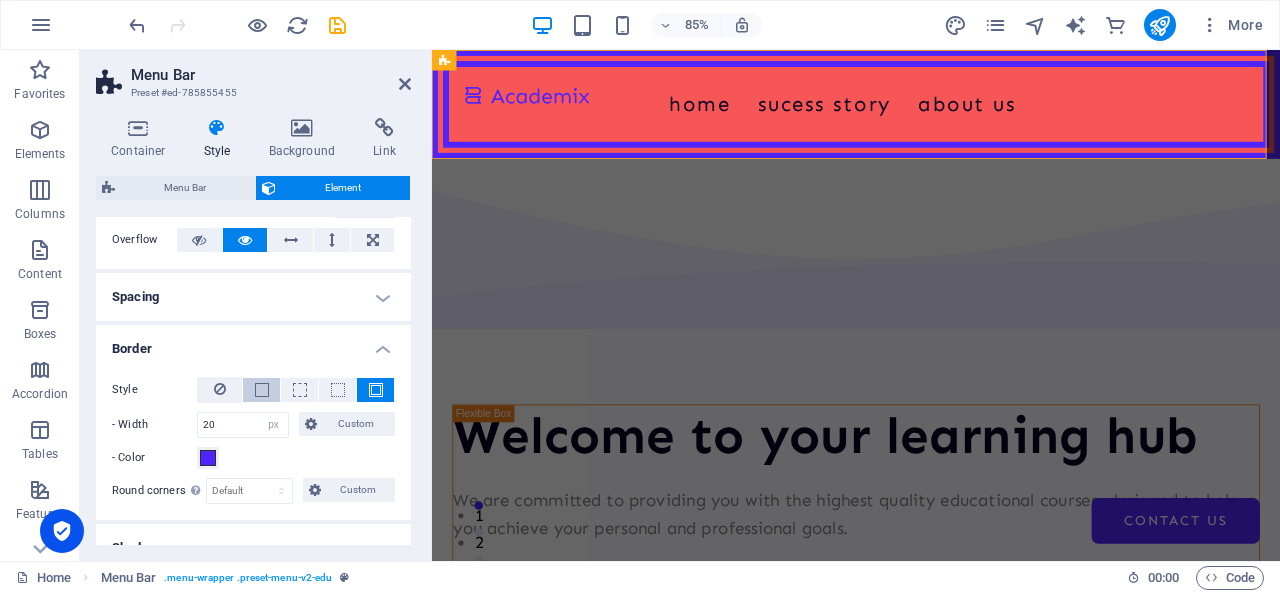 click at bounding box center (261, 390) 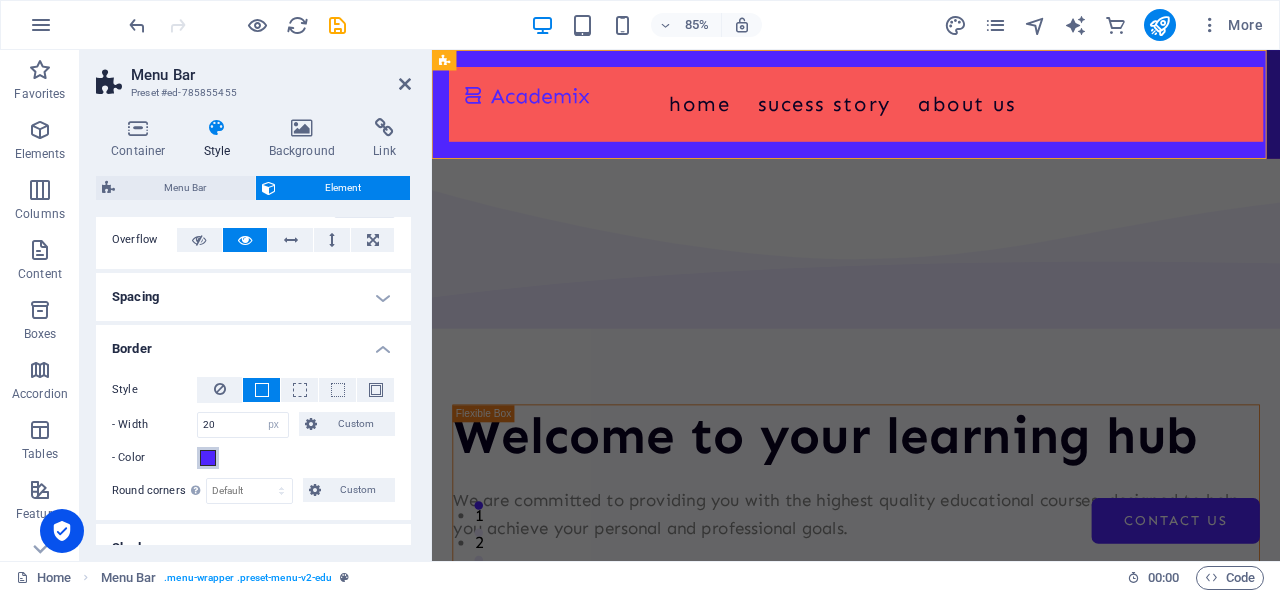click at bounding box center (208, 458) 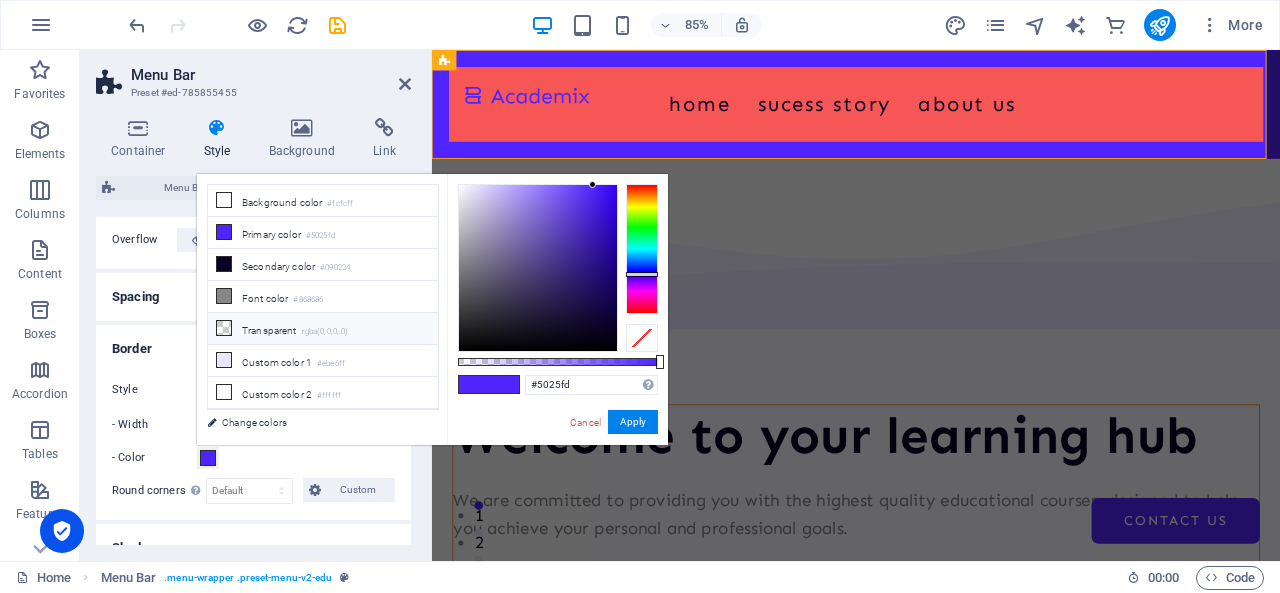 click on "Transparent
rgba(0,0,0,.0)" at bounding box center (323, 329) 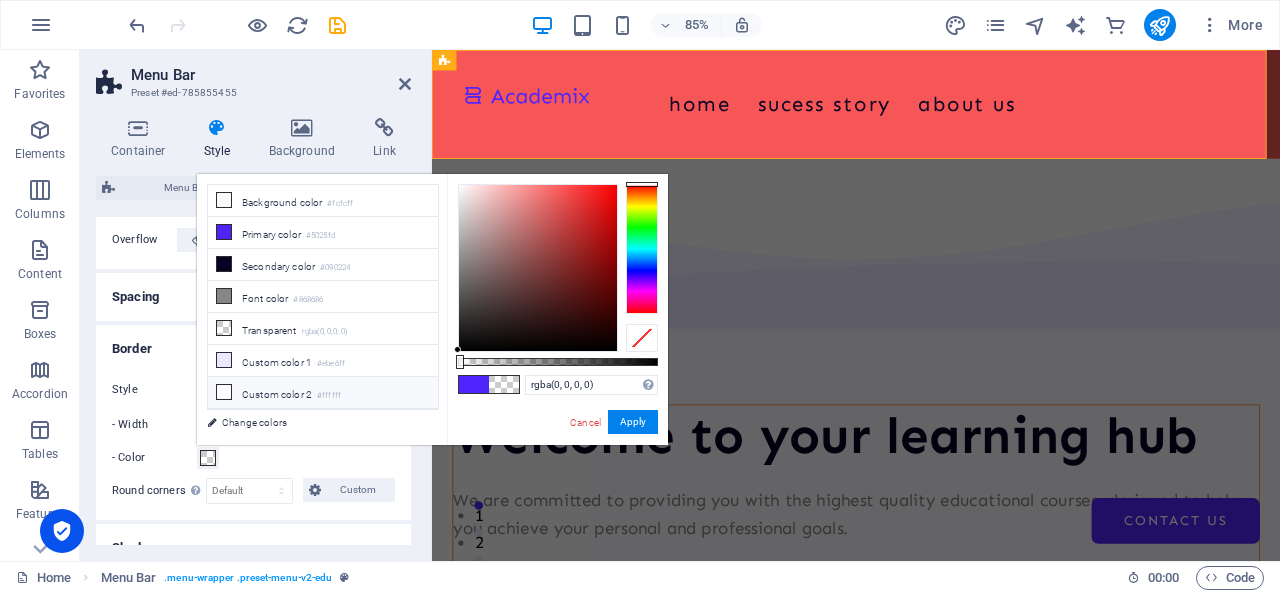 click at bounding box center (224, 392) 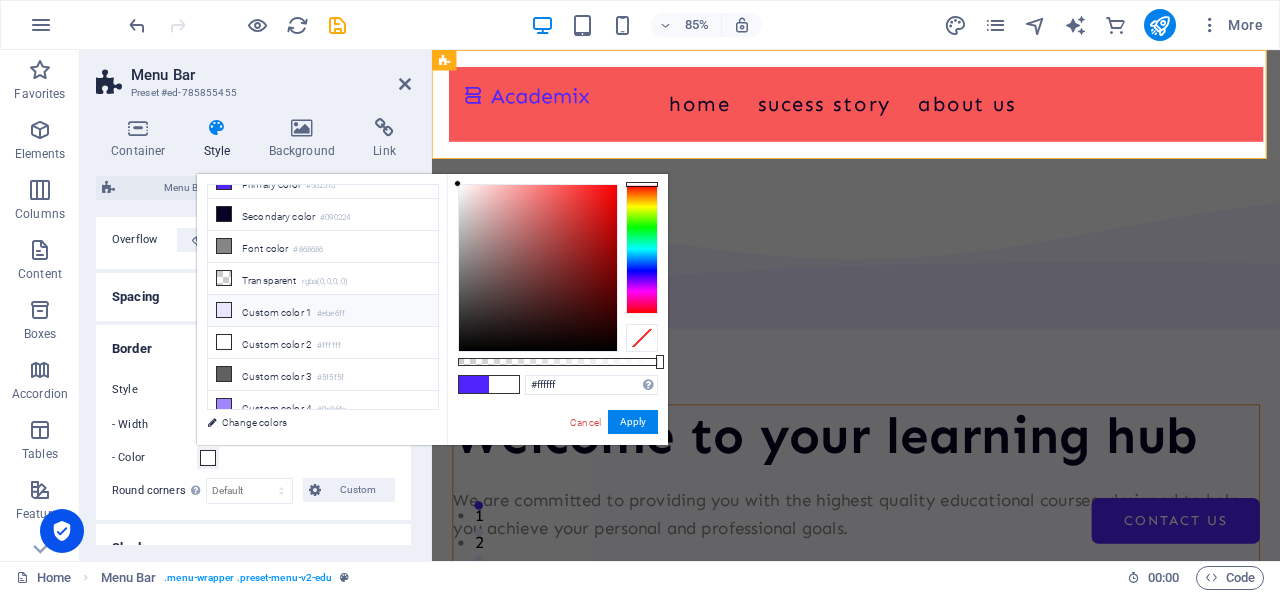 scroll, scrollTop: 0, scrollLeft: 0, axis: both 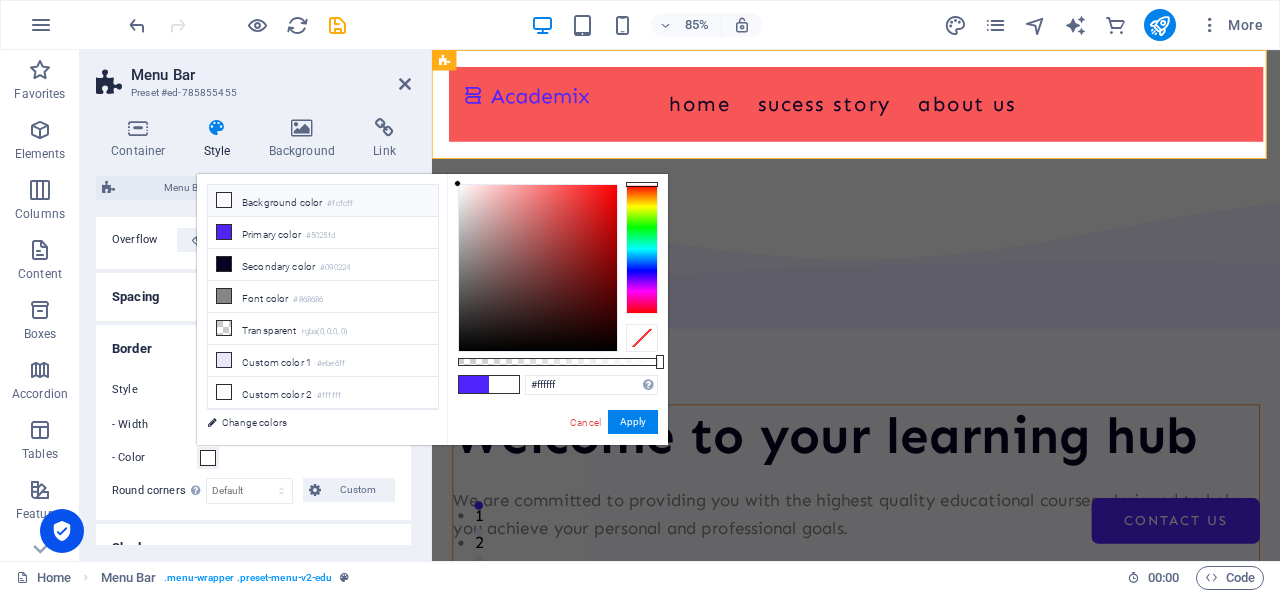 click on "Background color
#fcfcff" at bounding box center [323, 201] 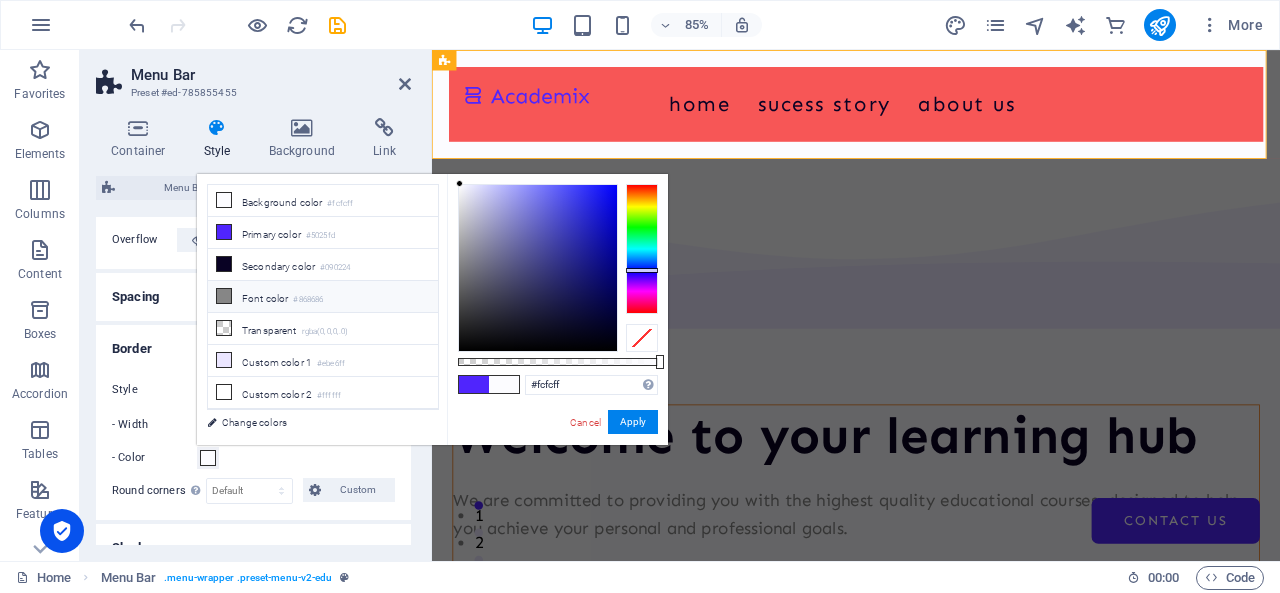 click at bounding box center [224, 296] 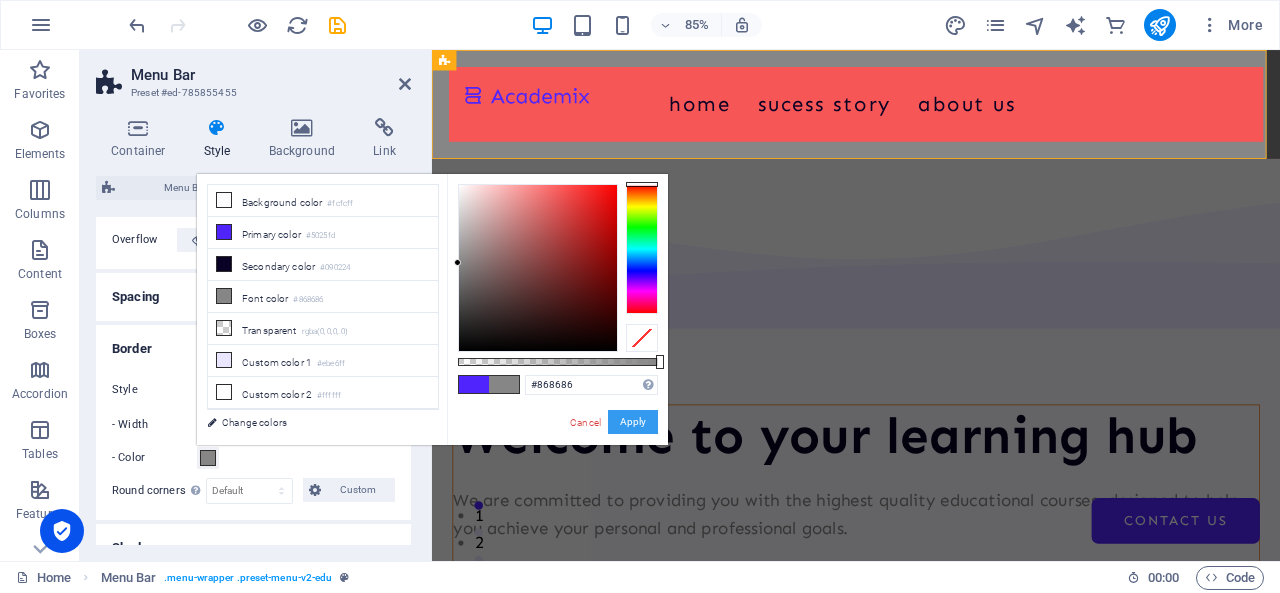 click on "Apply" at bounding box center (633, 422) 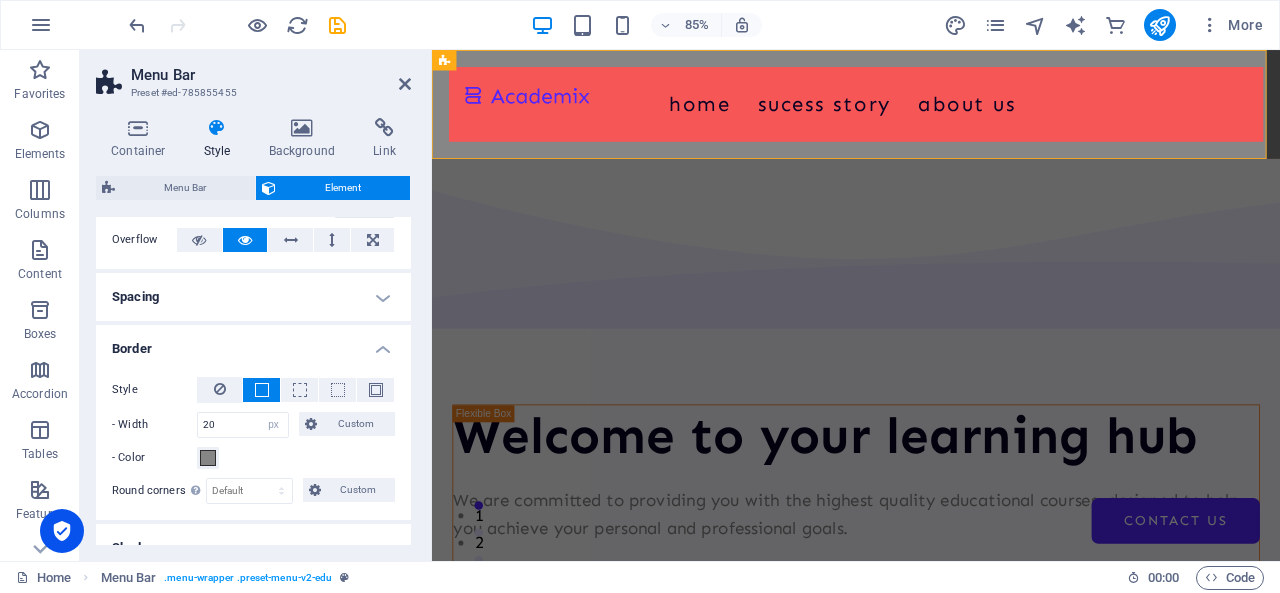 click on "Menu Bar Preset #ed-785855455
Container Style Background Link Size Height Default px rem % vh vw Min. height None px rem % vh vw Width Default px rem % em vh vw Min. width None px rem % vh vw Content width Default Custom width Width Default px rem % em vh vw Min. width None px rem % vh vw Default padding Custom spacing Default content width and padding can be changed under Design. Edit design Layout (Flexbox) Alignment Determines the flex direction. Default Main axis Determine how elements should behave along the main axis inside this container (justify content). Default Side axis Control the vertical direction of the element inside of the container (align items). Default Wrap Default On Off Fill Controls the distances and direction of elements on the y-axis across several lines (align content). Default Accessibility ARIA helps assistive technologies (like screen readers) to understand the role, state, and behavior of web elements Role The ARIA role defines the purpose of an element.  None %" at bounding box center (256, 305) 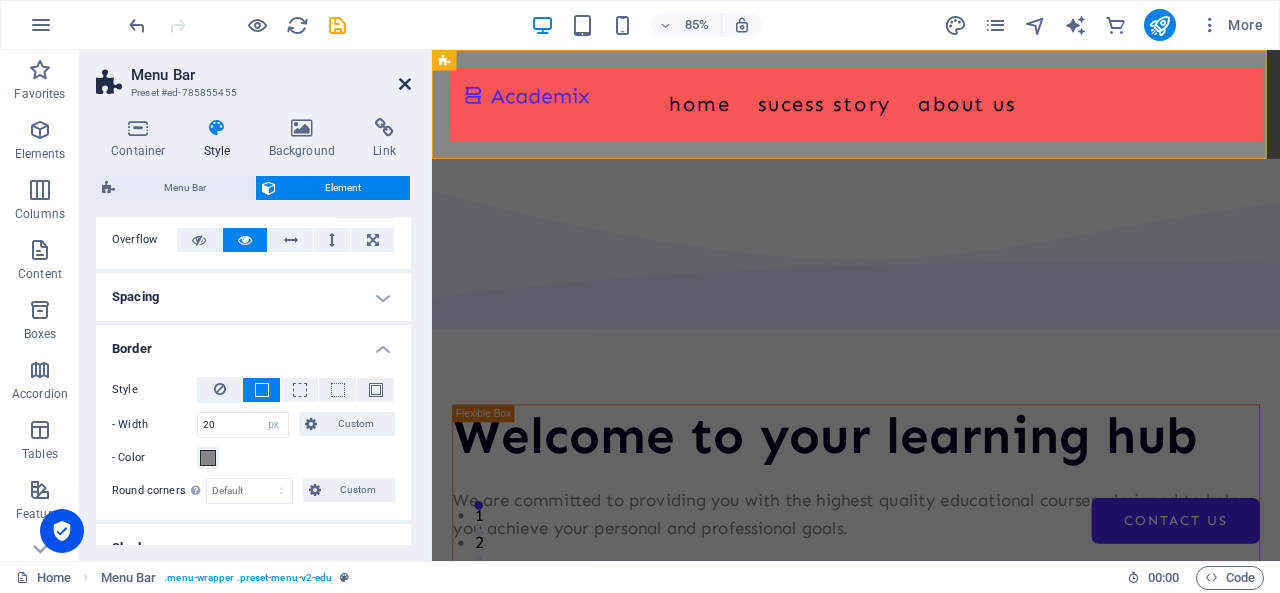 click at bounding box center [405, 84] 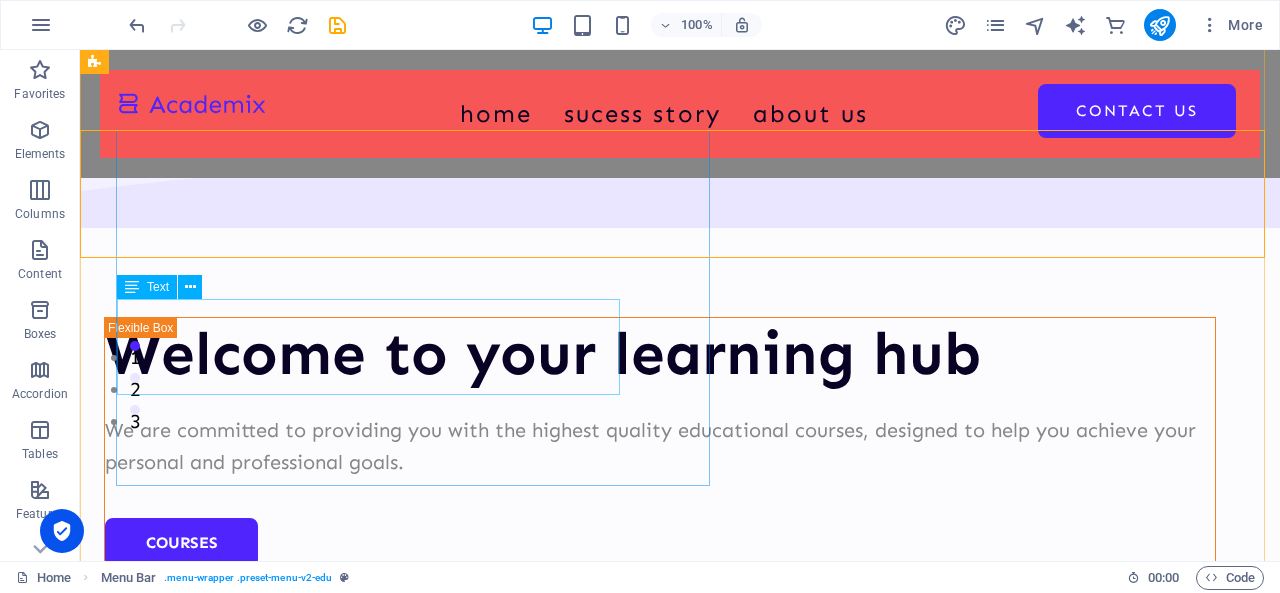 scroll, scrollTop: 0, scrollLeft: 0, axis: both 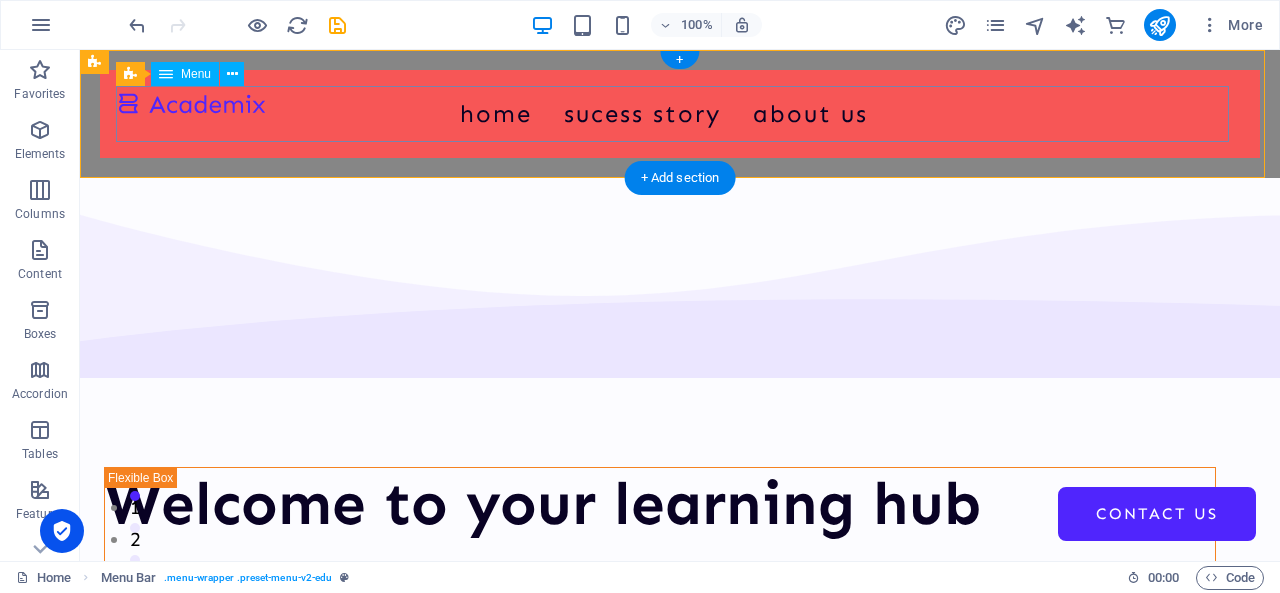 click on "Home Sucess Story About Us Contact Us" at bounding box center [680, 114] 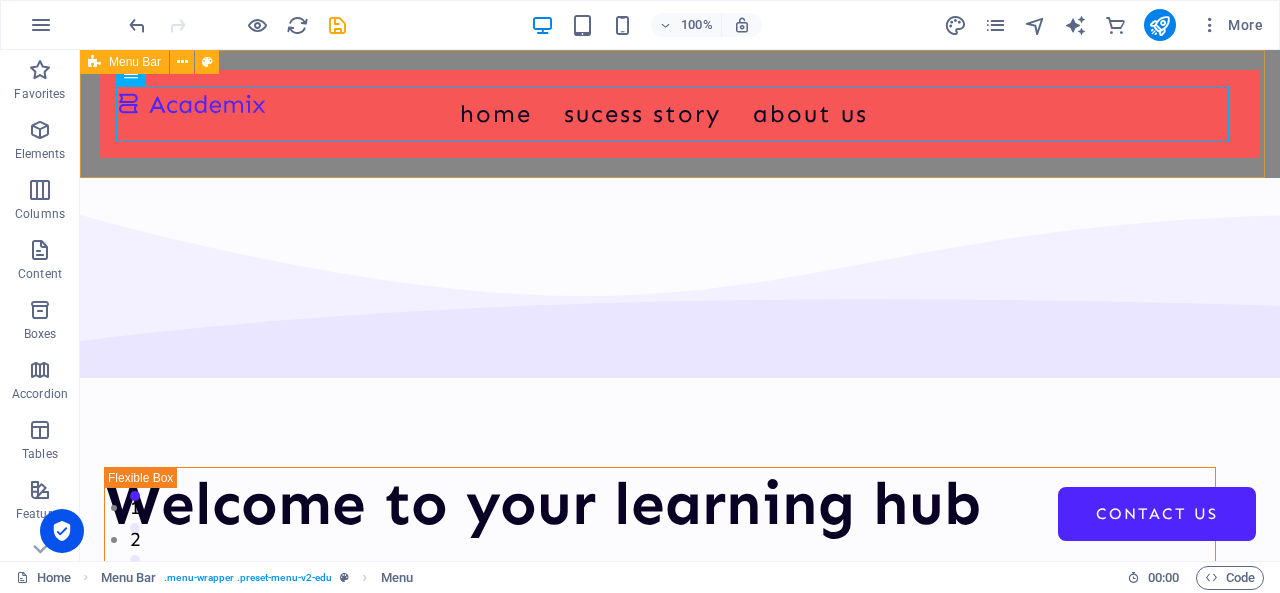 click on "Menu Bar" at bounding box center (135, 62) 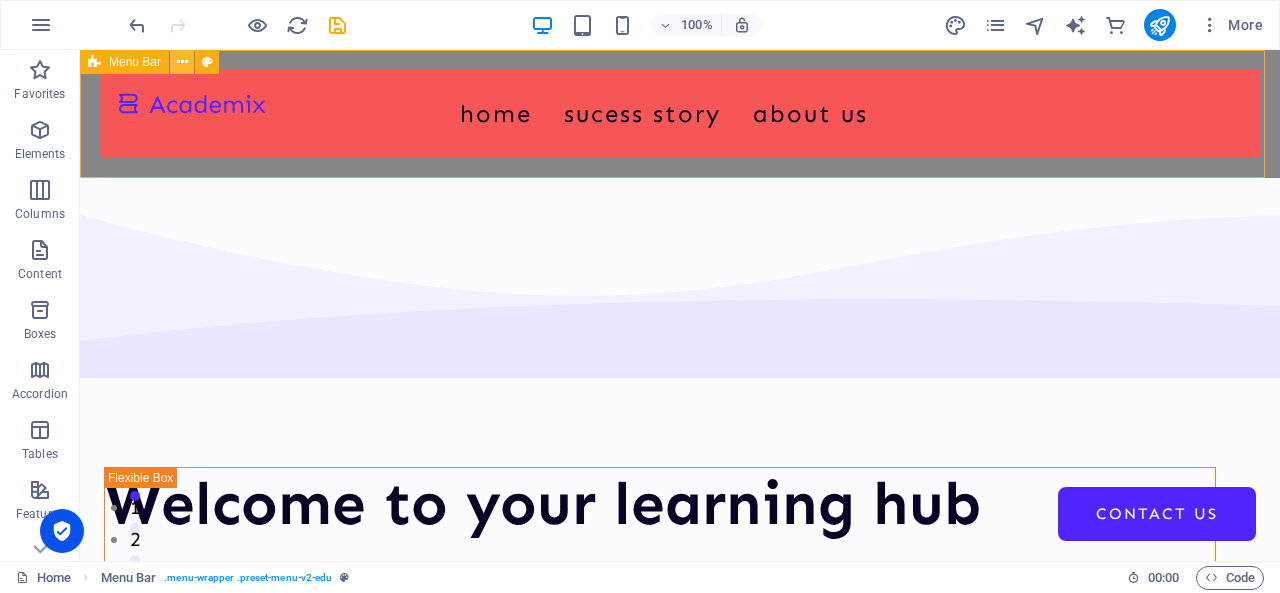 click at bounding box center [182, 62] 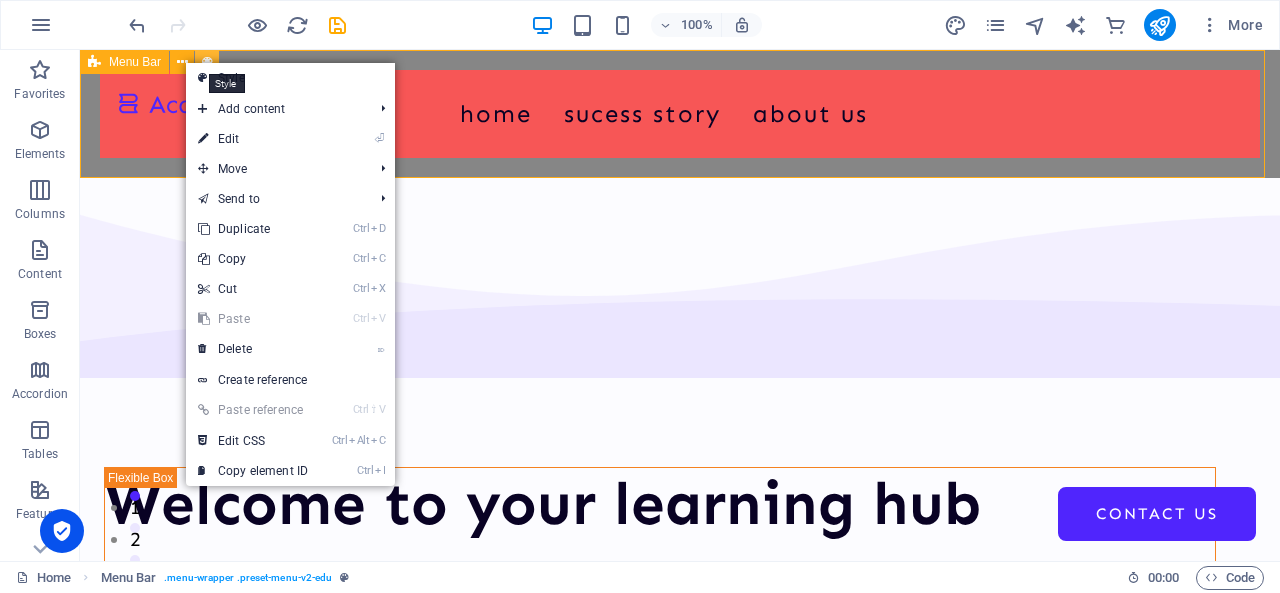 click at bounding box center (207, 62) 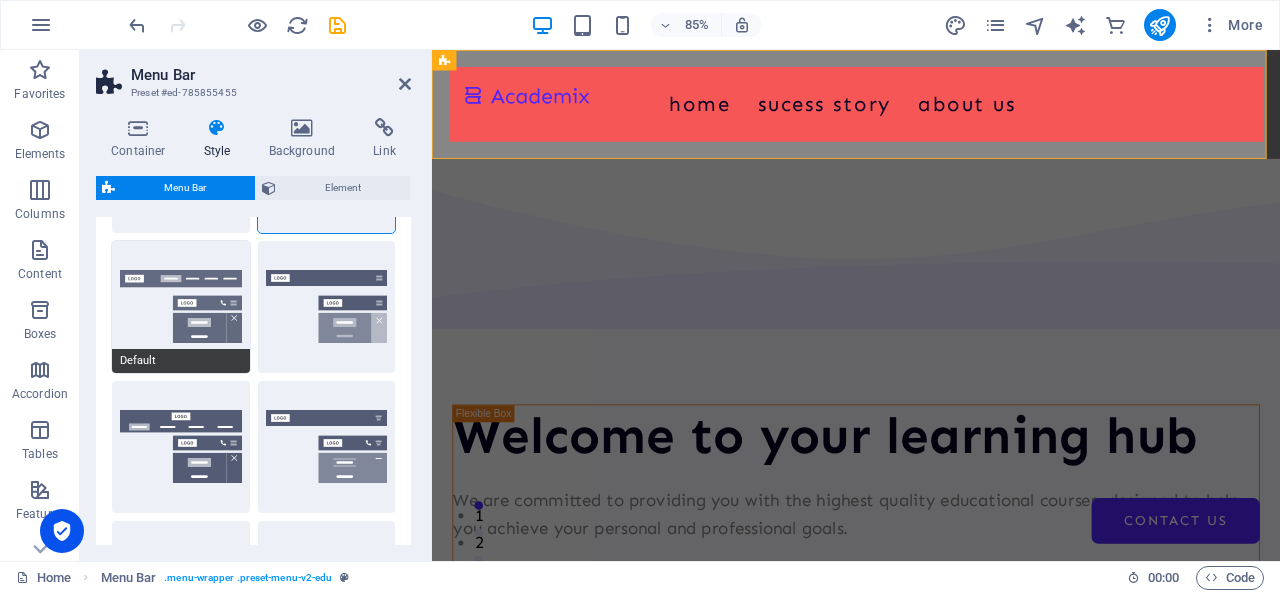 scroll, scrollTop: 169, scrollLeft: 0, axis: vertical 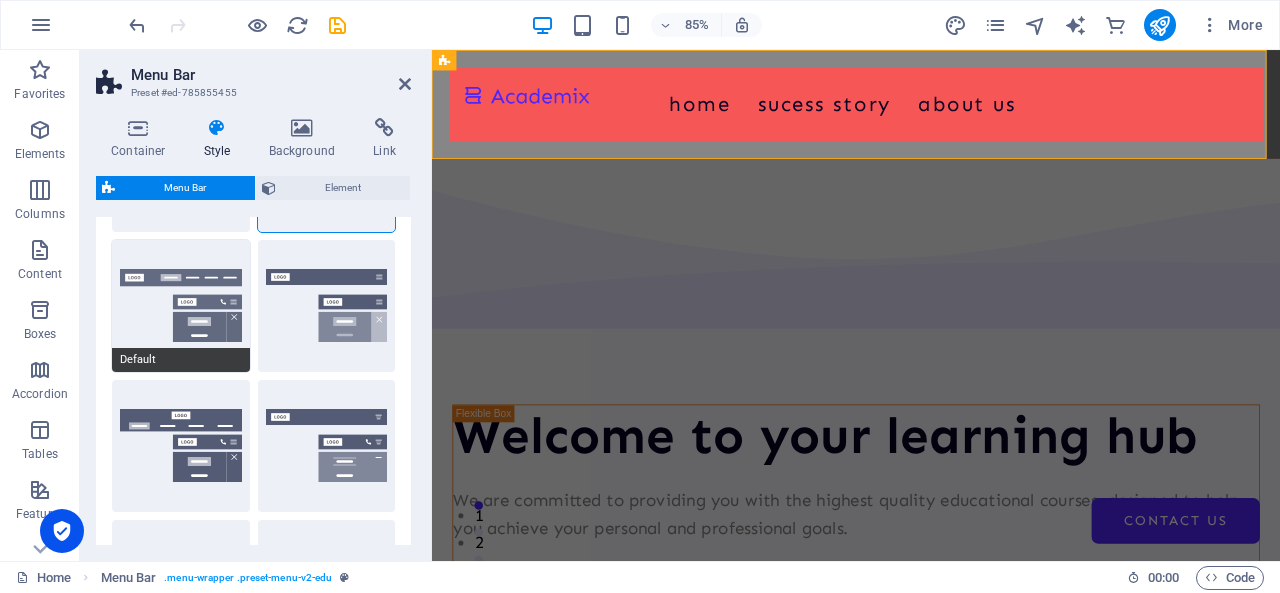 click on "Default" at bounding box center (181, 306) 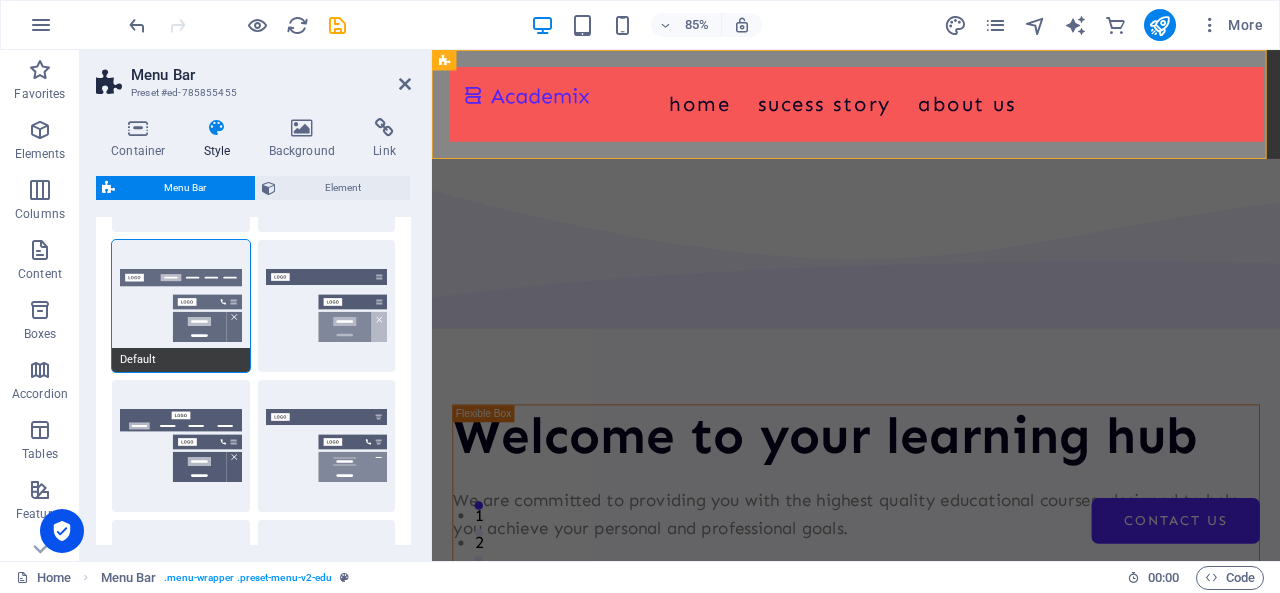 scroll, scrollTop: 0, scrollLeft: 0, axis: both 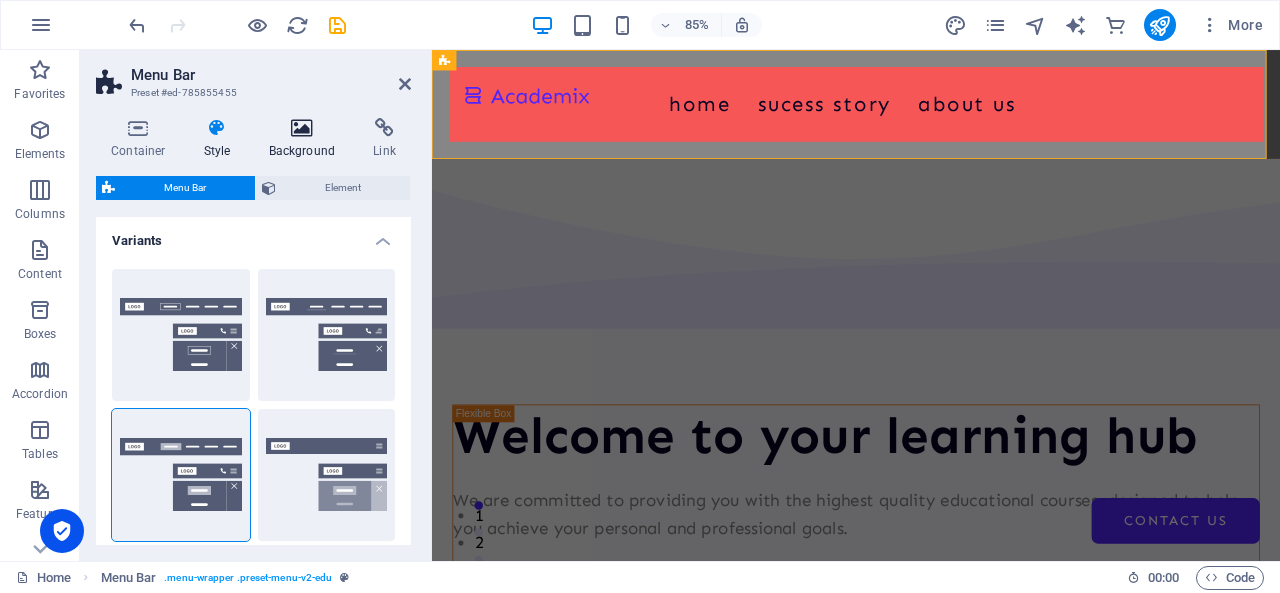 click at bounding box center [302, 128] 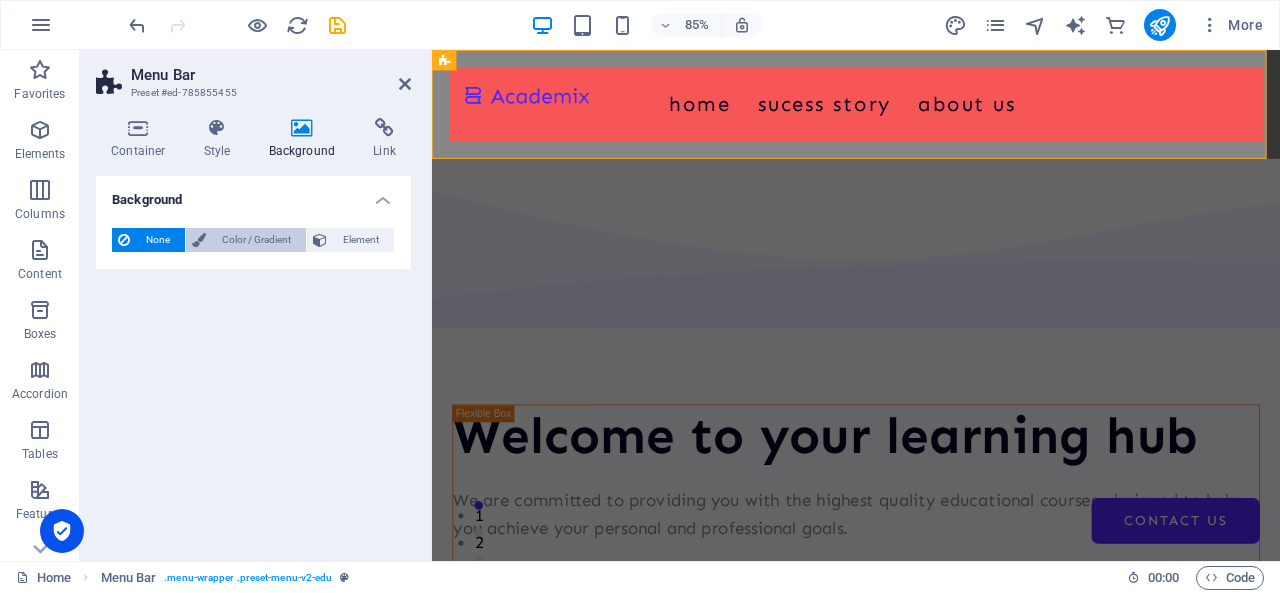click on "Color / Gradient" at bounding box center (256, 240) 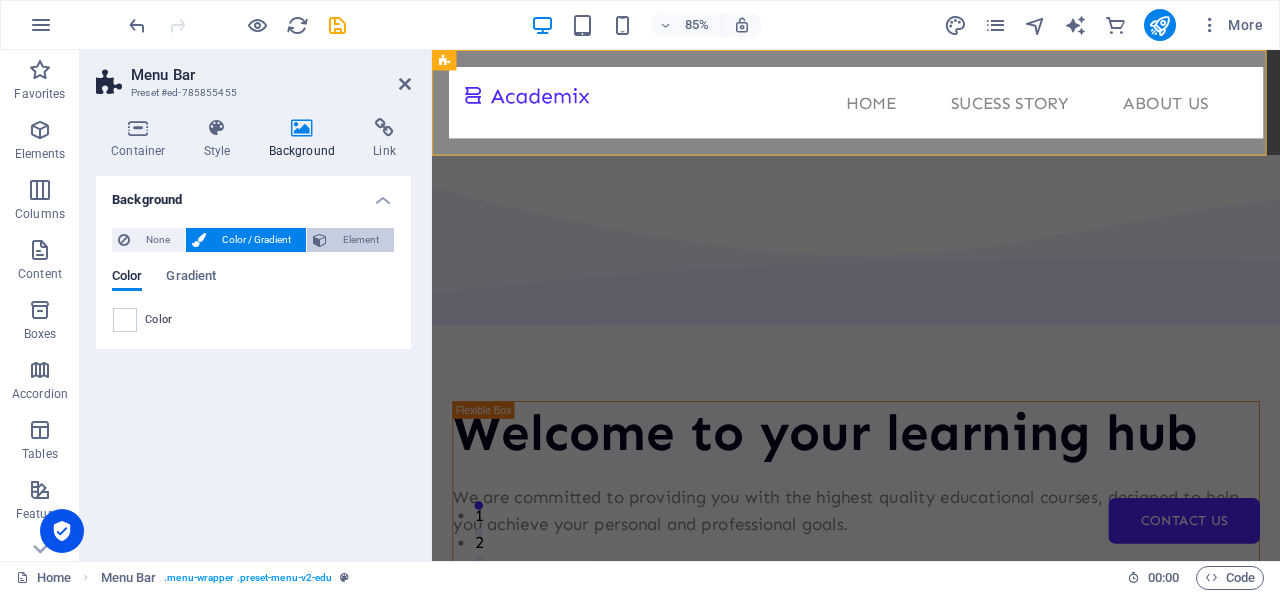 click on "Element" at bounding box center (360, 240) 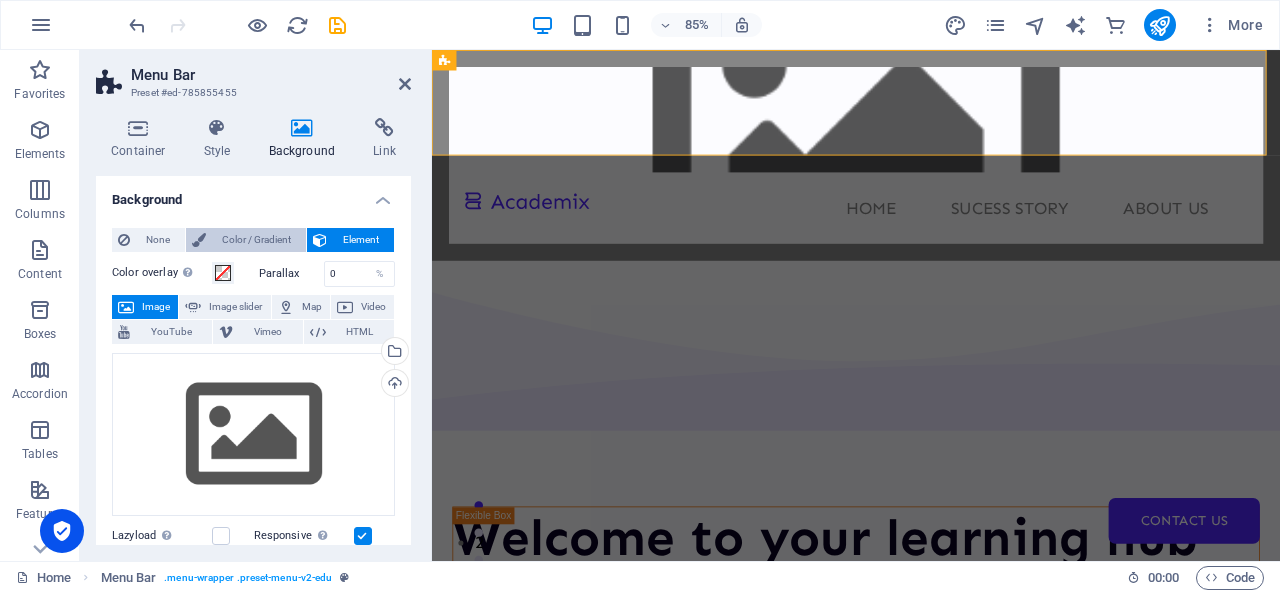 click on "Color / Gradient" at bounding box center (256, 240) 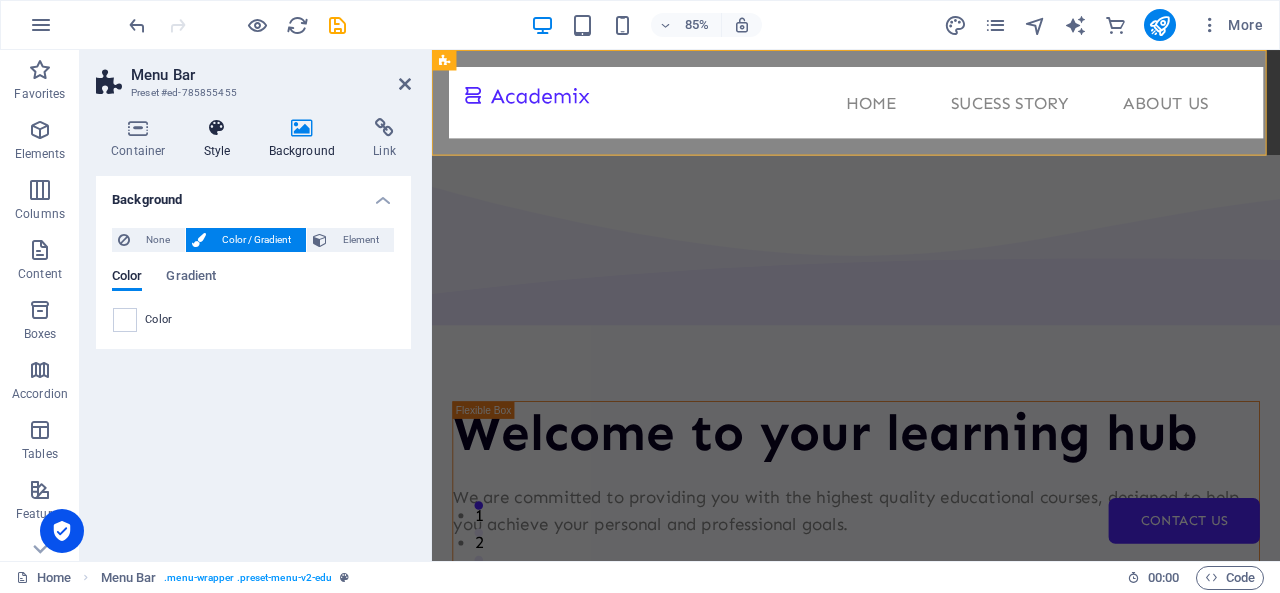 click on "Style" at bounding box center [221, 139] 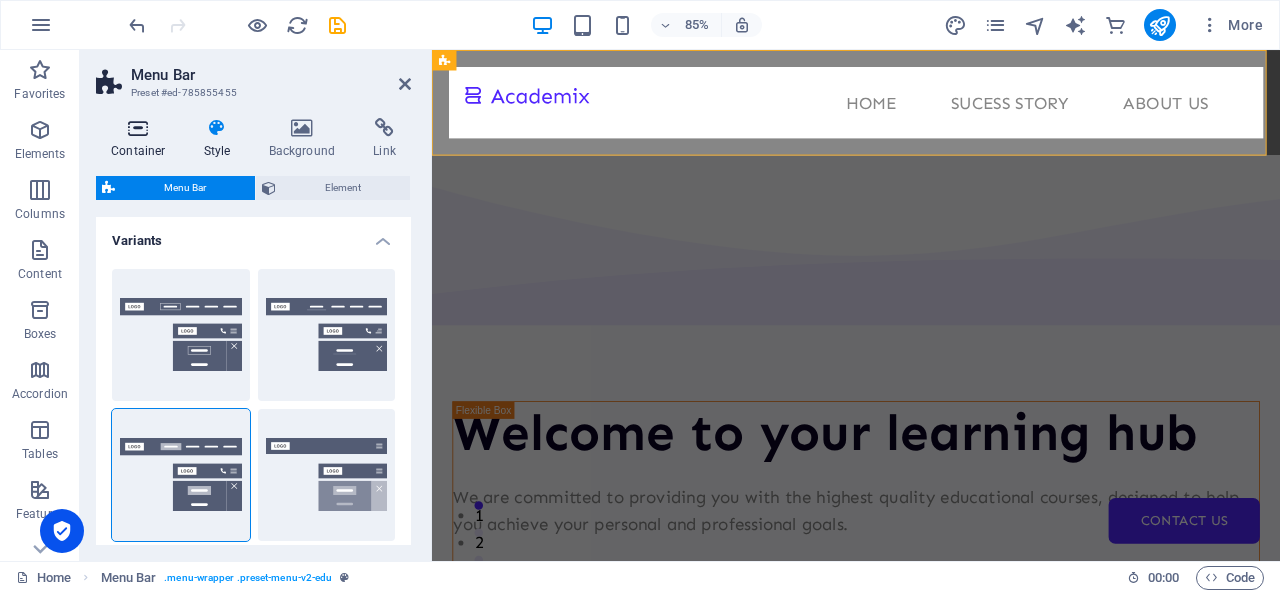 click at bounding box center [138, 128] 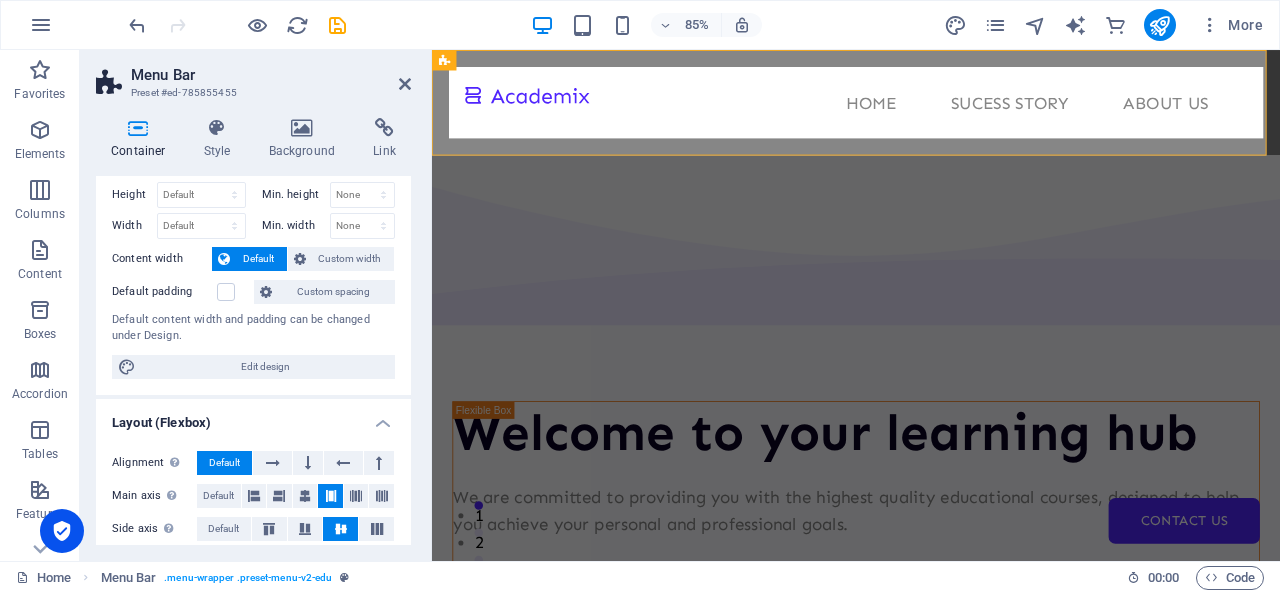scroll, scrollTop: 0, scrollLeft: 0, axis: both 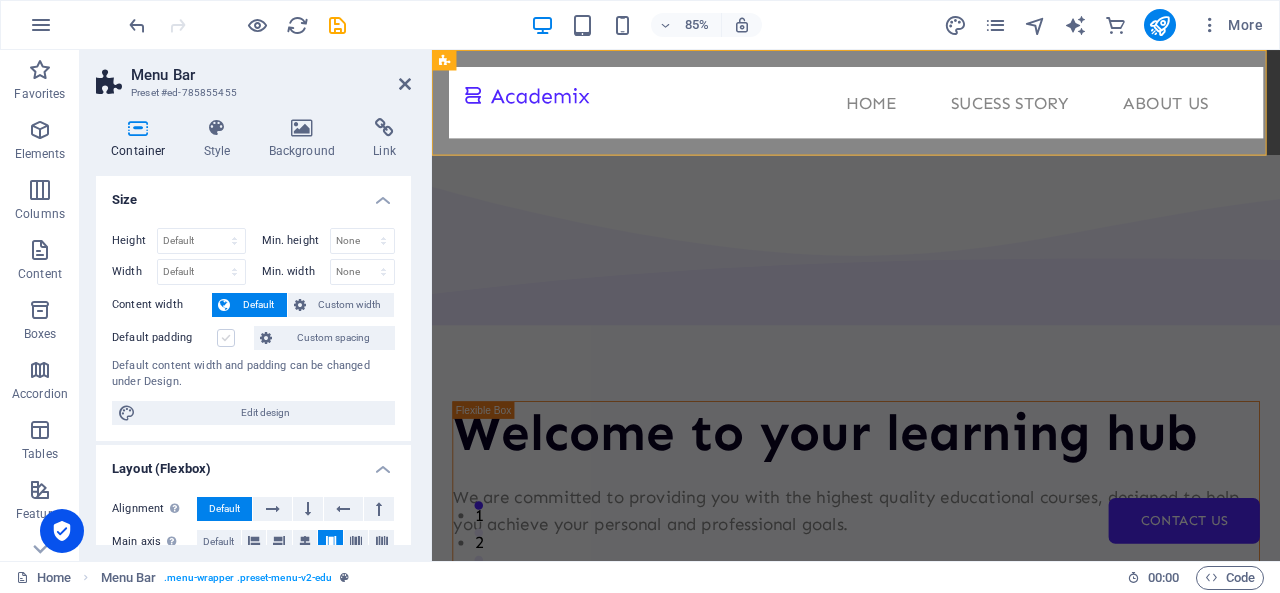 click at bounding box center [226, 338] 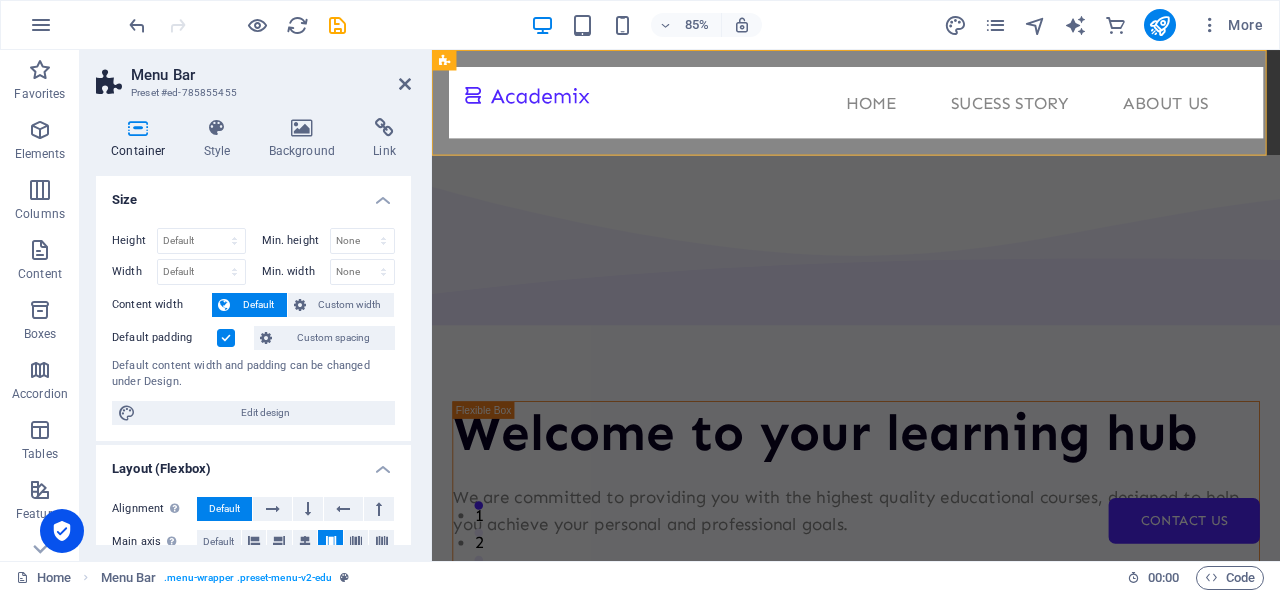 click at bounding box center [226, 338] 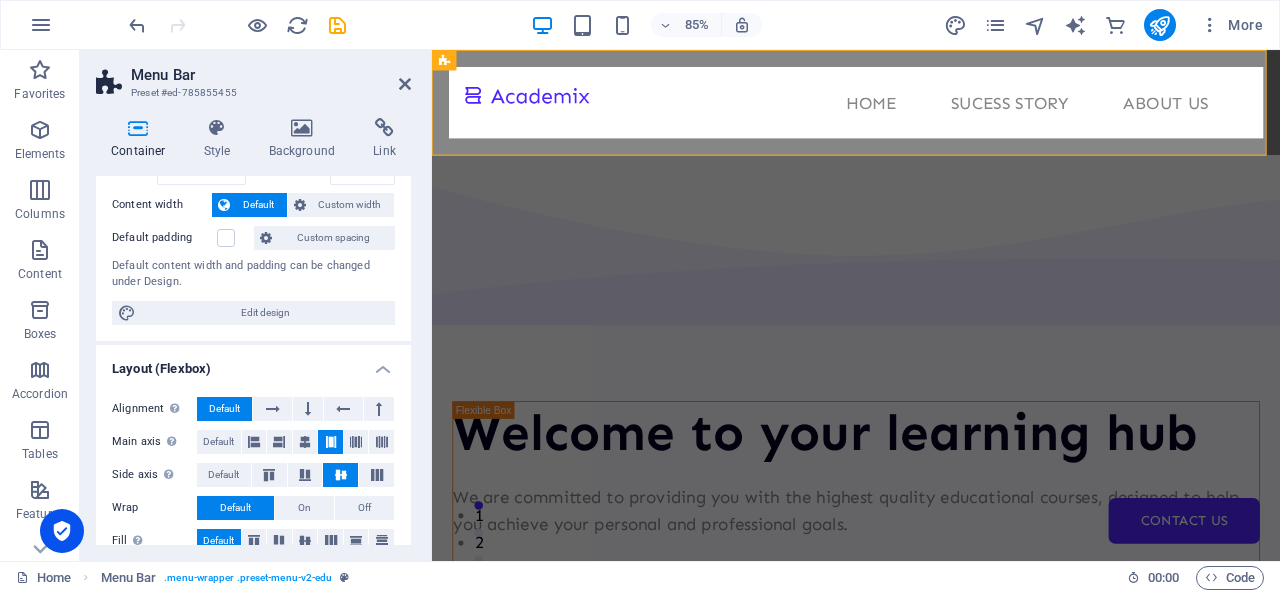 scroll, scrollTop: 0, scrollLeft: 0, axis: both 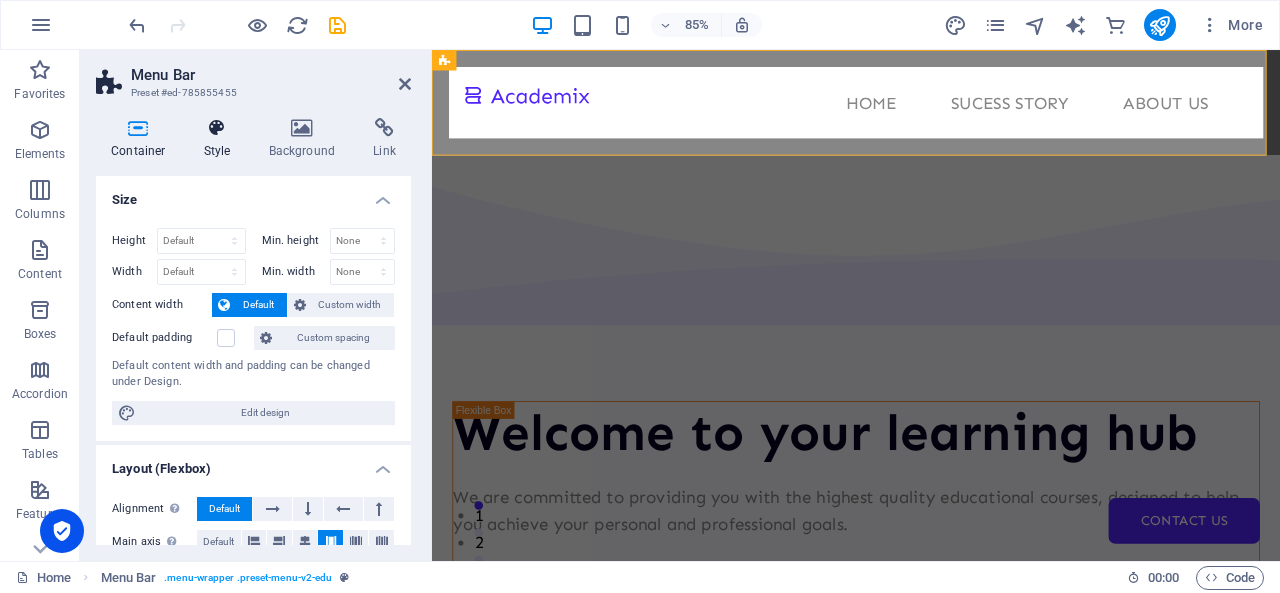 click on "Style" at bounding box center [221, 139] 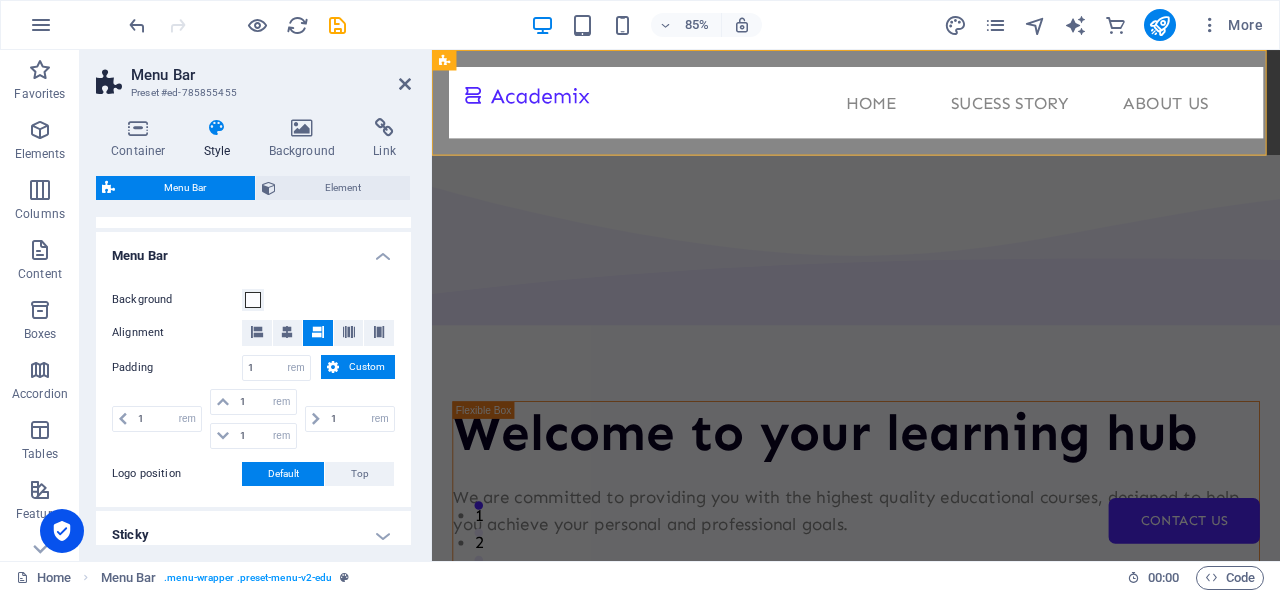 scroll, scrollTop: 640, scrollLeft: 0, axis: vertical 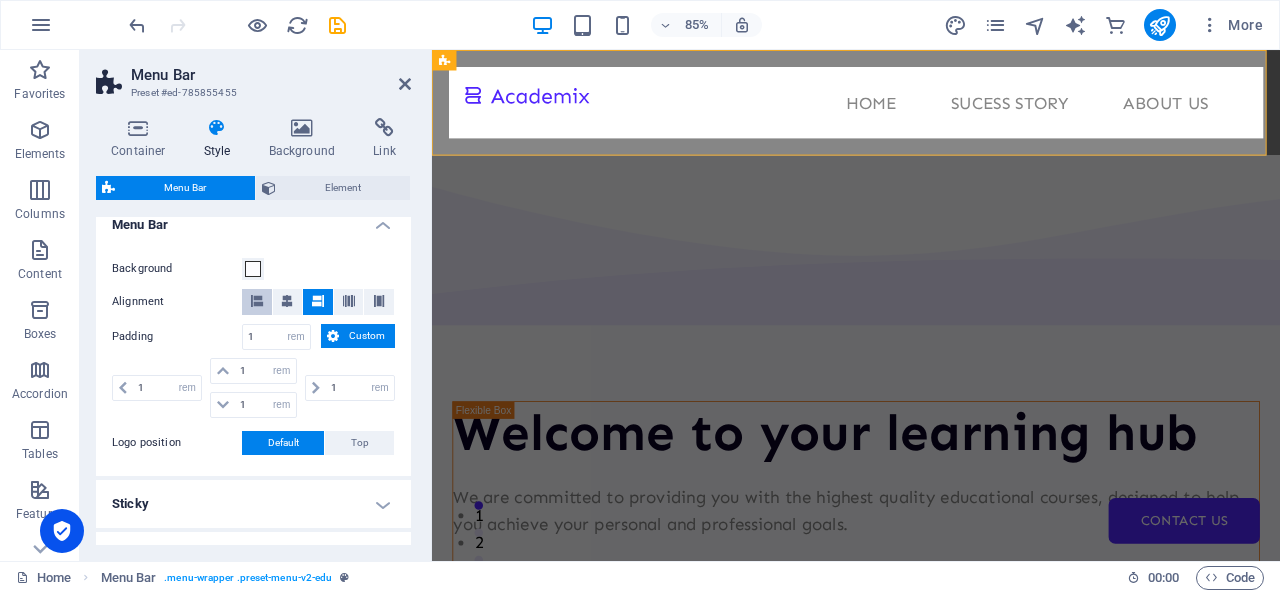 click at bounding box center (257, 302) 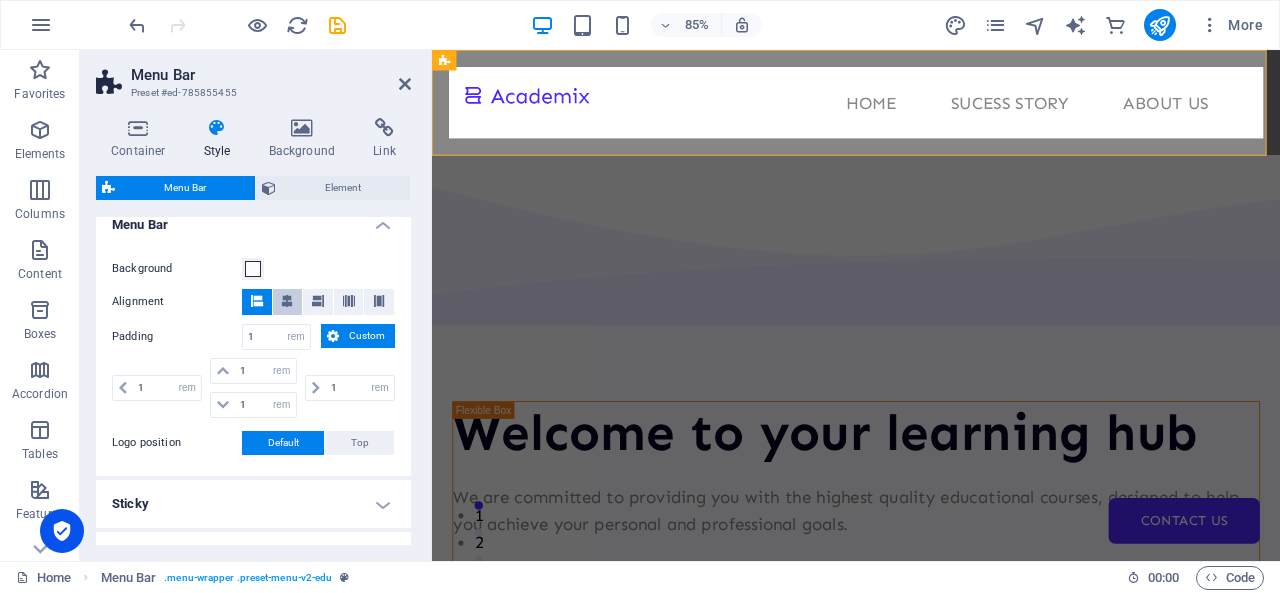 click at bounding box center (287, 301) 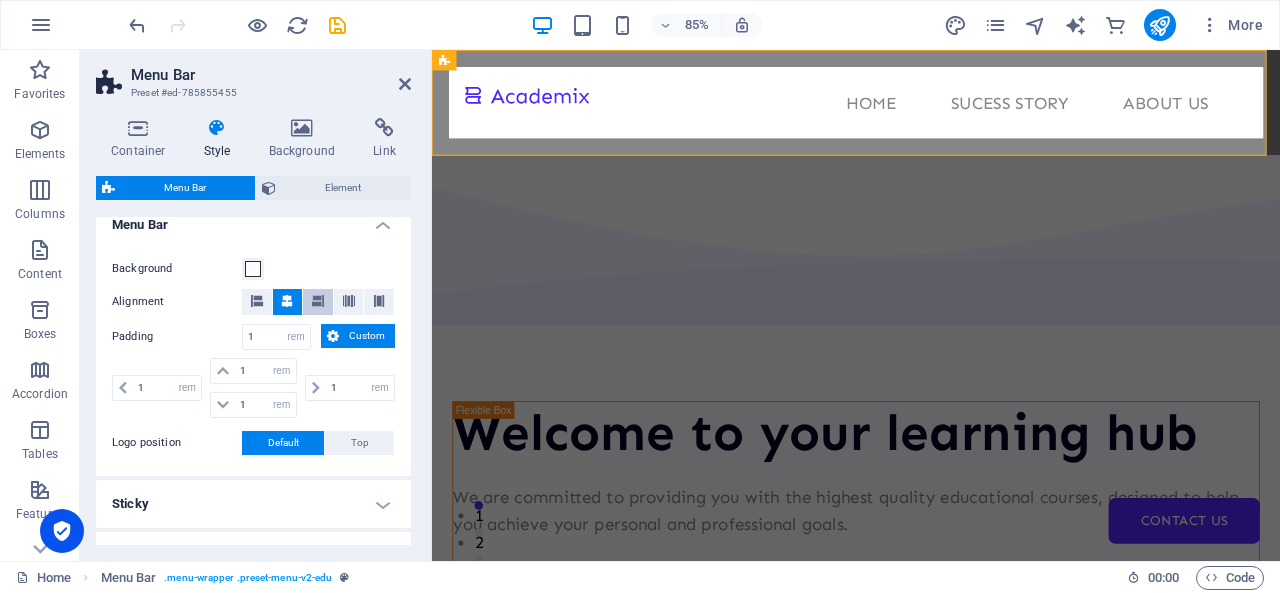 click at bounding box center (318, 301) 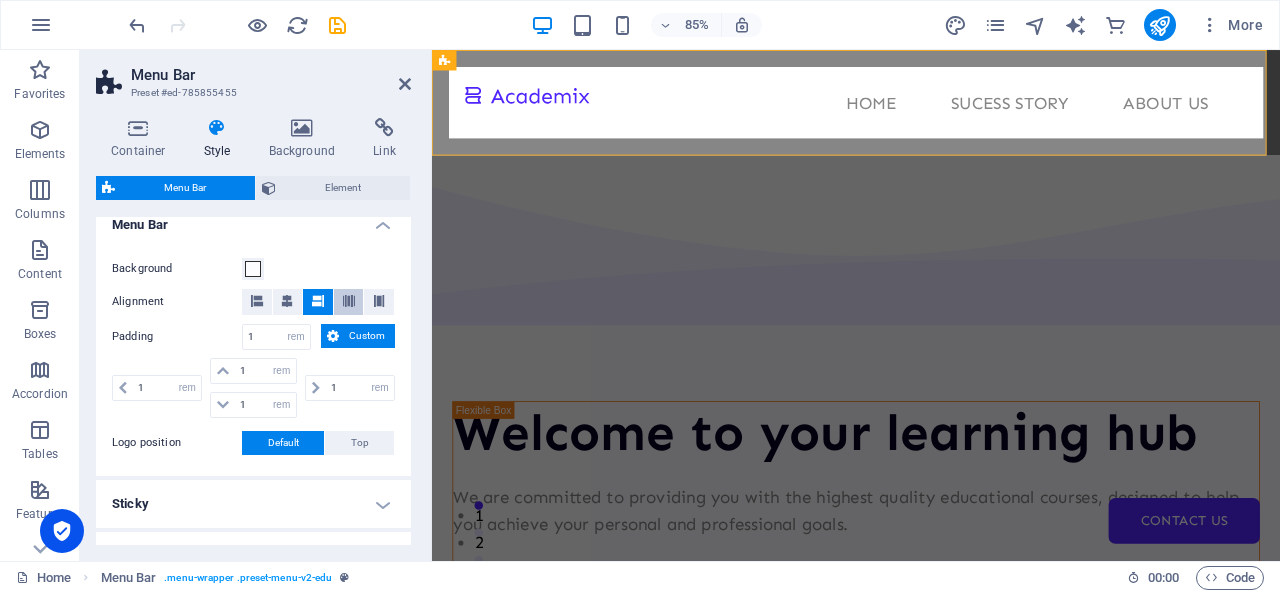 click at bounding box center (349, 302) 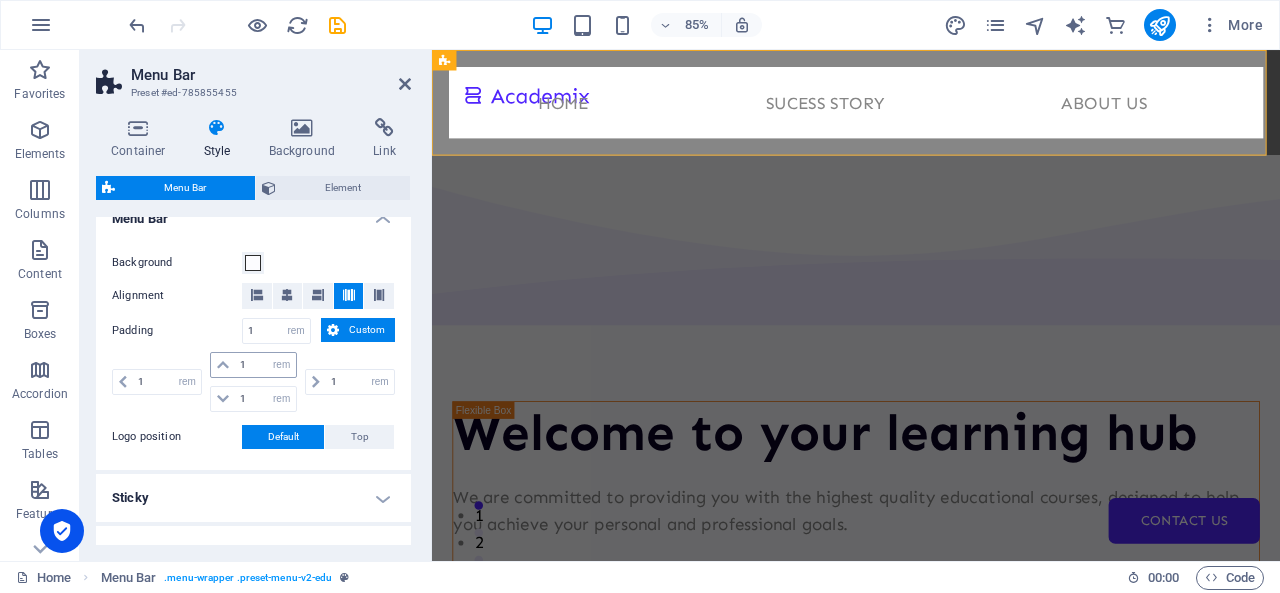 scroll, scrollTop: 600, scrollLeft: 0, axis: vertical 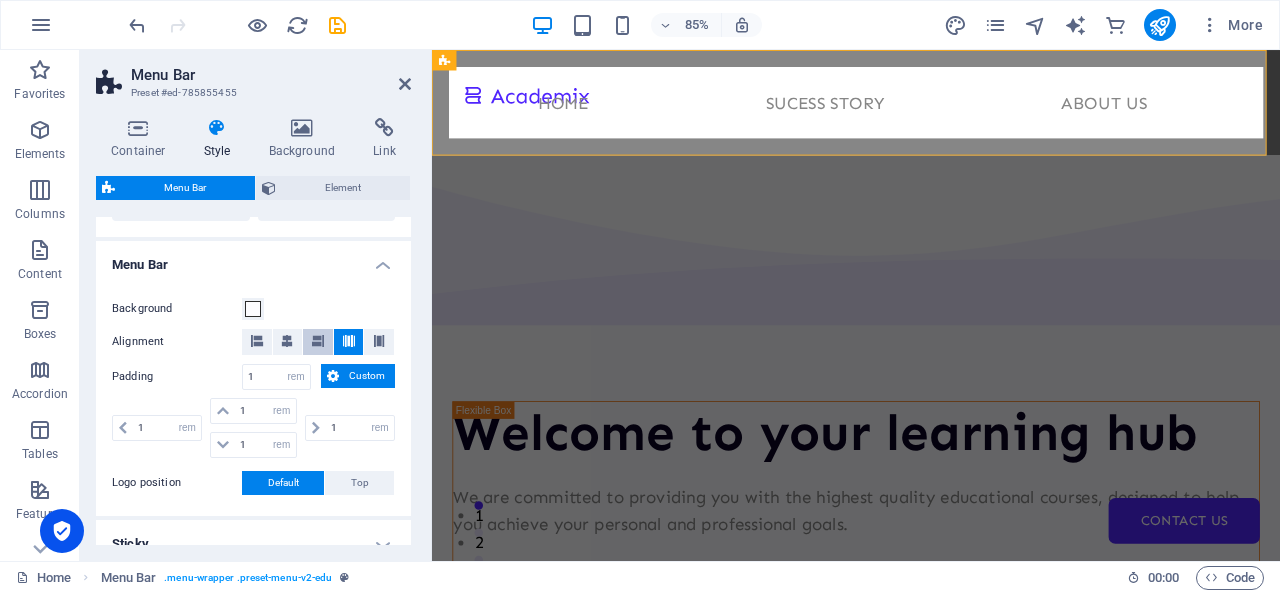 click at bounding box center [318, 342] 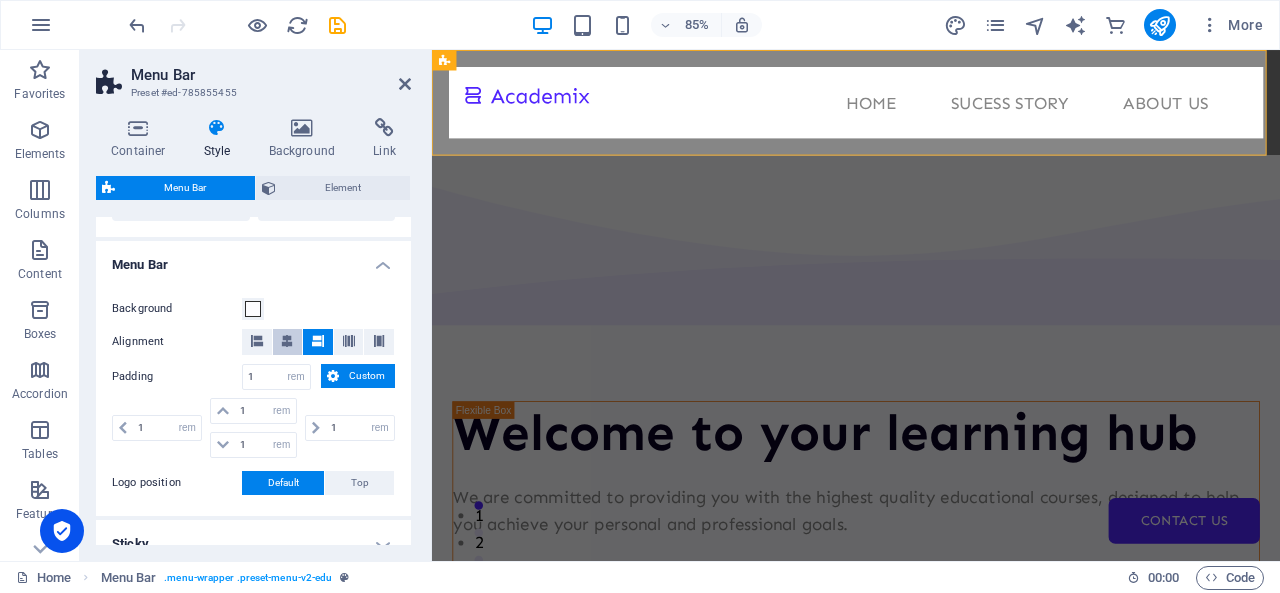 click at bounding box center [287, 341] 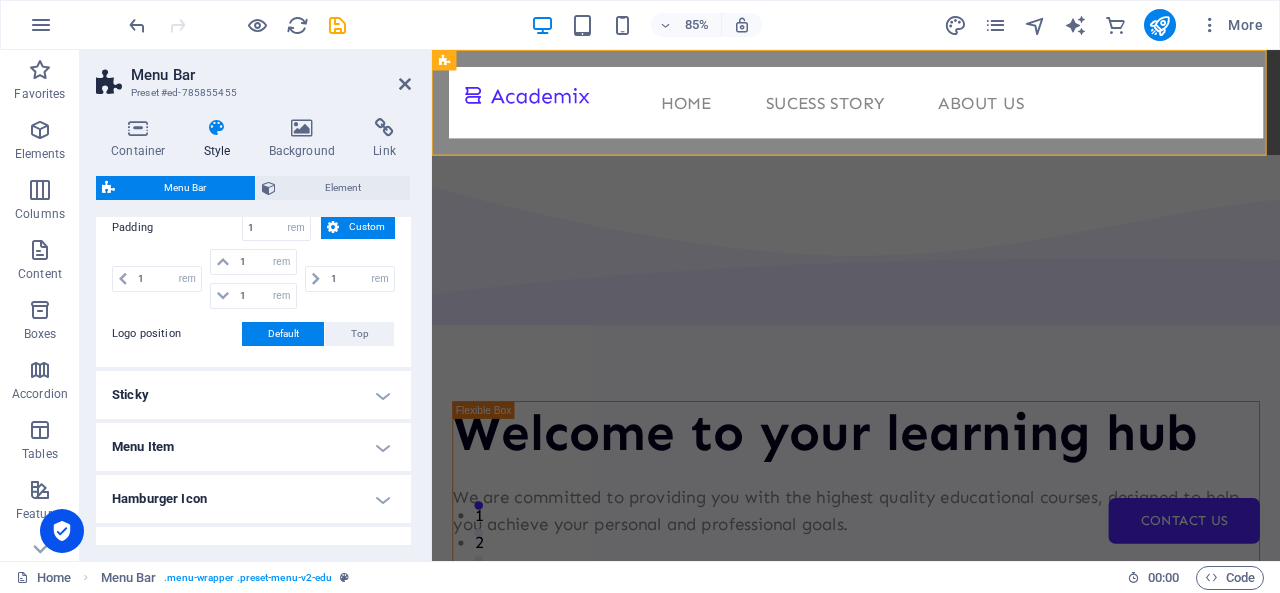 scroll, scrollTop: 750, scrollLeft: 0, axis: vertical 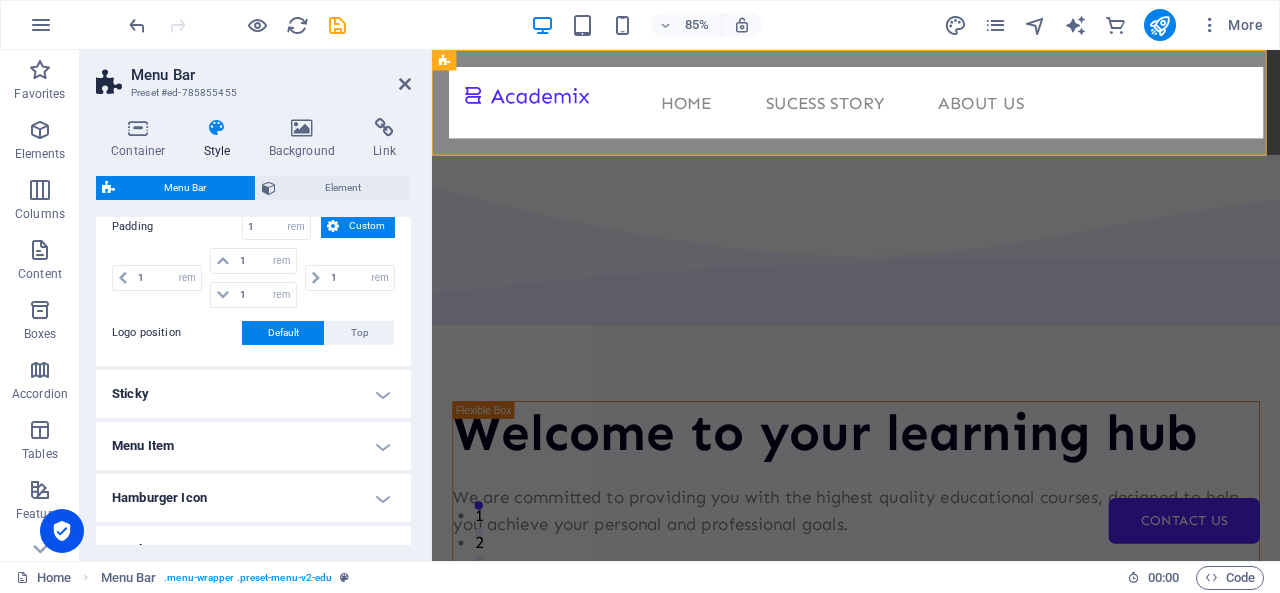 click on "Sticky" at bounding box center [253, 394] 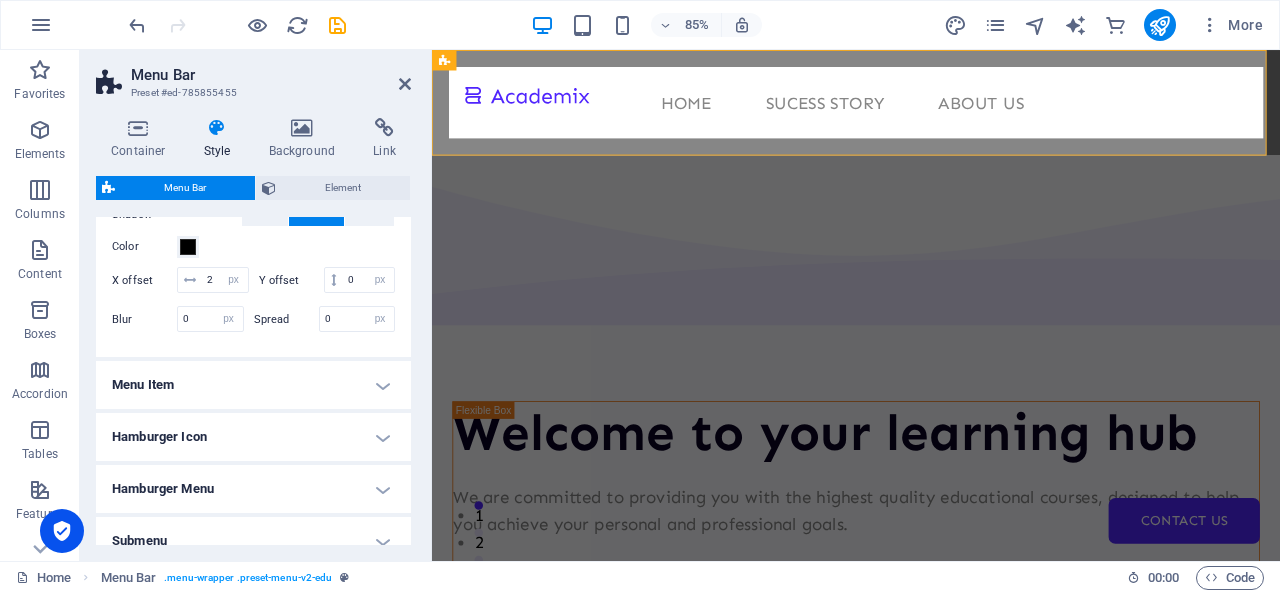 scroll, scrollTop: 1132, scrollLeft: 0, axis: vertical 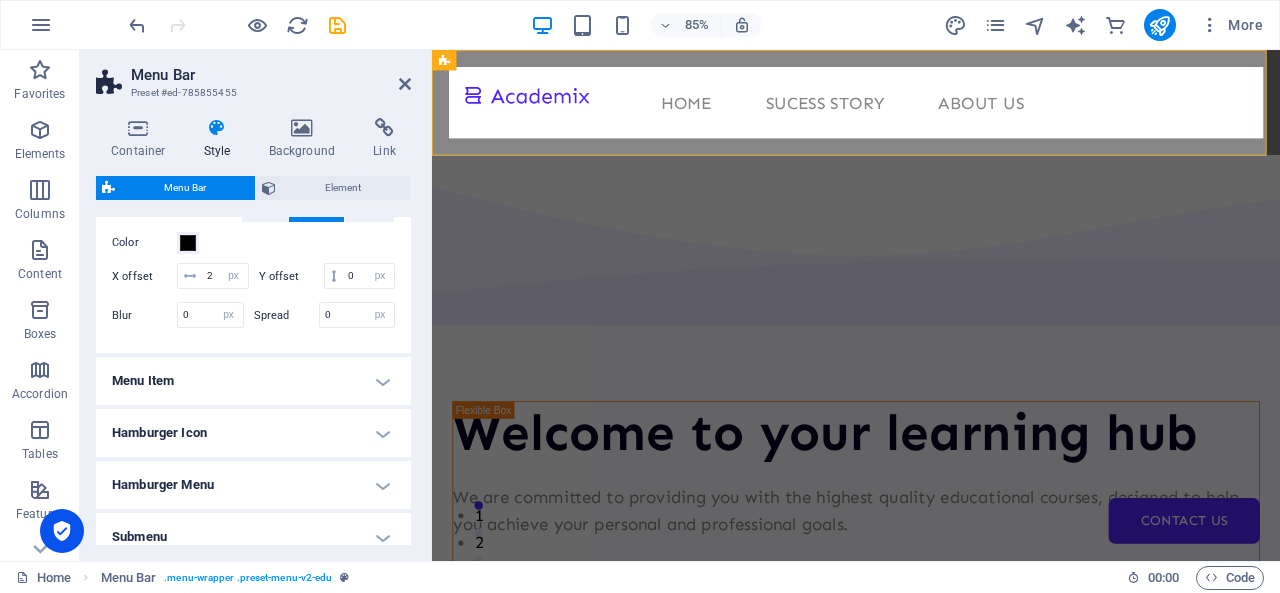 click on "Menu Item" at bounding box center (253, 381) 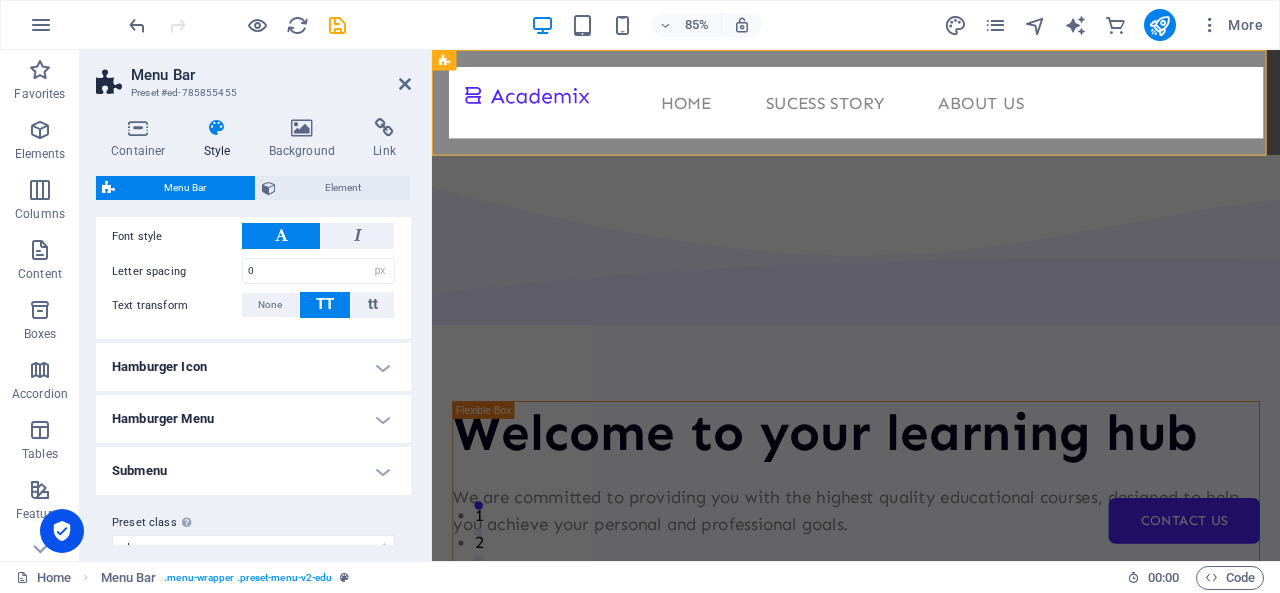 scroll, scrollTop: 1757, scrollLeft: 0, axis: vertical 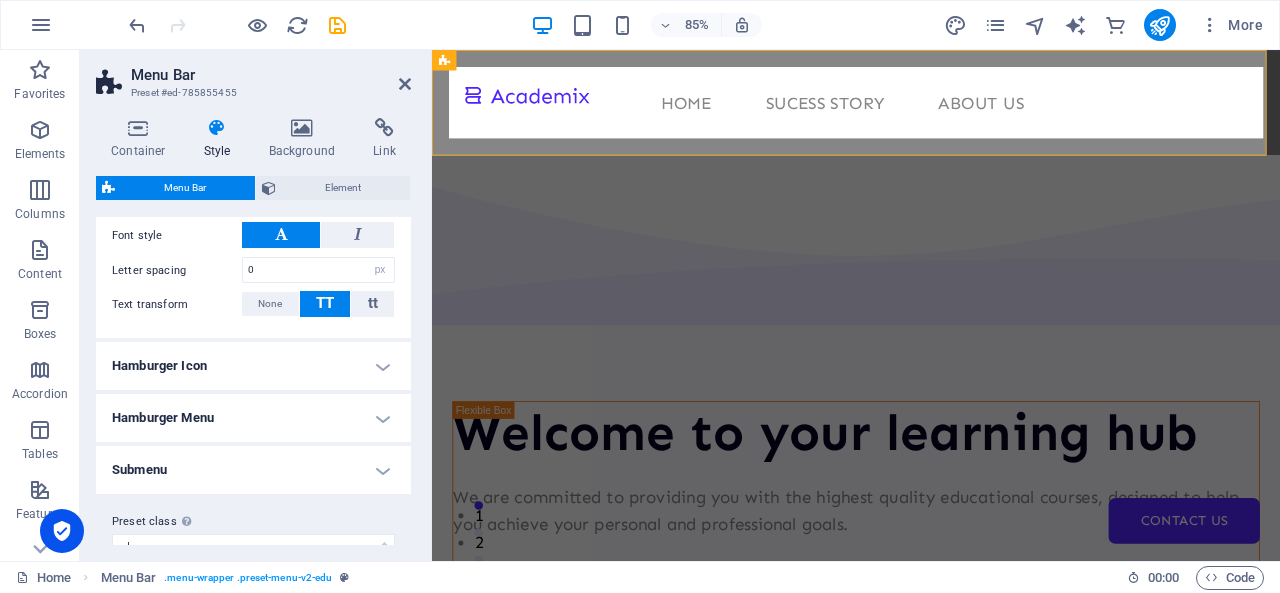 click on "Hamburger Icon" at bounding box center [253, 366] 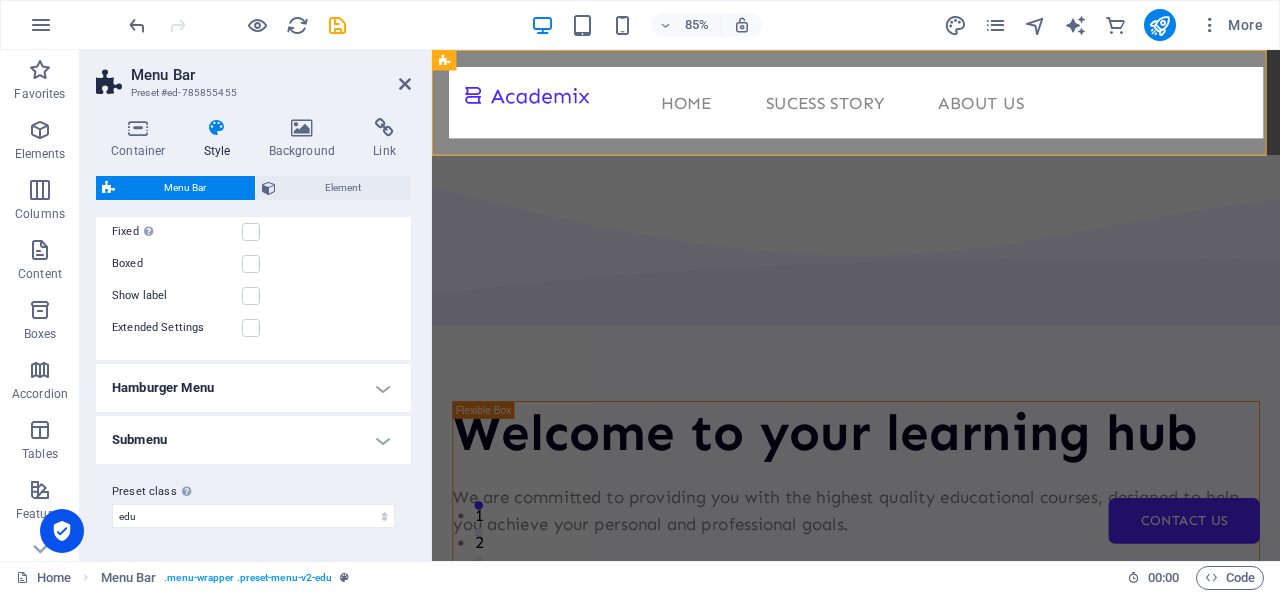 scroll, scrollTop: 2108, scrollLeft: 0, axis: vertical 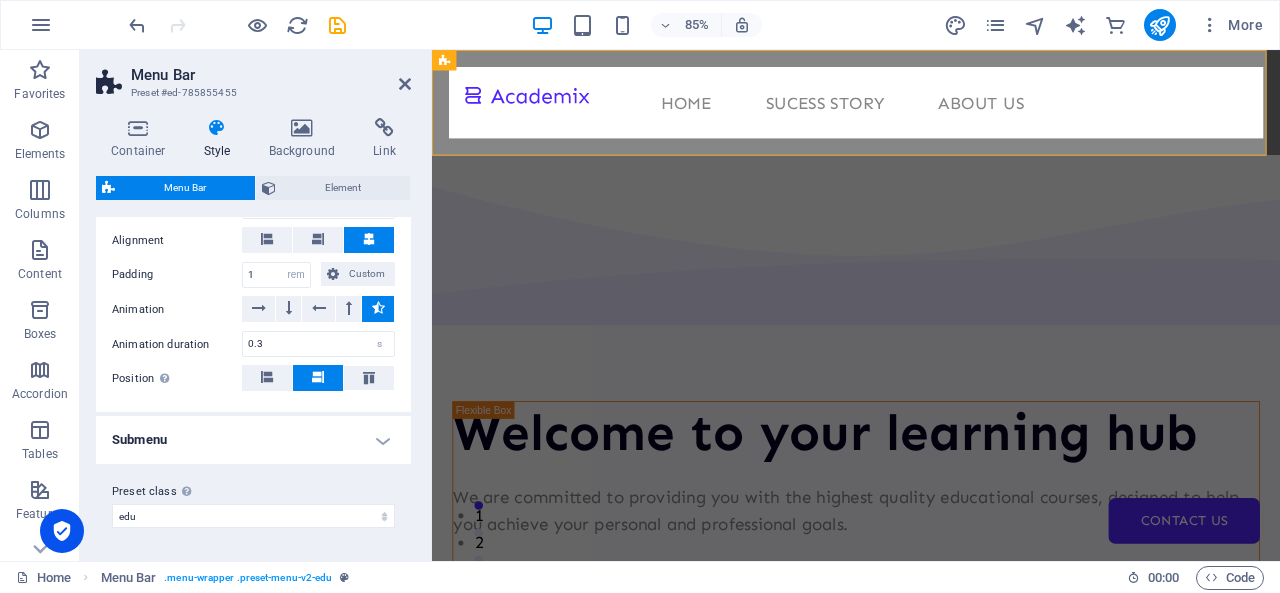 click on "Submenu" at bounding box center (253, 440) 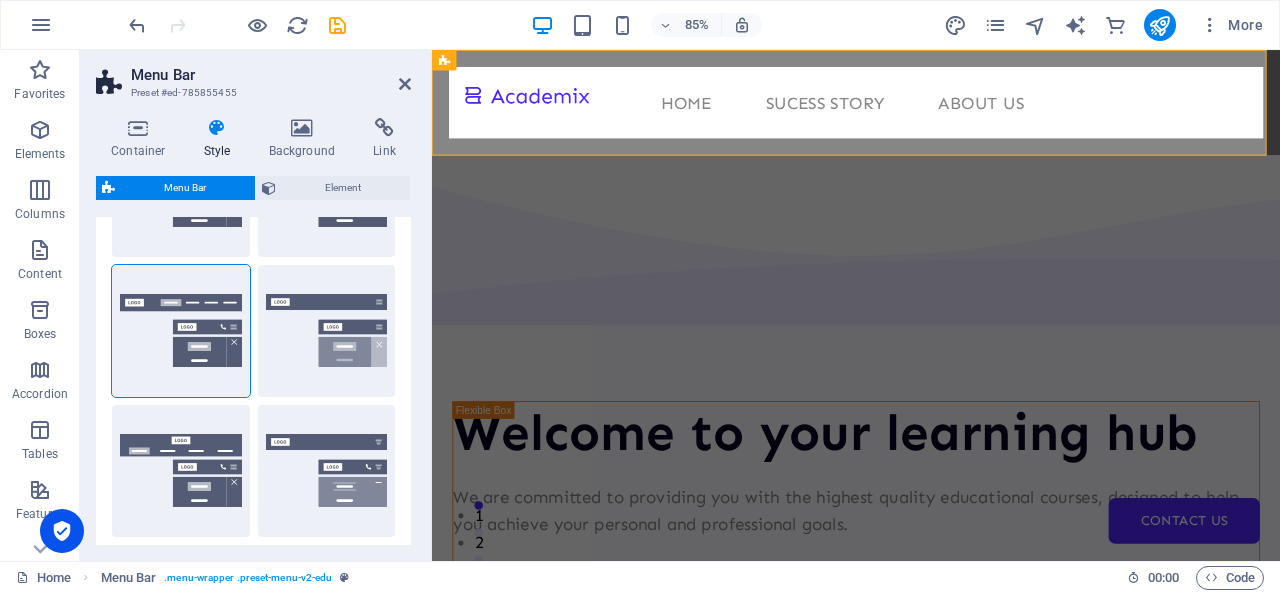 scroll, scrollTop: 0, scrollLeft: 0, axis: both 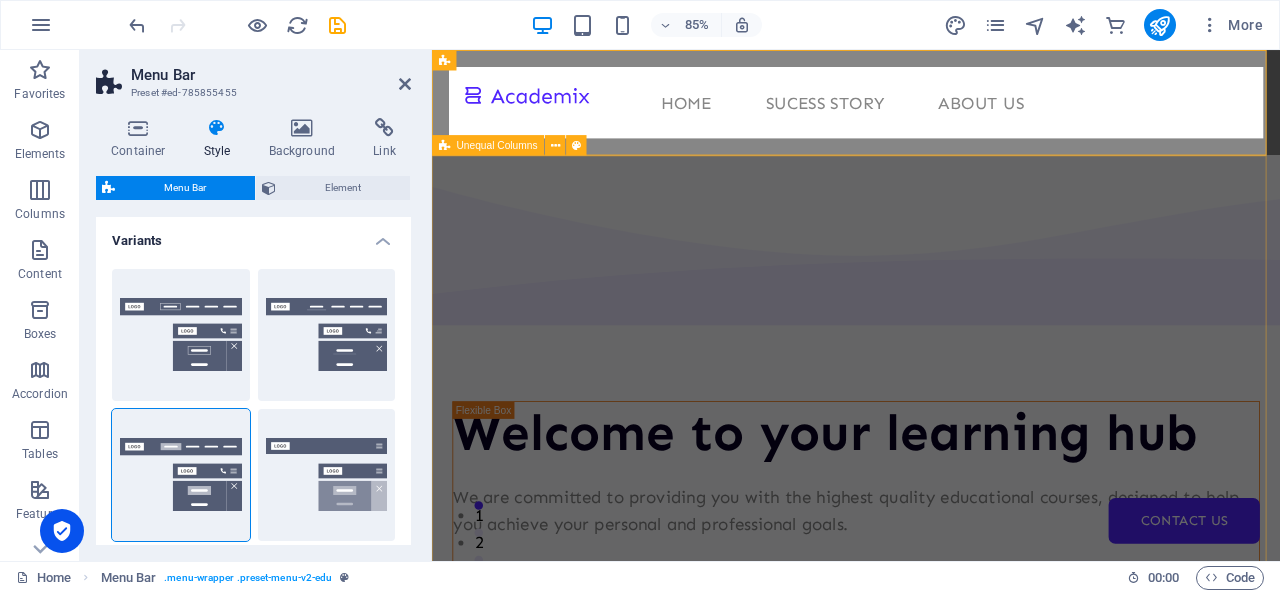 click on "Welcome to your learning hub We are committed to providing you with the highest quality educational courses, designed to help you achieve your personal and professional goals. Courses About Us" at bounding box center [931, 809] 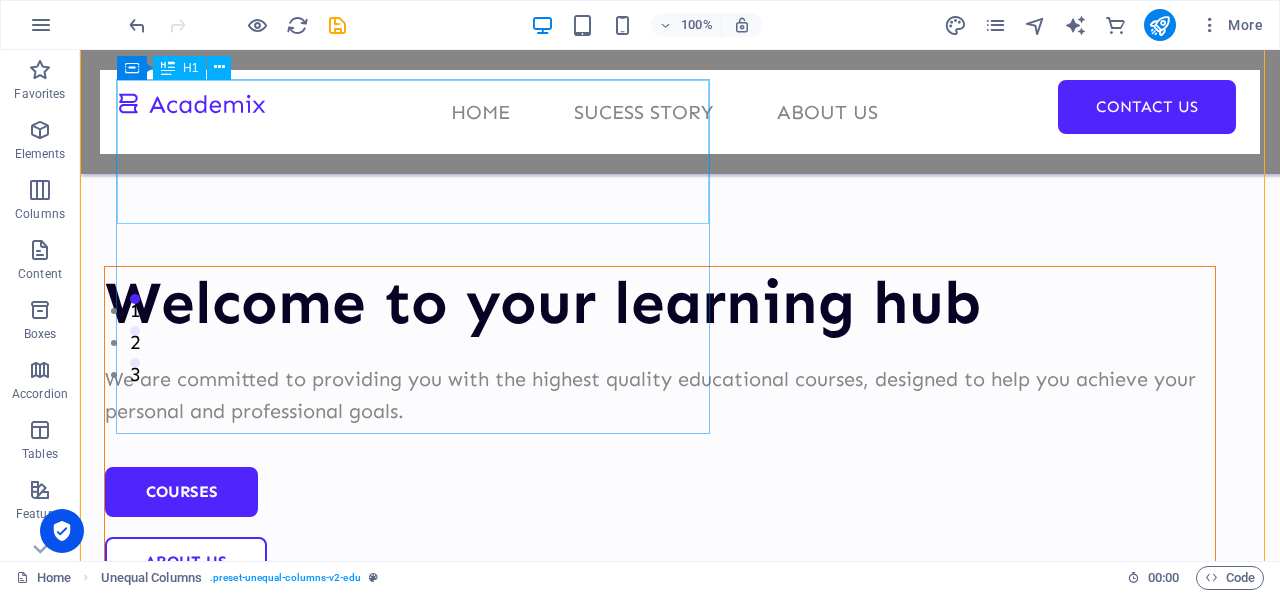 scroll, scrollTop: 0, scrollLeft: 0, axis: both 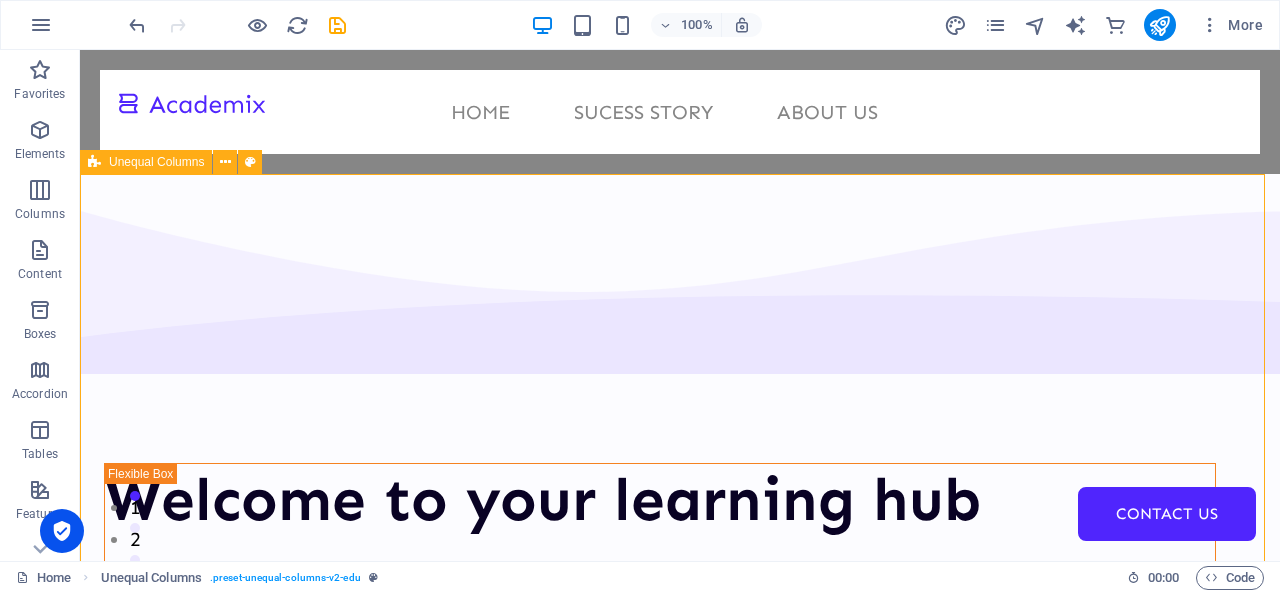 click at bounding box center (94, 162) 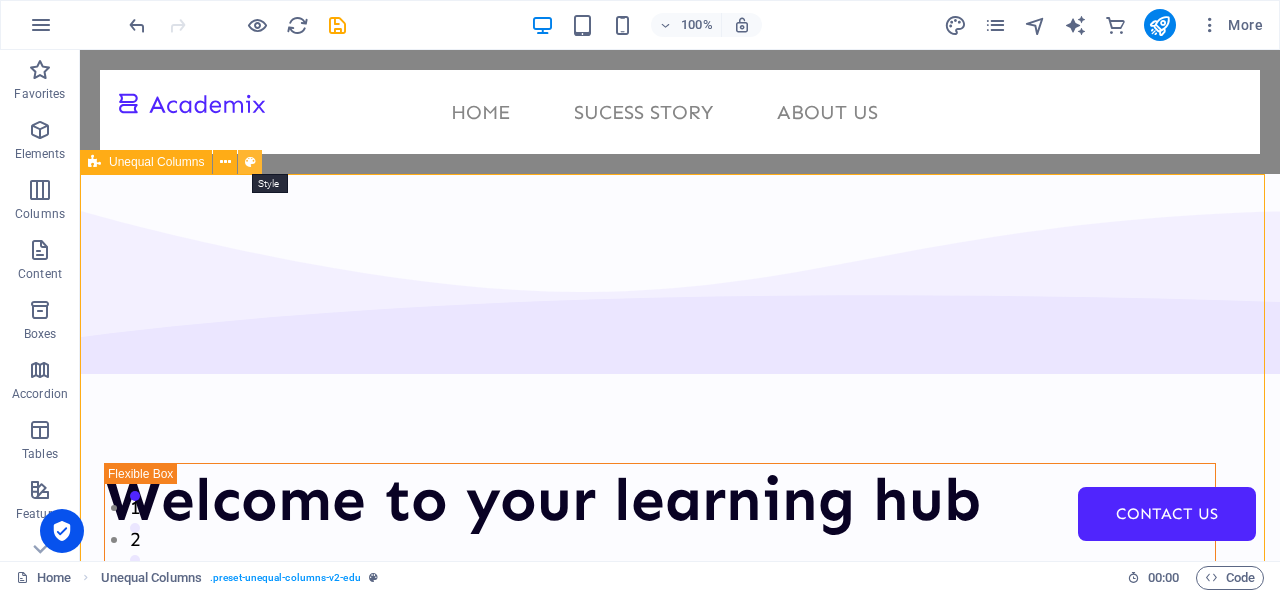 click at bounding box center [250, 162] 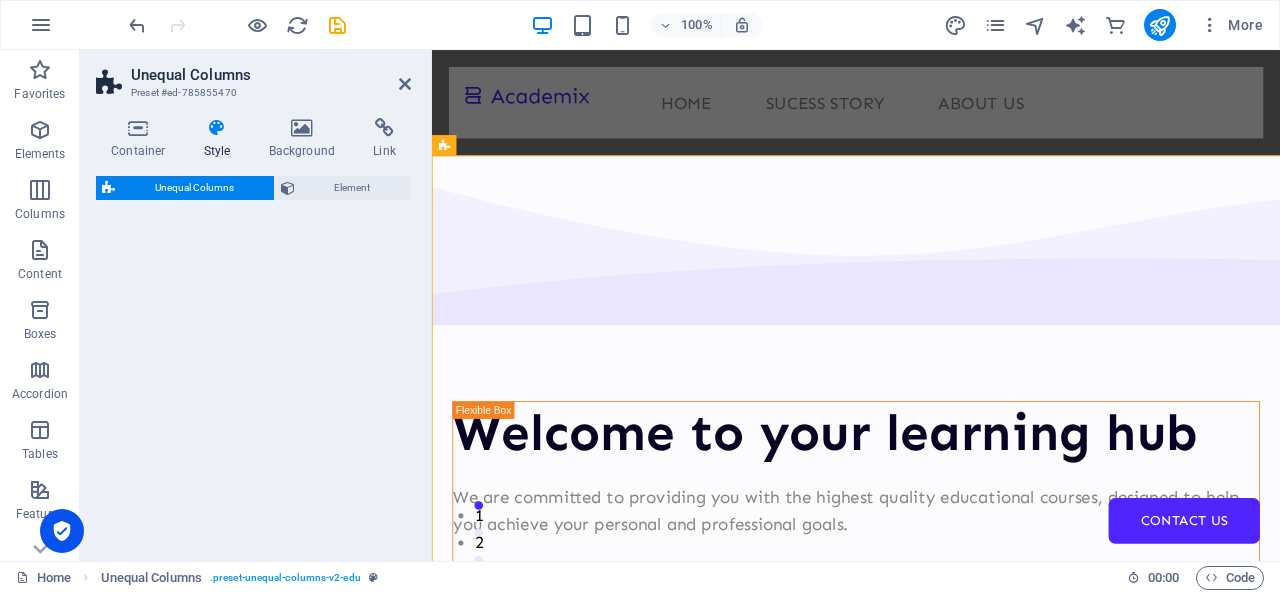 select on "%" 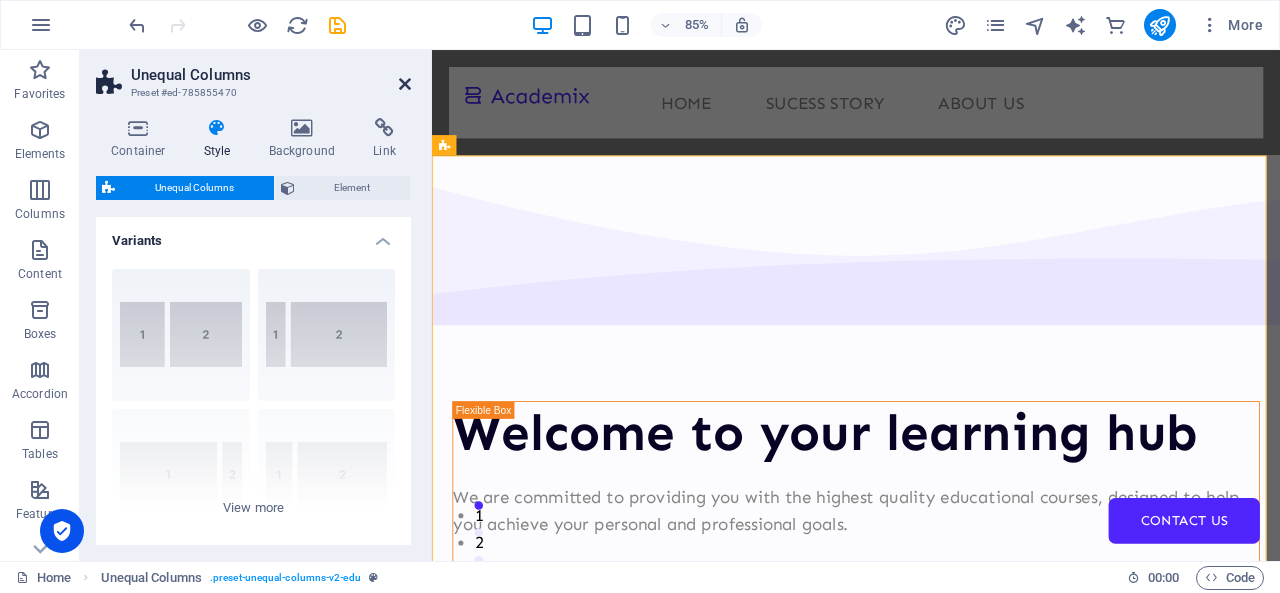 click at bounding box center [405, 84] 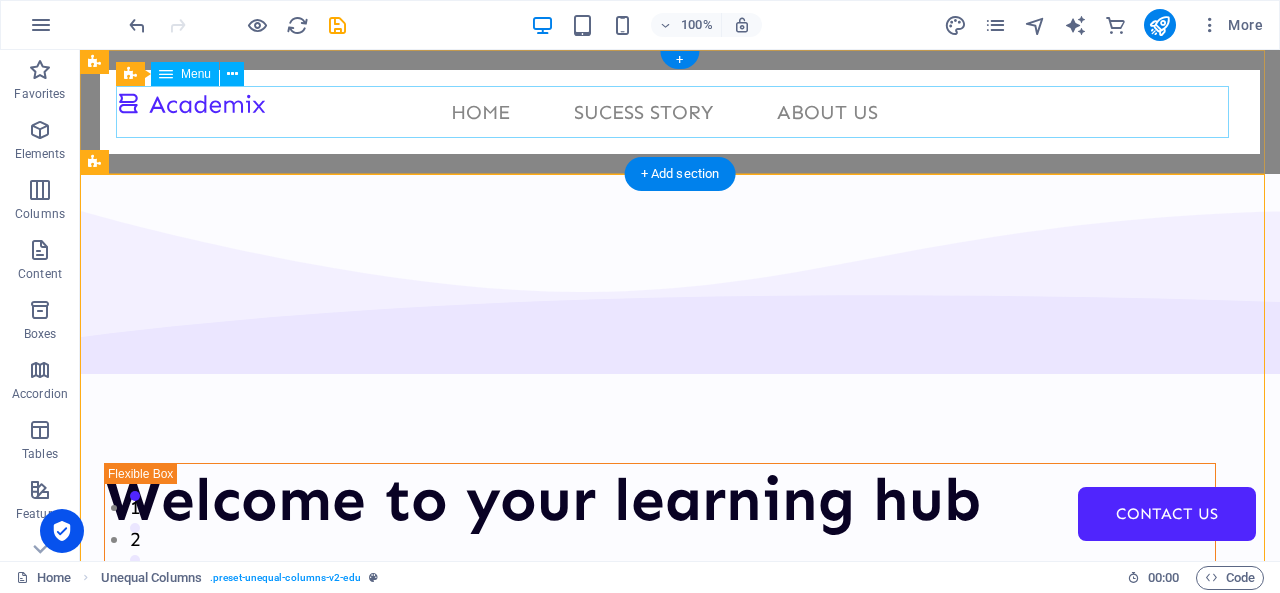 click on "Home Sucess Story About Us Contact Us" at bounding box center [680, 112] 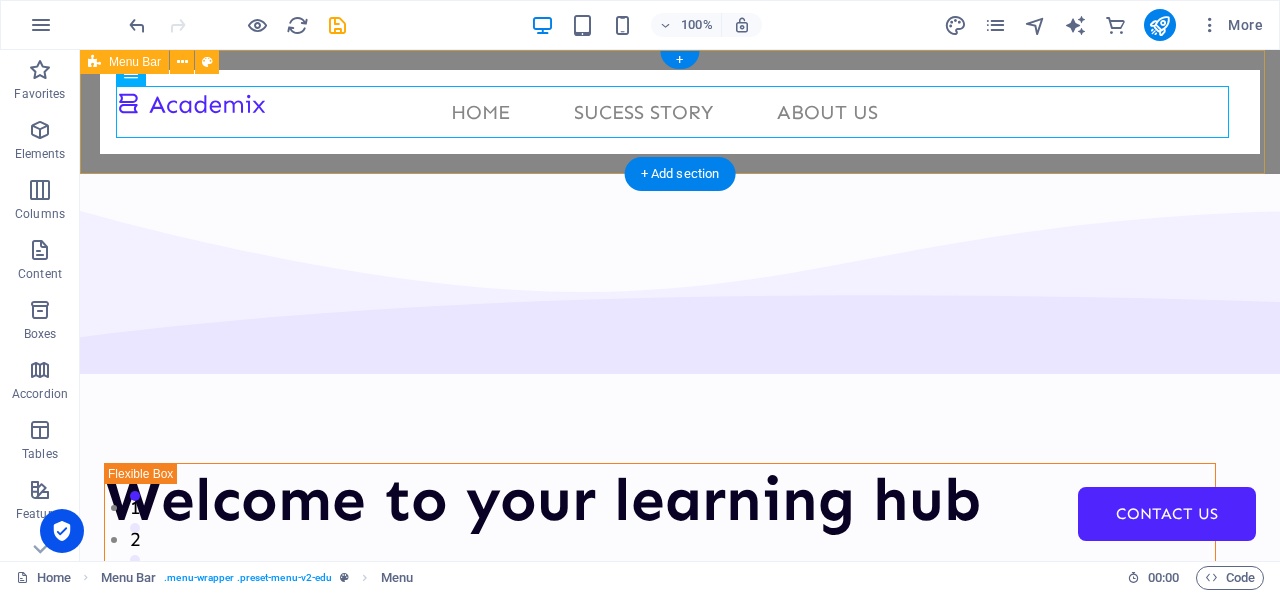 click on "Home Sucess Story About Us Contact Us" at bounding box center (680, 112) 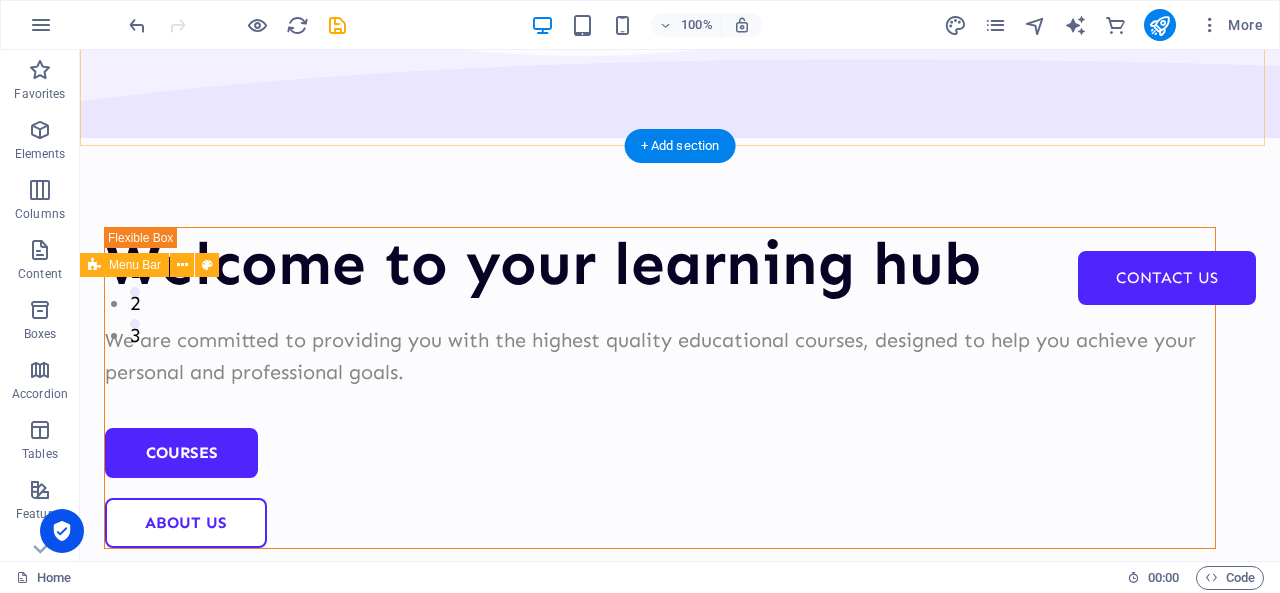 scroll, scrollTop: 0, scrollLeft: 0, axis: both 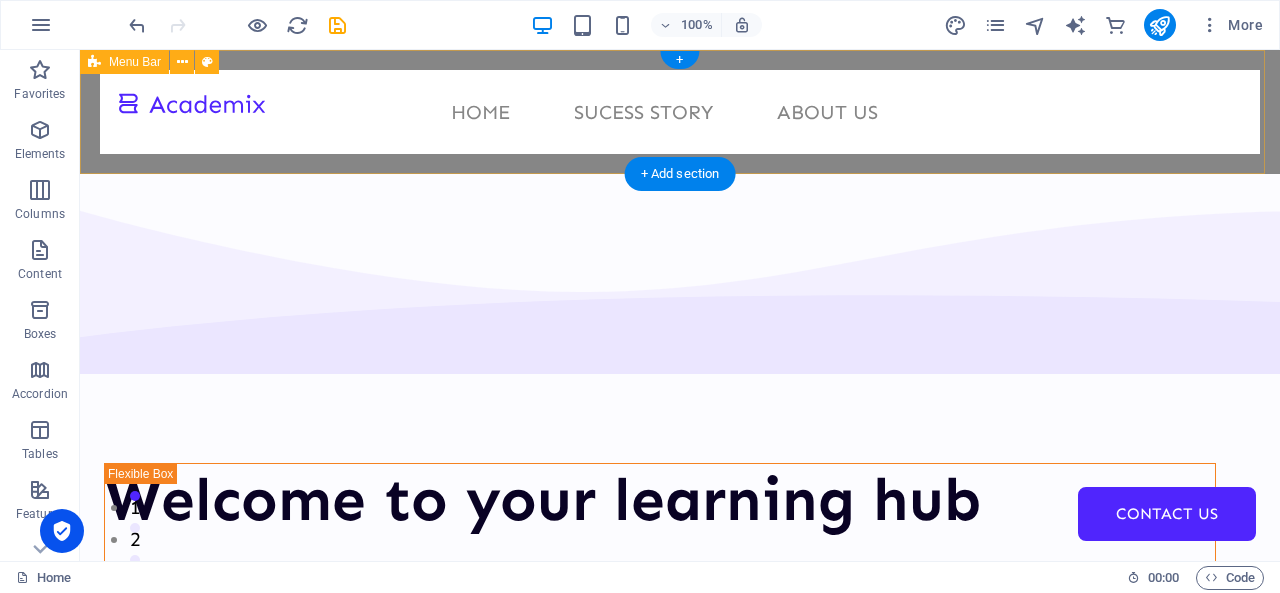 click on "Home Sucess Story About Us Contact Us" at bounding box center [680, 112] 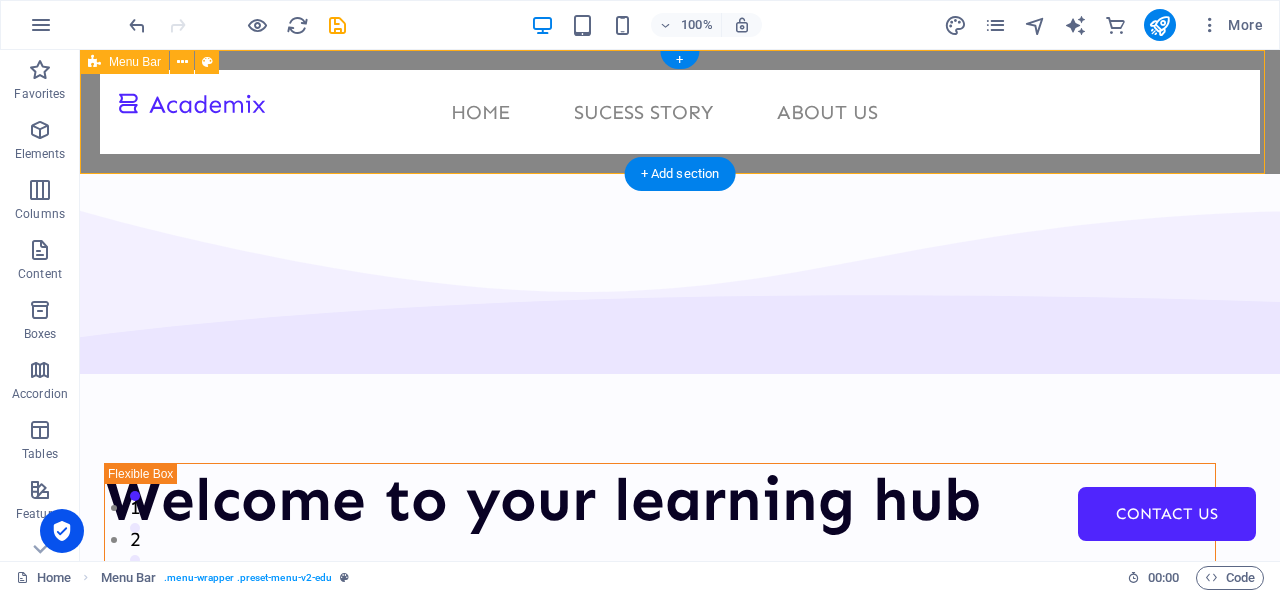 click on "Home Sucess Story About Us Contact Us" at bounding box center [680, 112] 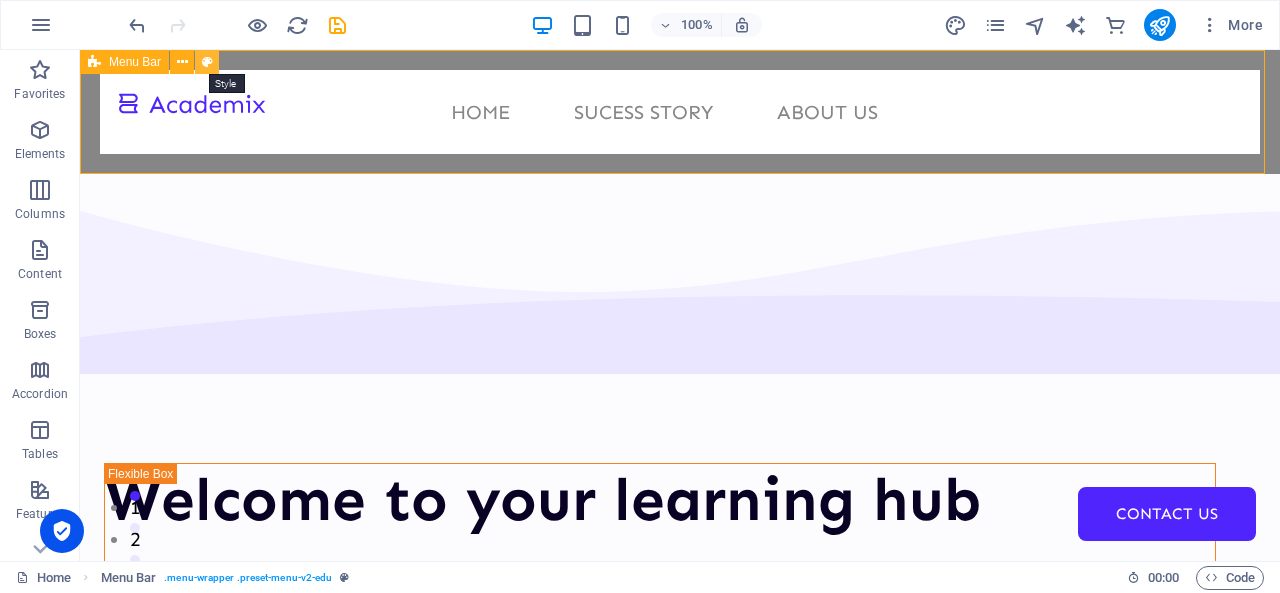 click at bounding box center [207, 62] 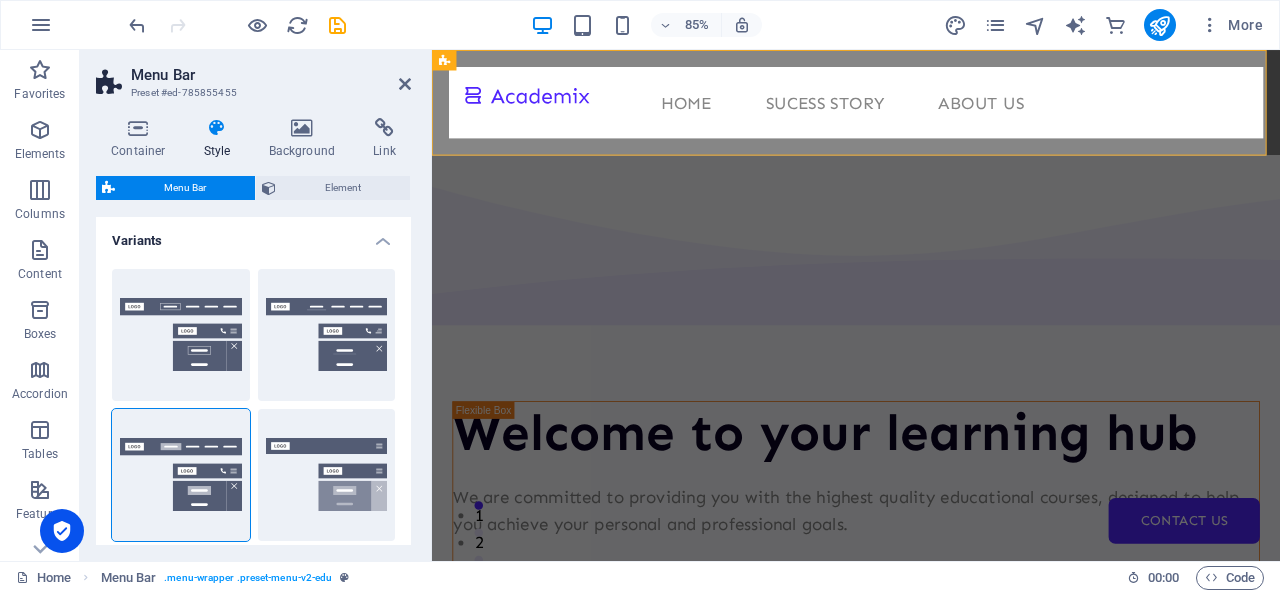 type 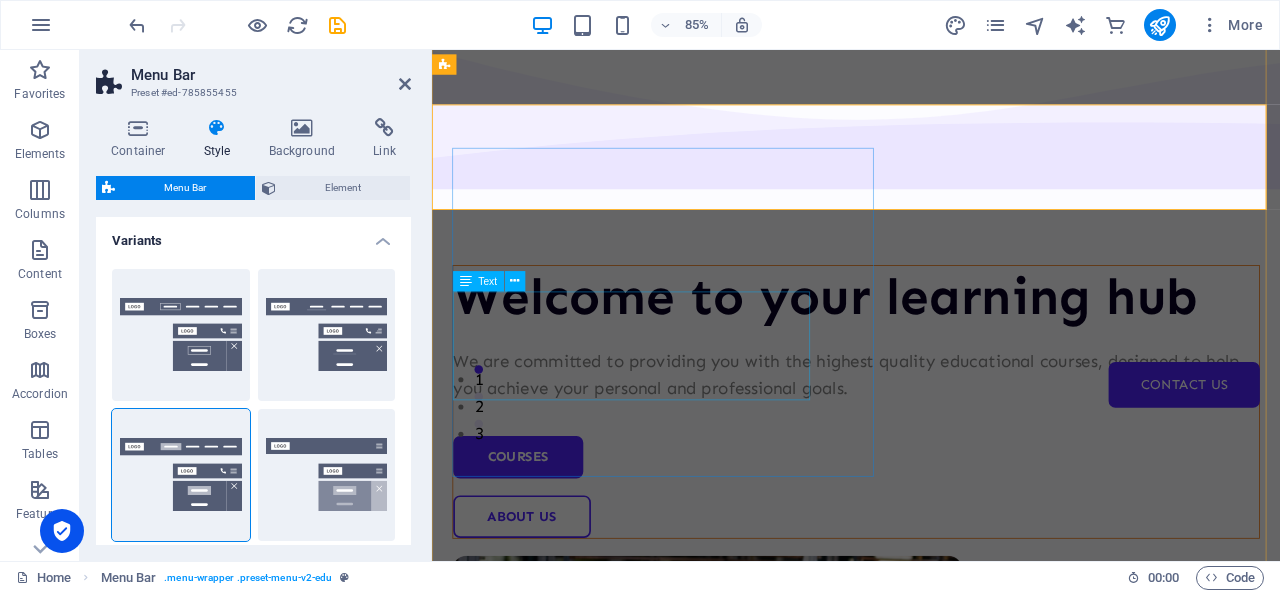 scroll, scrollTop: 0, scrollLeft: 0, axis: both 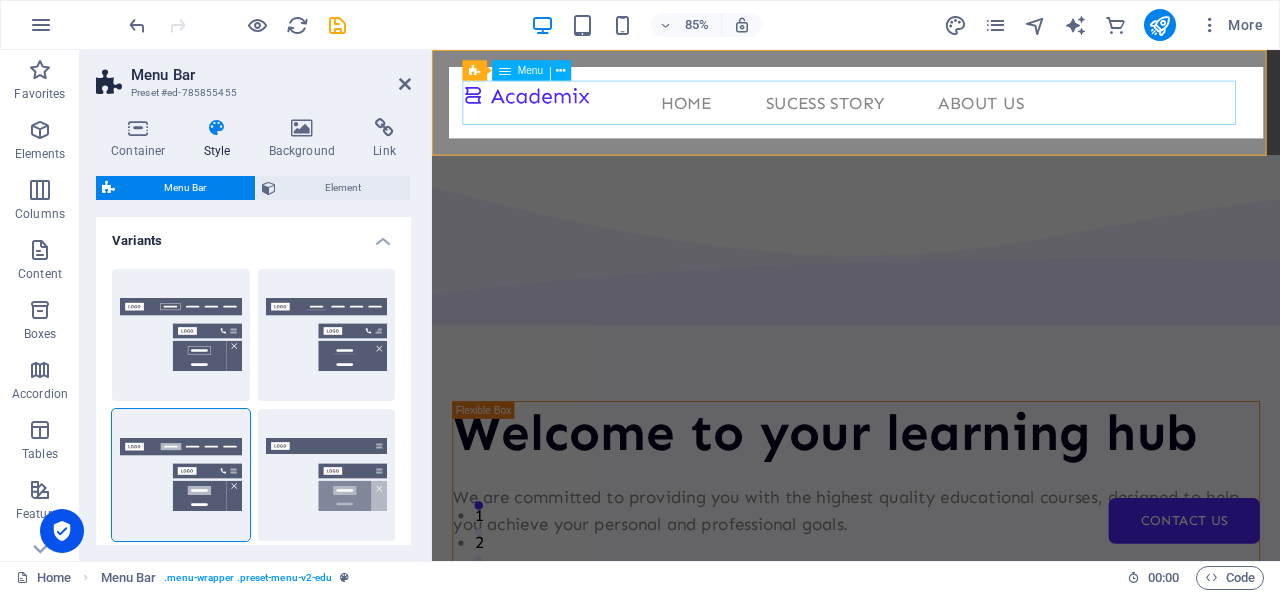 click on "Home Sucess Story About Us Contact Us" at bounding box center (931, 112) 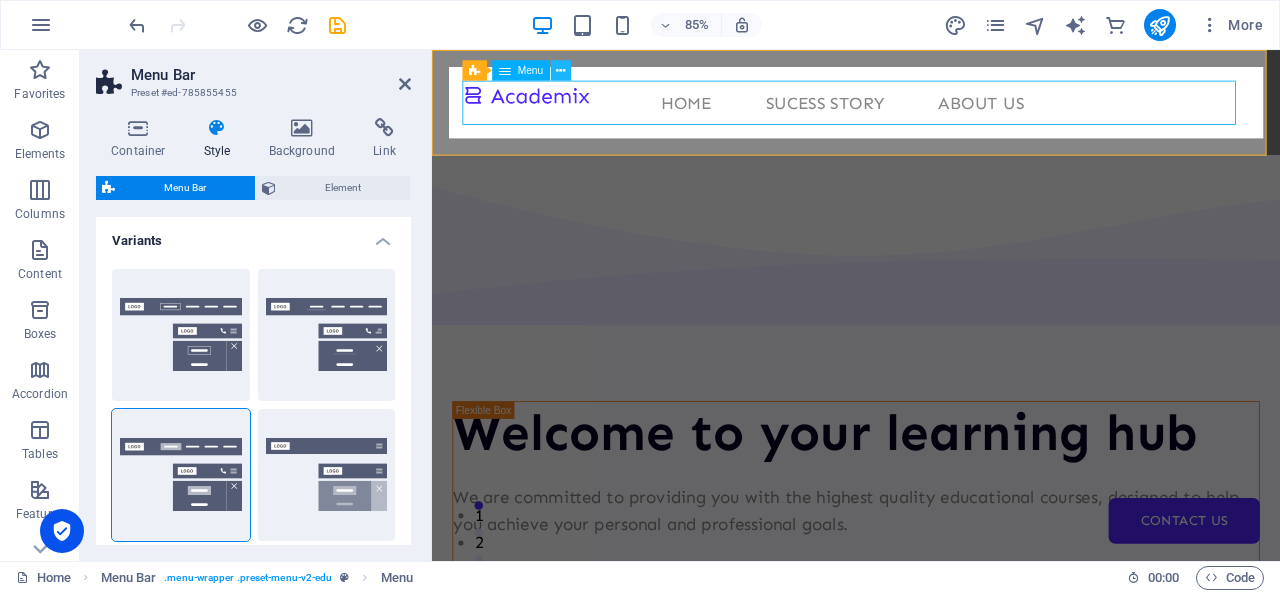 click at bounding box center (561, 70) 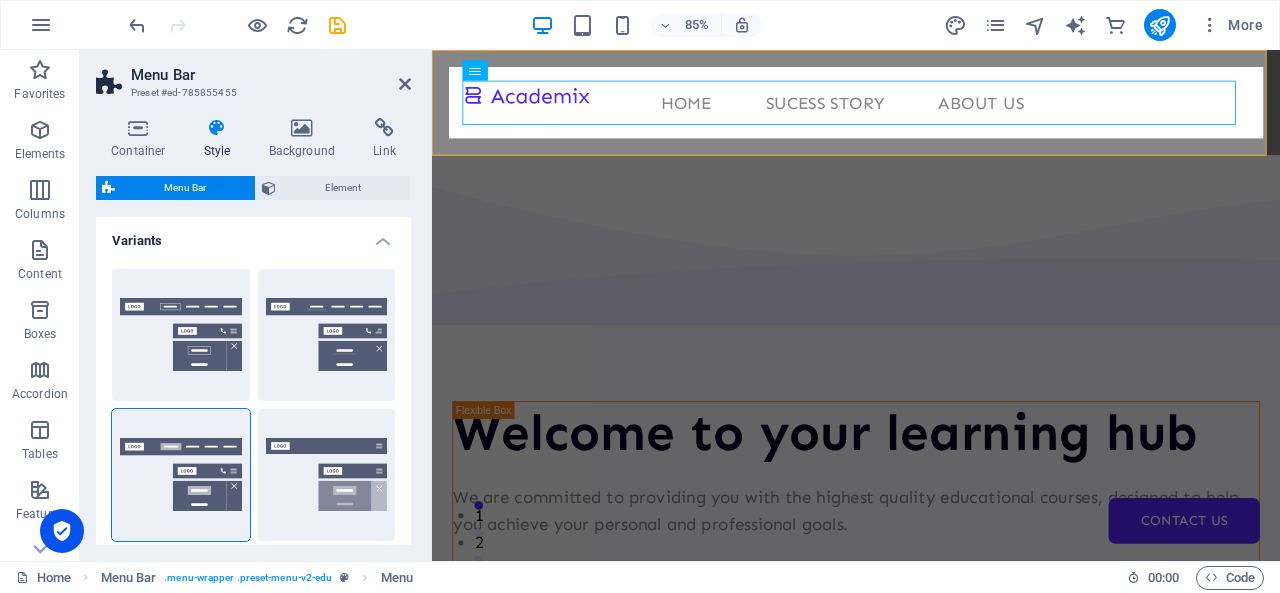 click on "85% More" at bounding box center (698, 25) 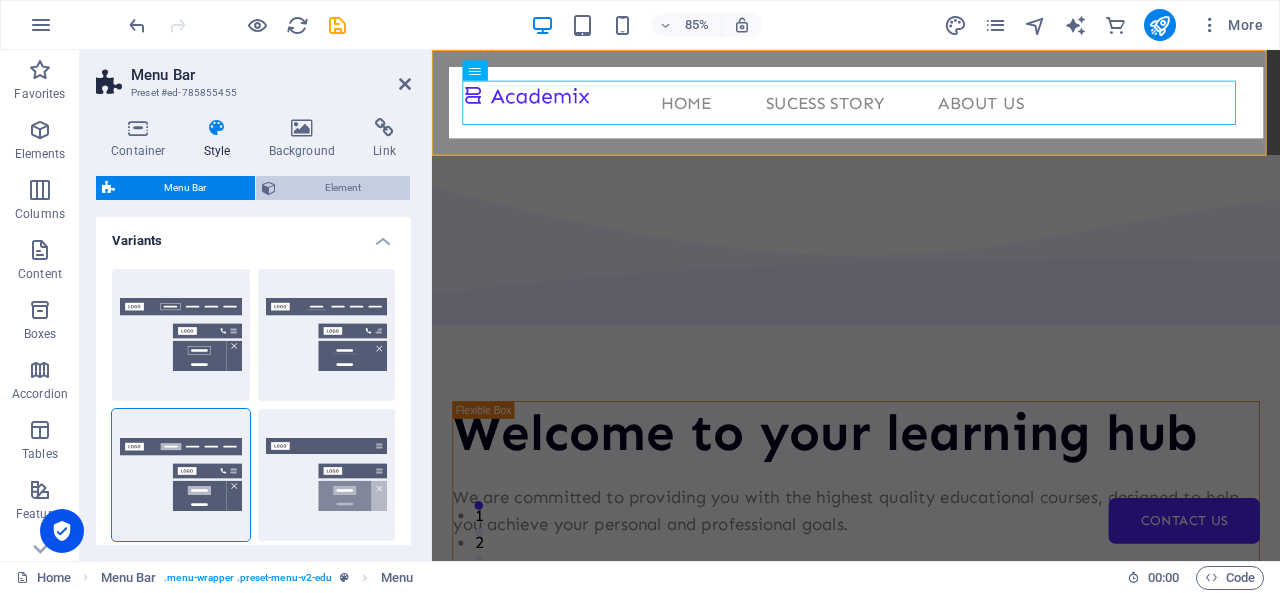 click on "Element" at bounding box center [343, 188] 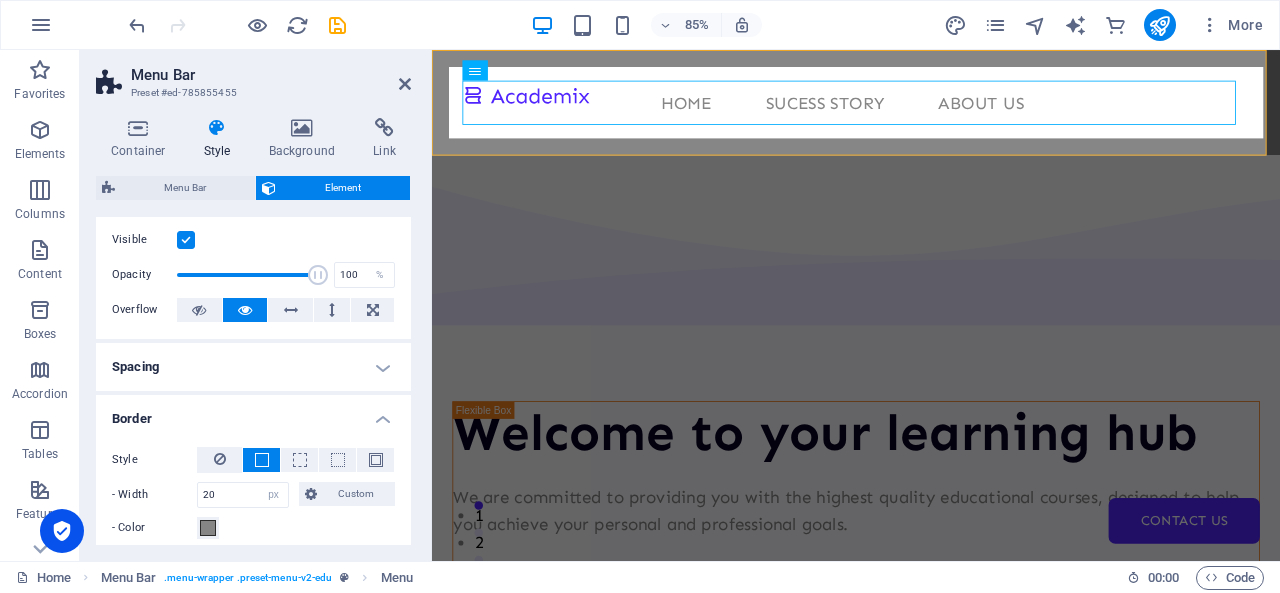 scroll, scrollTop: 35, scrollLeft: 0, axis: vertical 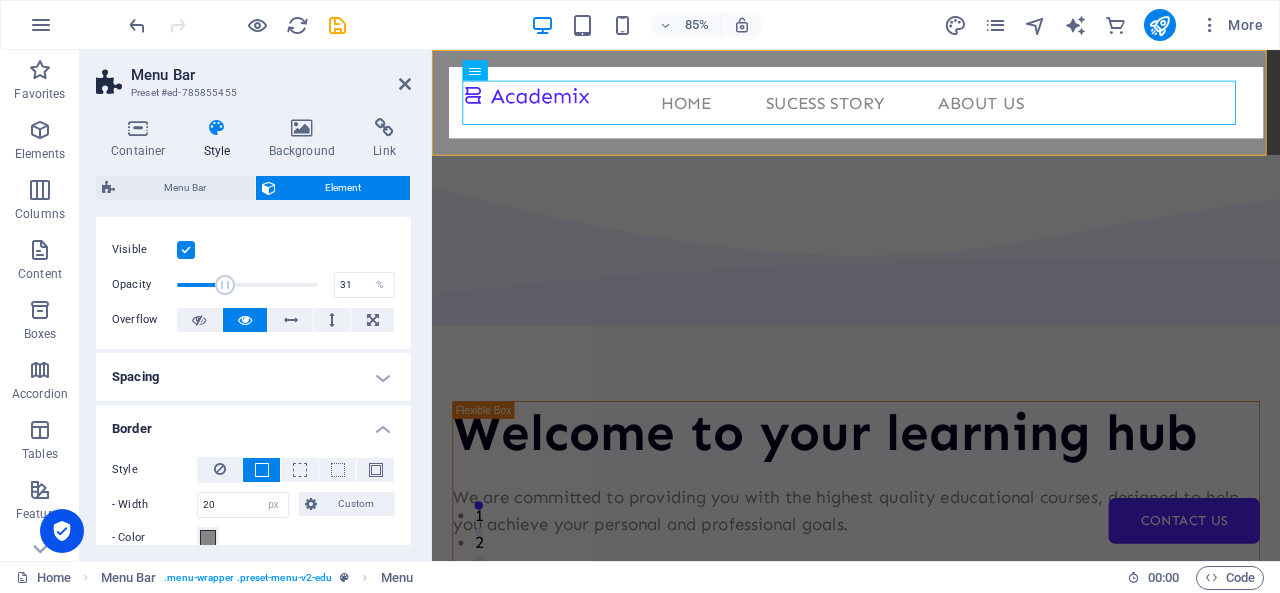 drag, startPoint x: 312, startPoint y: 278, endPoint x: 218, endPoint y: 285, distance: 94.26028 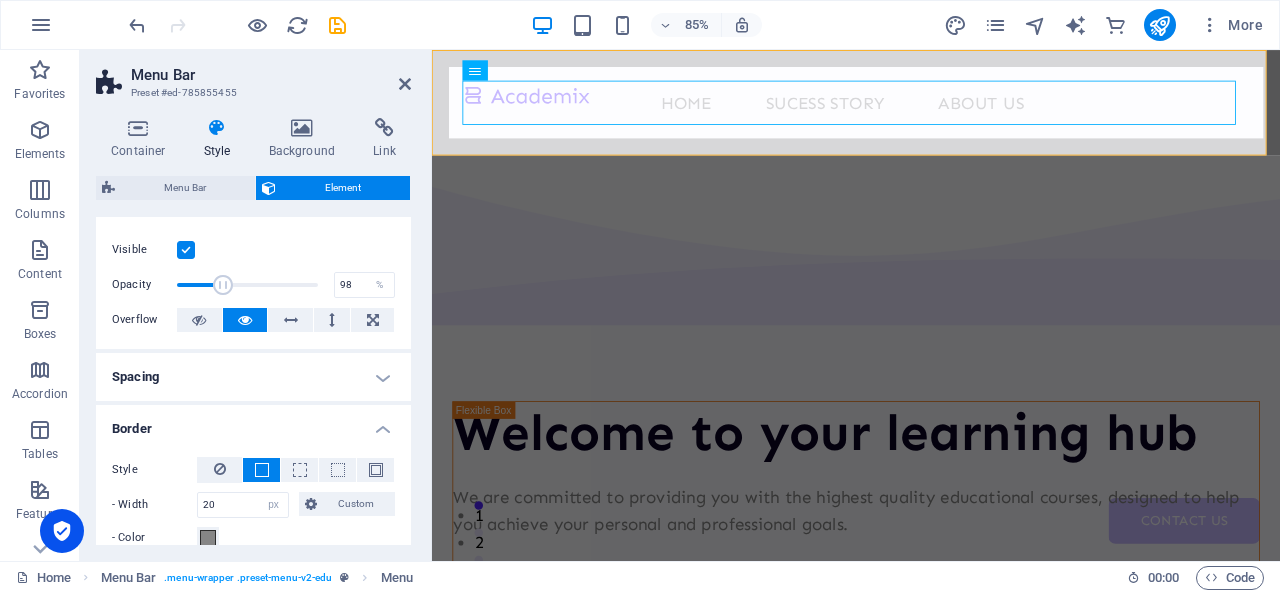 type on "100" 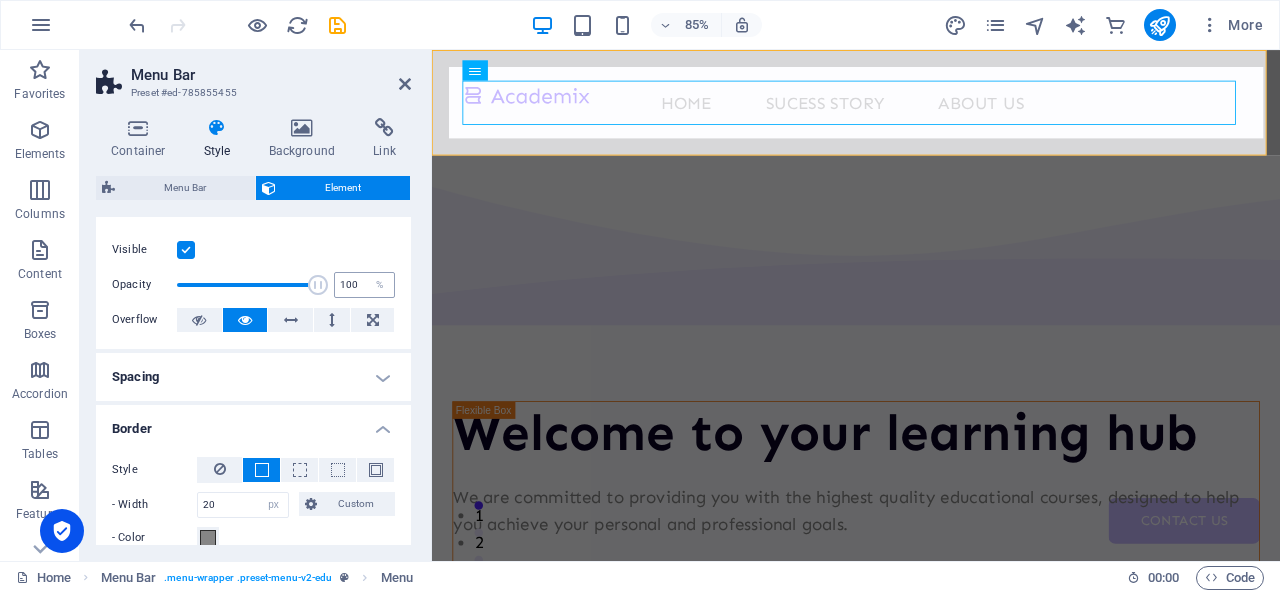 drag, startPoint x: 218, startPoint y: 285, endPoint x: 356, endPoint y: 289, distance: 138.05795 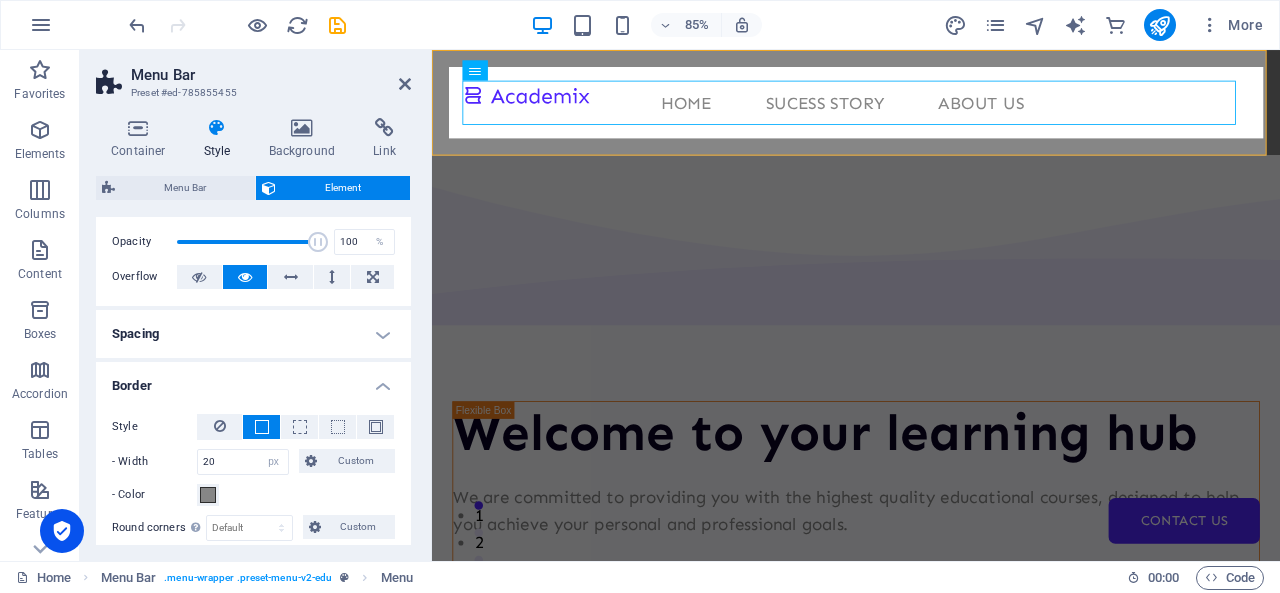 scroll, scrollTop: 82, scrollLeft: 0, axis: vertical 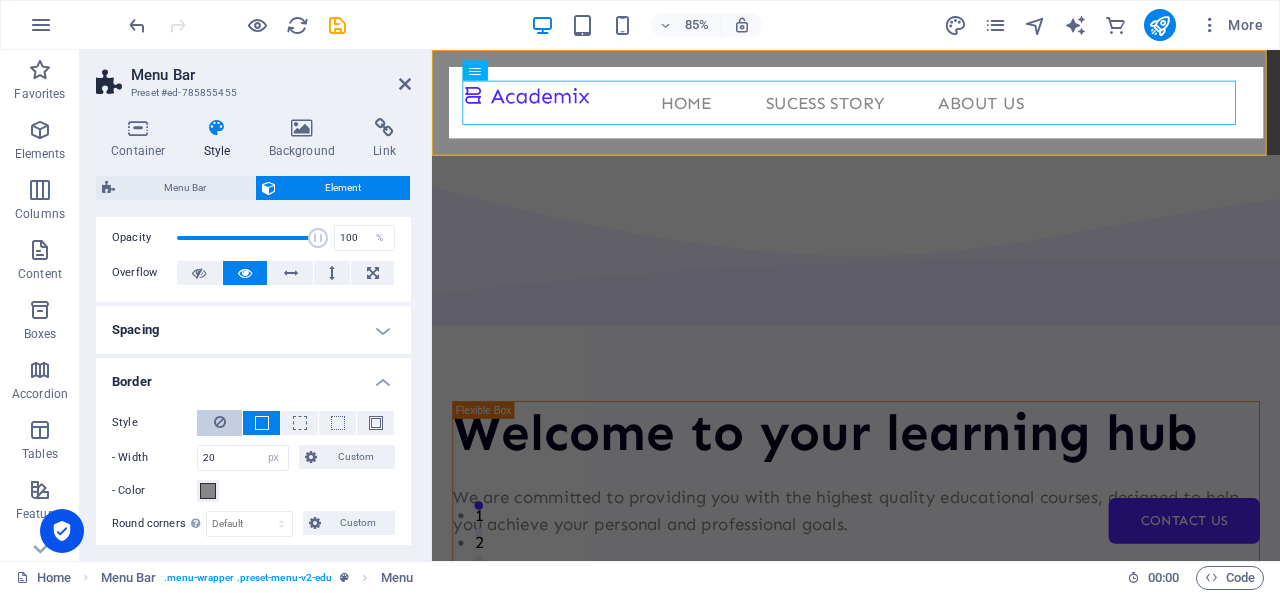 click at bounding box center (219, 423) 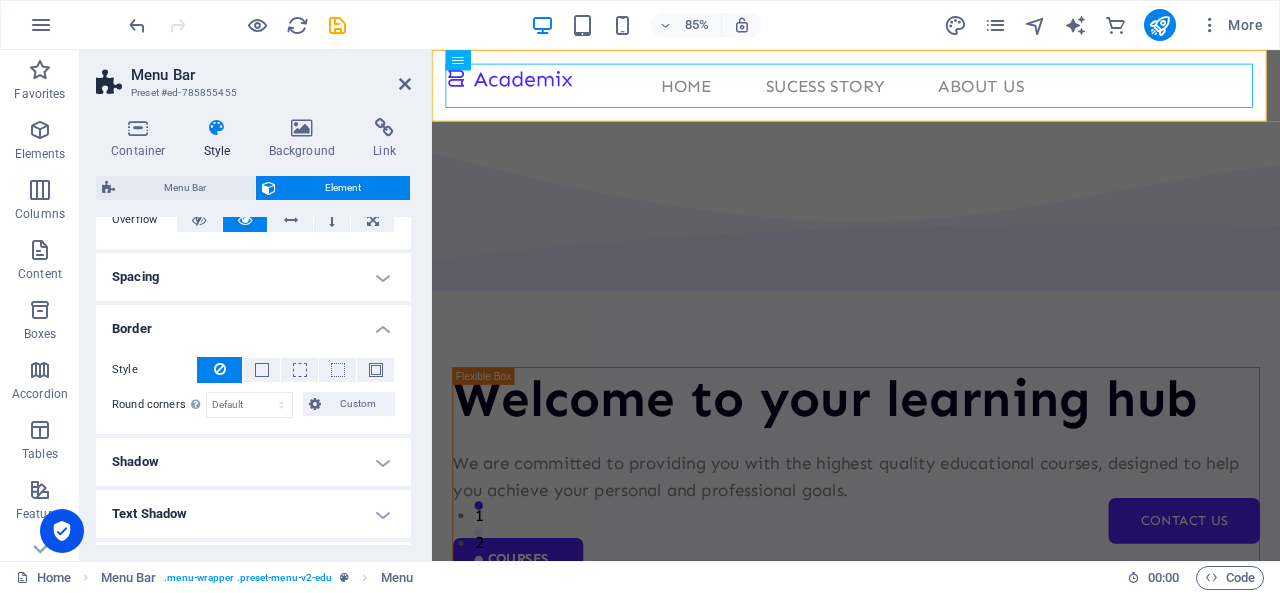 scroll, scrollTop: 152, scrollLeft: 0, axis: vertical 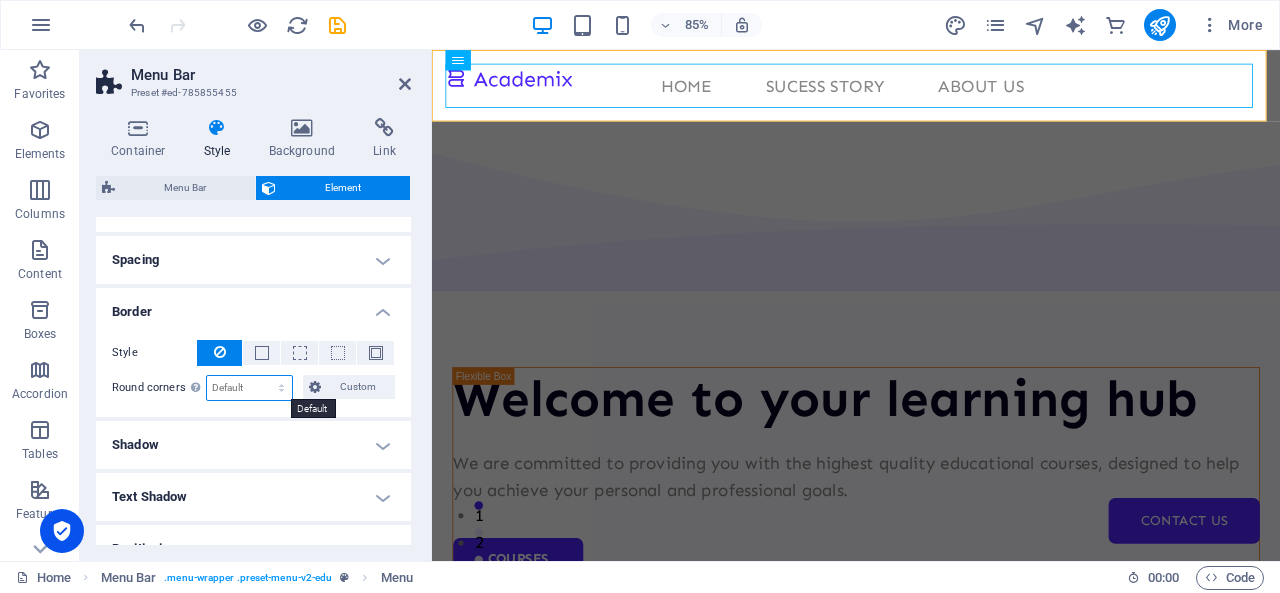 click on "Default px rem % vh vw Custom" at bounding box center (249, 388) 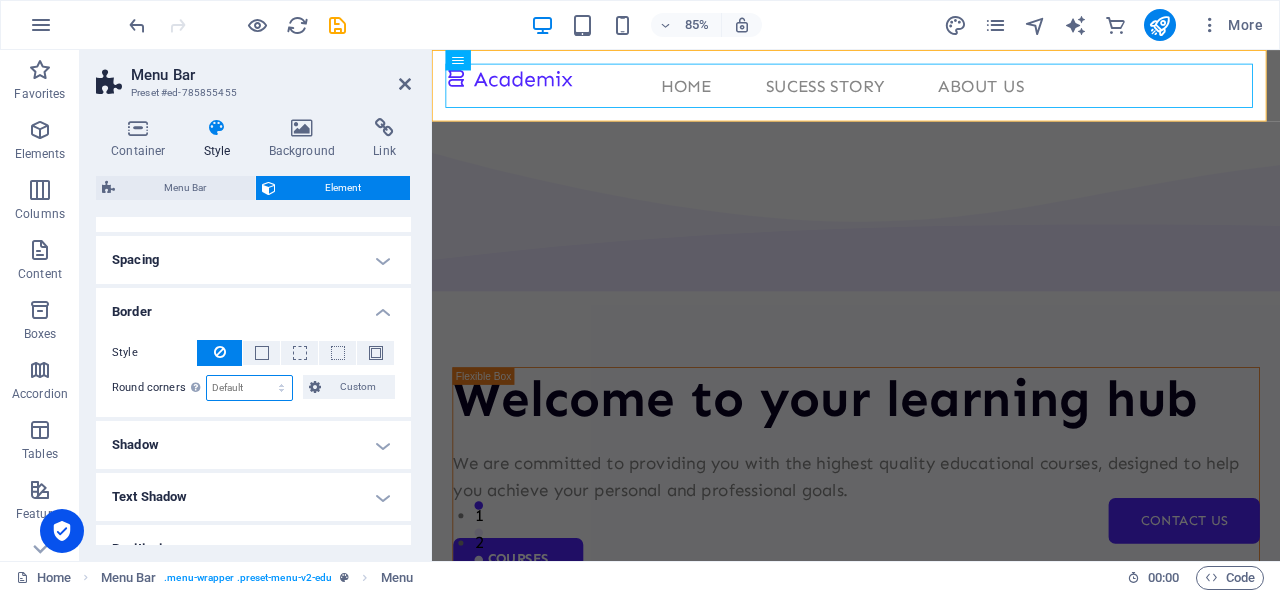 select on "%" 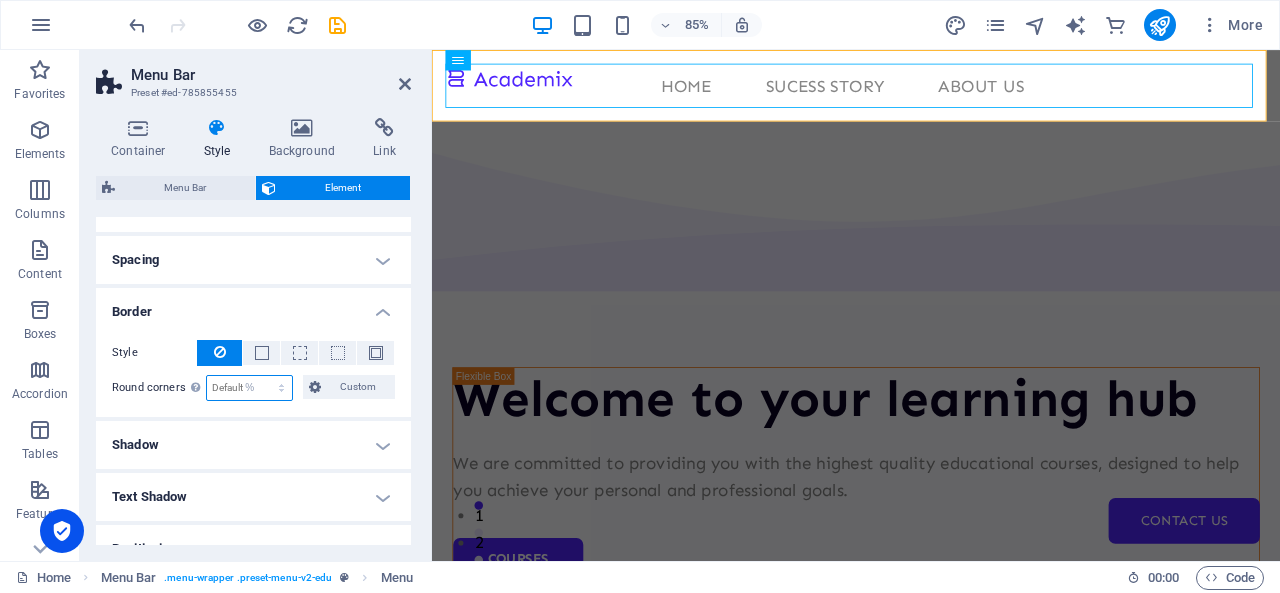 click on "Default px rem % vh vw Custom" at bounding box center [249, 388] 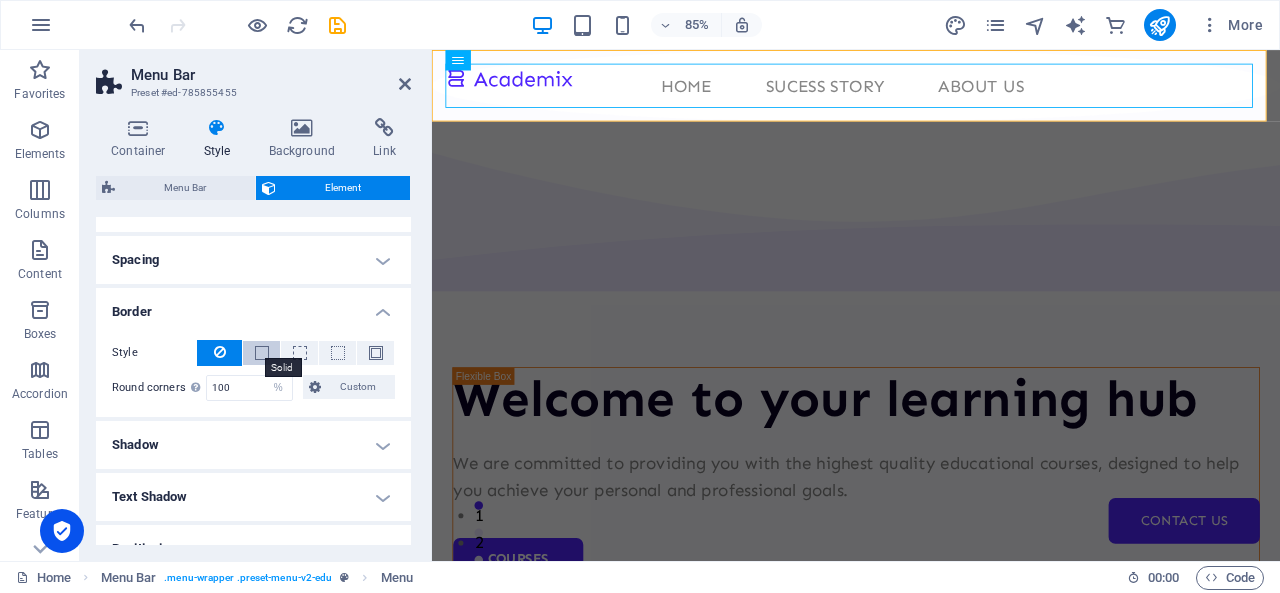 click at bounding box center (262, 353) 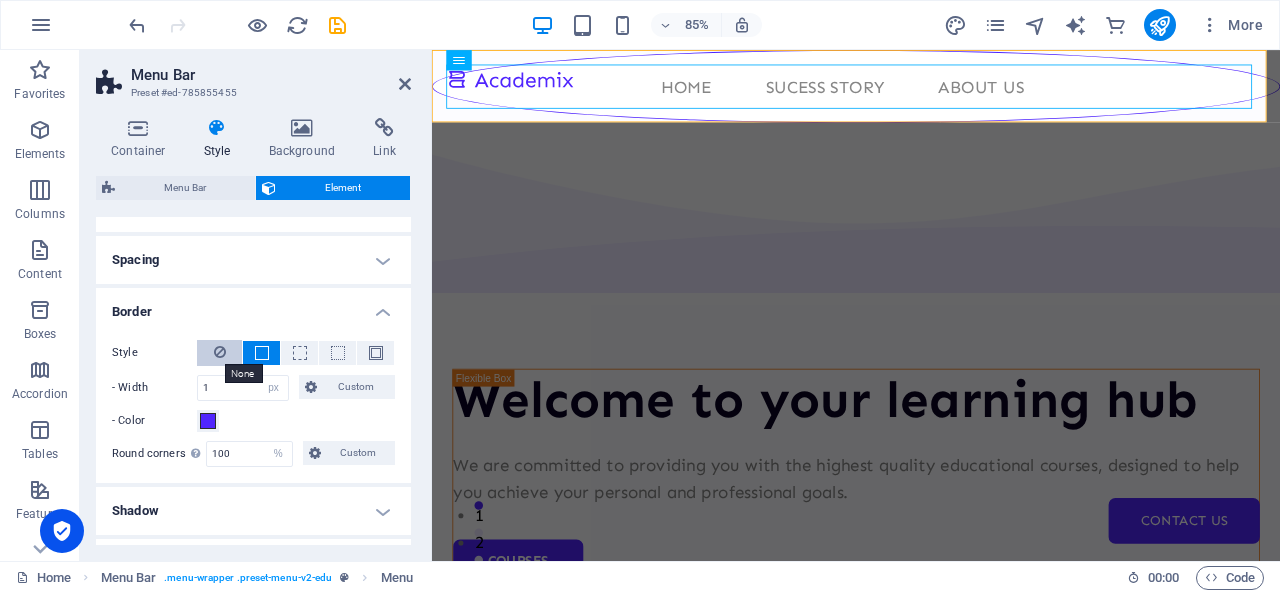 click at bounding box center [220, 352] 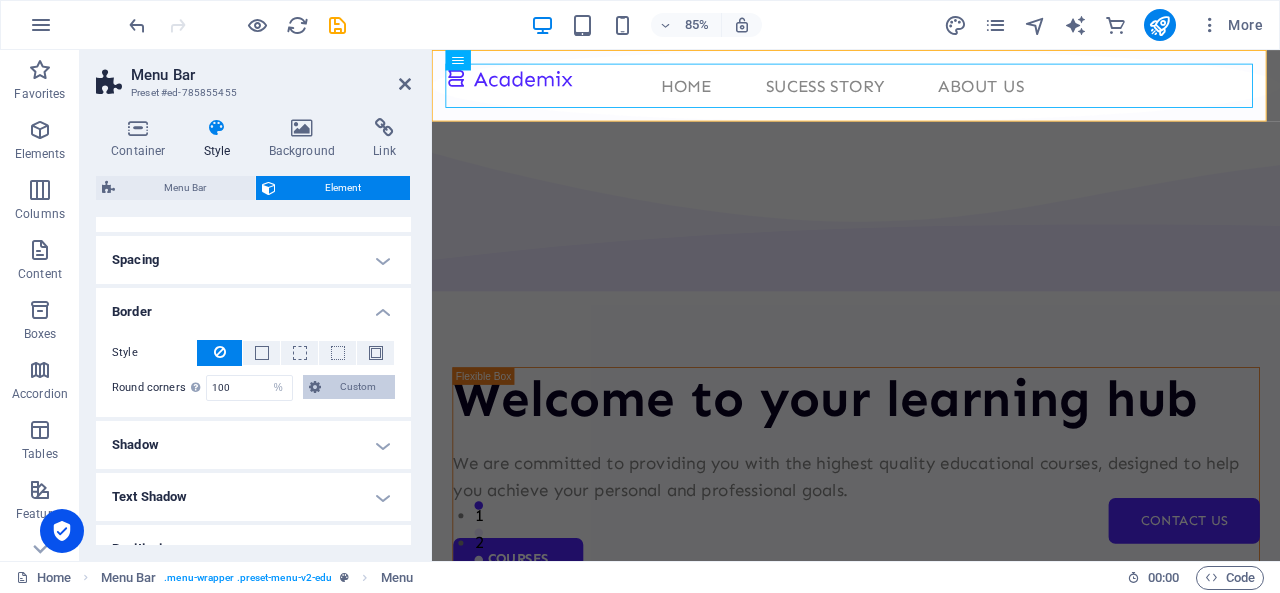 click at bounding box center (315, 387) 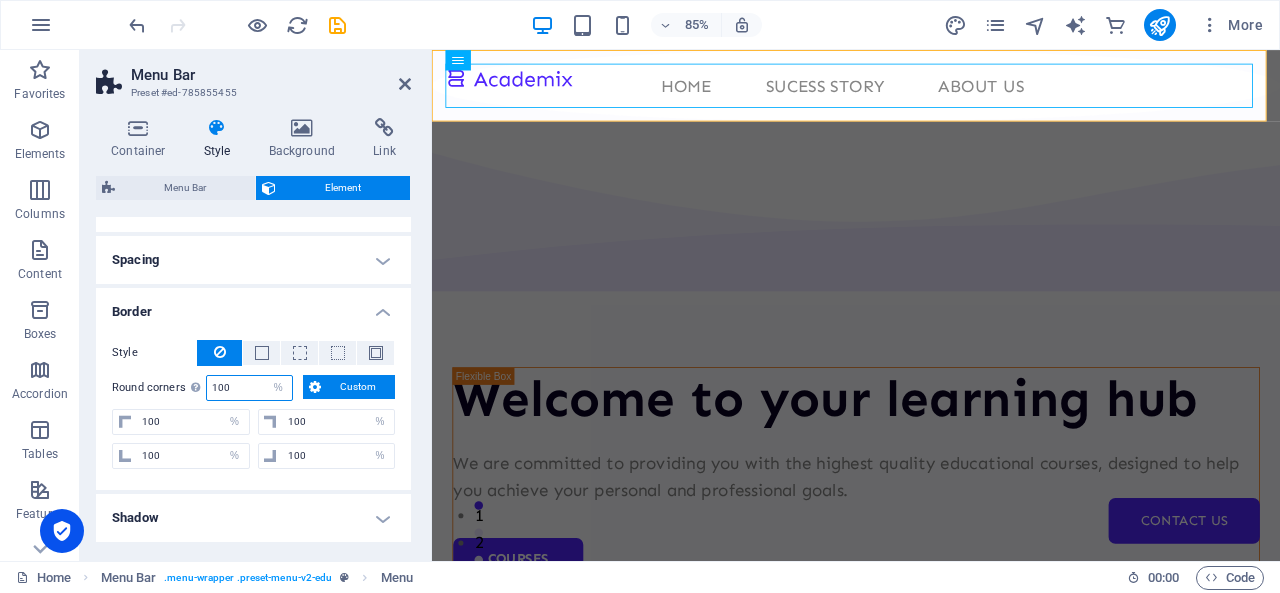 click on "100" at bounding box center [249, 388] 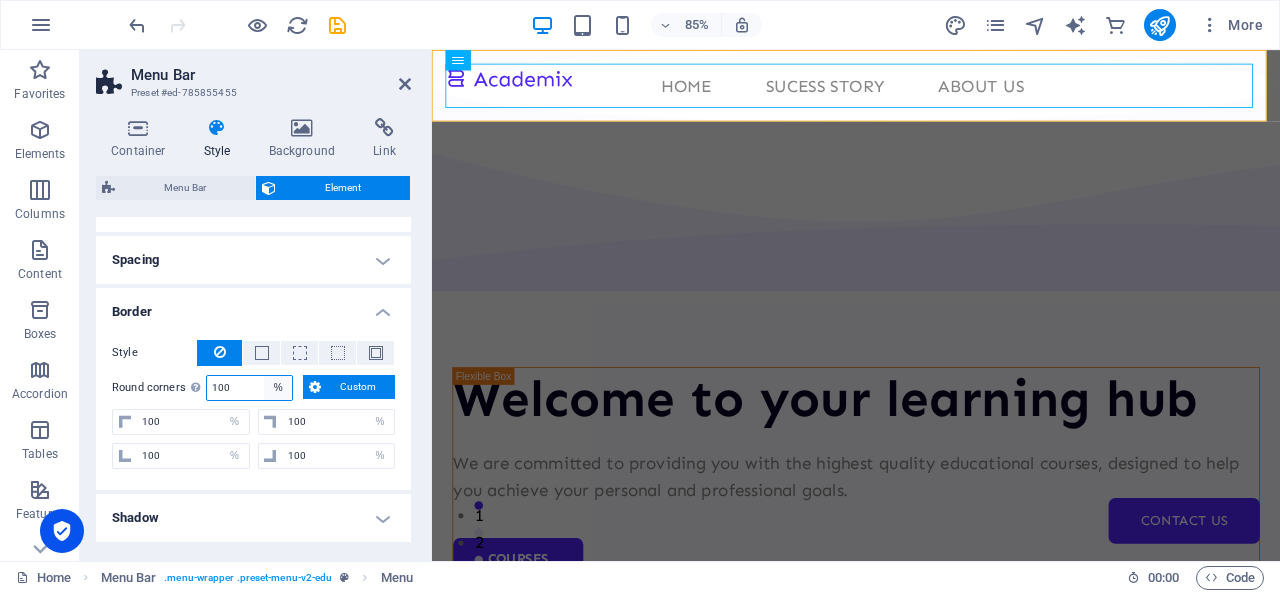 click on "Default px rem % vh vw Custom" at bounding box center [278, 388] 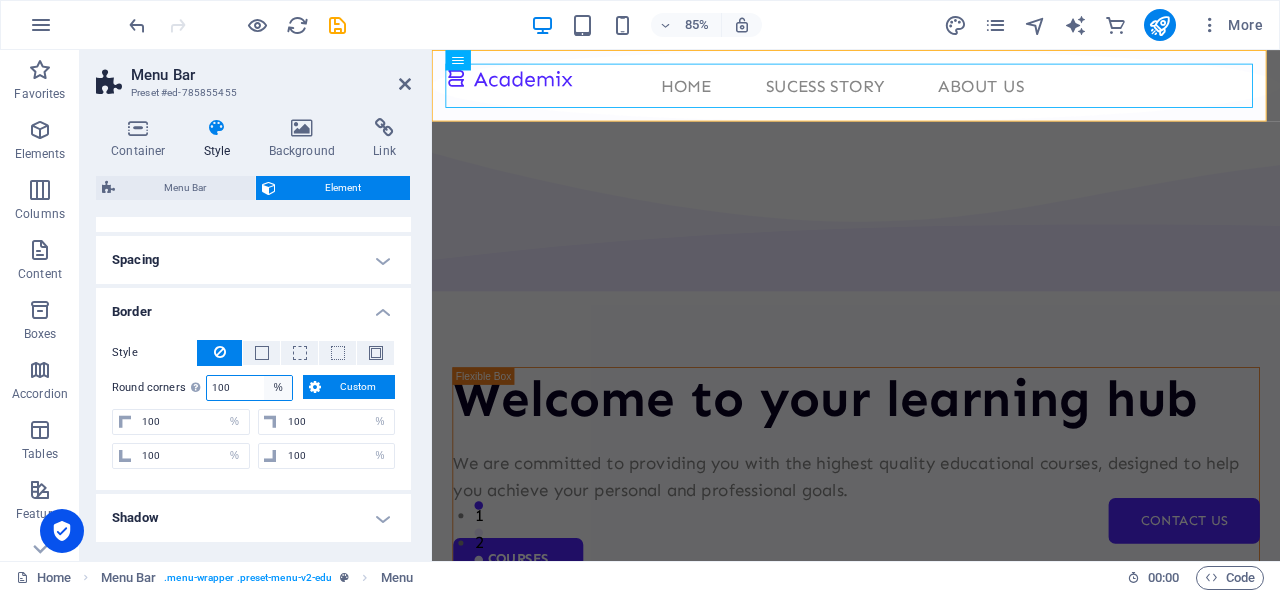 select on "px" 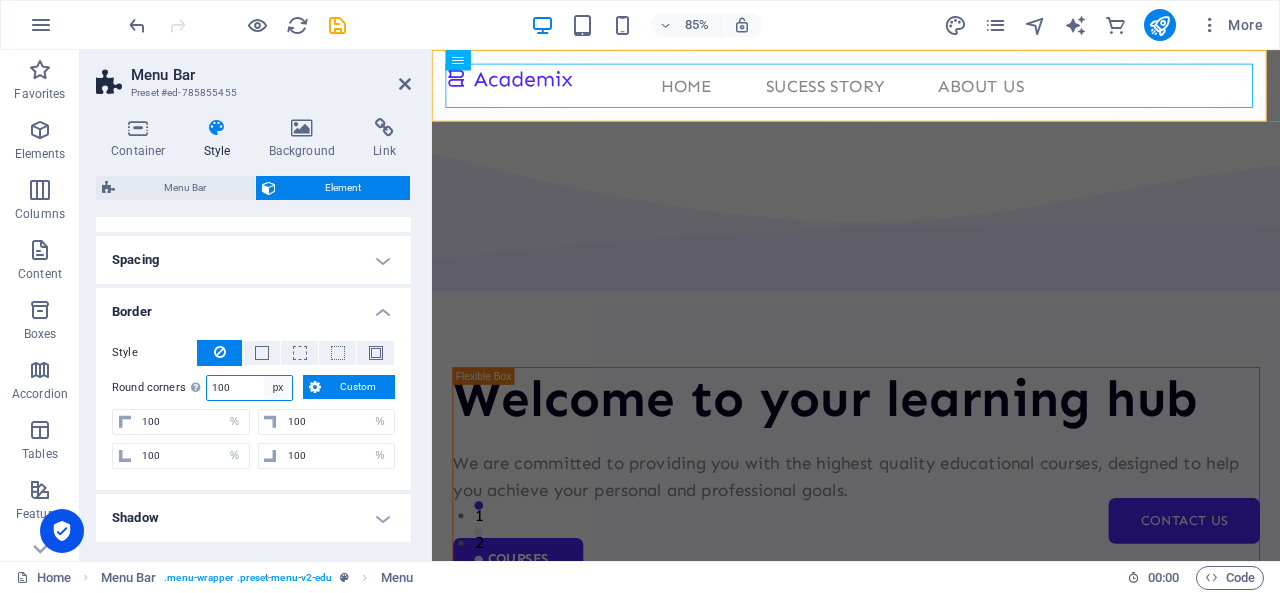 click on "Default px rem % vh vw Custom" at bounding box center (278, 388) 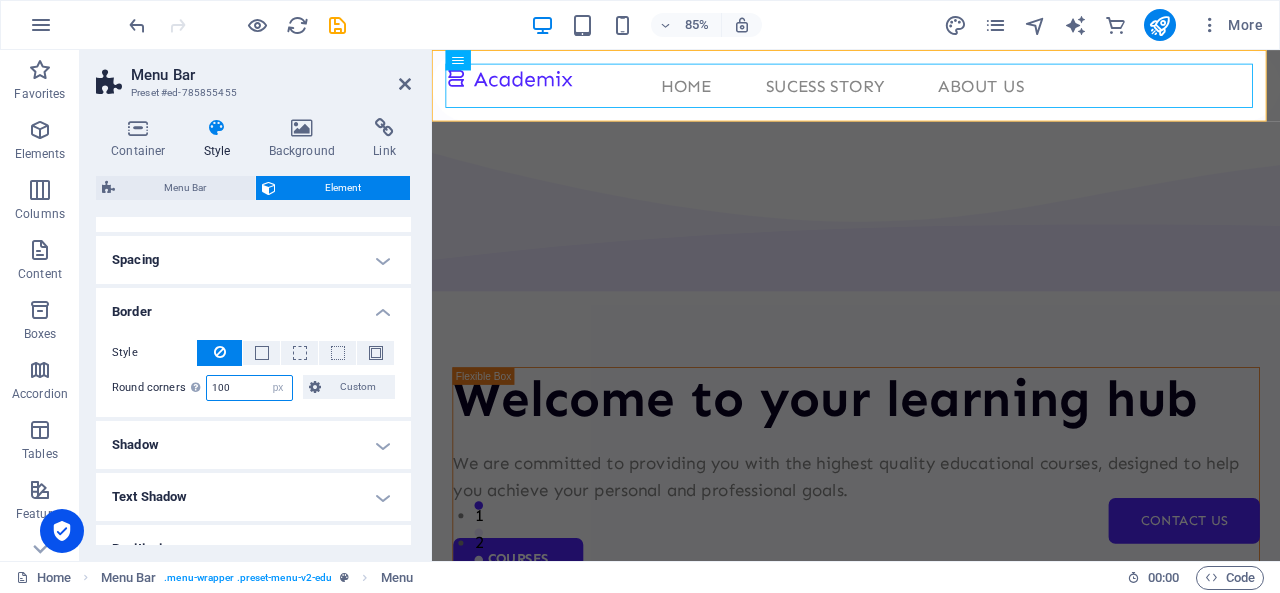 click on "100" at bounding box center (249, 388) 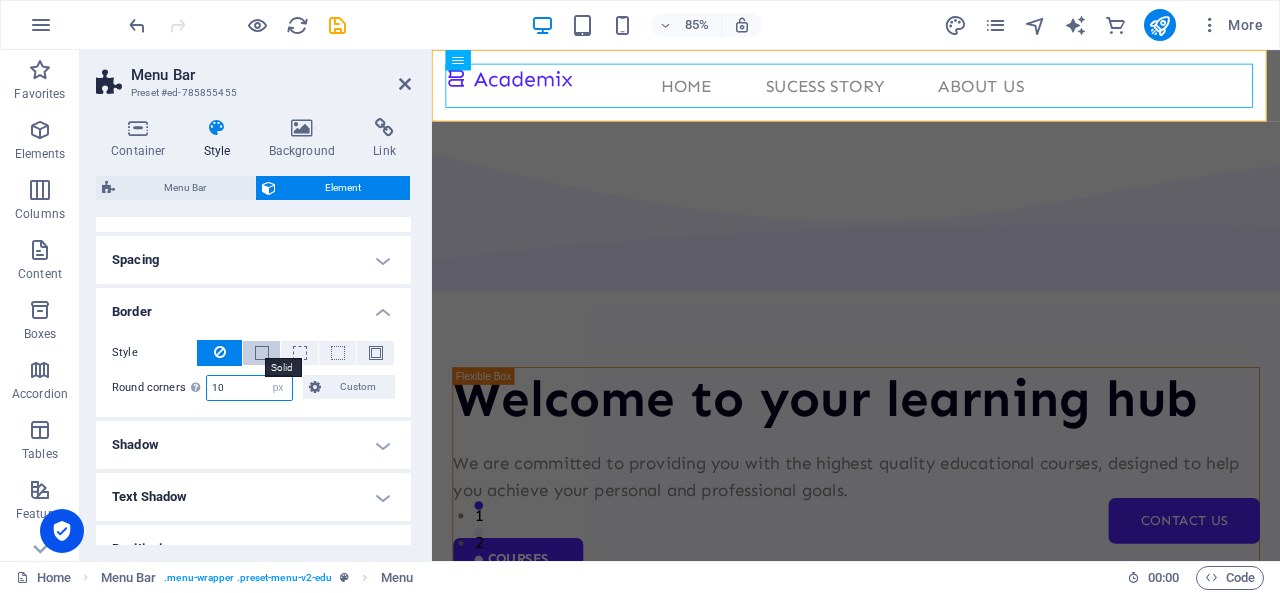 type on "10" 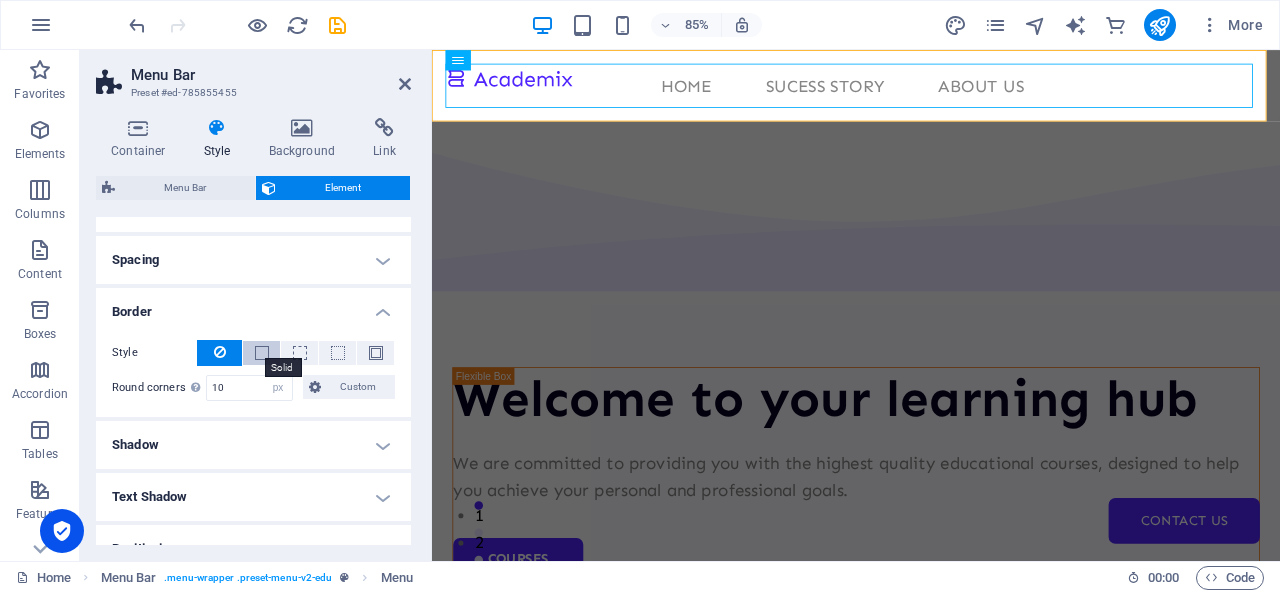 click at bounding box center [262, 353] 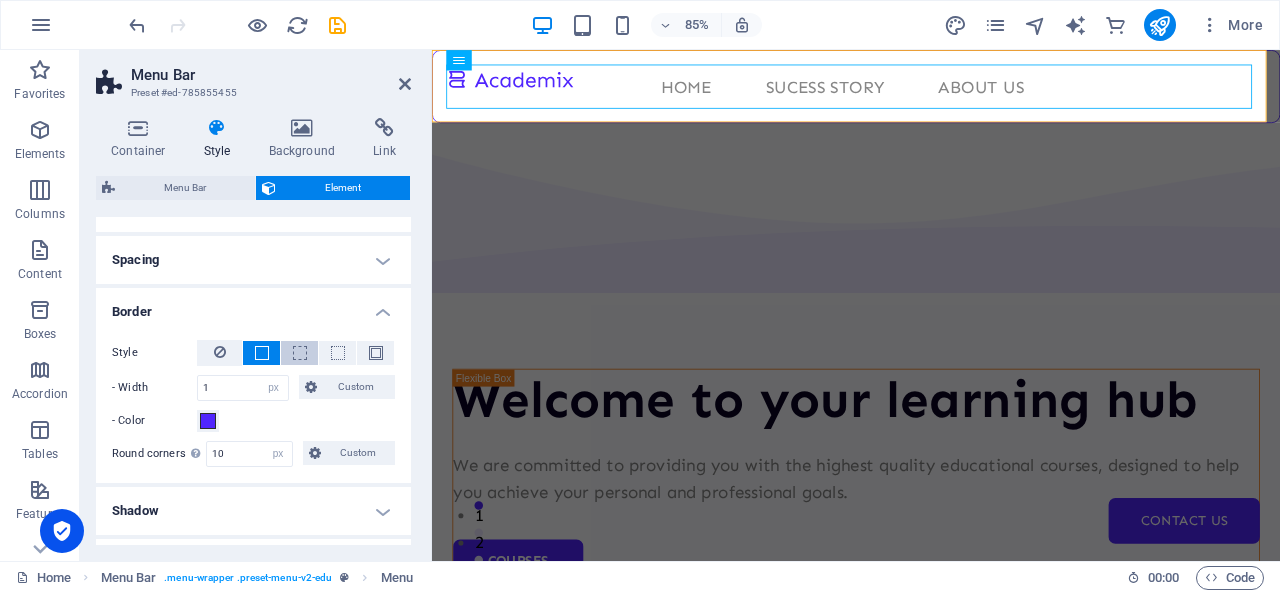 click at bounding box center [299, 353] 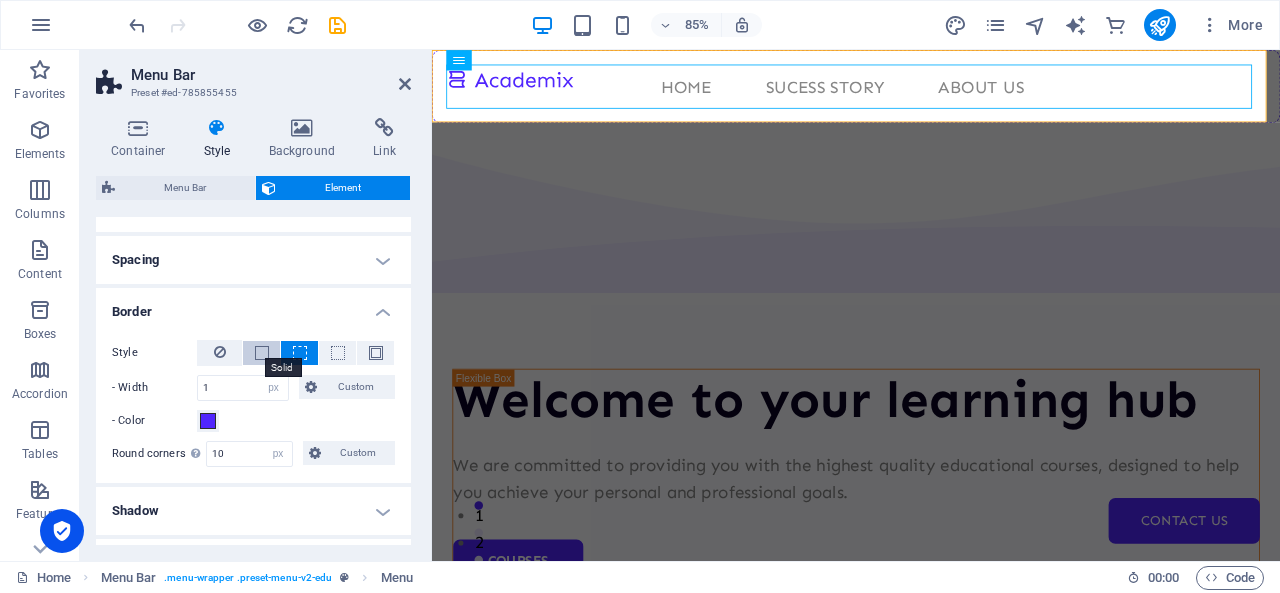 click at bounding box center (262, 353) 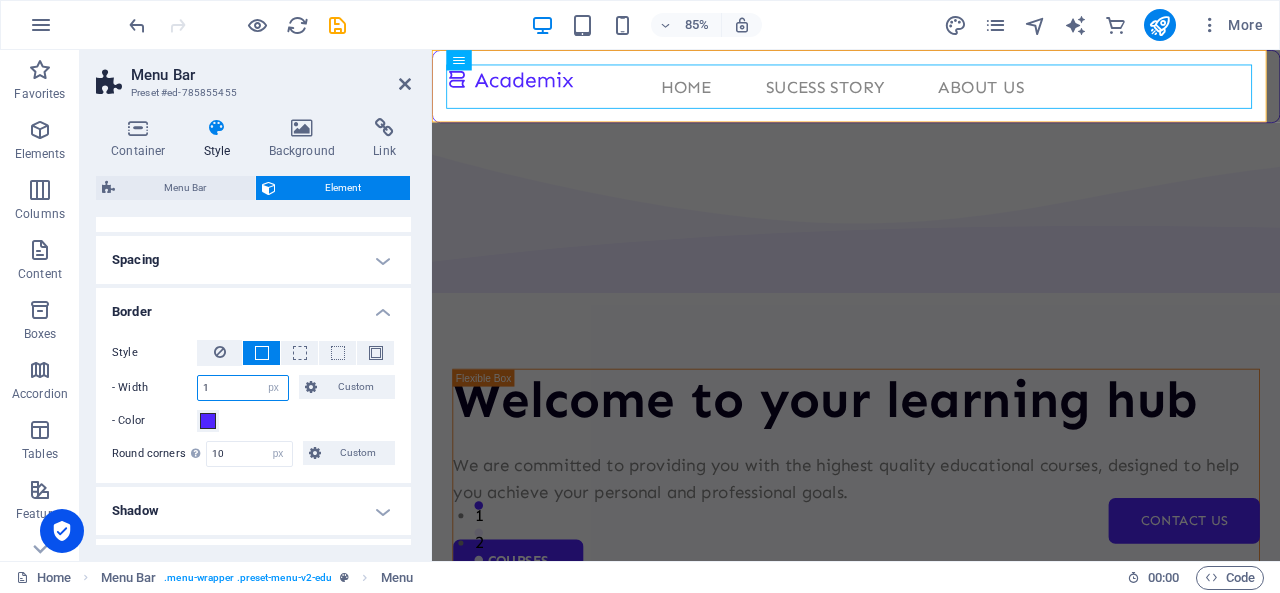 click on "1" at bounding box center (243, 388) 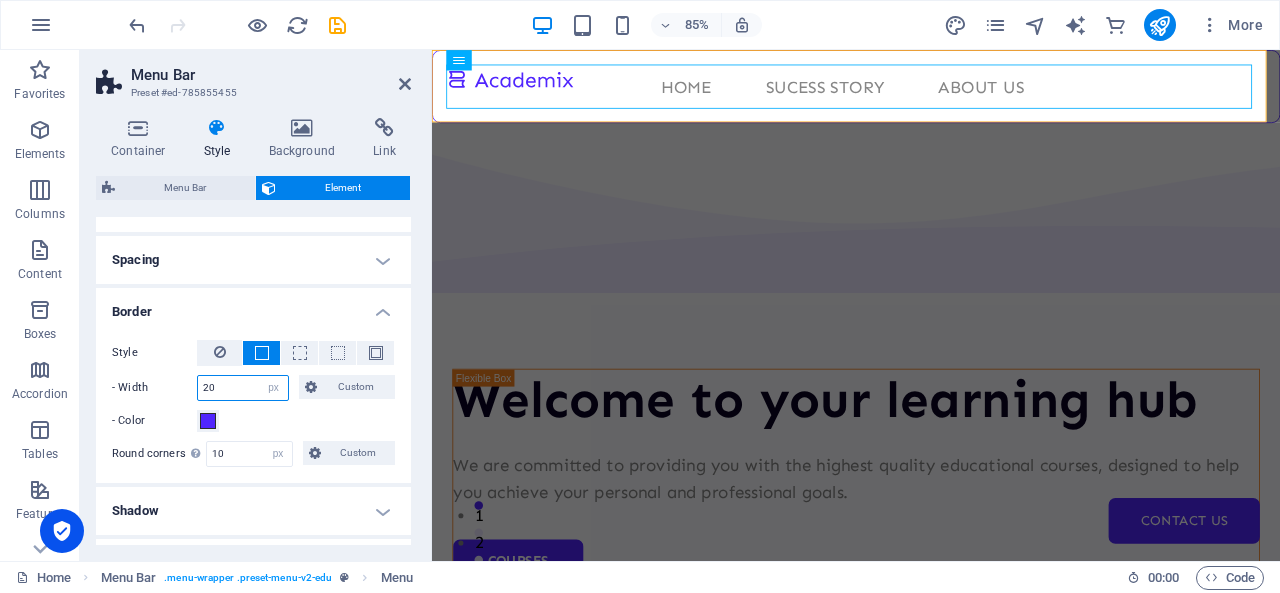 click on "20" at bounding box center (243, 388) 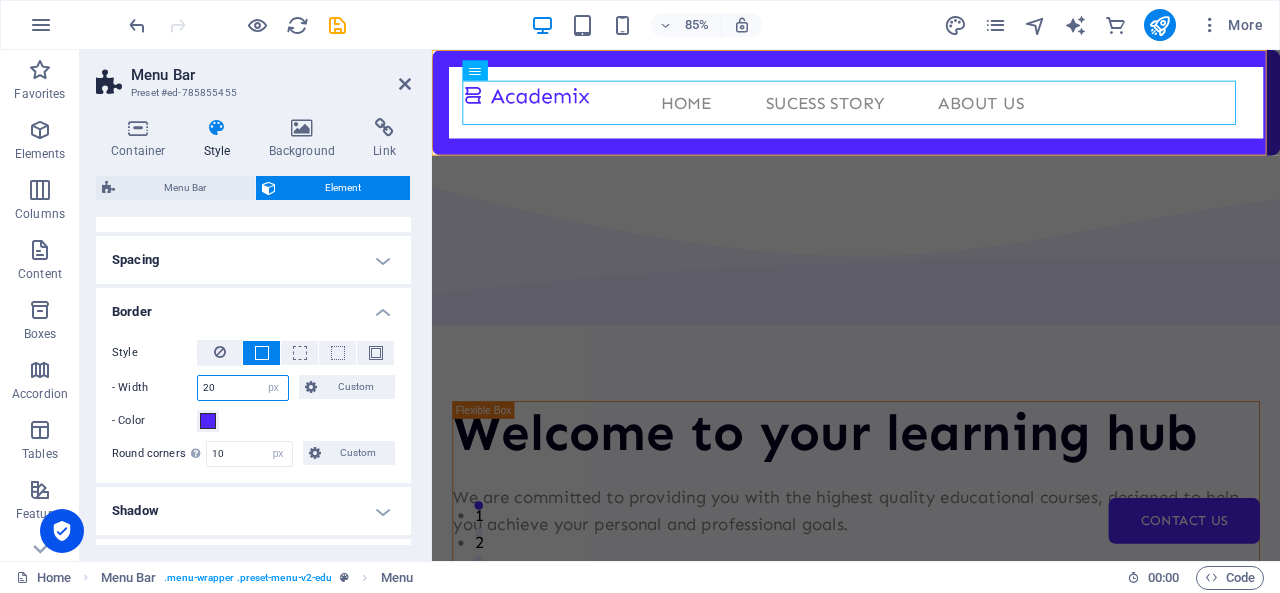 type on "2" 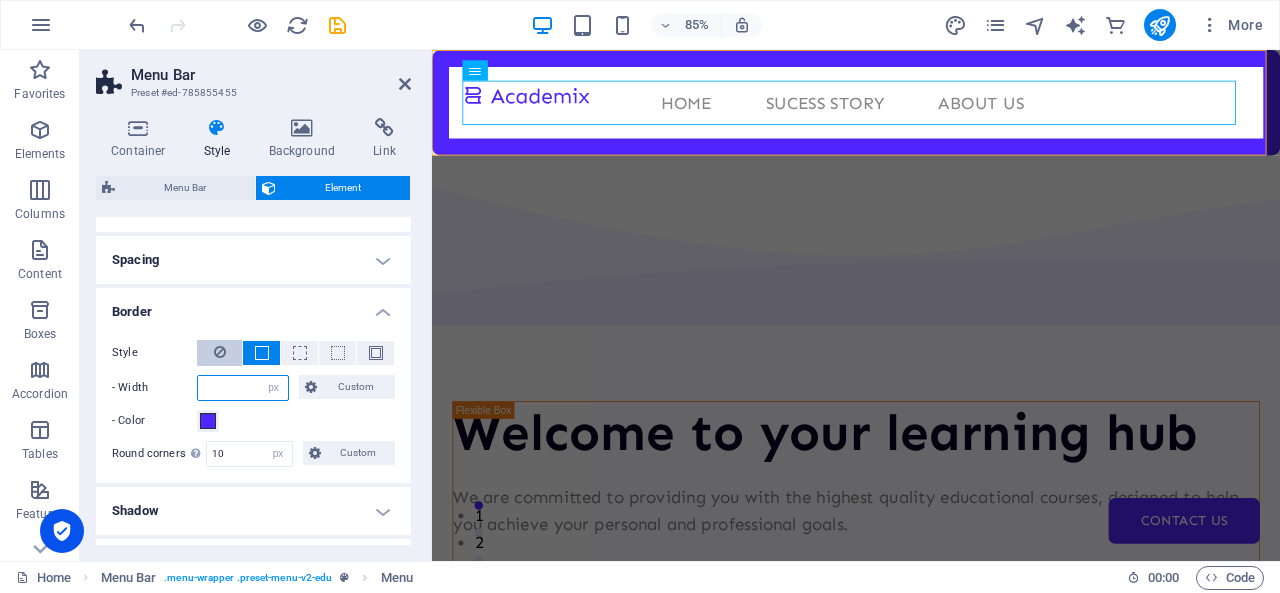 type 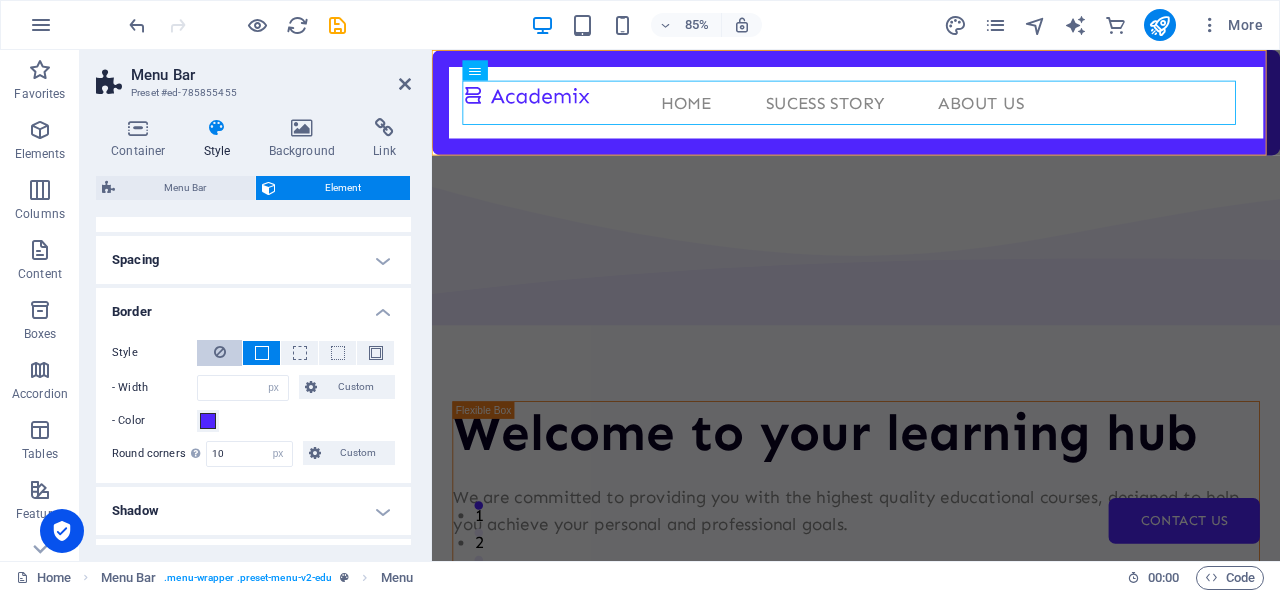 click at bounding box center [219, 353] 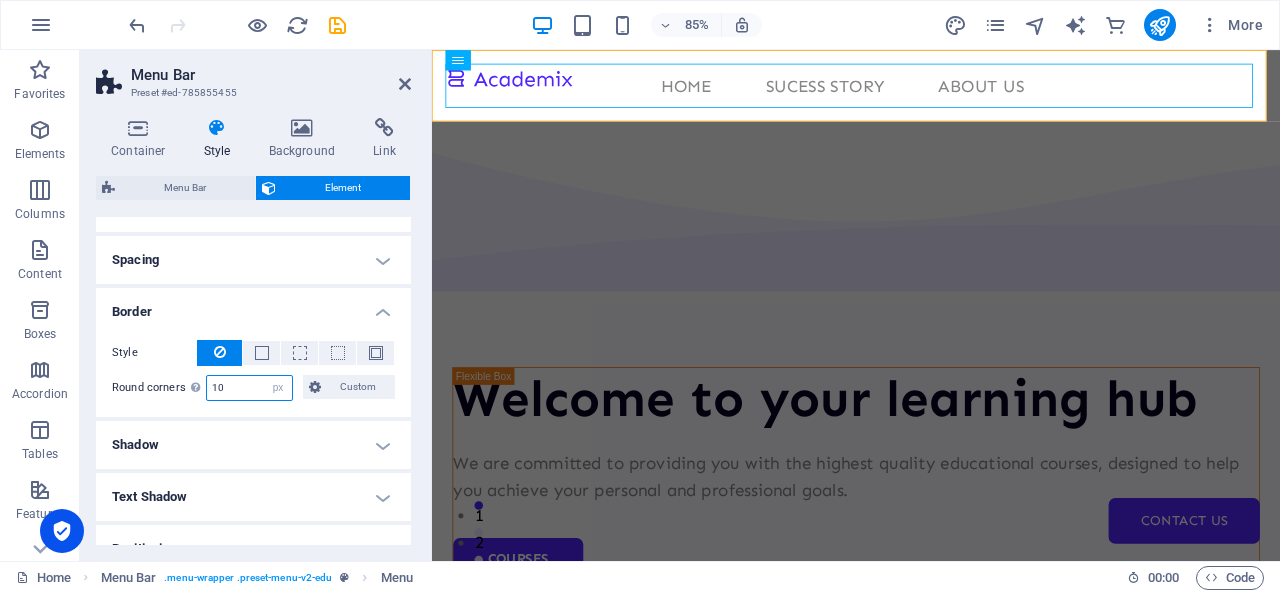 click on "10" at bounding box center (249, 388) 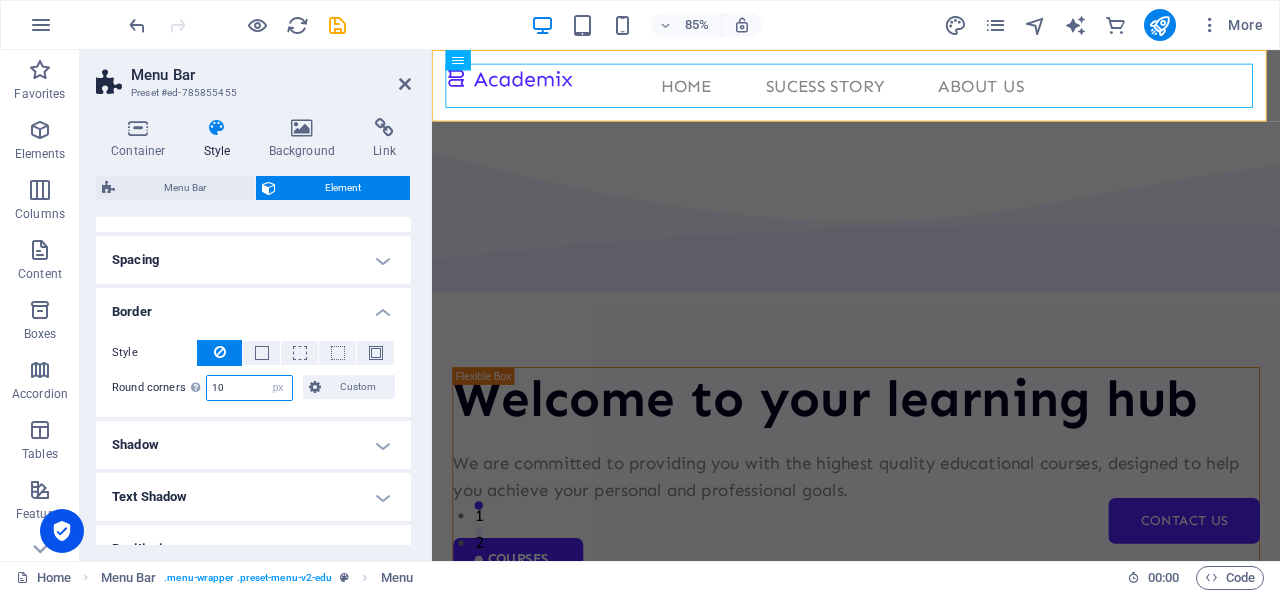 type on "1" 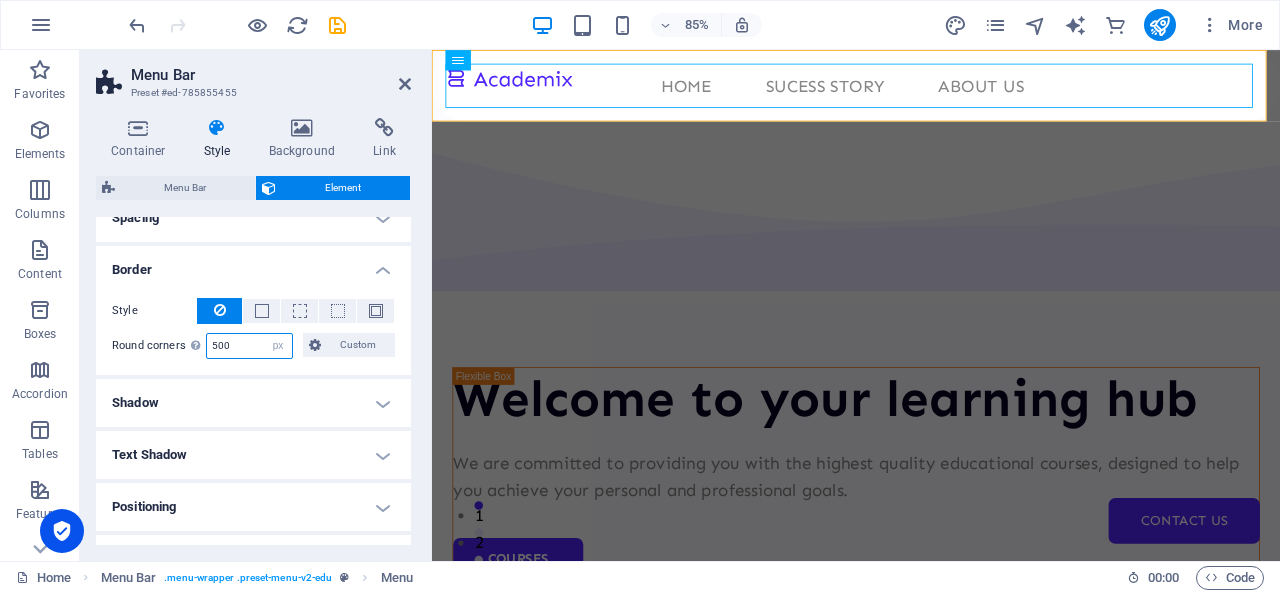 scroll, scrollTop: 197, scrollLeft: 0, axis: vertical 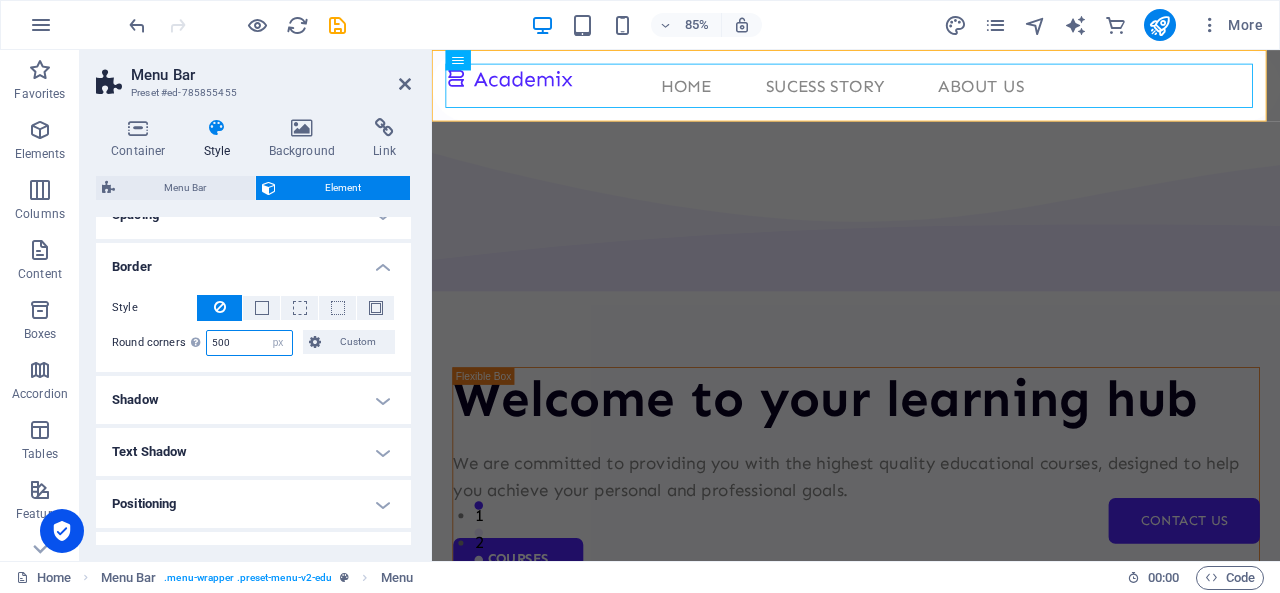 type on "500" 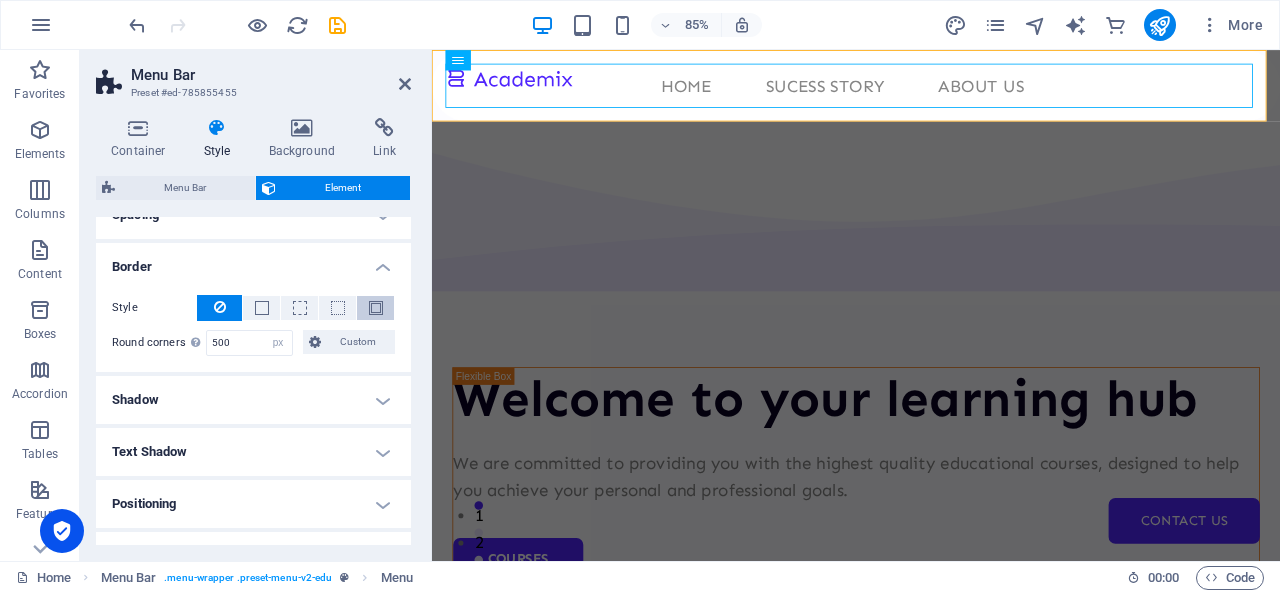 scroll, scrollTop: 145, scrollLeft: 0, axis: vertical 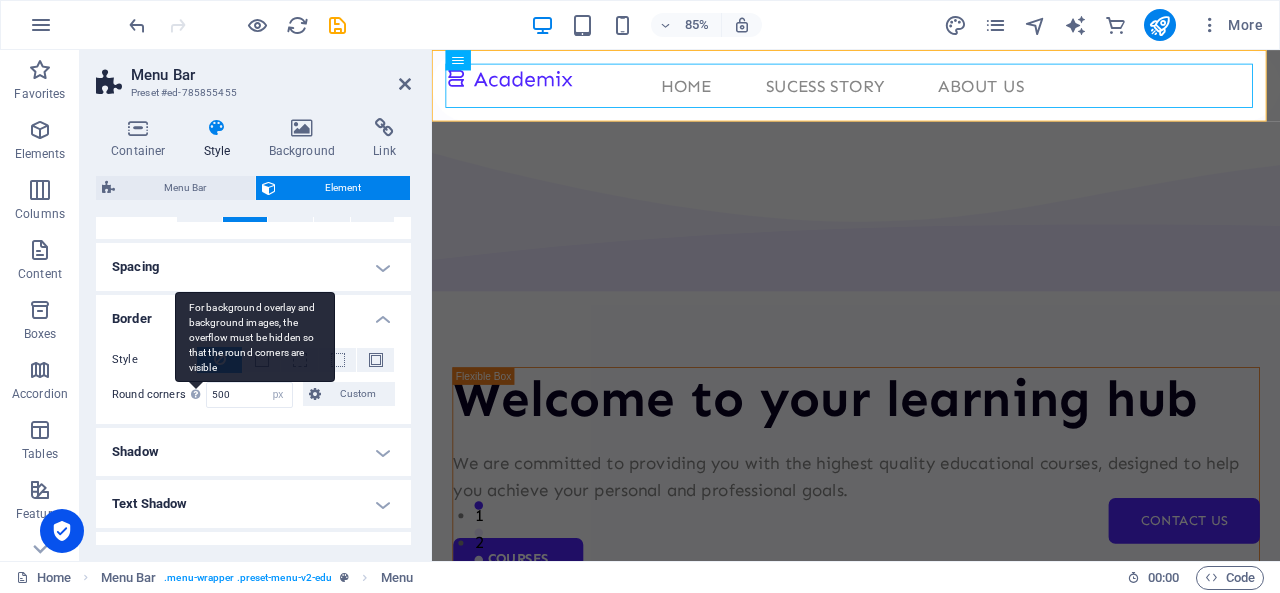 click at bounding box center (195, 394) 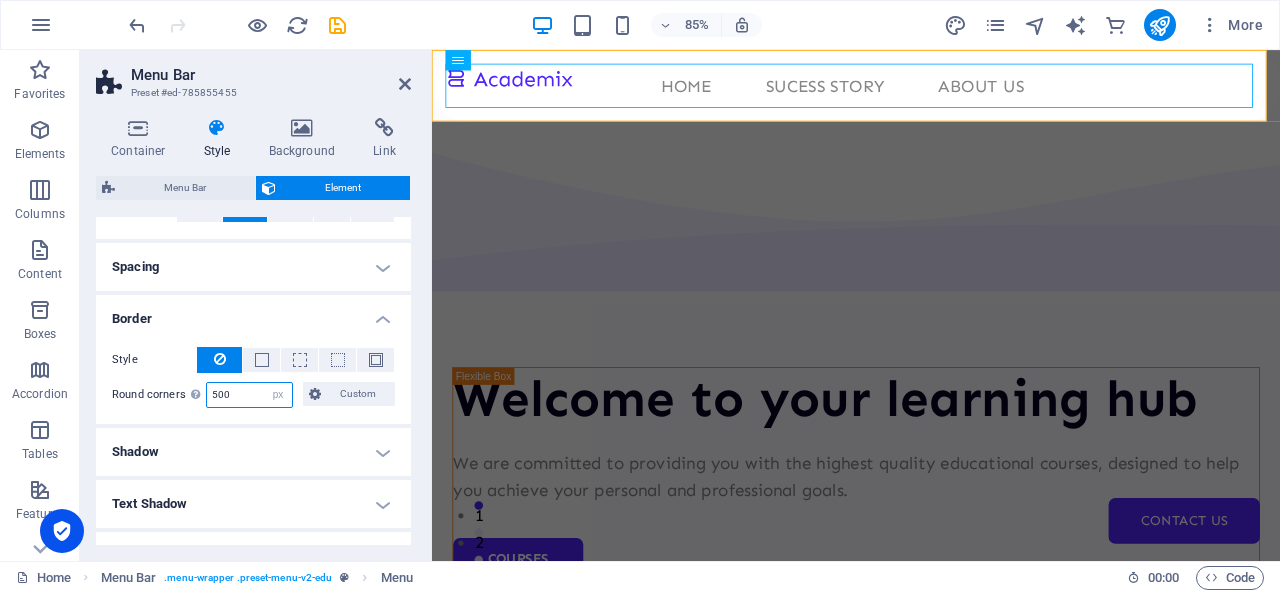 click on "500" at bounding box center (249, 395) 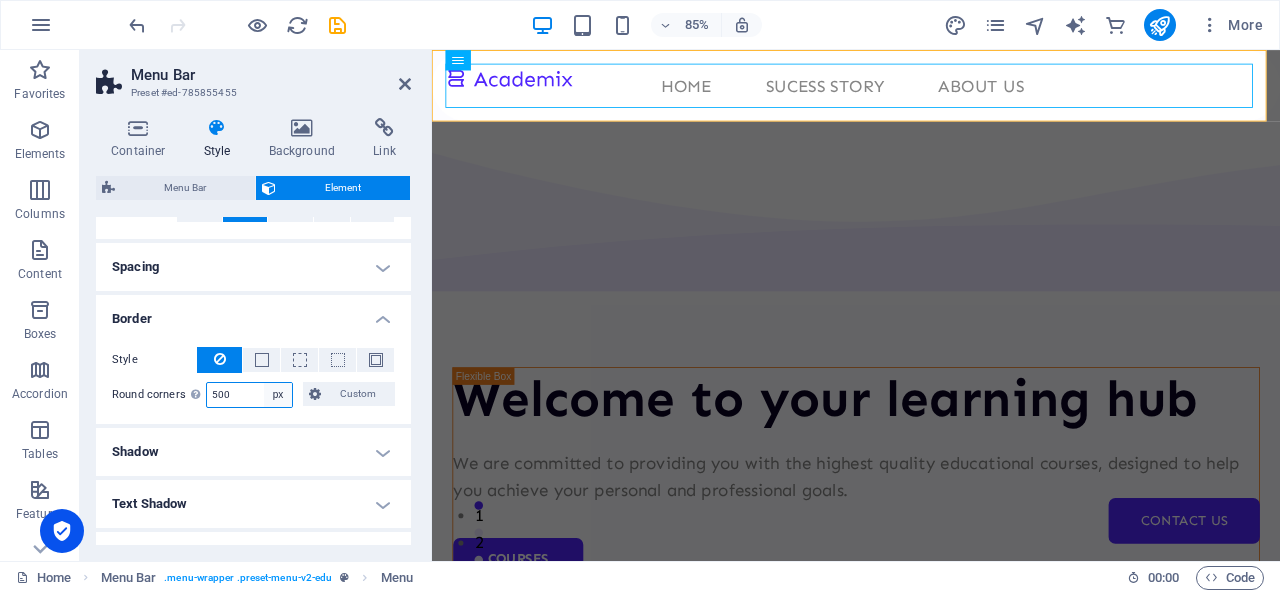 click on "Default px rem % vh vw Custom" at bounding box center (278, 395) 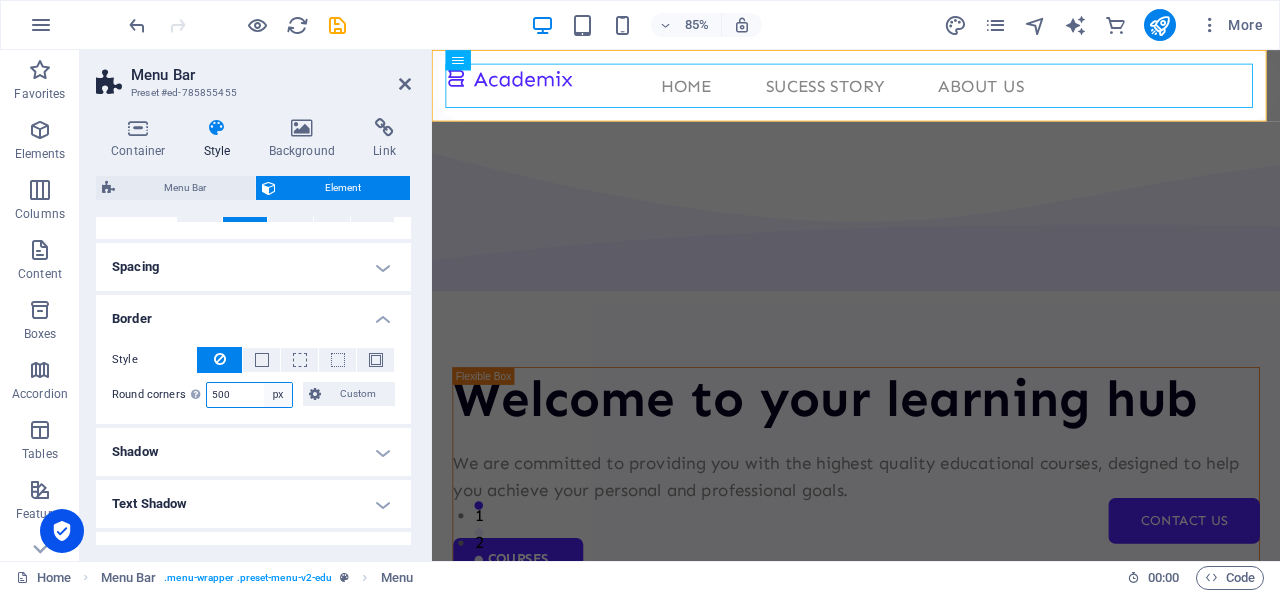 select on "%" 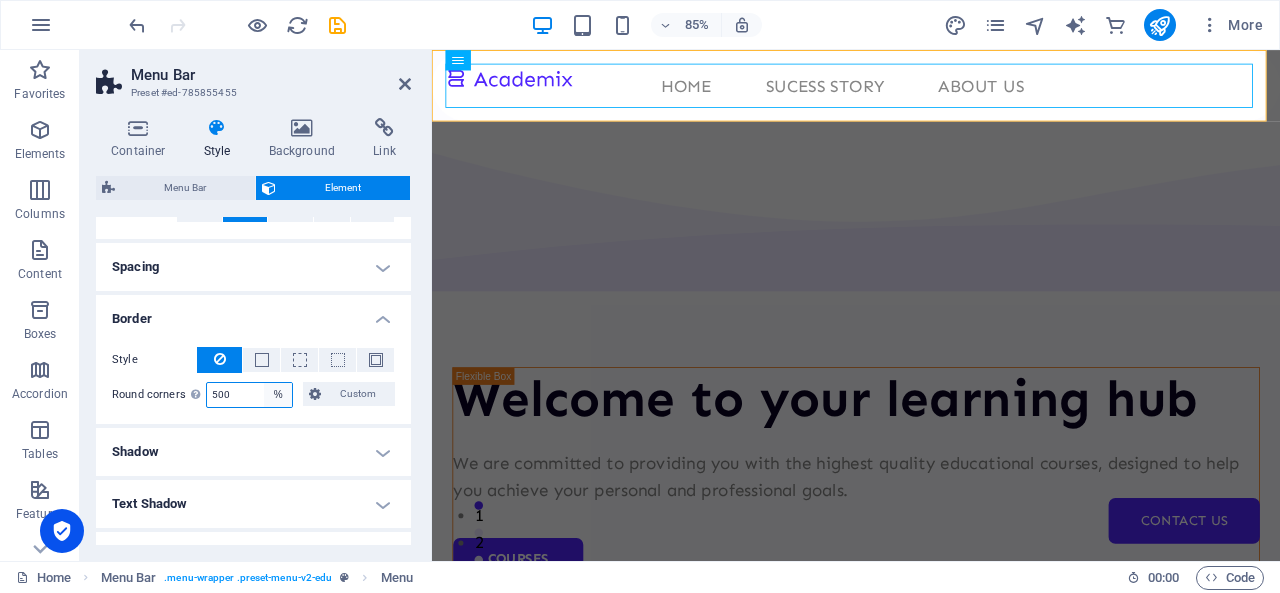 click on "Default px rem % vh vw Custom" at bounding box center [278, 395] 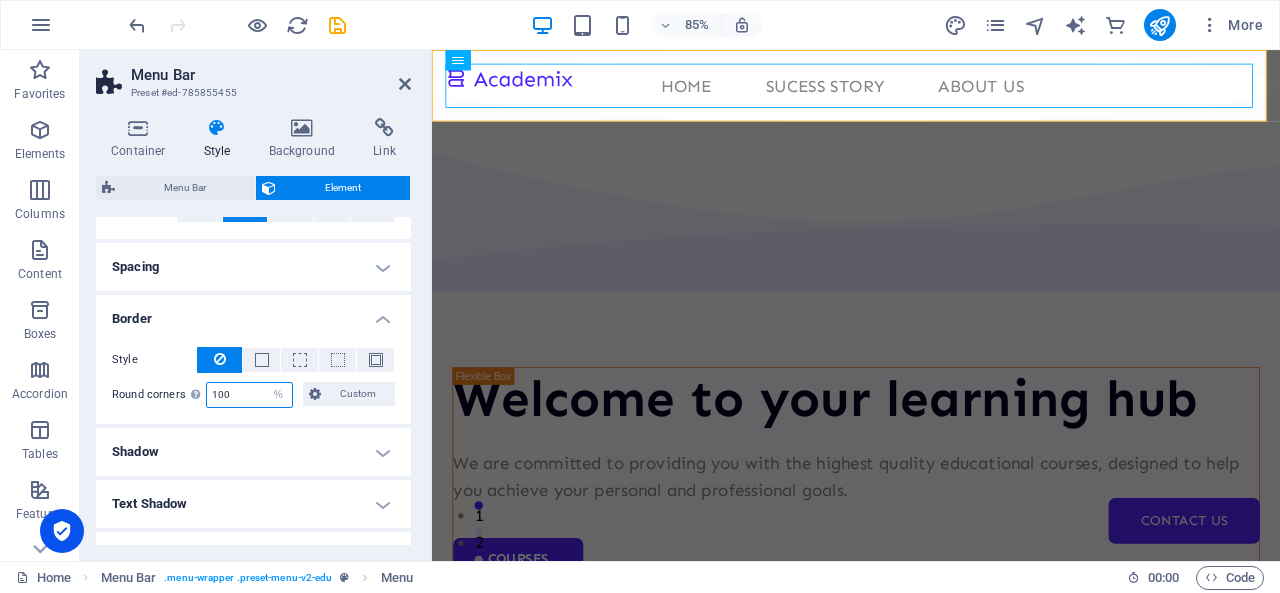click on "100" at bounding box center (249, 395) 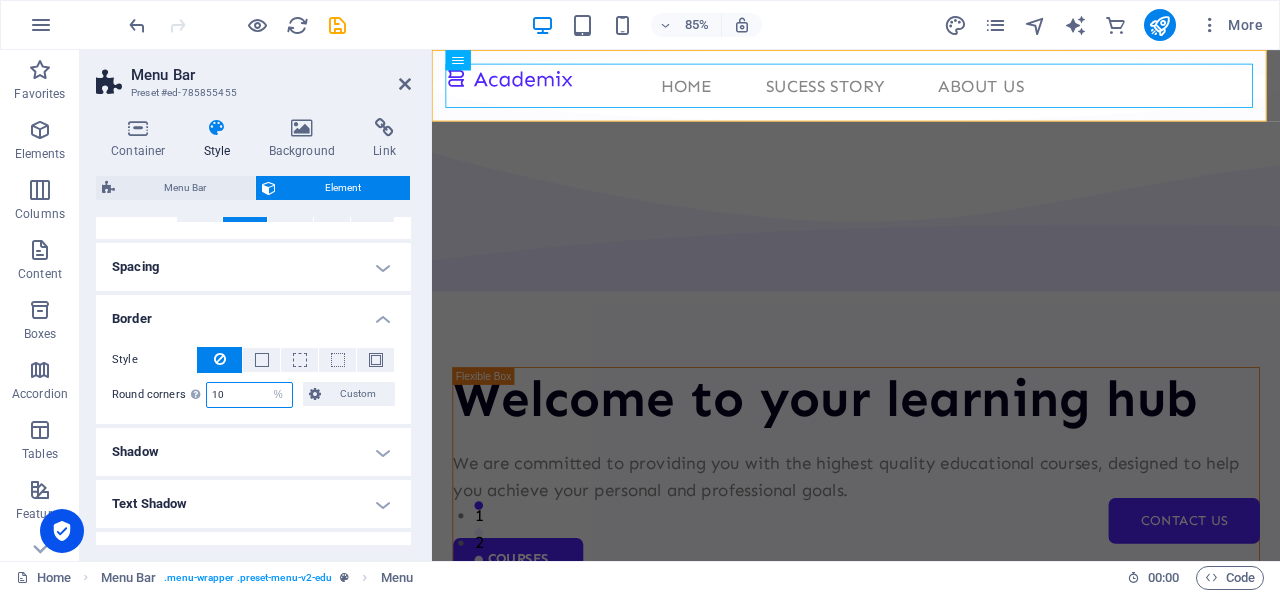 type on "1" 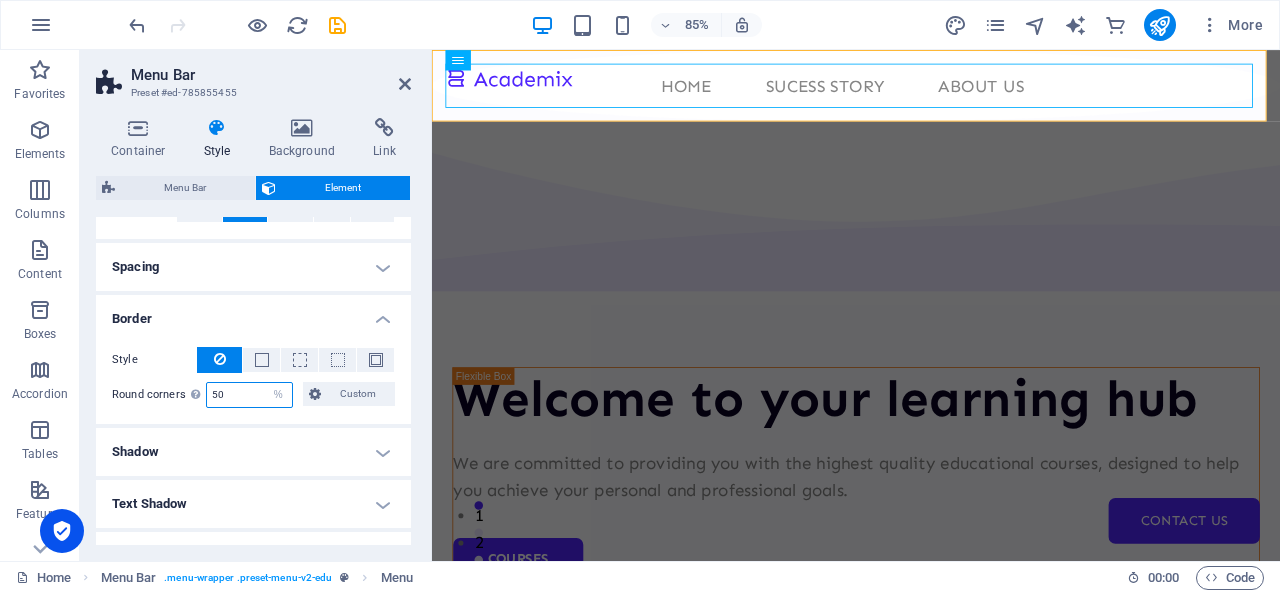 type on "50" 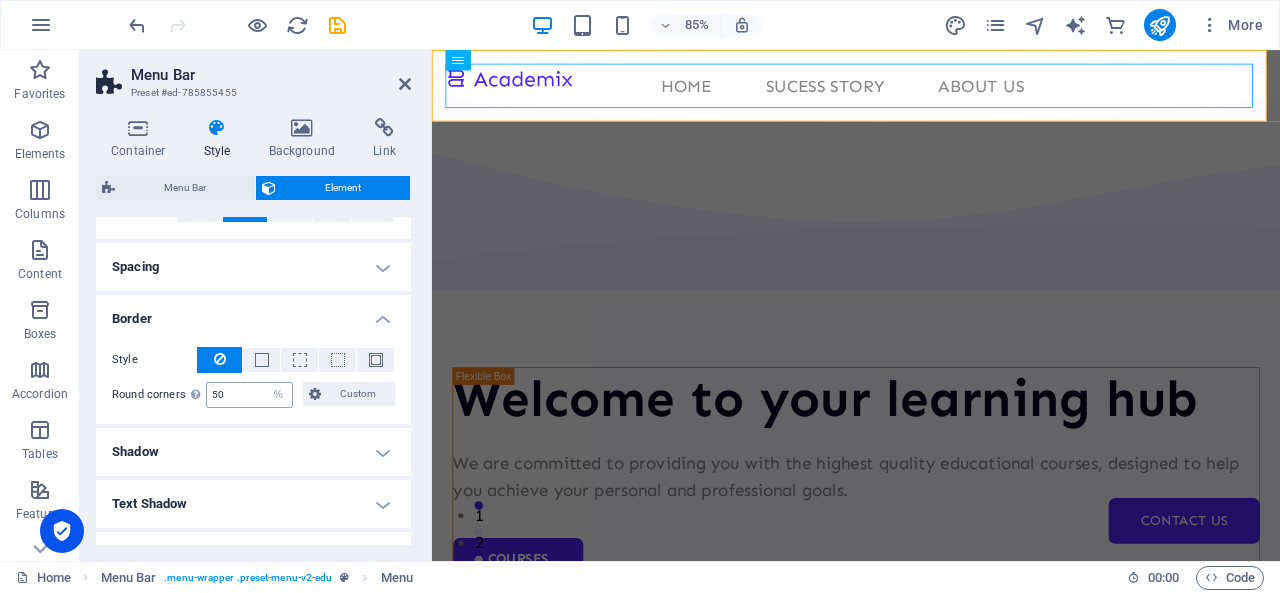 type on "50" 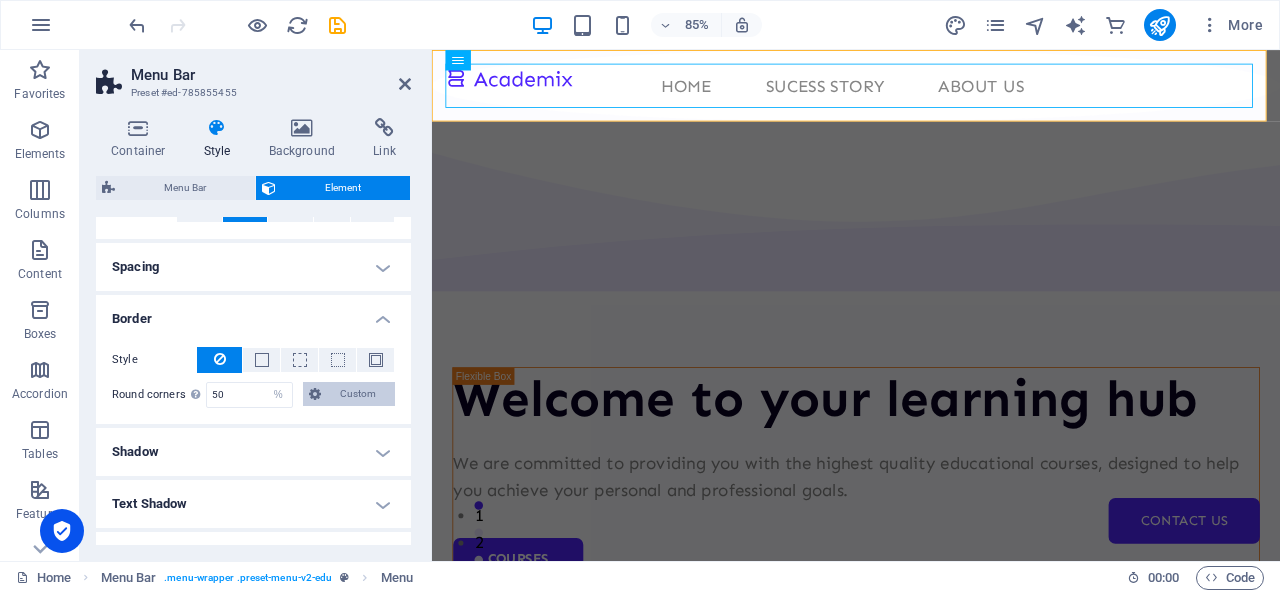 click on "Custom" at bounding box center [358, 394] 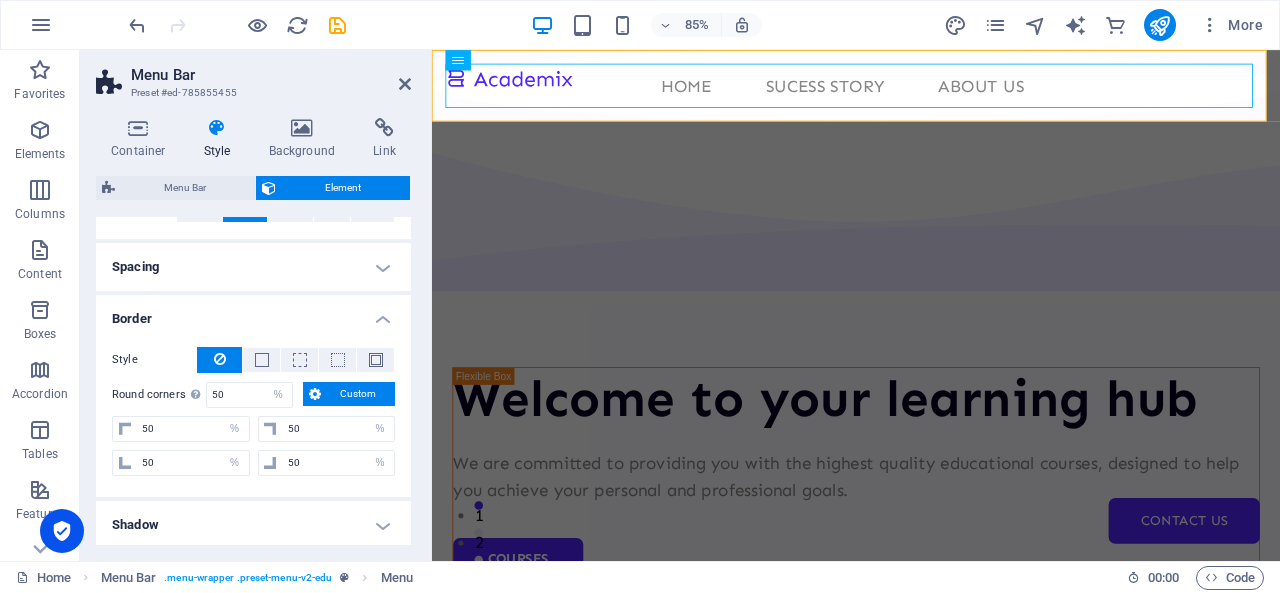 click on "Style              - Width auto px rem % vh vw Custom Custom 20 auto px rem % vh vw 20 auto px rem % vh vw 20 auto px rem % vh vw 20 auto px rem % vh vw  - Color Round corners For background overlay and background images, the overflow must be hidden so that the round corners are visible 50 Default px rem % vh vw Custom Custom 50 px rem % vh vw 50 px rem % vh vw 50 px rem % vh vw 50 px rem % vh vw" at bounding box center (253, 414) 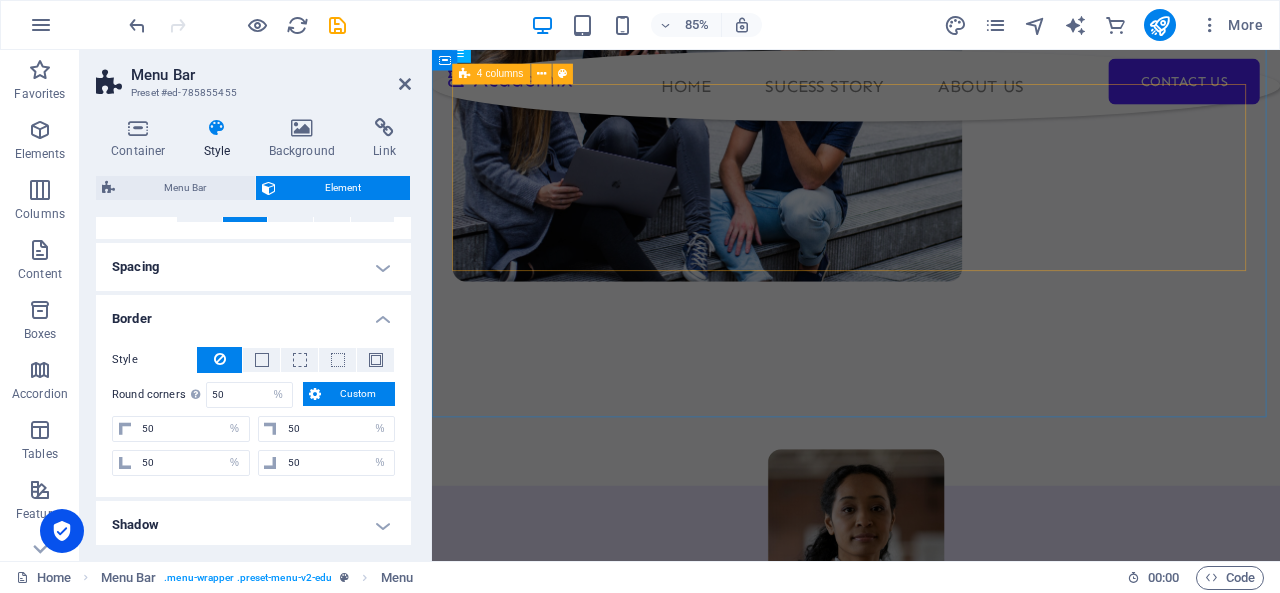 scroll, scrollTop: 844, scrollLeft: 0, axis: vertical 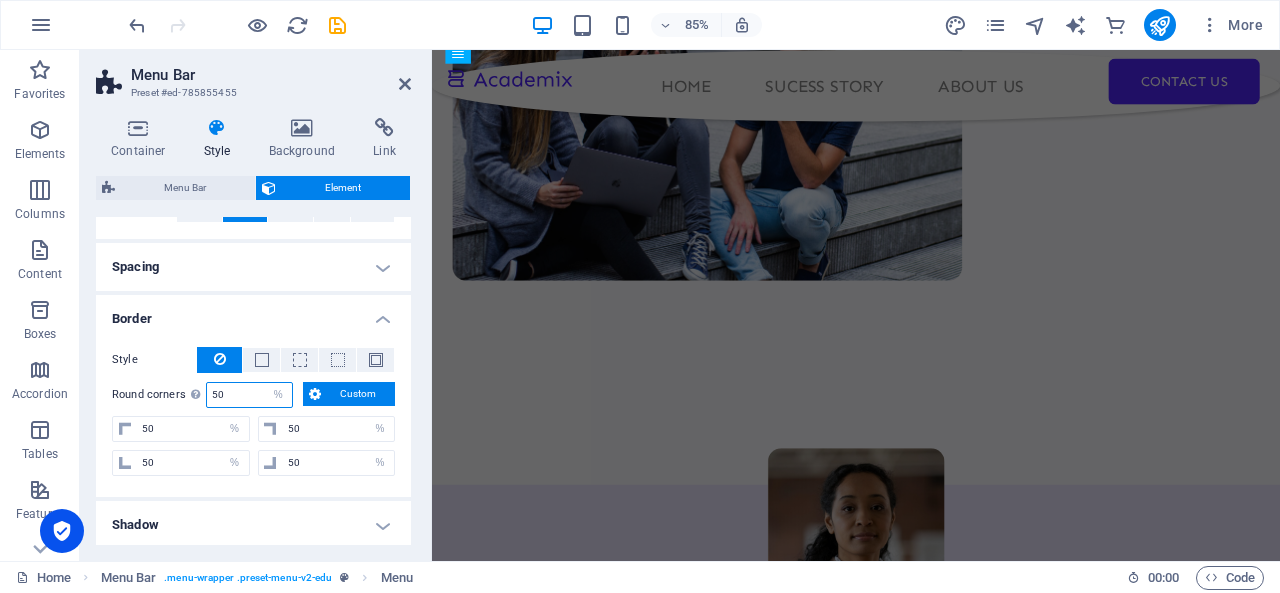 click on "50" at bounding box center [249, 395] 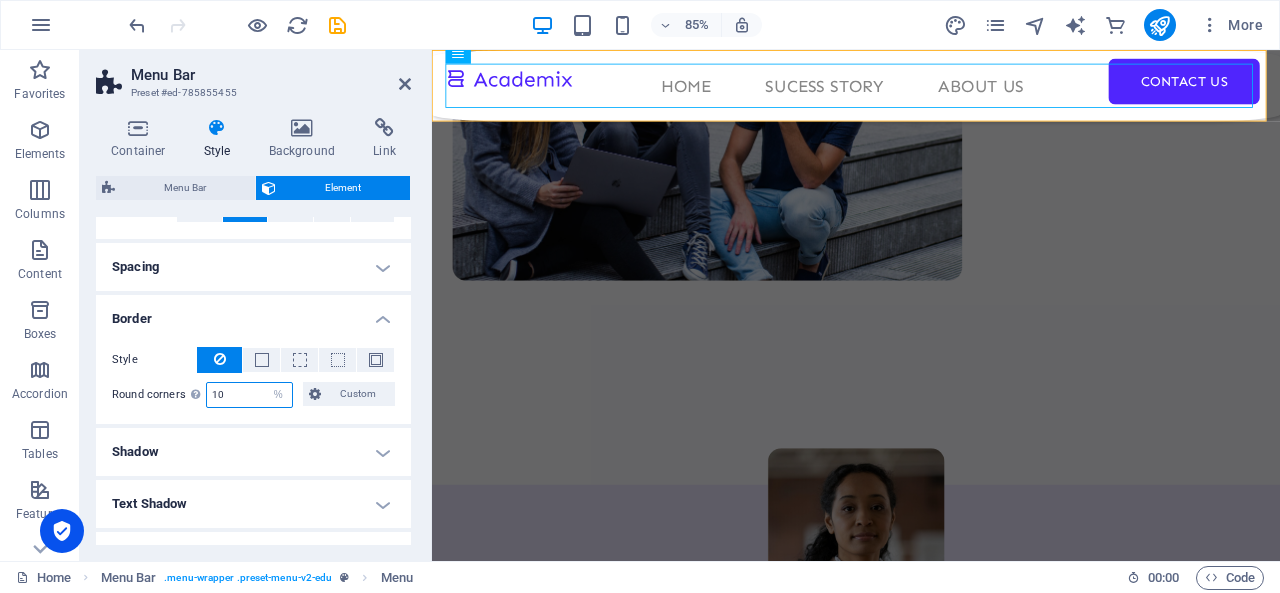 type on "1" 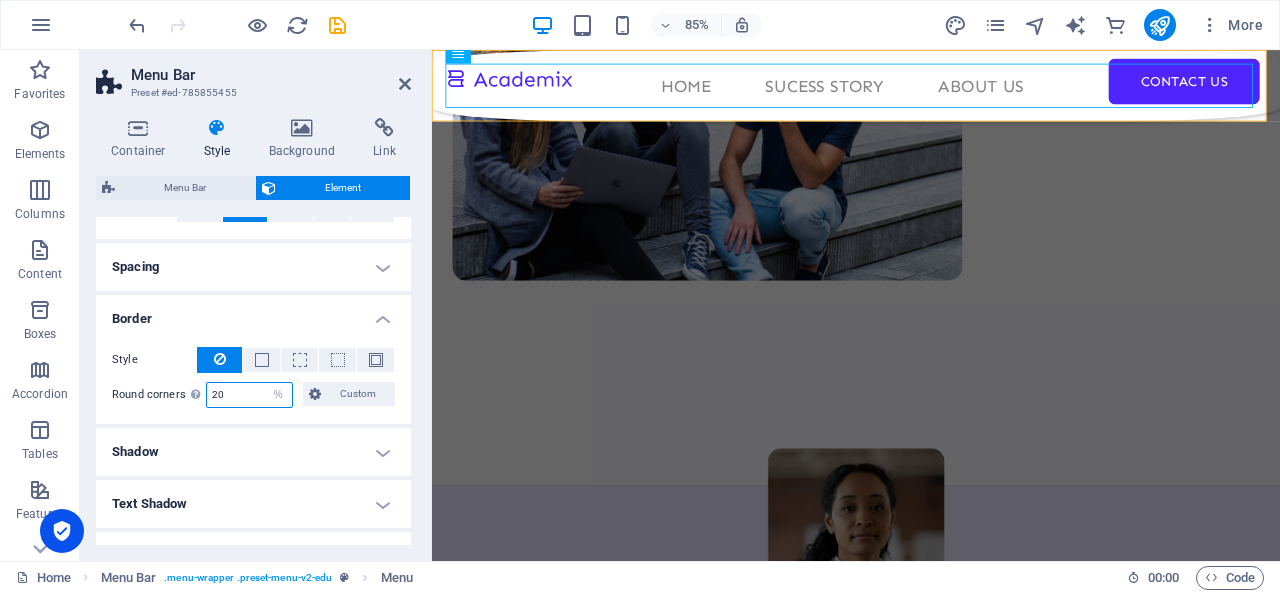 type on "2" 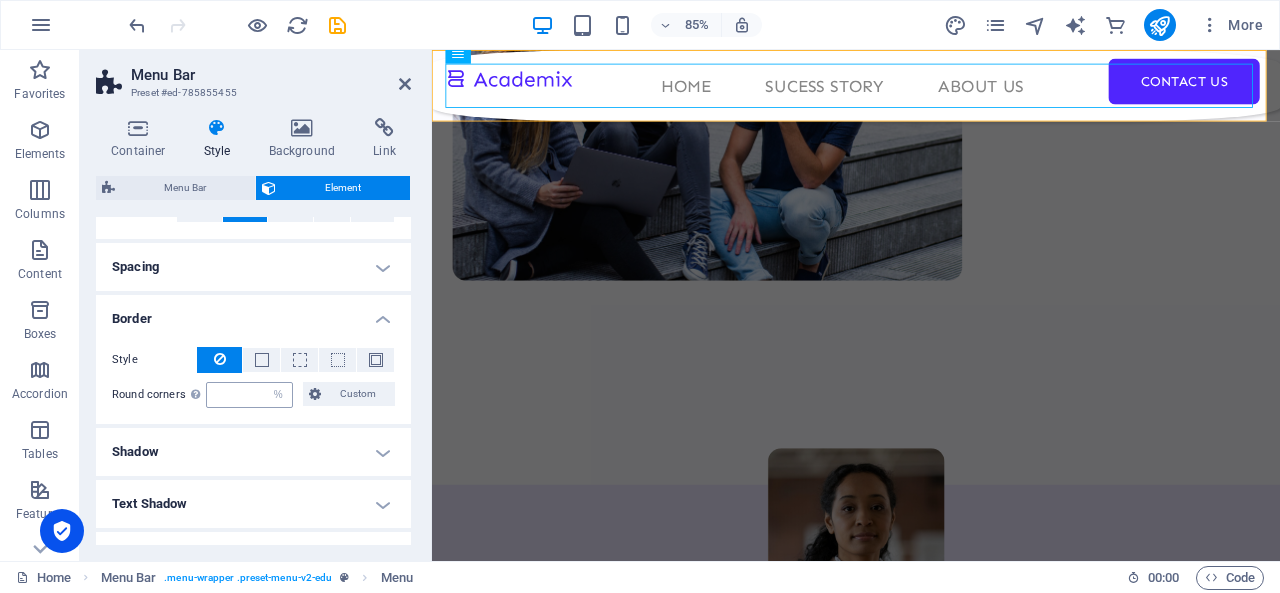 type on "0" 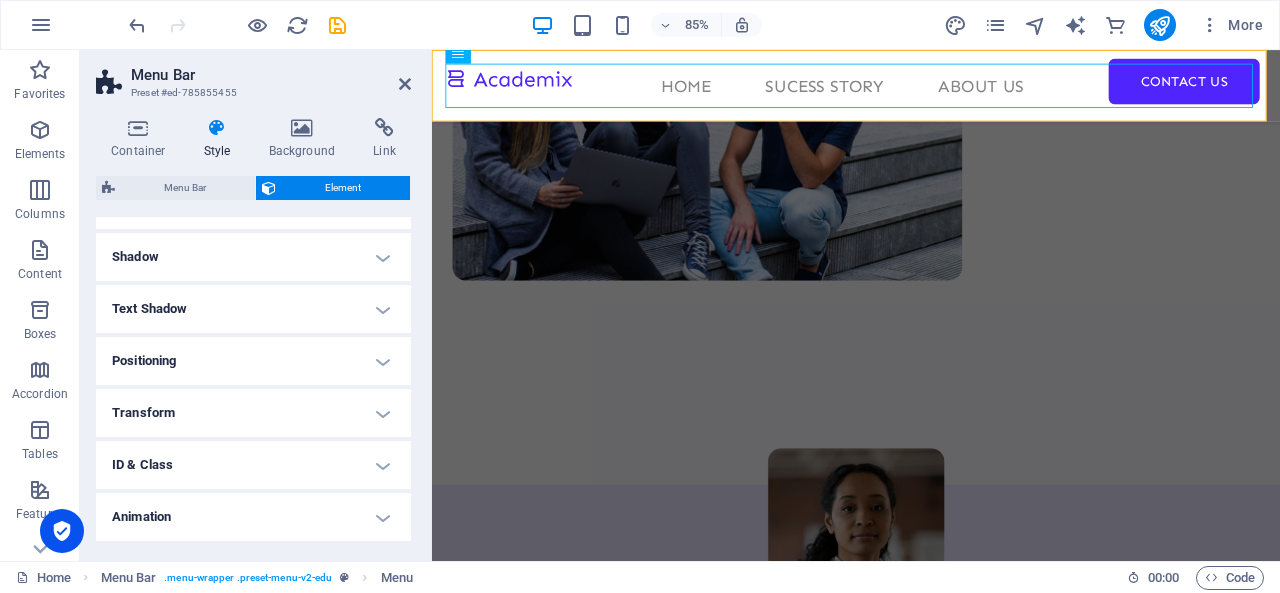 scroll, scrollTop: 386, scrollLeft: 0, axis: vertical 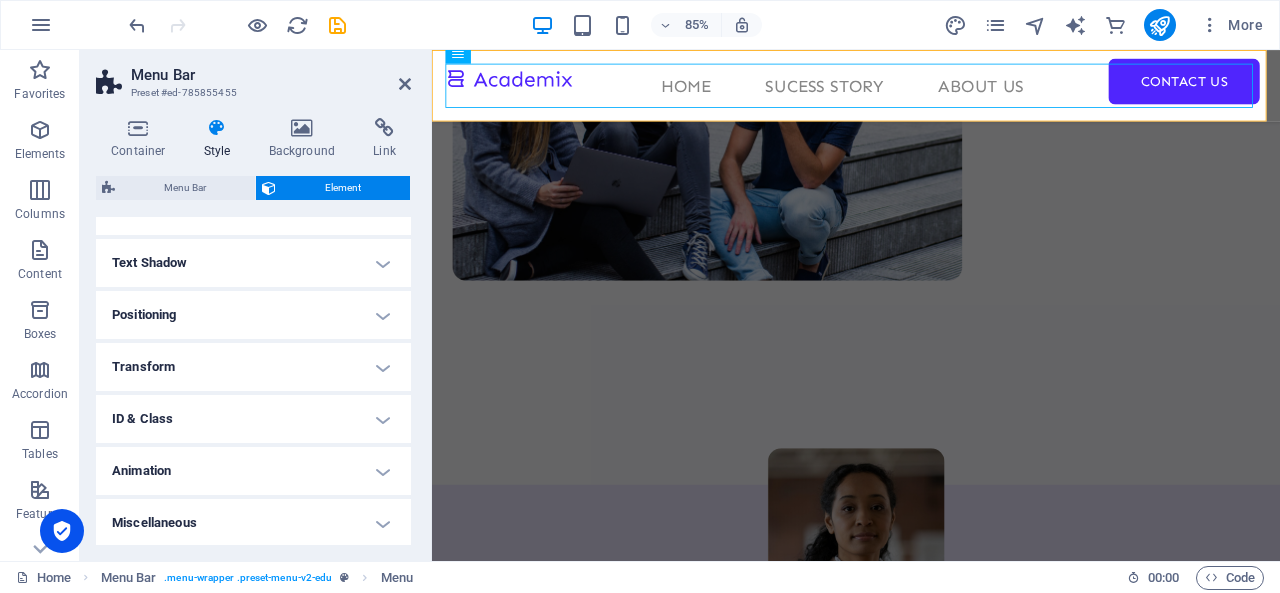 click on "Transform" at bounding box center (253, 367) 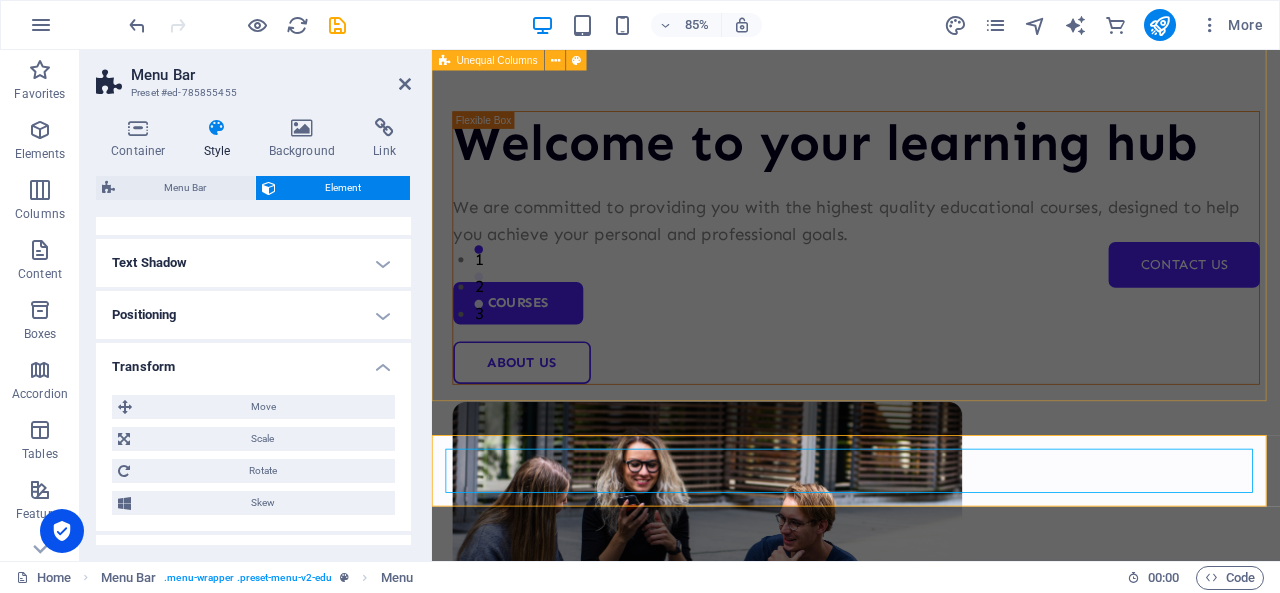 scroll, scrollTop: 0, scrollLeft: 0, axis: both 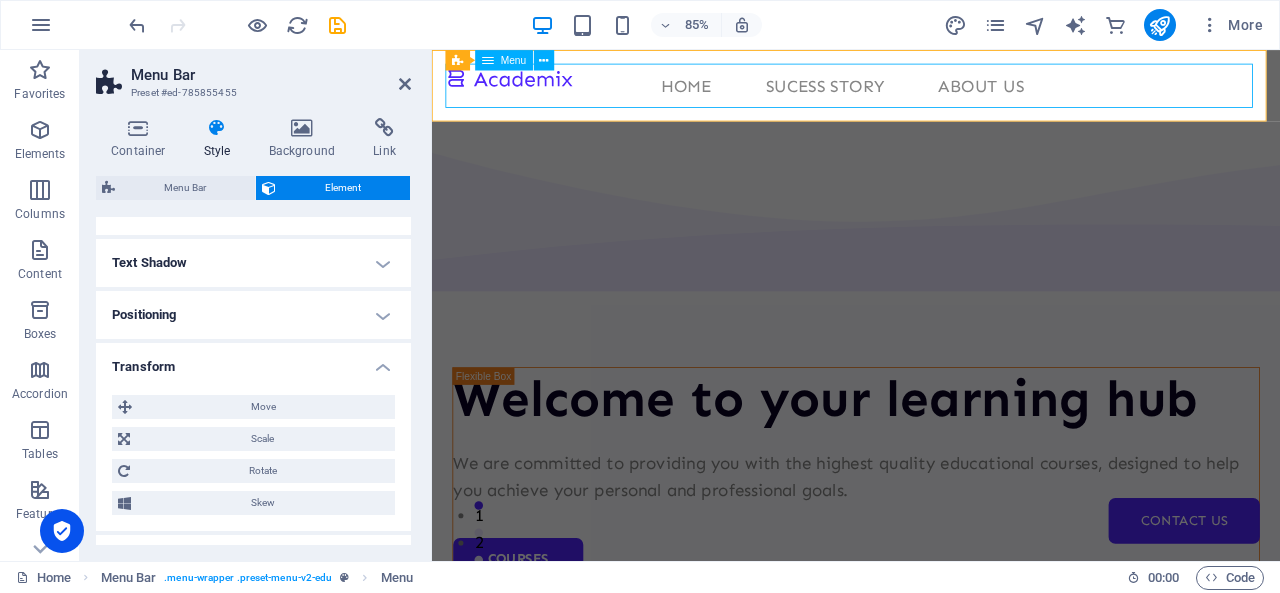 click on "Home Sucess Story About Us Contact Us" at bounding box center [931, 92] 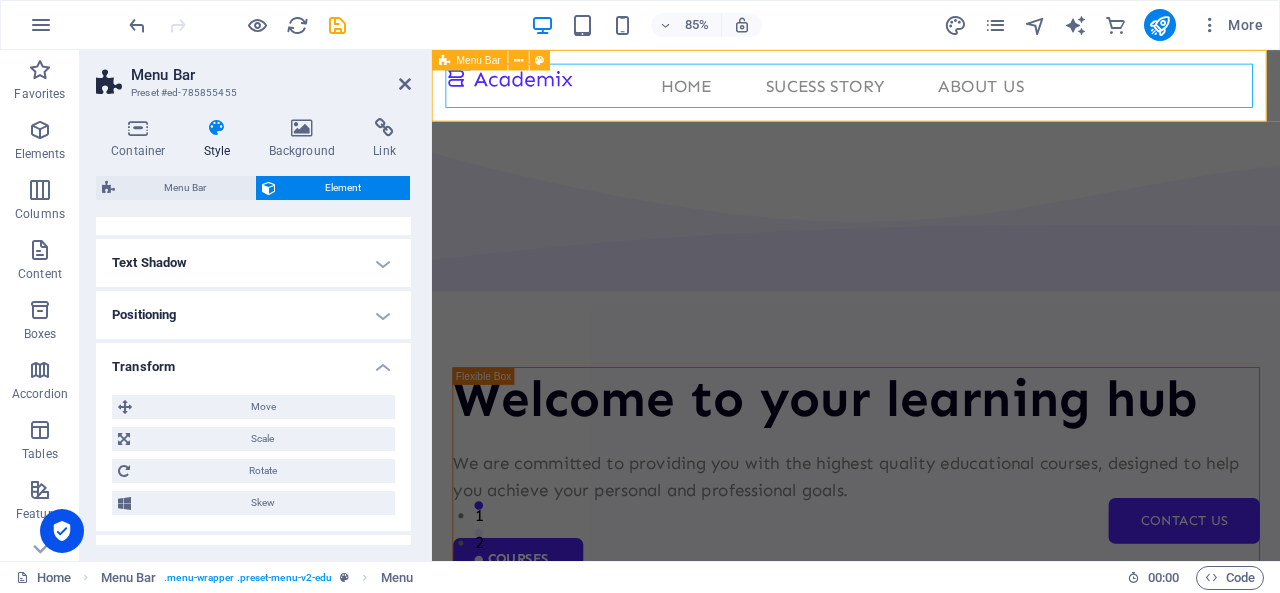 click on "Menu Bar" at bounding box center (479, 60) 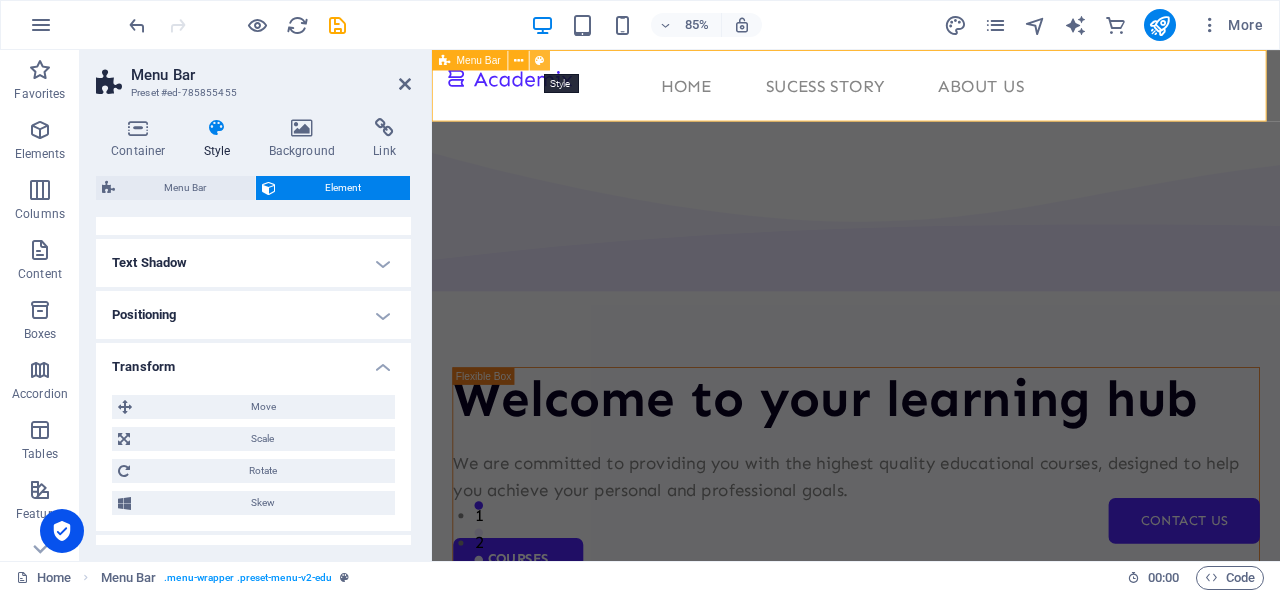 click at bounding box center [539, 60] 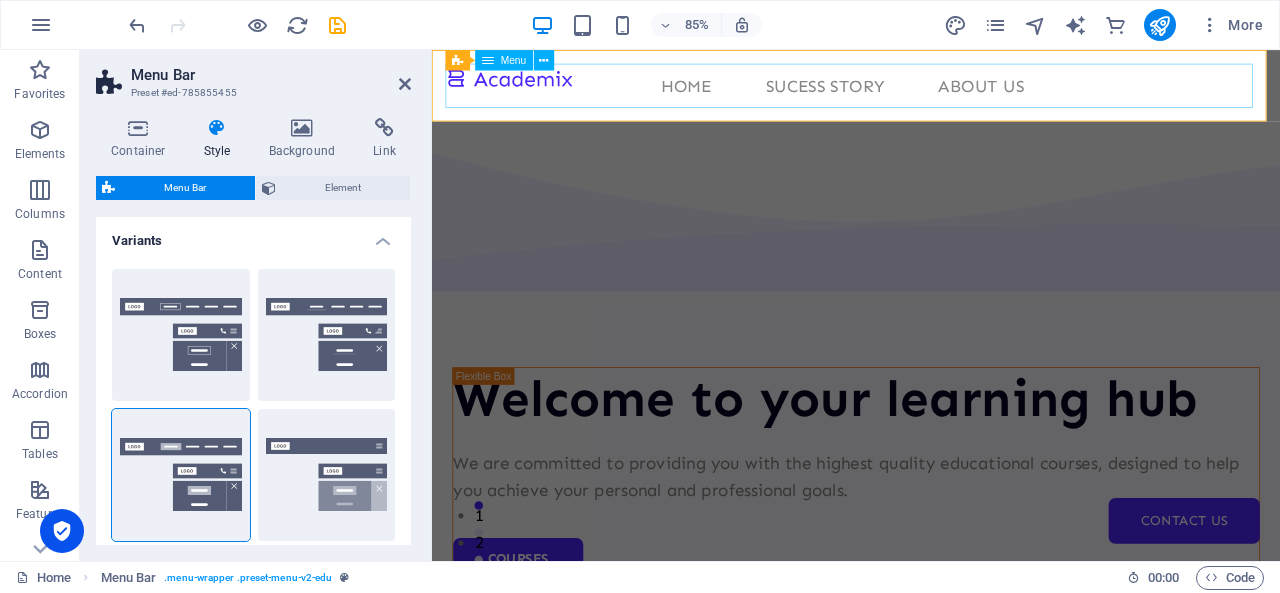 click on "Home Sucess Story About Us Contact Us" at bounding box center (931, 92) 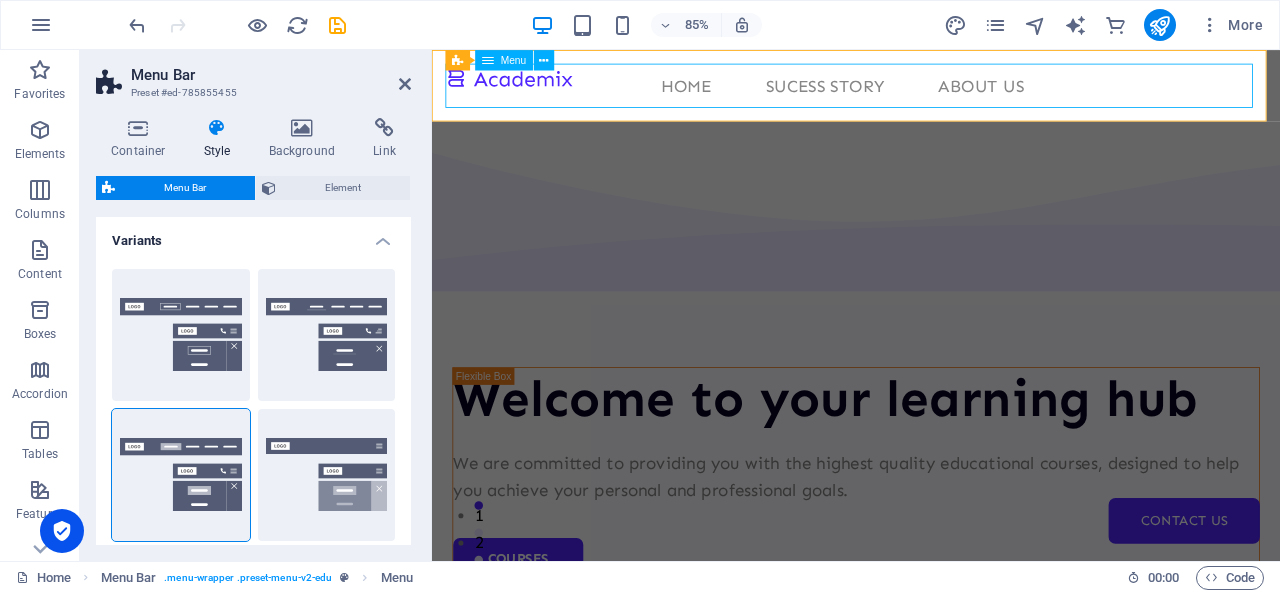 click on "Home Sucess Story About Us Contact Us" at bounding box center (931, 92) 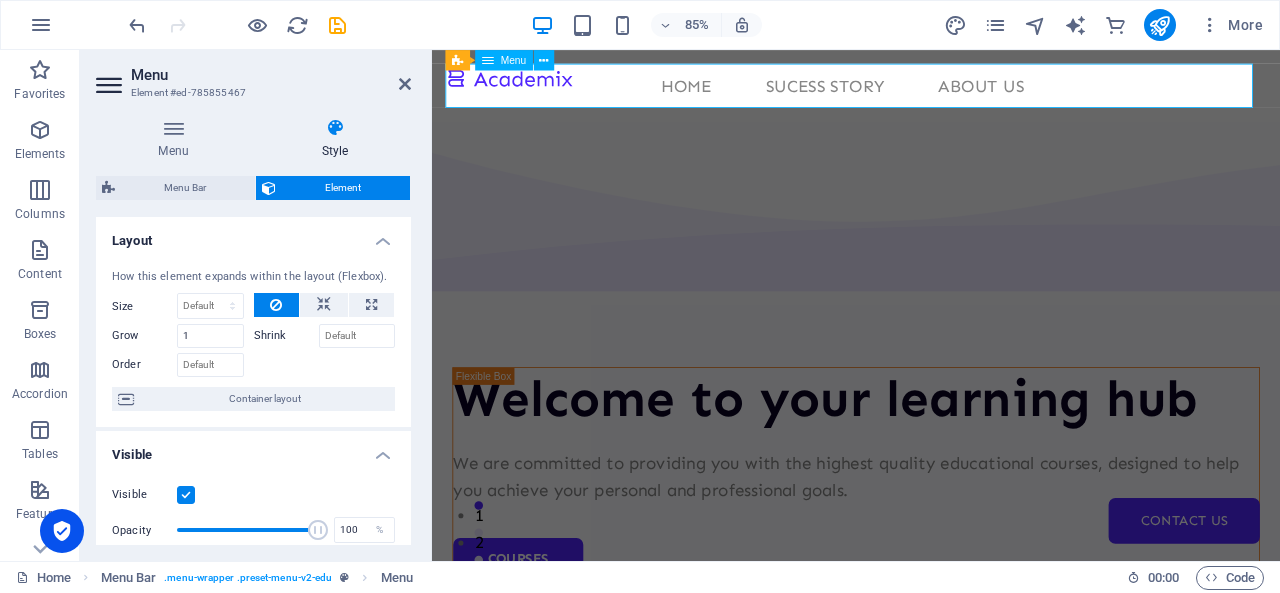 click on "Home Sucess Story About Us Contact Us" at bounding box center [931, 92] 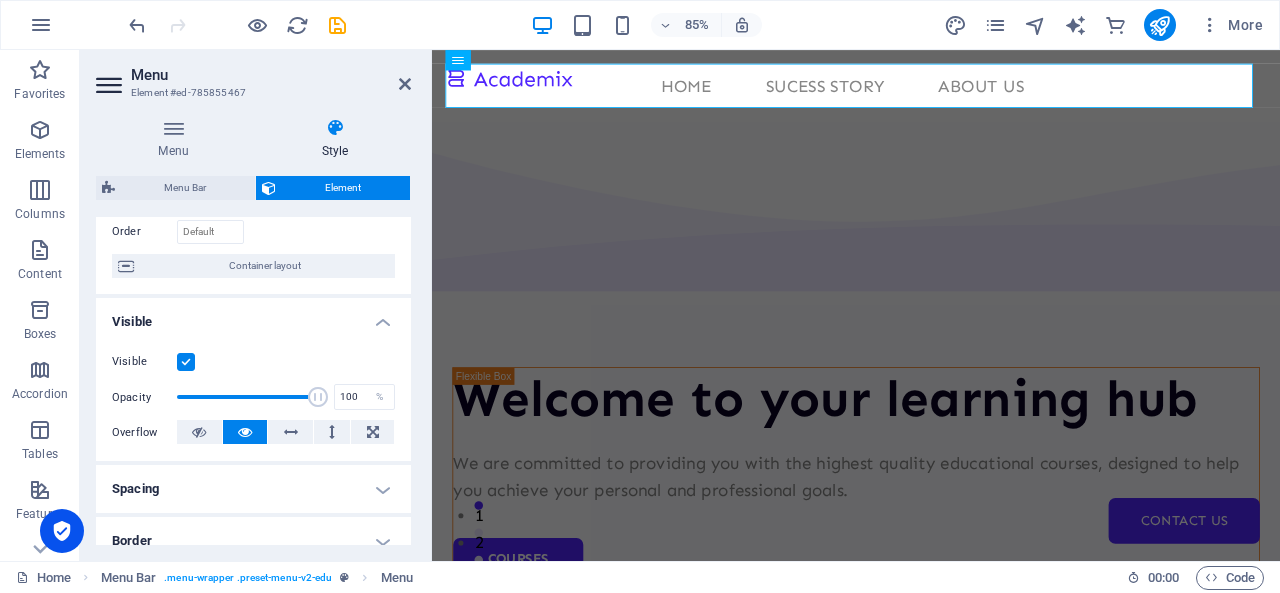 scroll, scrollTop: 0, scrollLeft: 0, axis: both 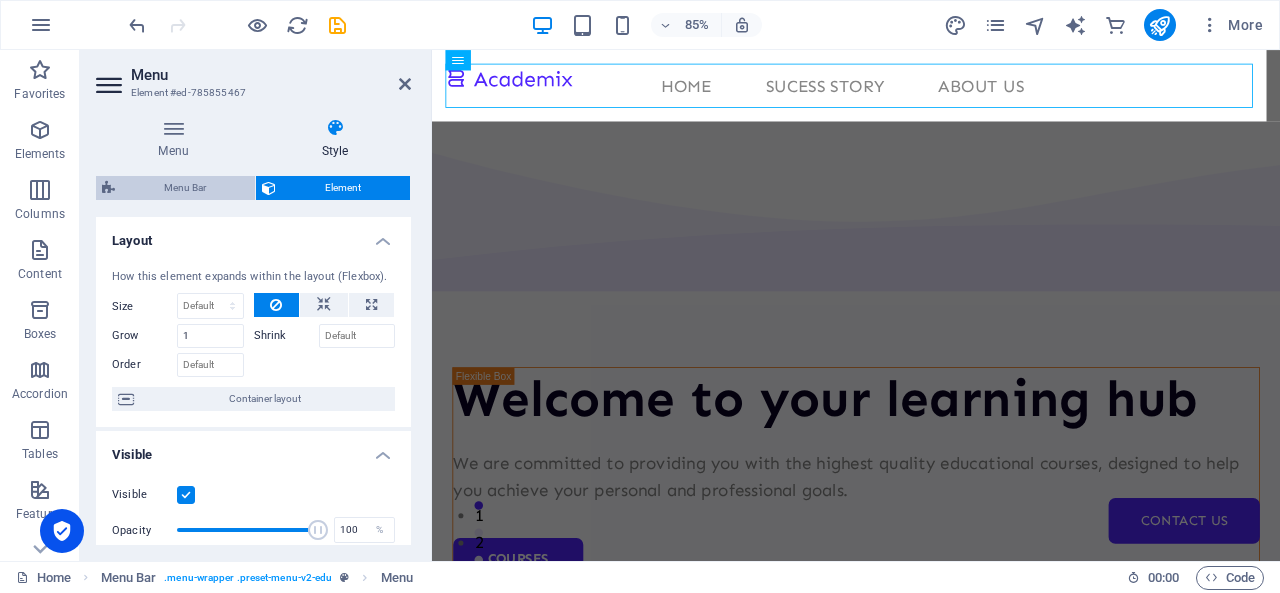 click on "Menu Bar" at bounding box center (185, 188) 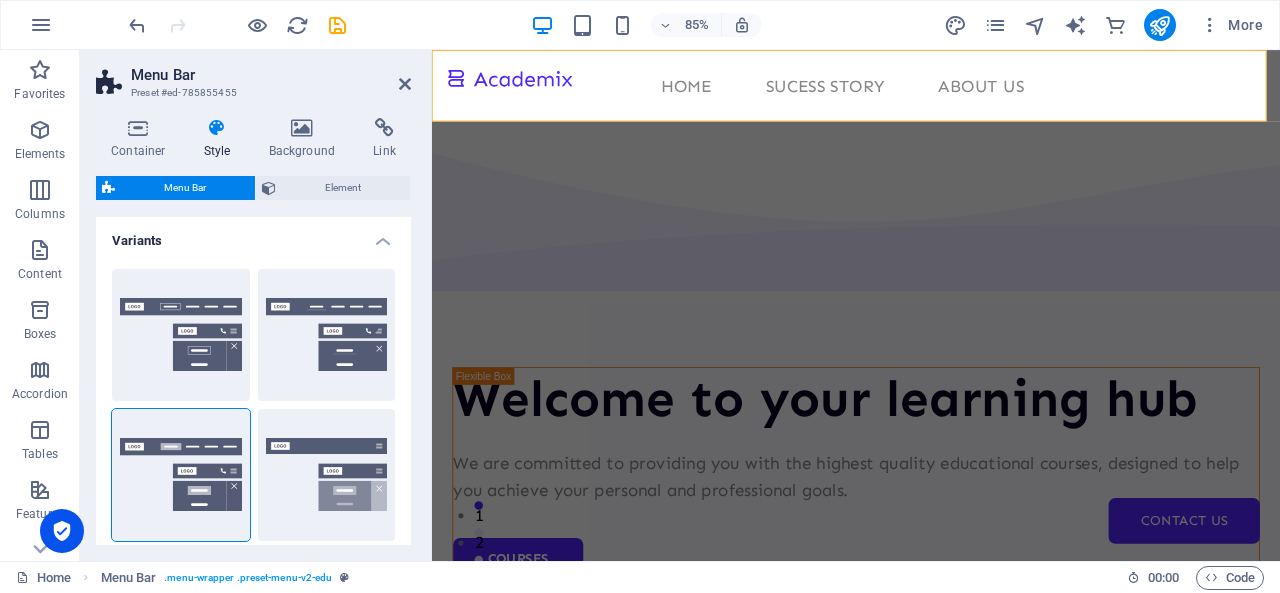 type 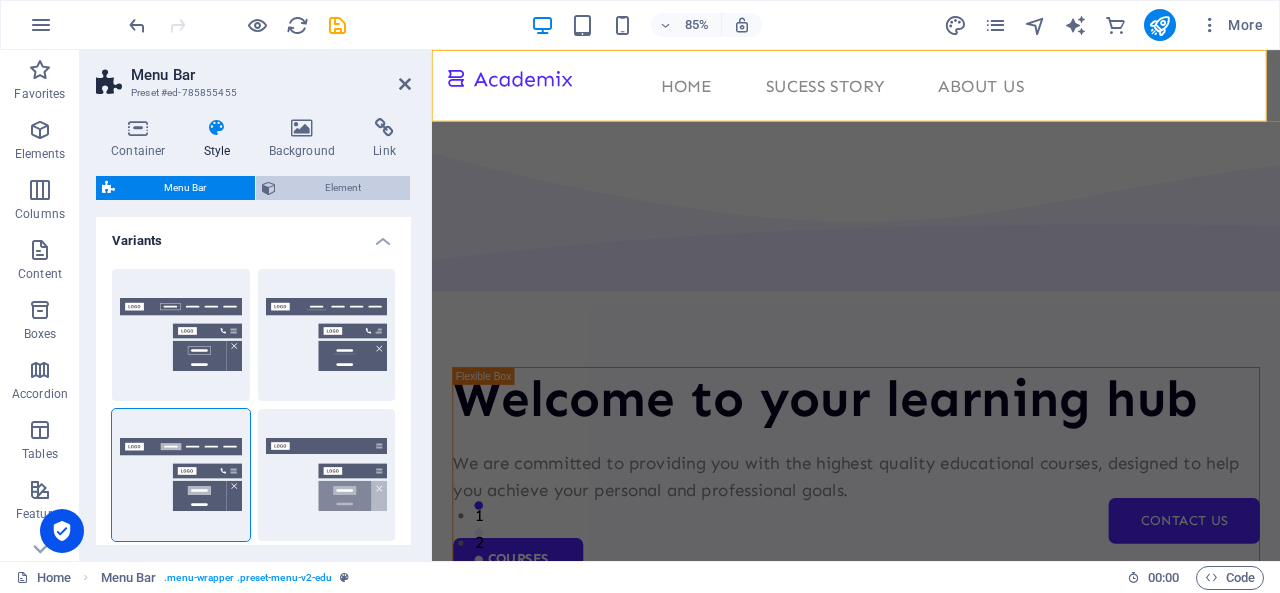 click on "Element" at bounding box center (343, 188) 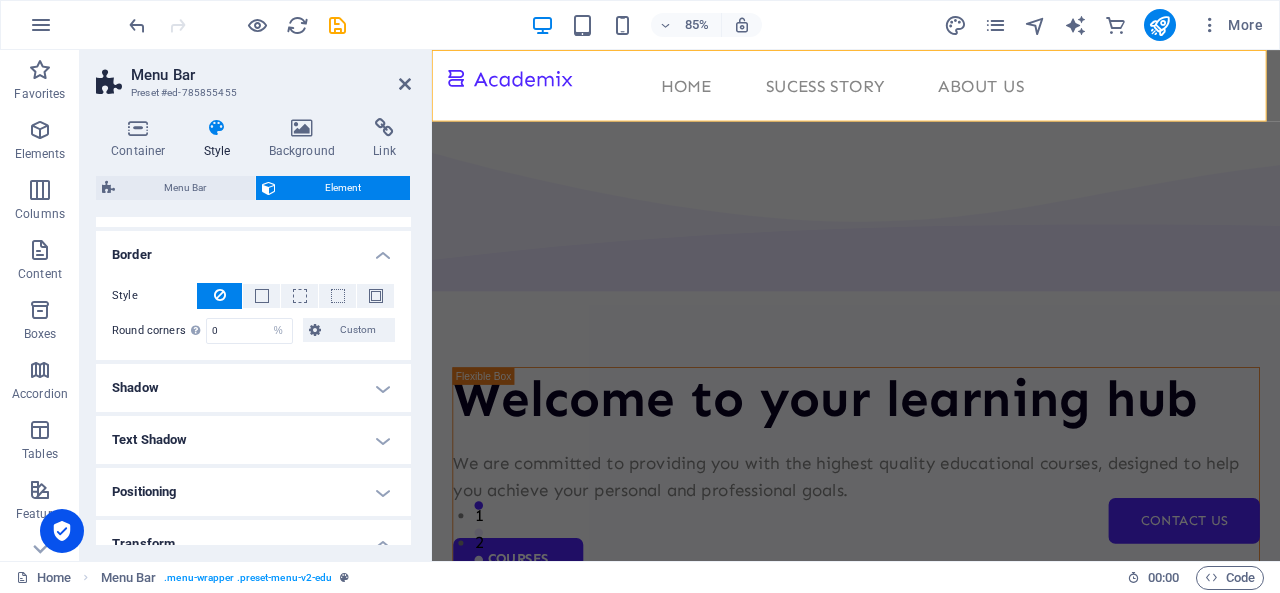scroll, scrollTop: 144, scrollLeft: 0, axis: vertical 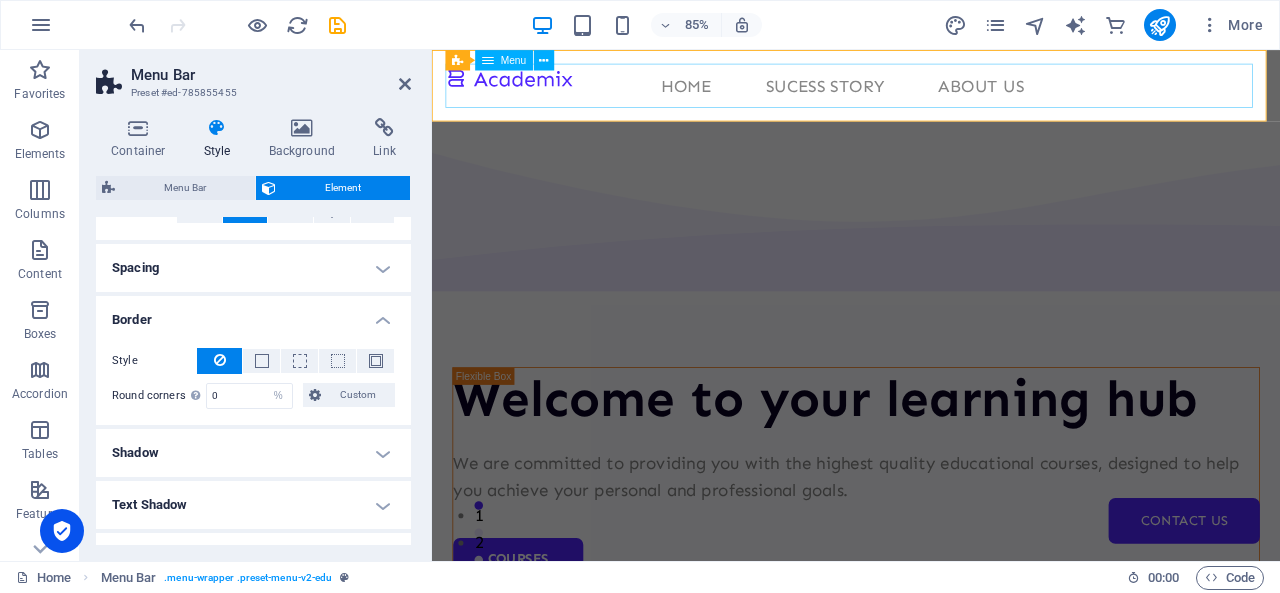 click on "Home Sucess Story About Us Contact Us" at bounding box center [931, 92] 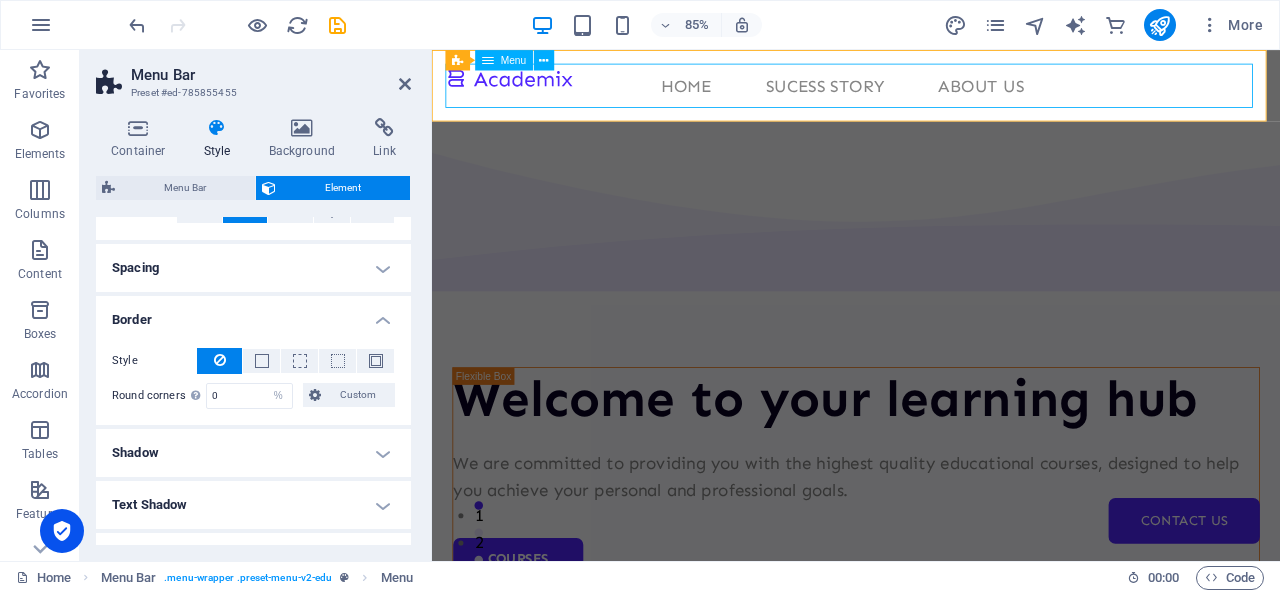 click on "Home Sucess Story About Us Contact Us" at bounding box center (931, 92) 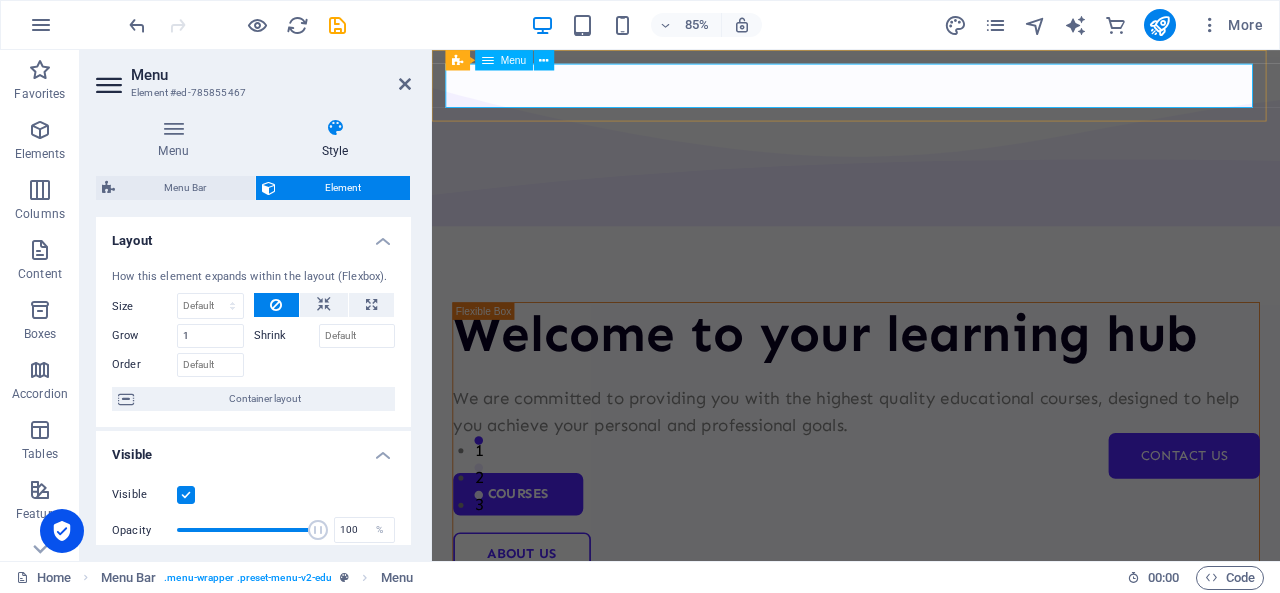 scroll, scrollTop: 0, scrollLeft: 0, axis: both 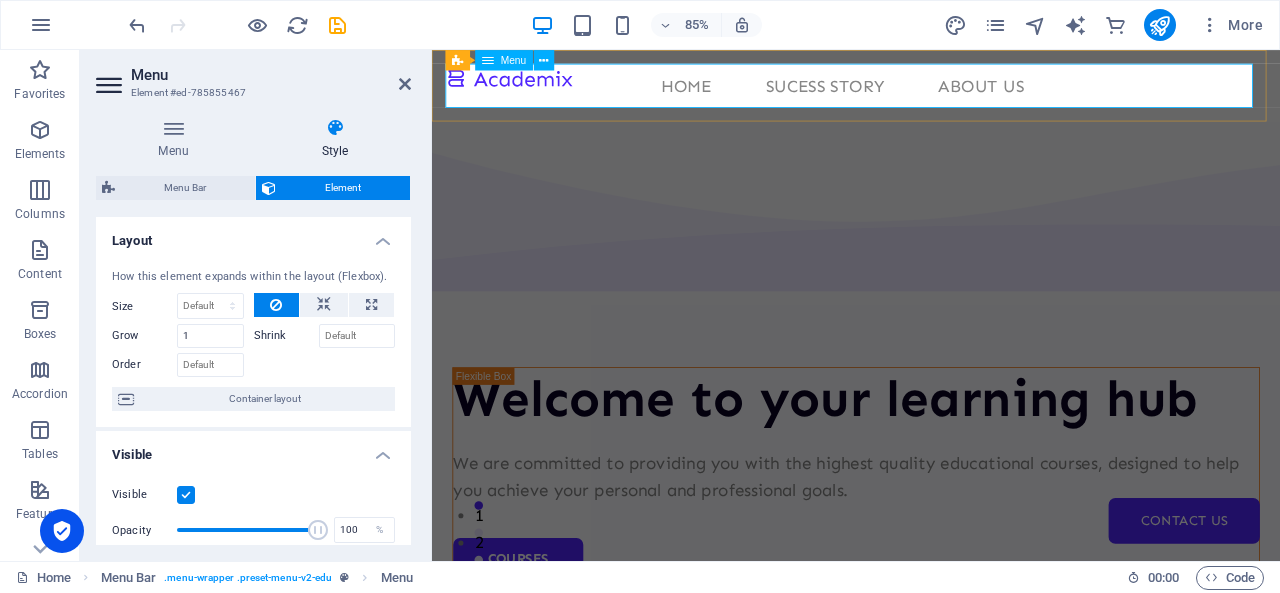 click on "Home Sucess Story About Us Contact Us" at bounding box center (931, 92) 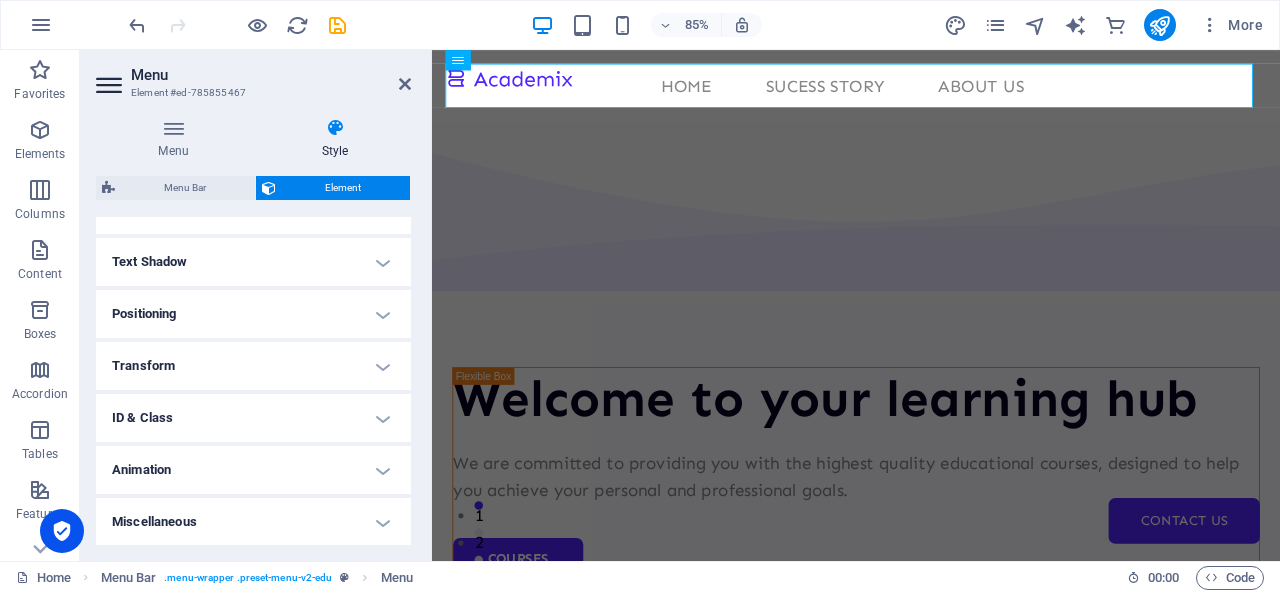 scroll, scrollTop: 0, scrollLeft: 0, axis: both 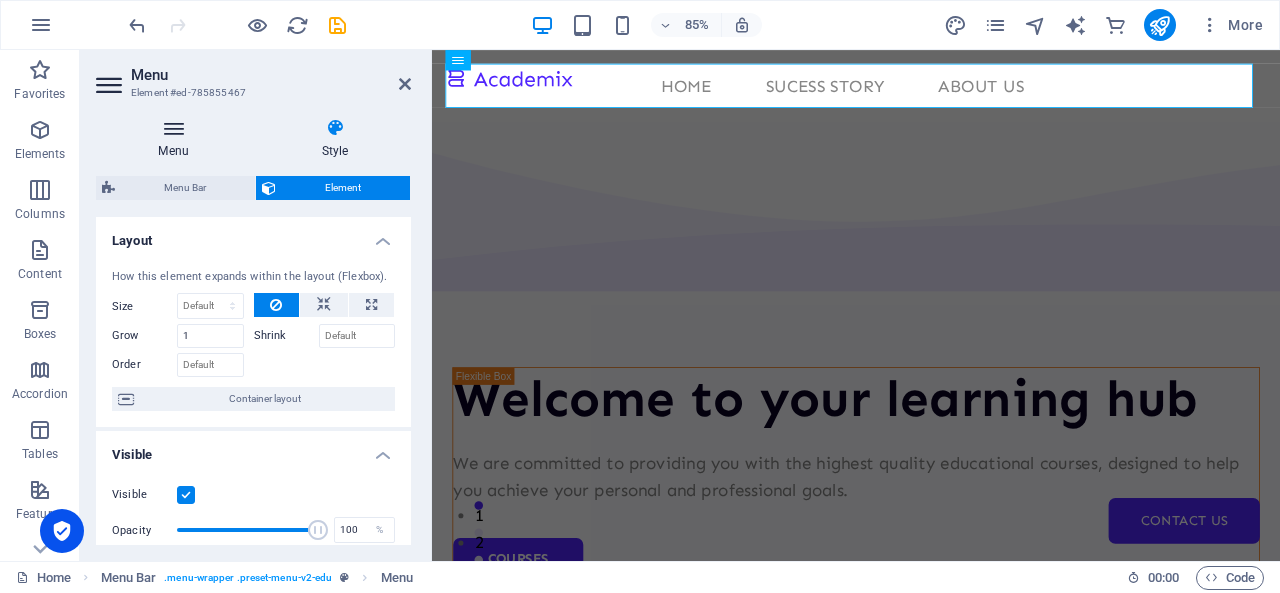 click at bounding box center (173, 128) 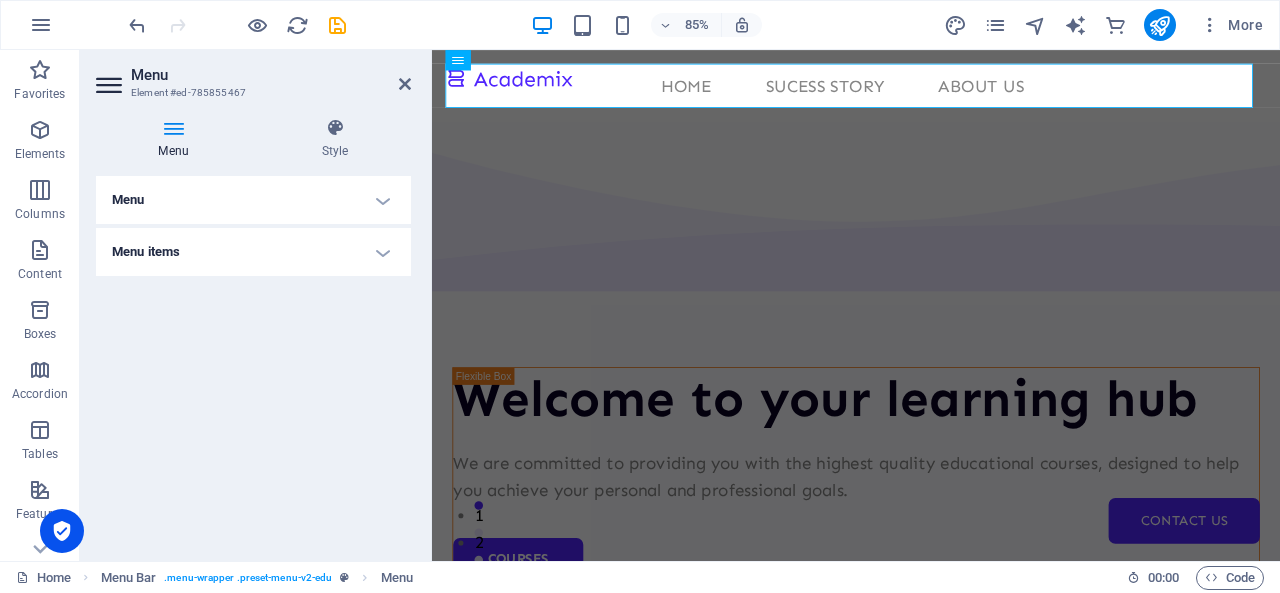 click on "Menu items" at bounding box center (253, 252) 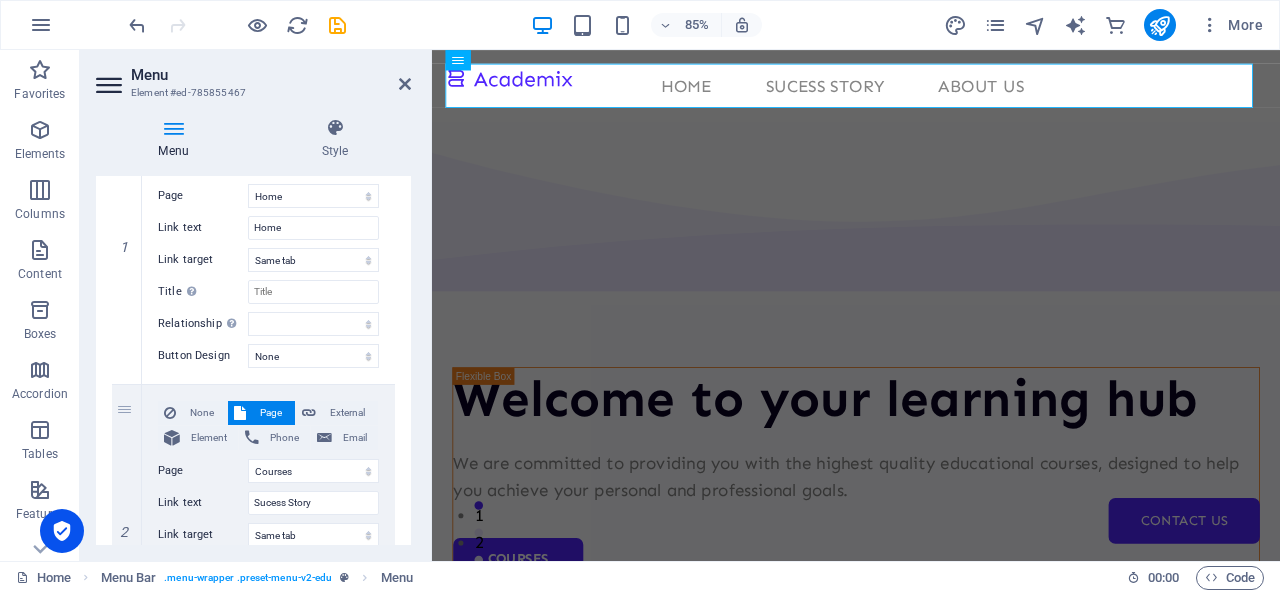 scroll, scrollTop: 0, scrollLeft: 0, axis: both 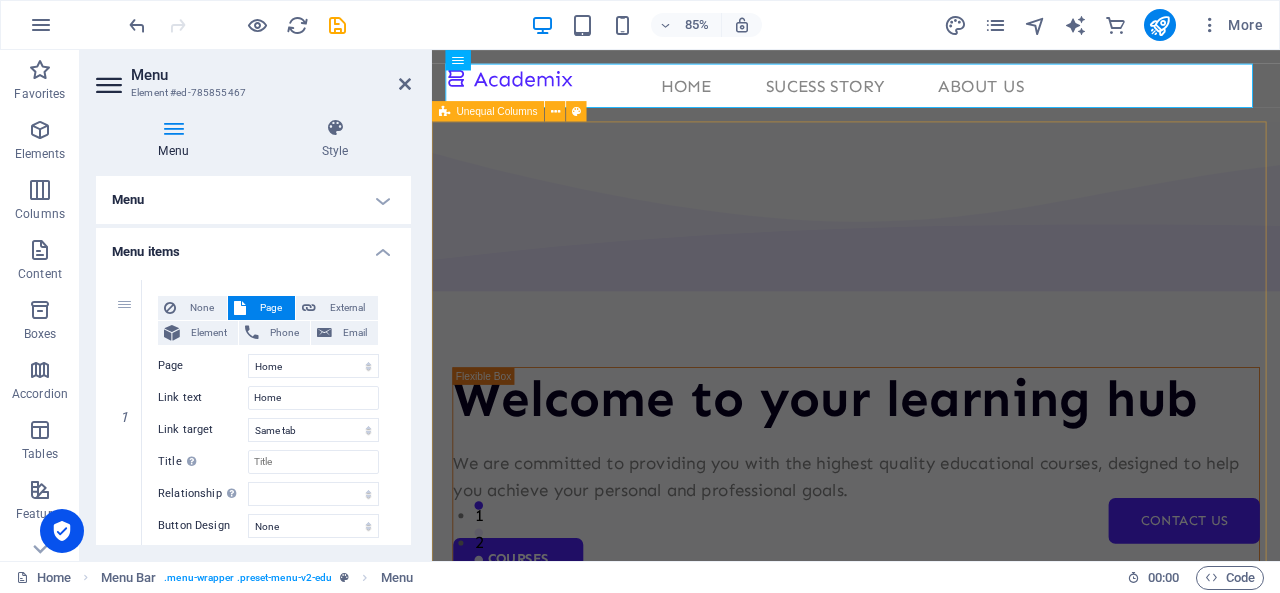 click on "Welcome to your learning hub We are committed to providing you with the highest quality educational courses, designed to help you achieve your personal and professional goals. Courses About Us" at bounding box center [931, 769] 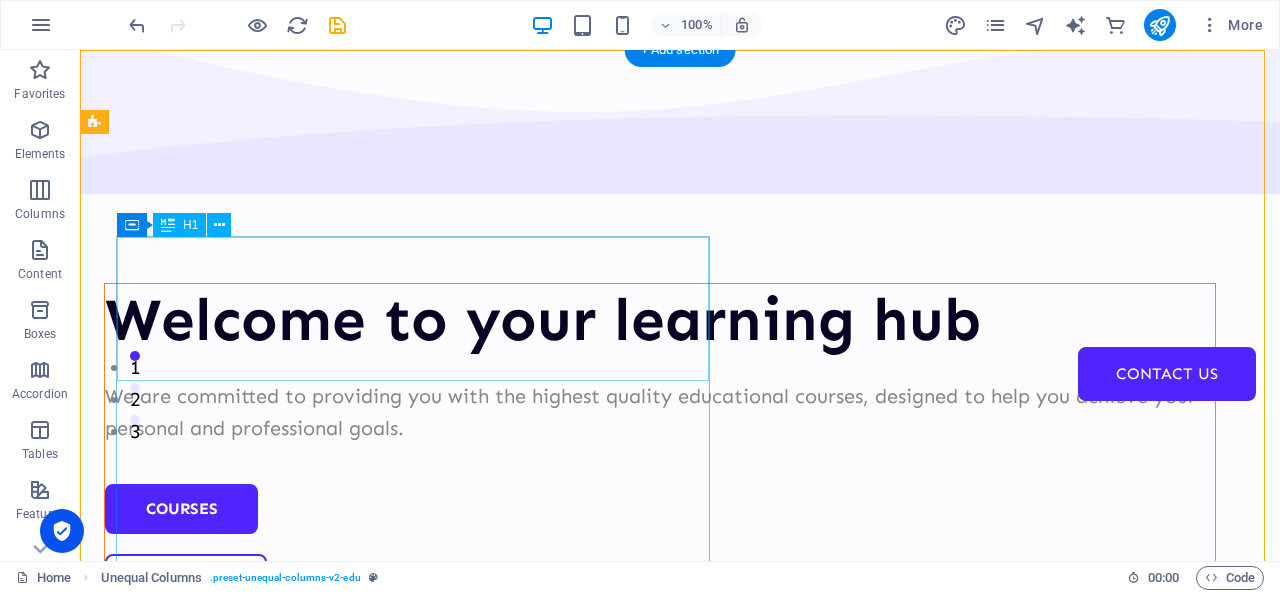 scroll, scrollTop: 0, scrollLeft: 0, axis: both 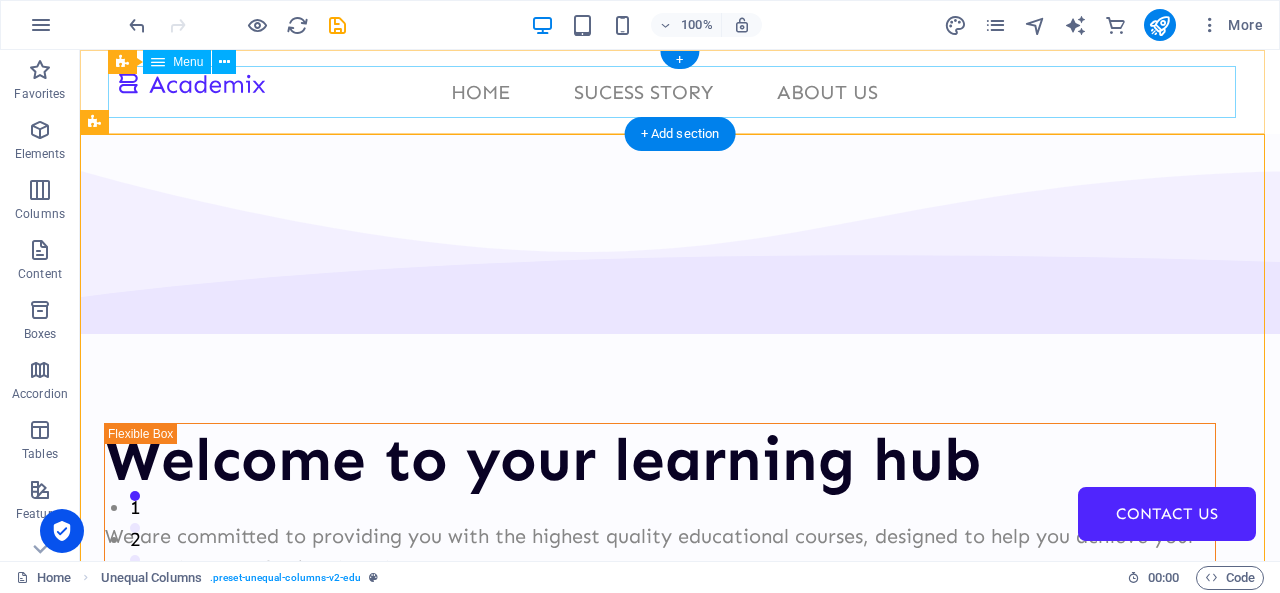 click on "Home Sucess Story About Us Contact Us" at bounding box center [680, 92] 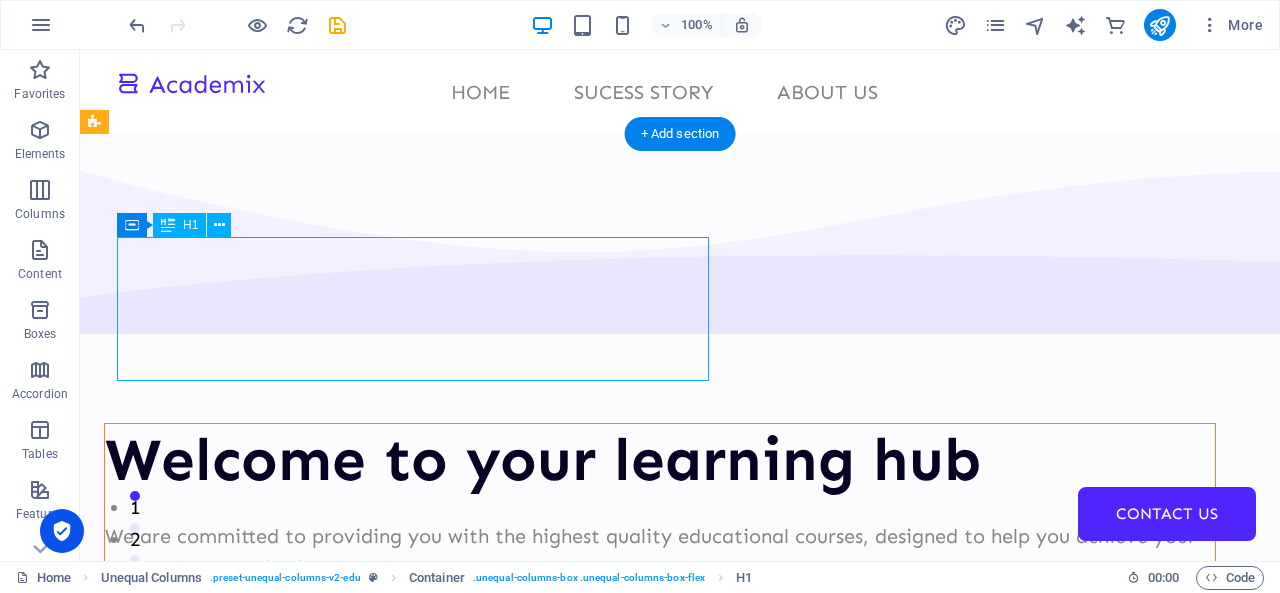 drag, startPoint x: 126, startPoint y: 265, endPoint x: 360, endPoint y: 319, distance: 240.14995 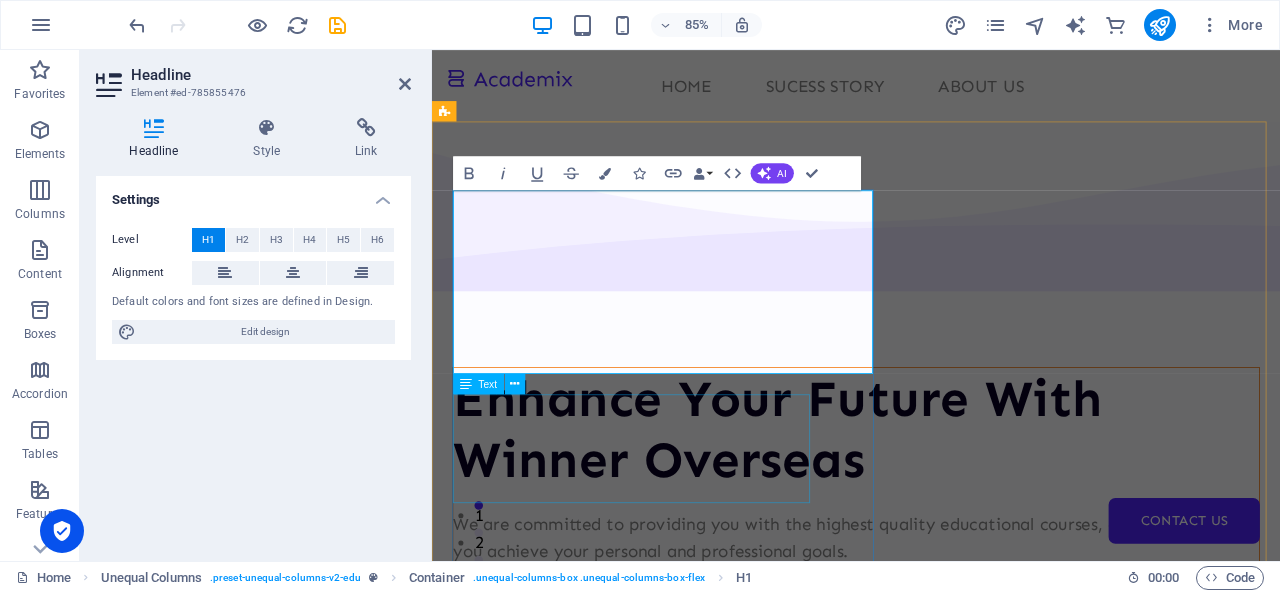 click on "We are committed to providing you with the highest quality educational courses, designed to help you achieve your personal and professional goals." at bounding box center [931, 624] 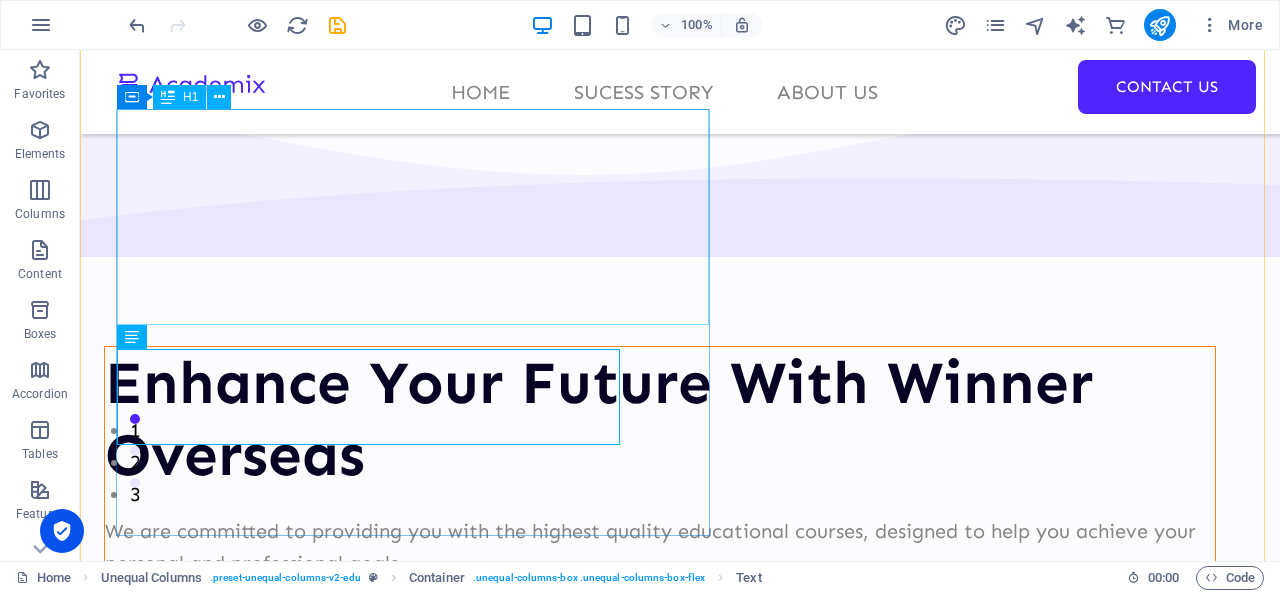 scroll, scrollTop: 107, scrollLeft: 0, axis: vertical 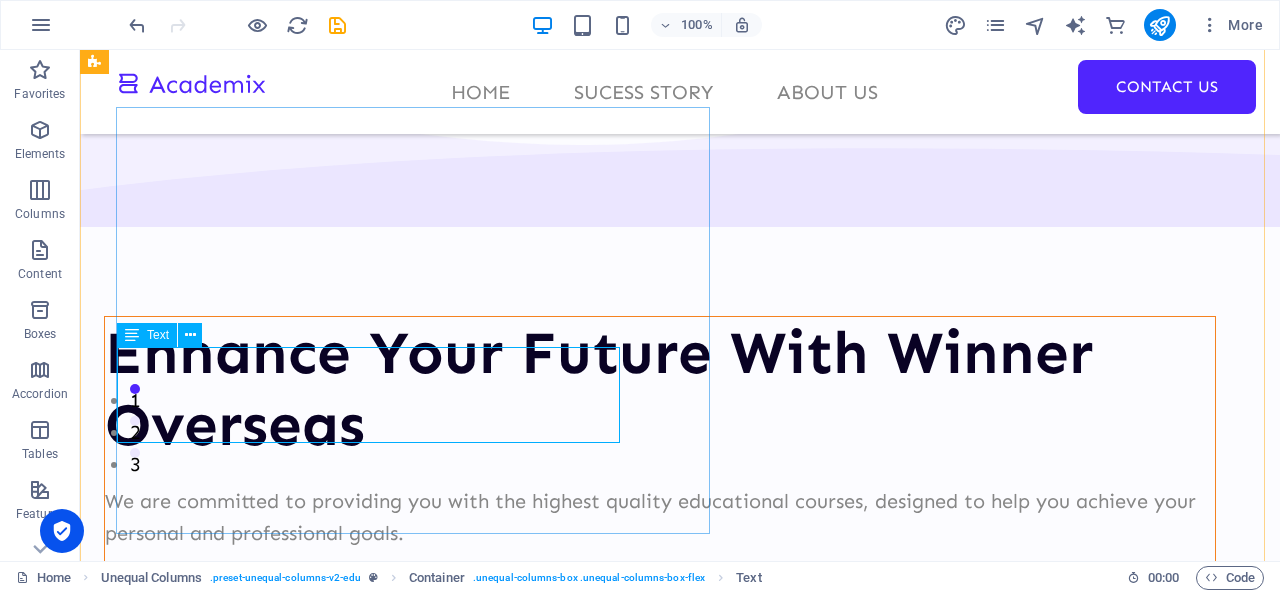 click on "We are committed to providing you with the highest quality educational courses, designed to help you achieve your personal and professional goals." at bounding box center [660, 517] 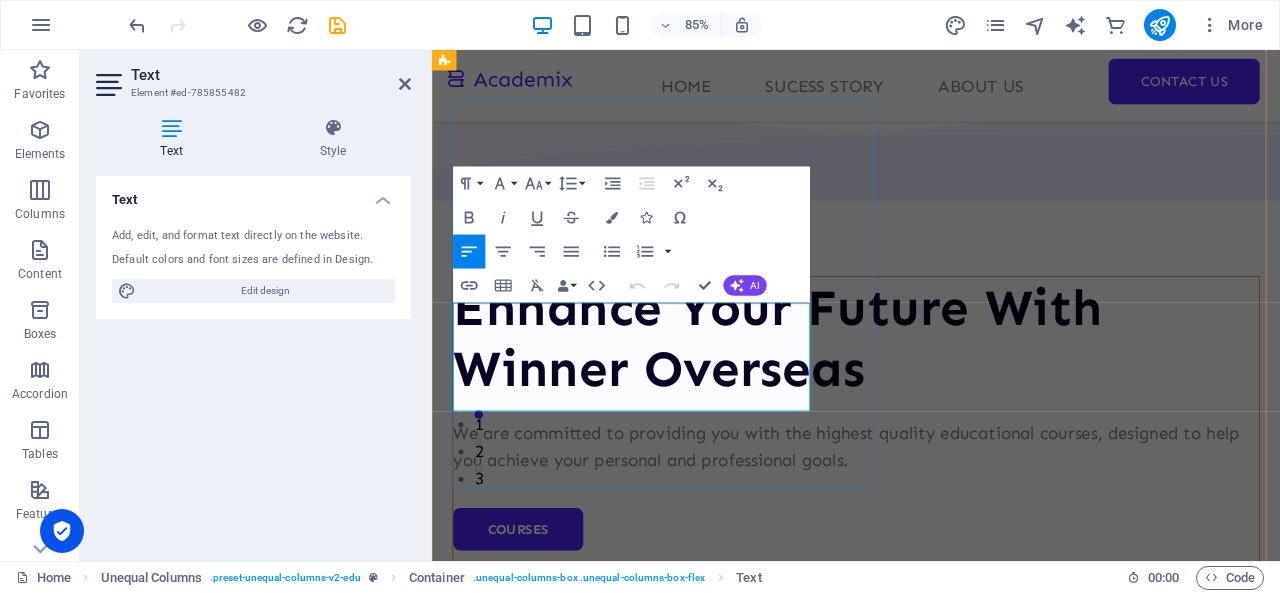 click on "We are committed to providing you with the highest quality educational courses, designed to help you achieve your personal and professional goals." at bounding box center (931, 517) 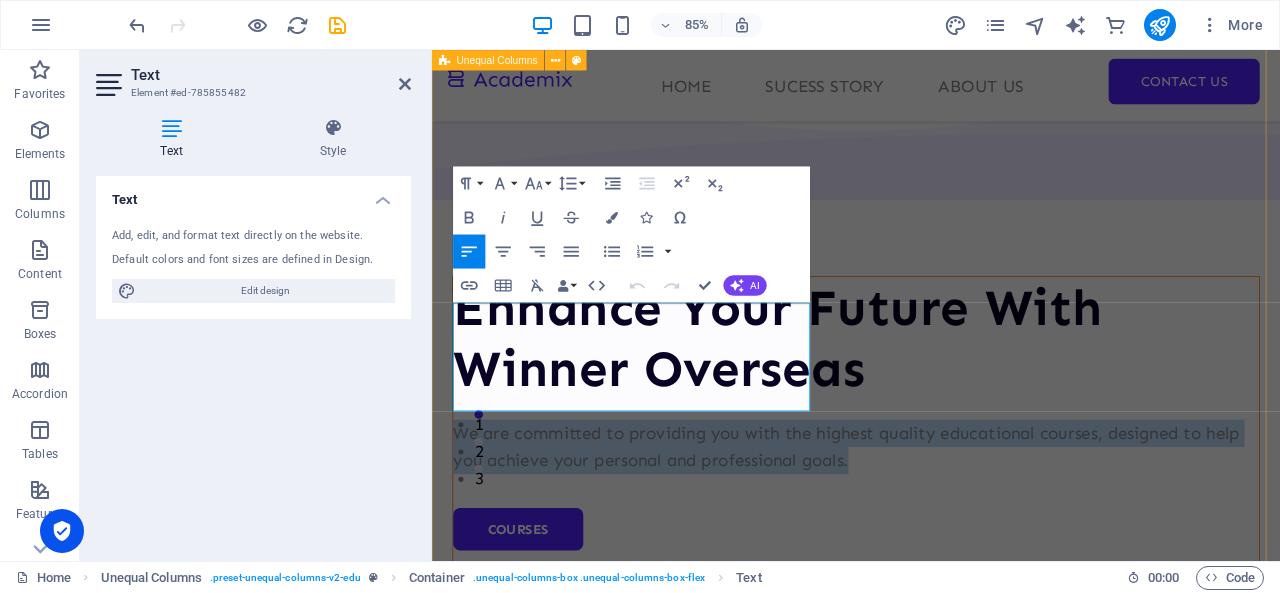 drag, startPoint x: 675, startPoint y: 451, endPoint x: 447, endPoint y: 362, distance: 244.75497 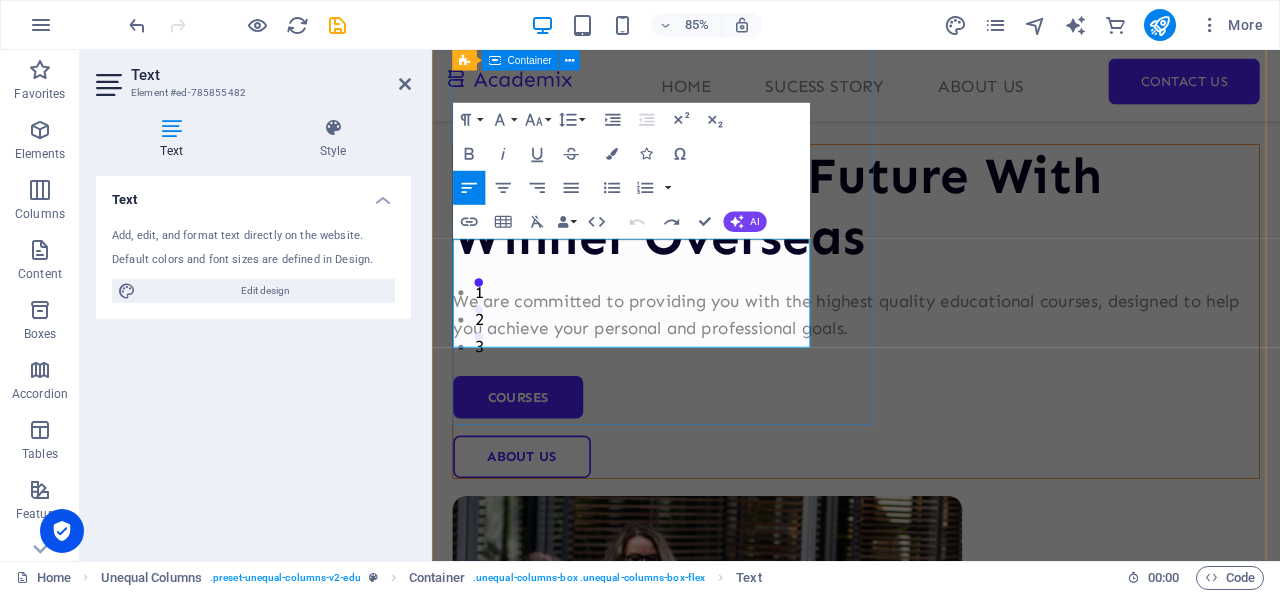 scroll, scrollTop: 162, scrollLeft: 0, axis: vertical 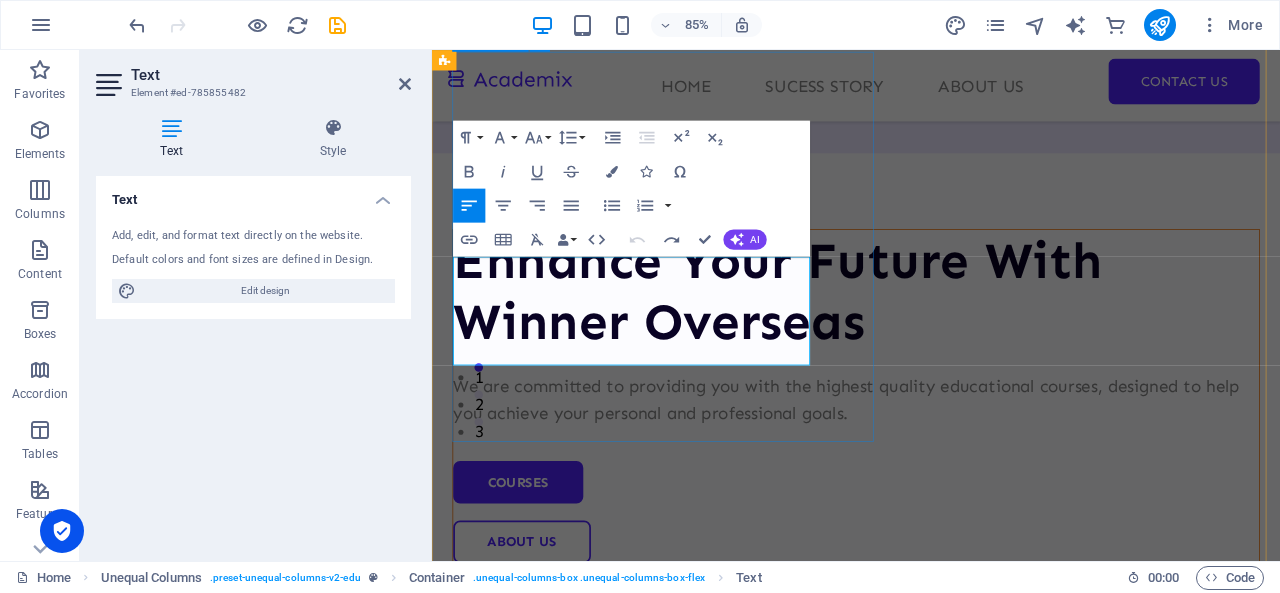 click on "Enhance Your Future With Winner Overseas We are committed to providing you with the highest quality educational courses, designed to help you achieve your personal and professional goals. Courses About Us" at bounding box center [931, 458] 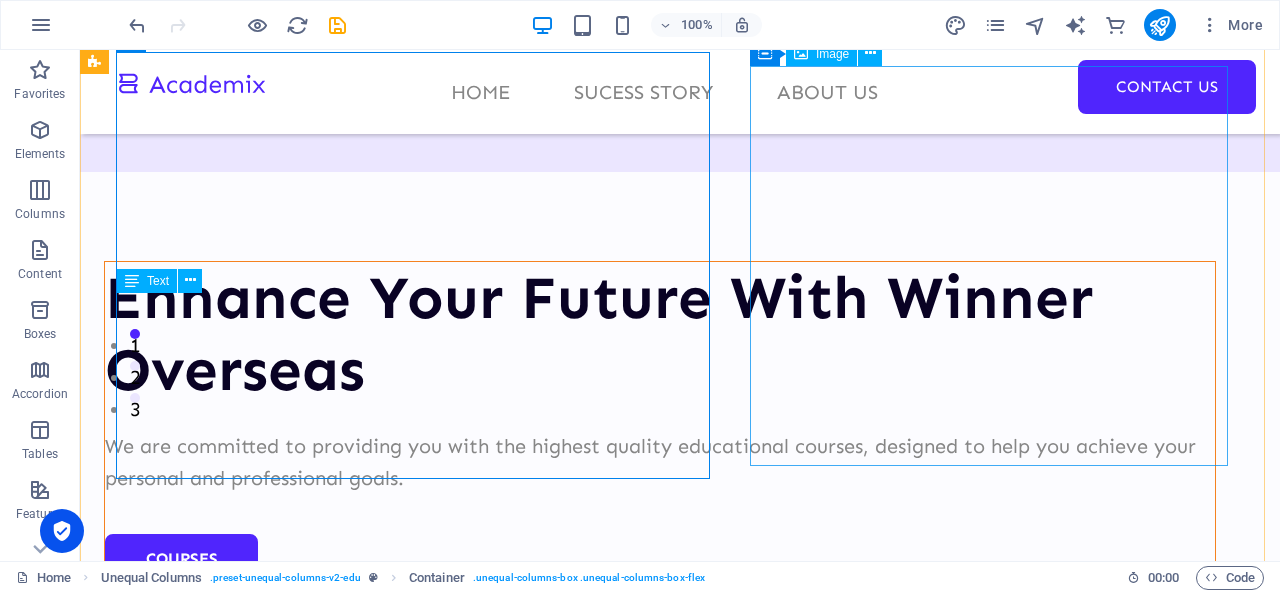 click at bounding box center (660, 875) 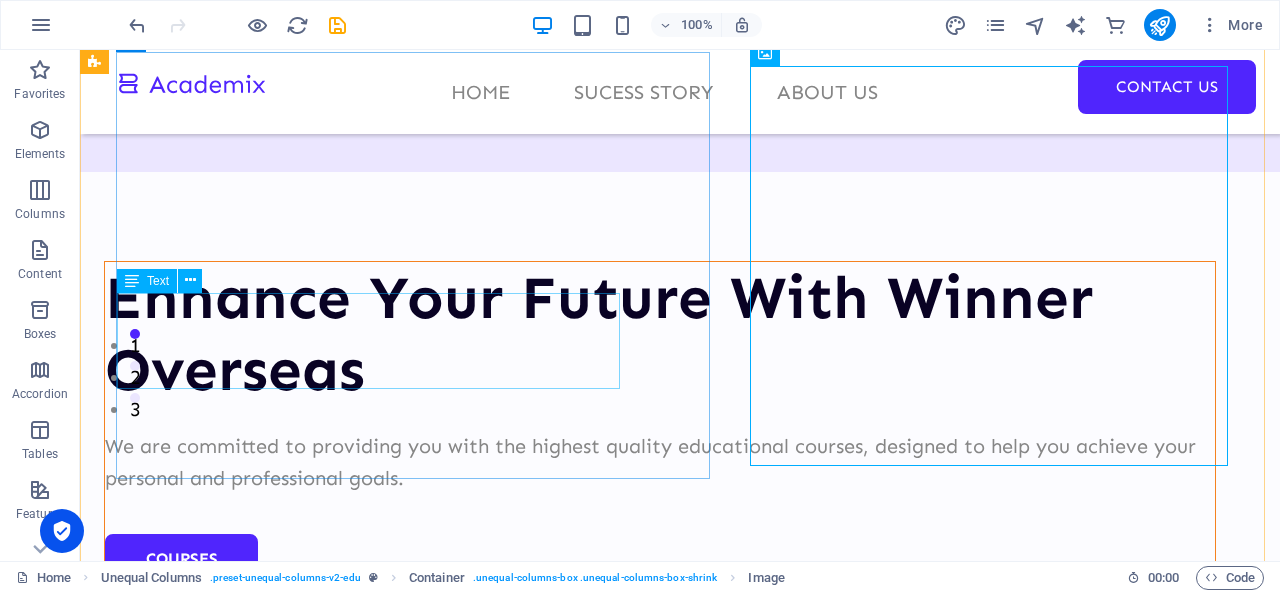 click on "We are committed to providing you with the highest quality educational courses, designed to help you achieve your personal and professional goals." at bounding box center (660, 462) 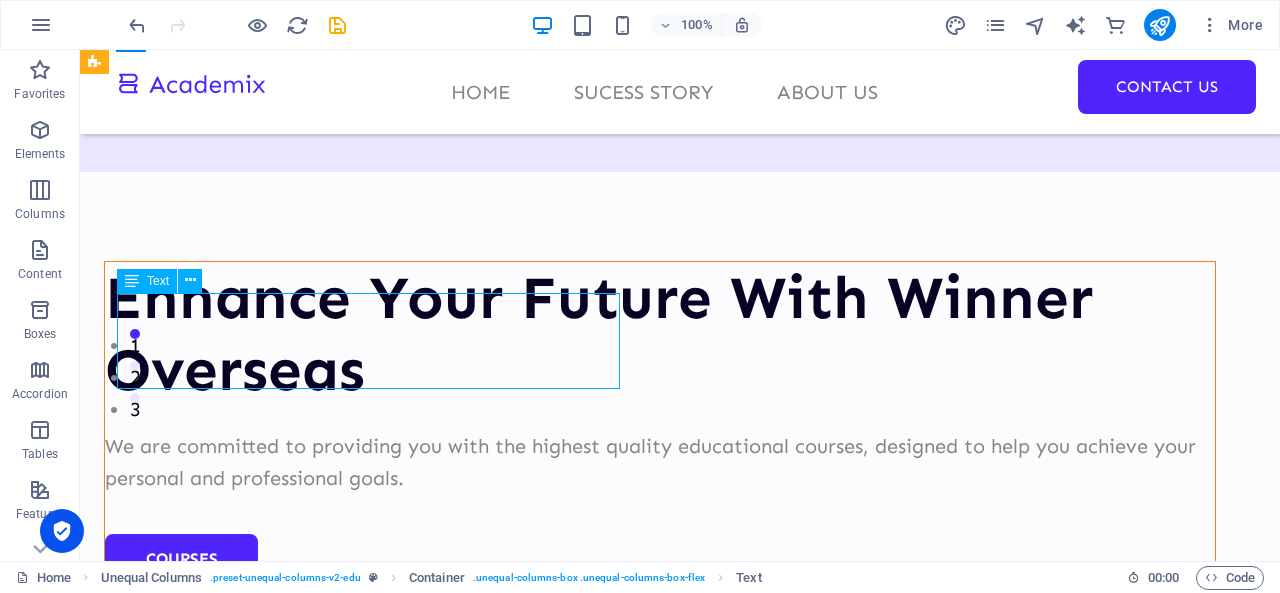 click on "We are committed to providing you with the highest quality educational courses, designed to help you achieve your personal and professional goals." at bounding box center (660, 462) 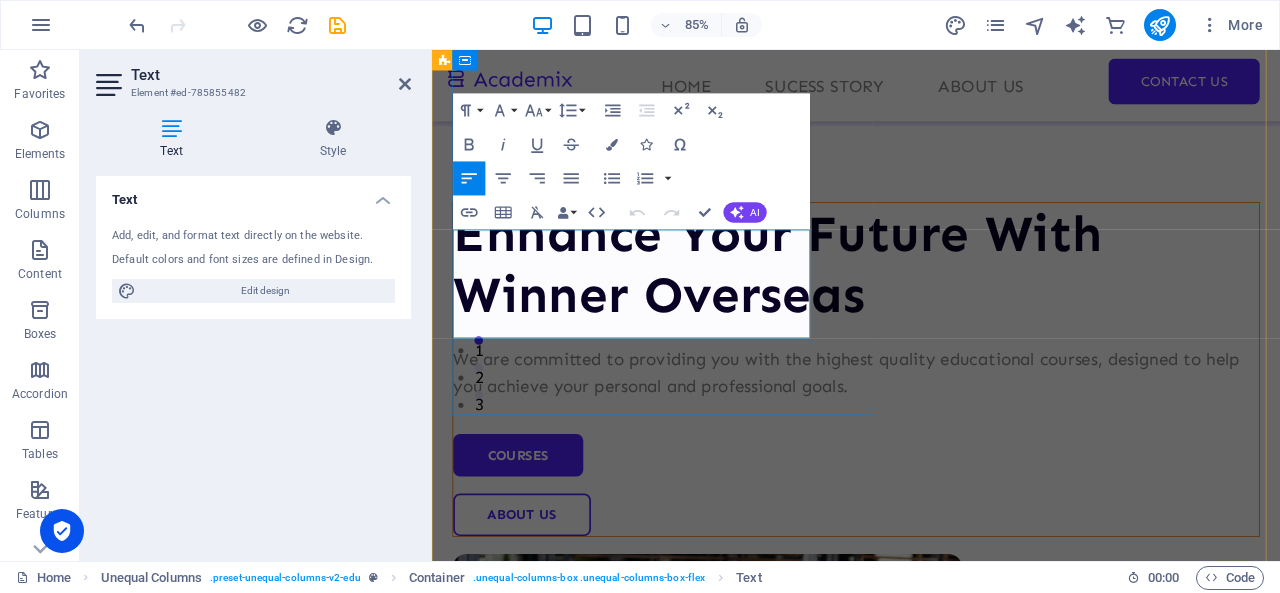 click on "We are committed to providing you with the highest quality educational courses, designed to help you achieve your personal and professional goals." at bounding box center (931, 430) 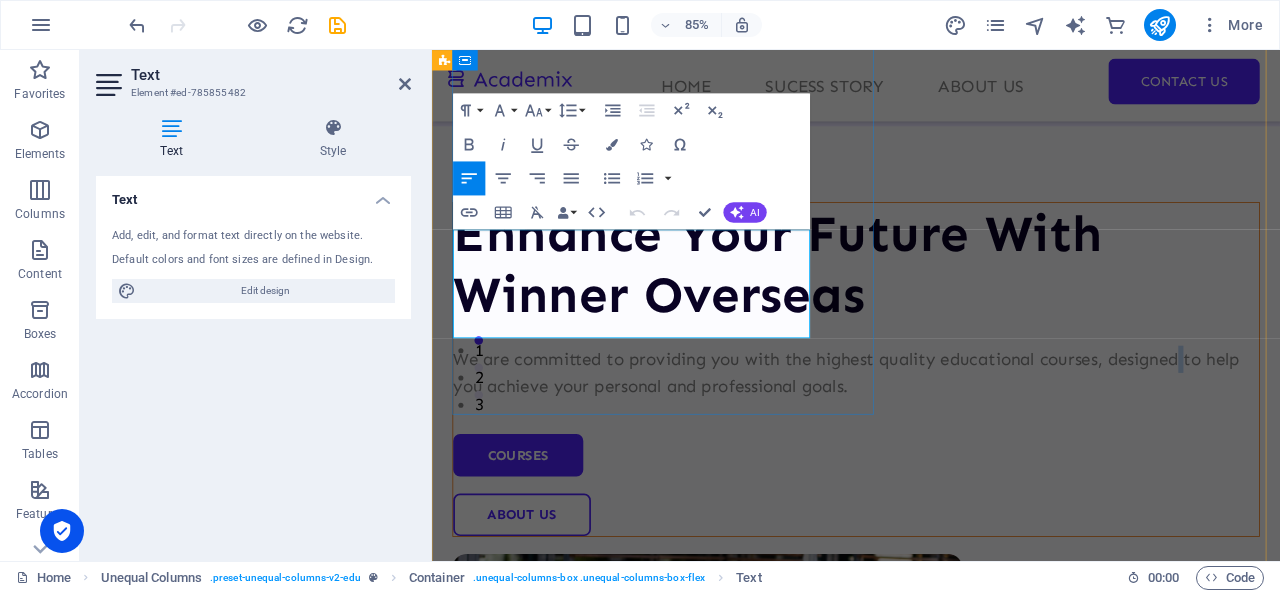 click on "We are committed to providing you with the highest quality educational courses, designed to help you achieve your personal and professional goals." at bounding box center [931, 430] 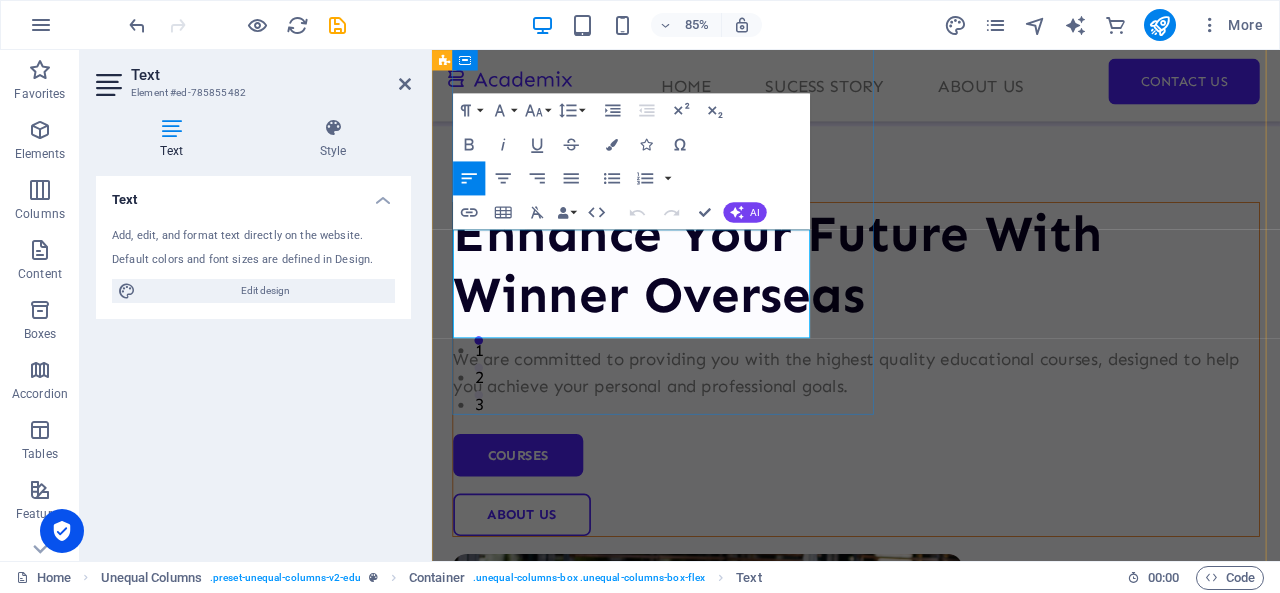 click on "We are committed to providing you with the highest quality educational courses, designed to help you achieve your personal and professional goals." at bounding box center [931, 430] 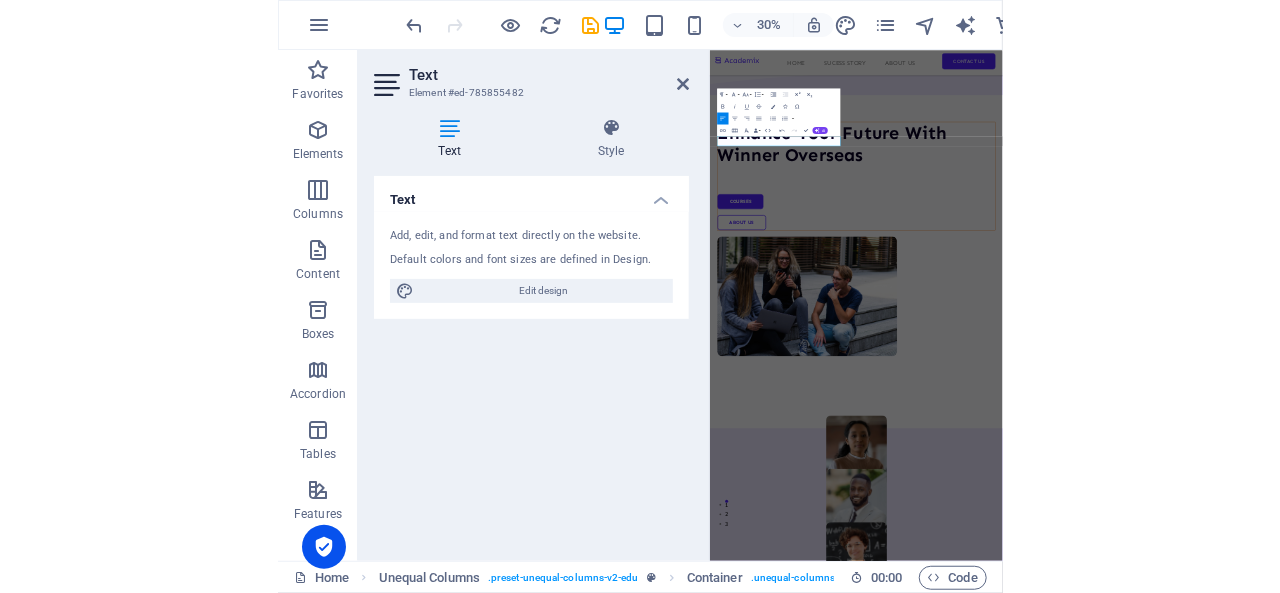 scroll, scrollTop: 135, scrollLeft: 0, axis: vertical 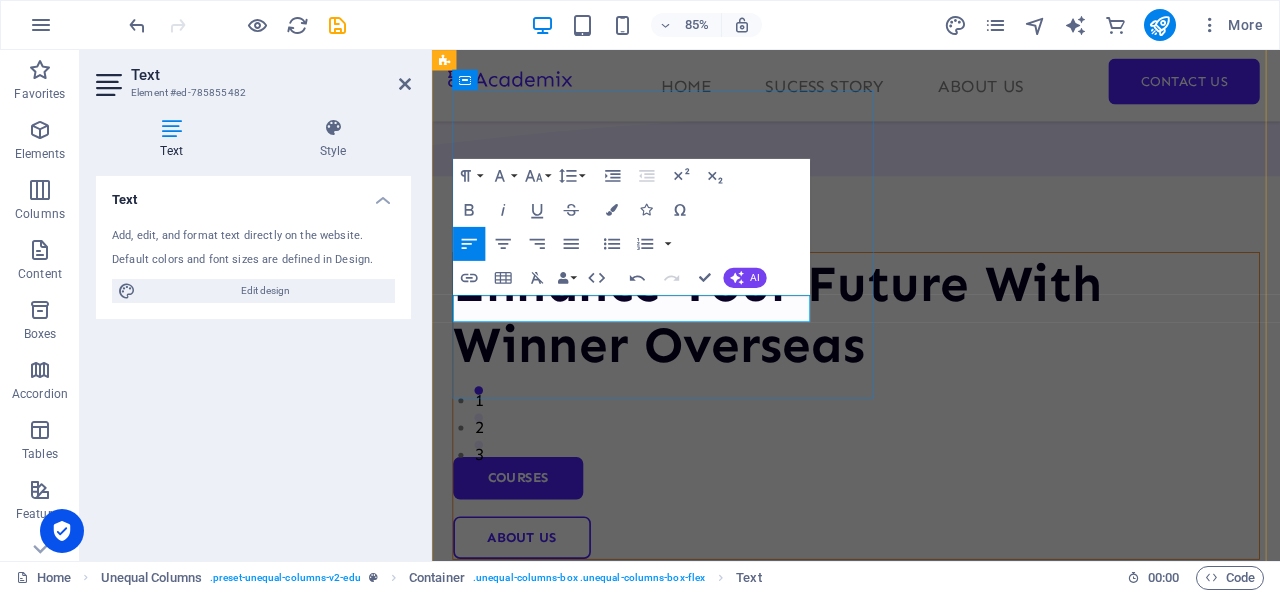 click at bounding box center (931, 473) 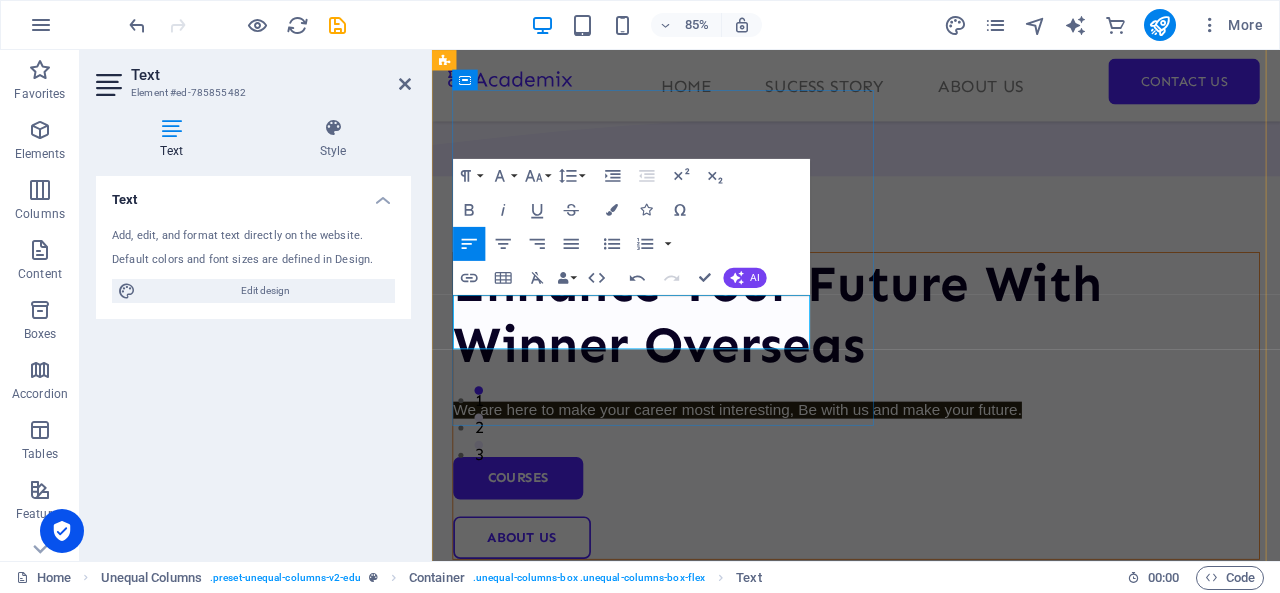 scroll, scrollTop: 119, scrollLeft: 0, axis: vertical 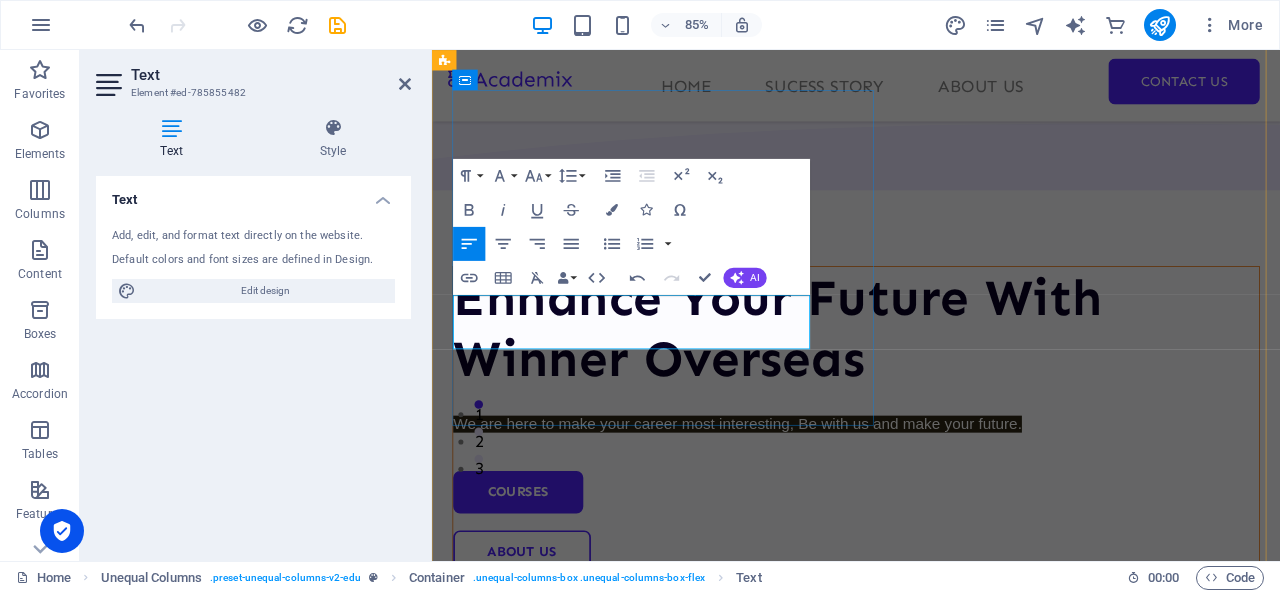 click on "We are here to make your career most interesting, Be with us and make your future." at bounding box center (931, 489) 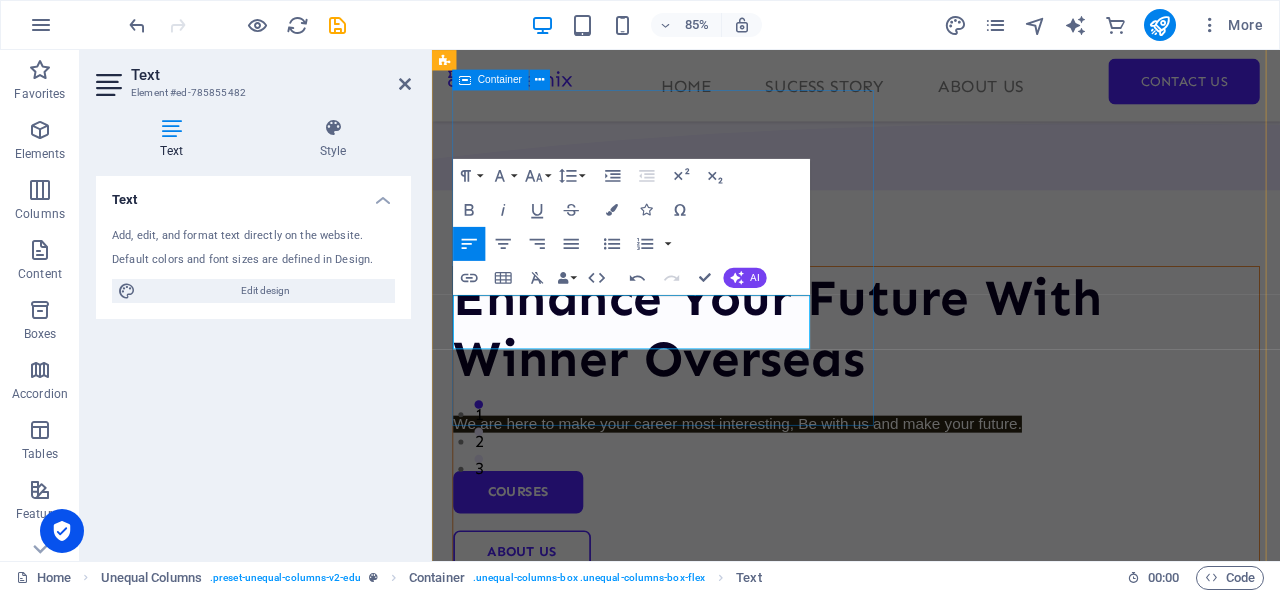 click on "Enhance Your Future With Winner Overseas We are here to make your career most interesting, Be with us and make your future. Courses About Us" at bounding box center [931, 485] 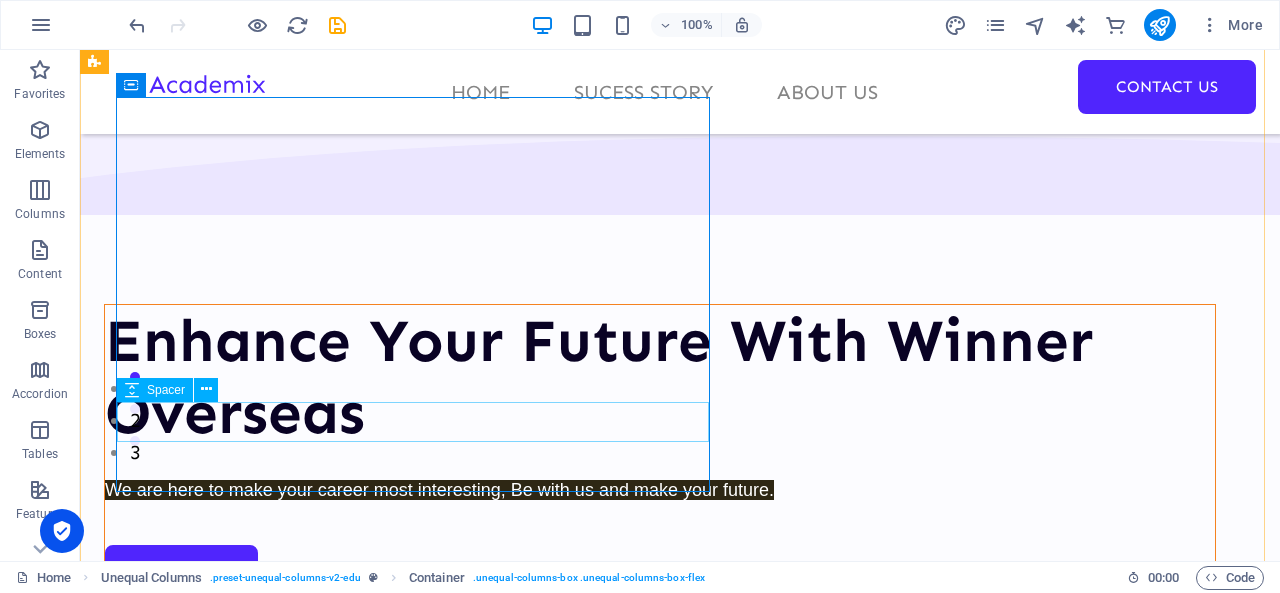 click at bounding box center [660, 525] 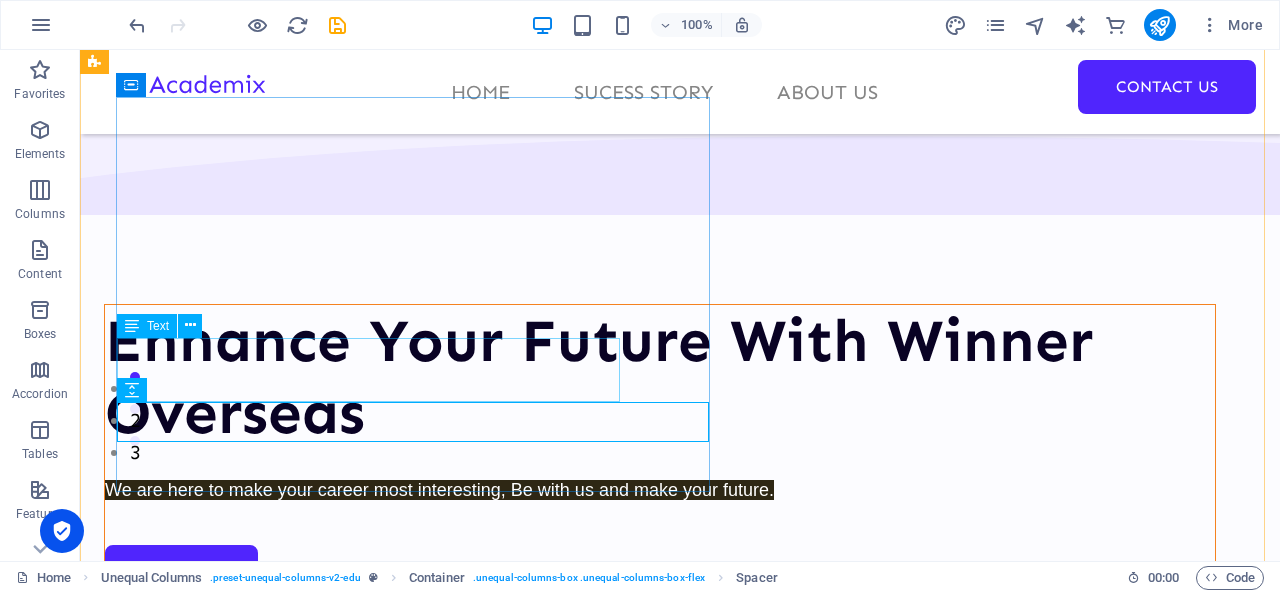click on "We are here to make your career most interesting, Be with us and make your future." at bounding box center (660, 489) 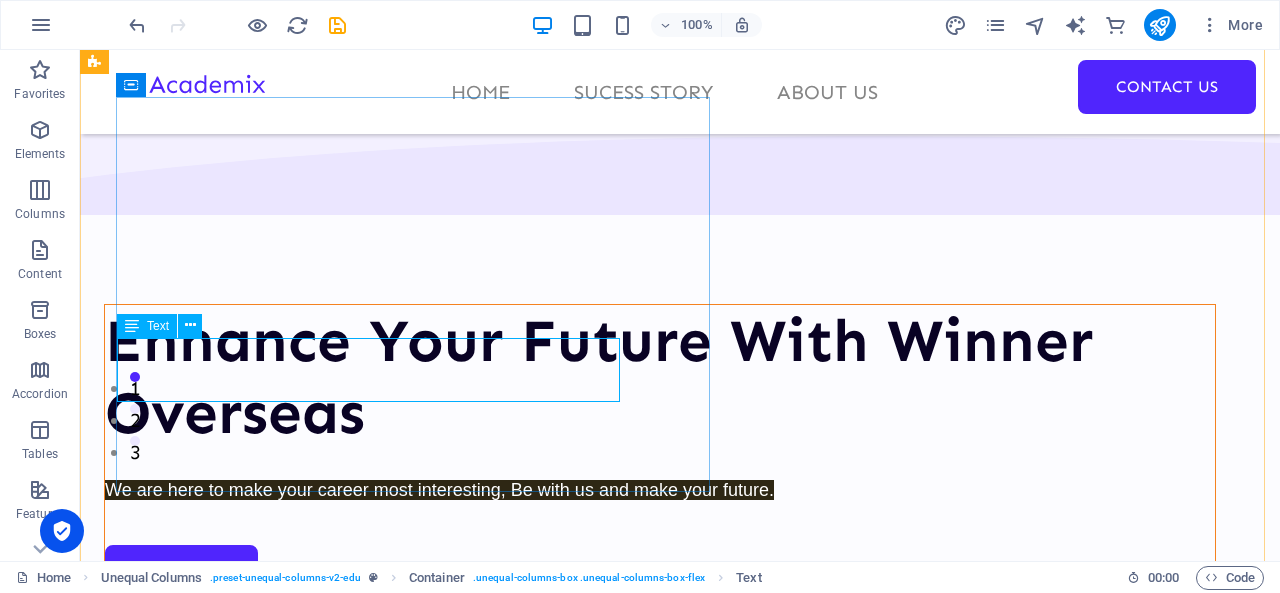 click on "We are here to make your career most interesting, Be with us and make your future." at bounding box center [660, 489] 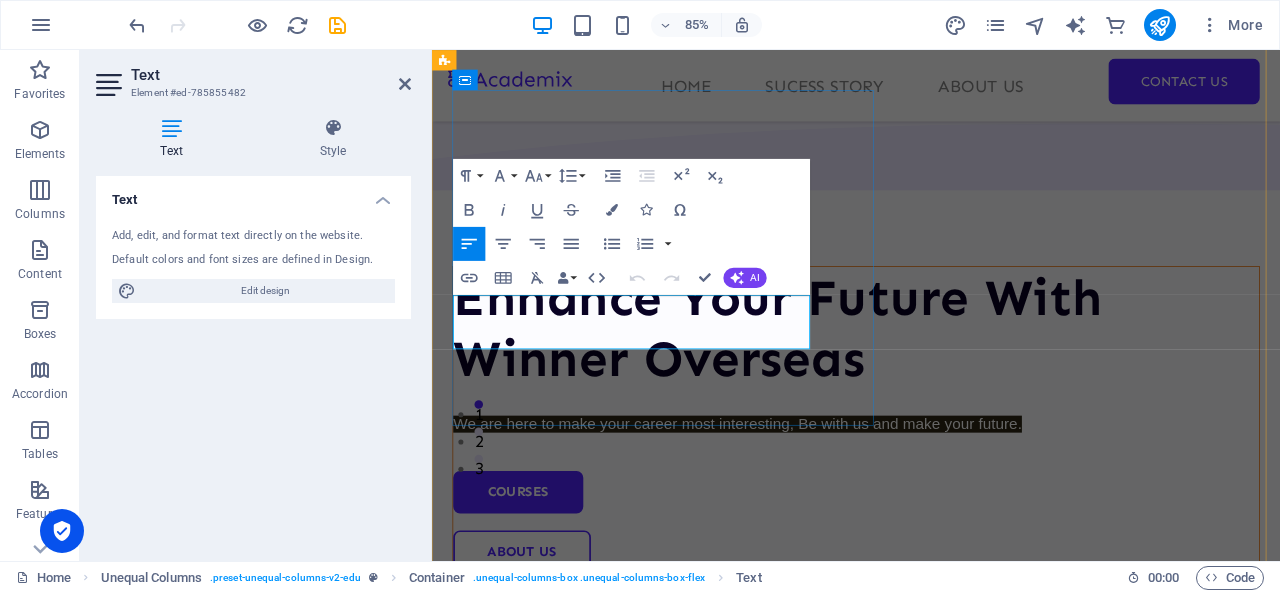 click on "We are here to make your career most interesting, Be with us and make your future." at bounding box center [931, 489] 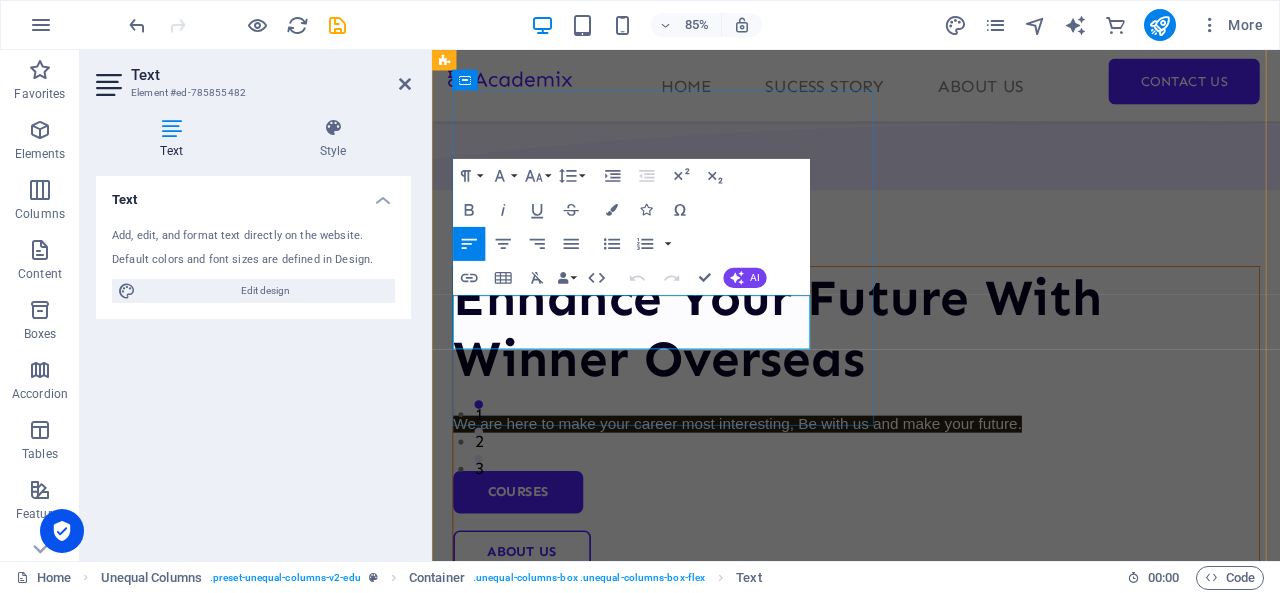 click on "We are here to make your career most interesting, Be with us and make your future." at bounding box center [931, 489] 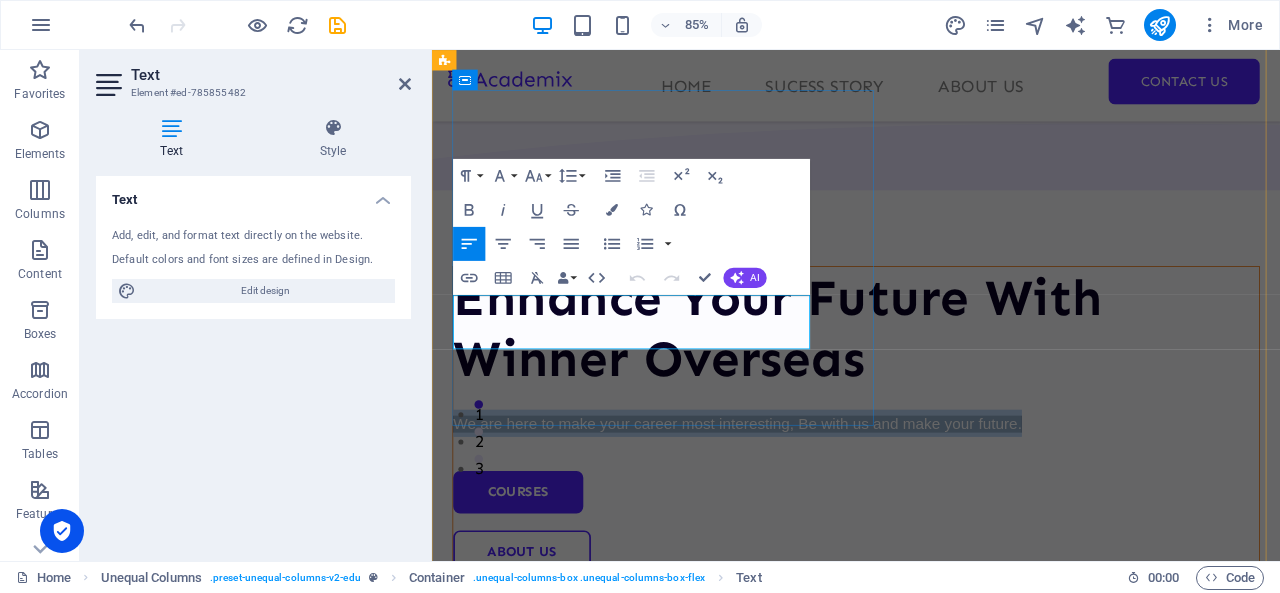 scroll, scrollTop: 135, scrollLeft: 0, axis: vertical 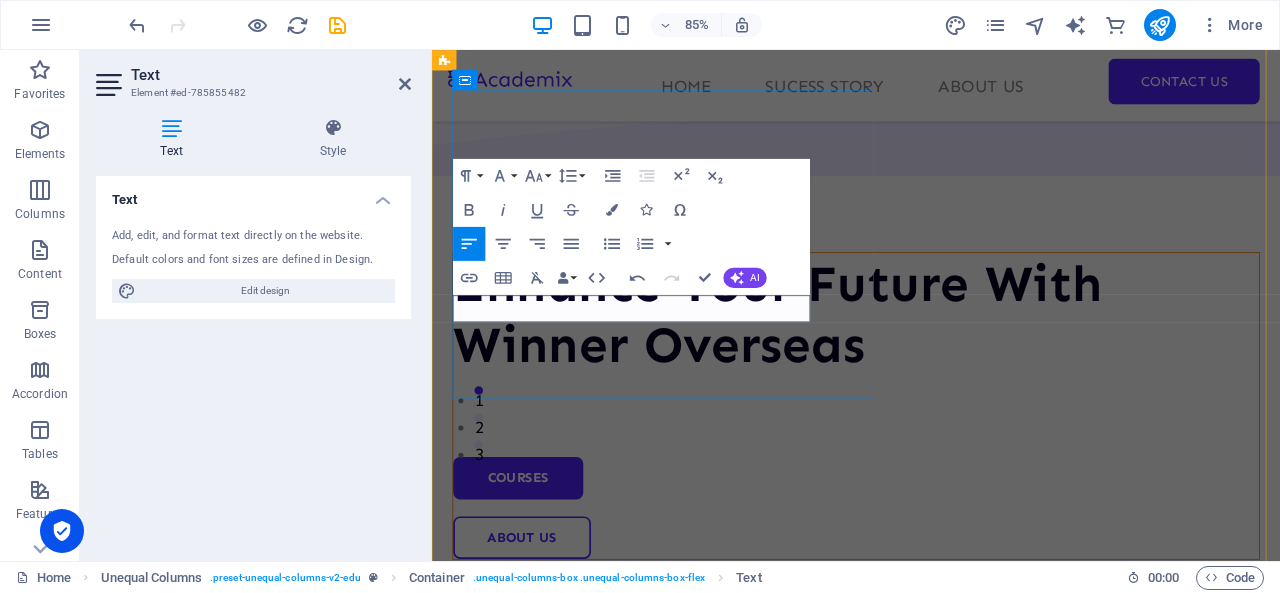 click at bounding box center (931, 473) 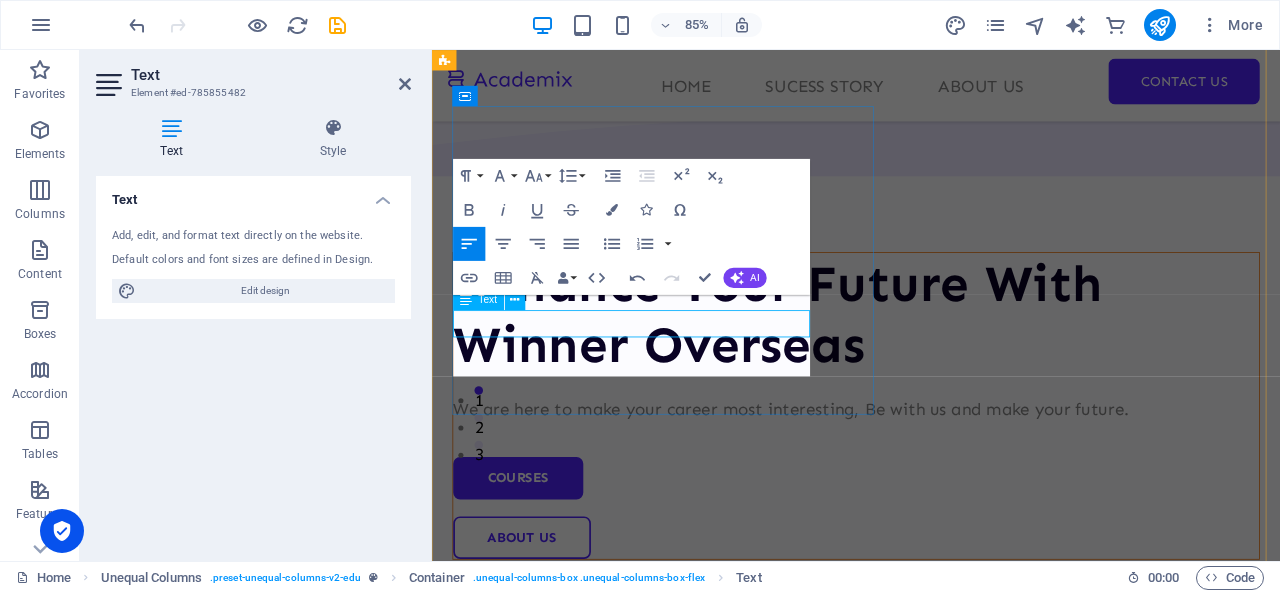 scroll, scrollTop: 116, scrollLeft: 0, axis: vertical 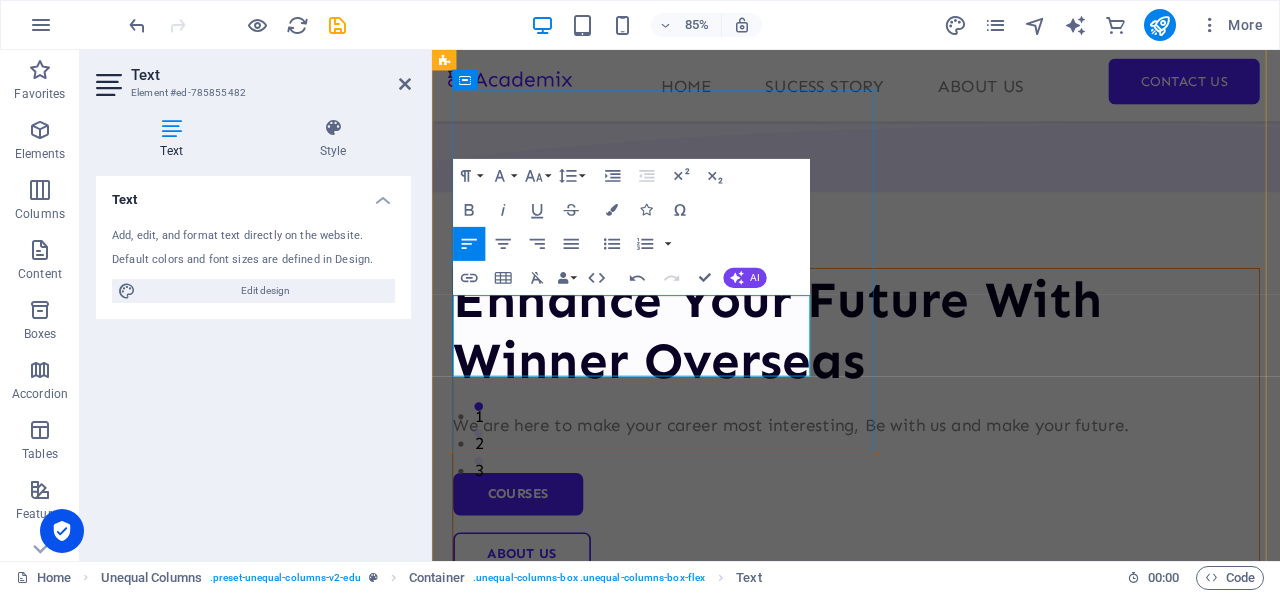 click on "We are here to make your career most interesting, Be with us and make your future." at bounding box center [931, 492] 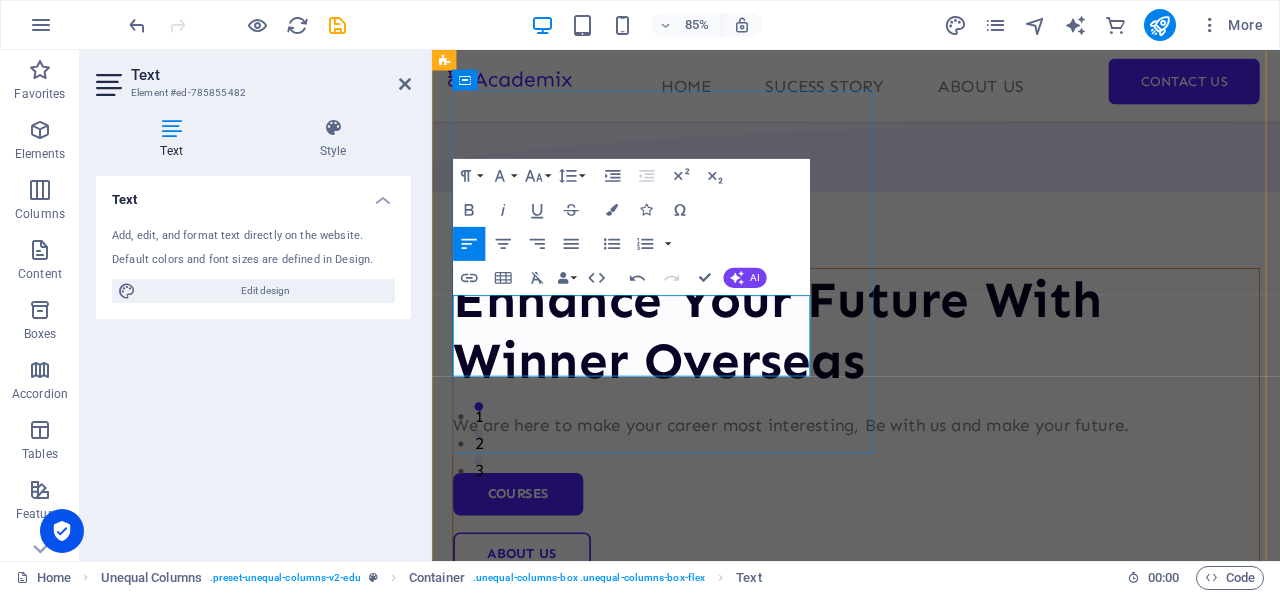 type 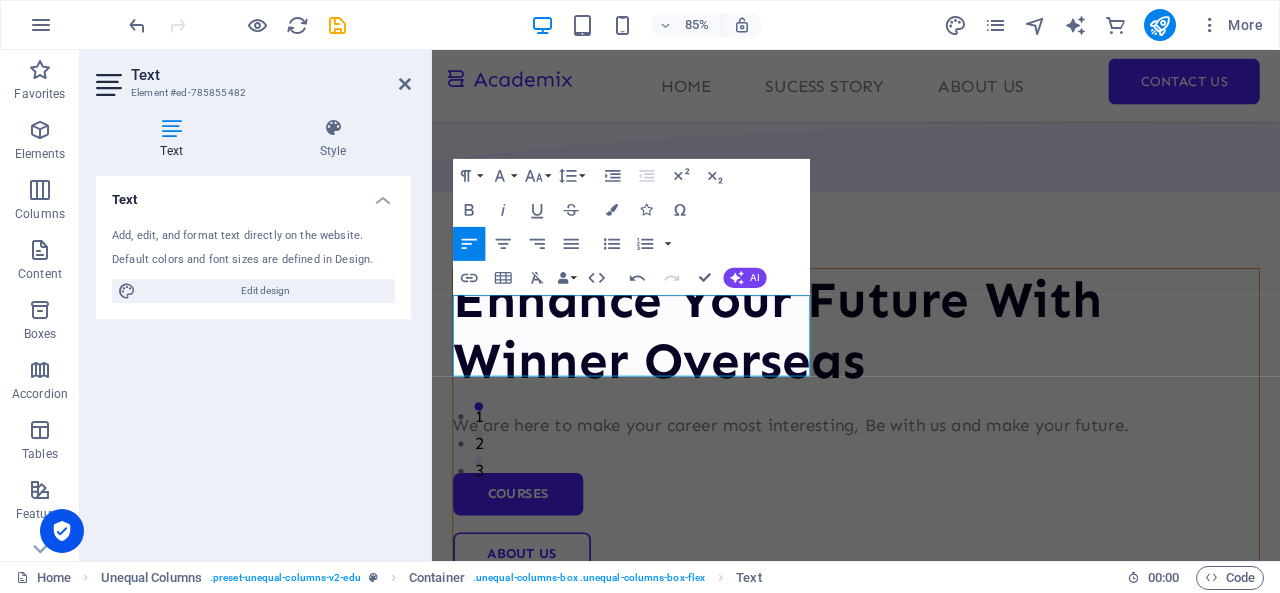 click on "1" at bounding box center [432, 50] 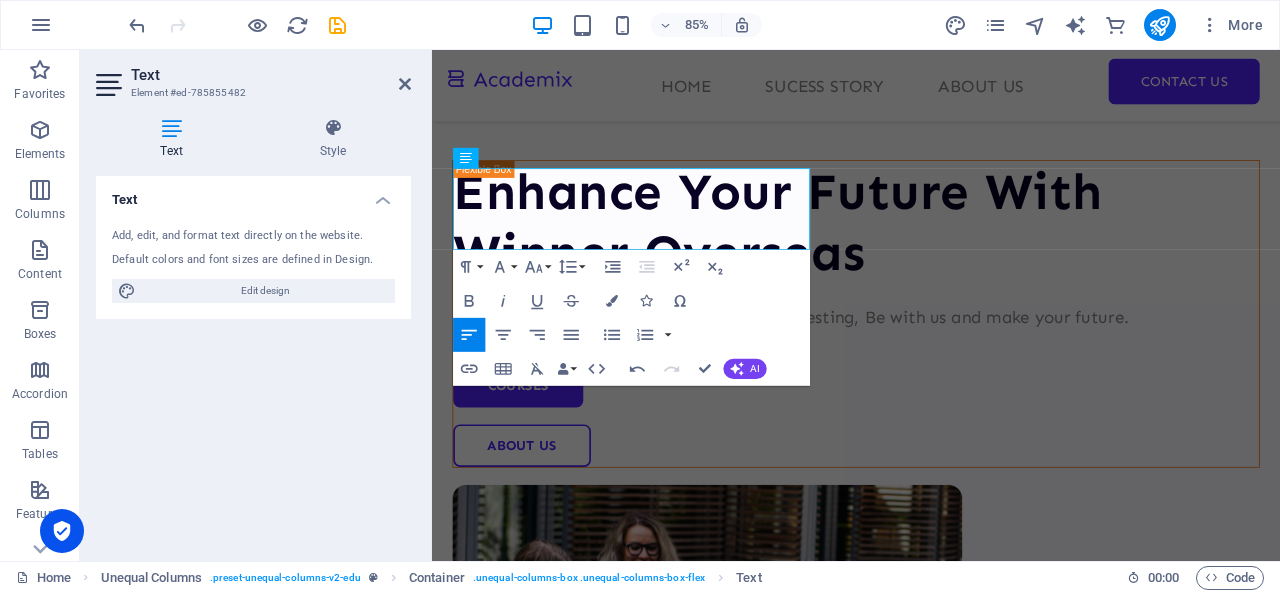 scroll, scrollTop: 266, scrollLeft: 0, axis: vertical 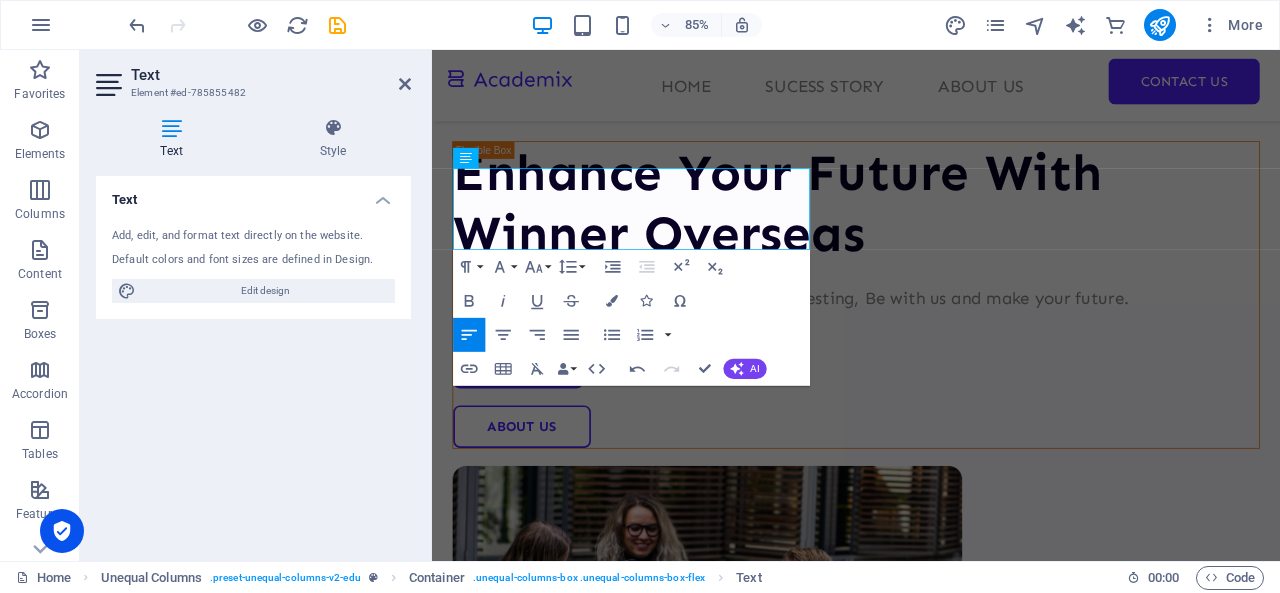 click on "Replace with interesting, interesting. We are here to make your career most  interesting, interesting. Don't: Do: Ignore" at bounding box center [432, 50] 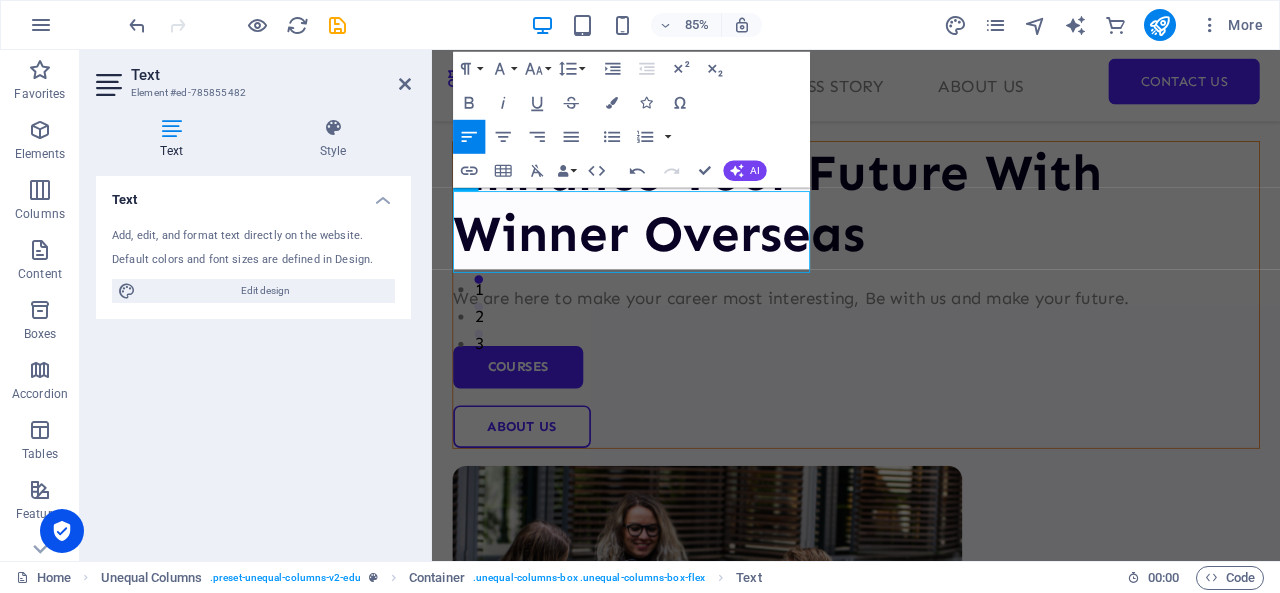 scroll, scrollTop: 210, scrollLeft: 0, axis: vertical 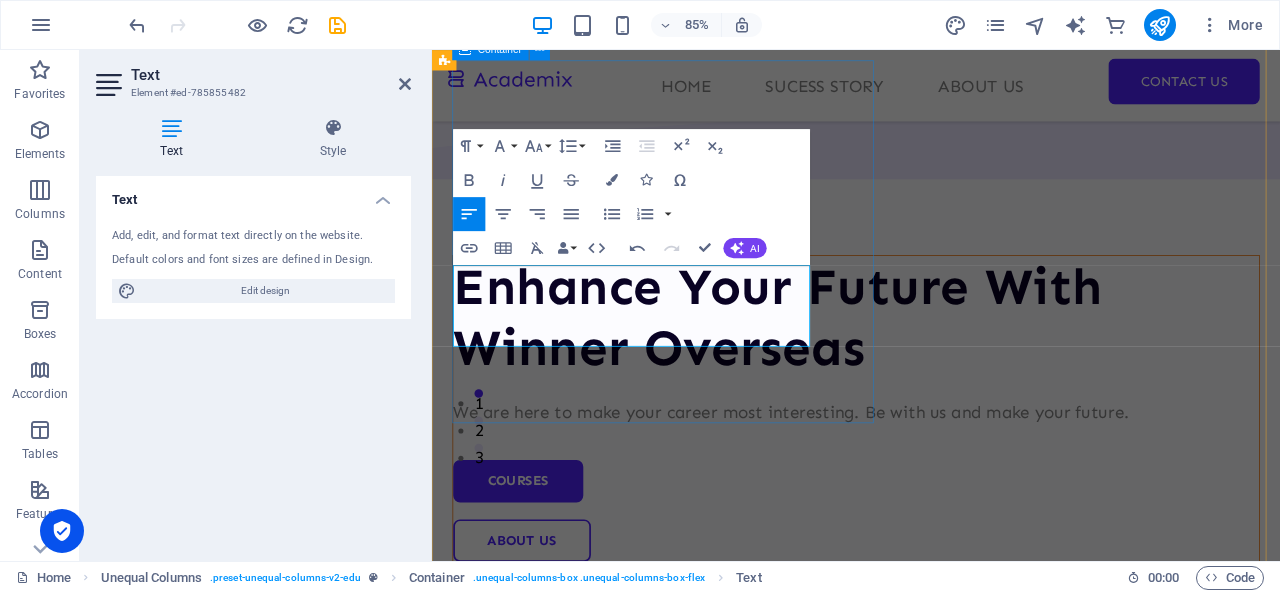click on "Enhance Your Future With Winner Overseas We are here to make your career most interesting. Be with us and make your future. We are here to make your career most interesting, Be with us and make your future. Courses About Us" at bounding box center [931, 472] 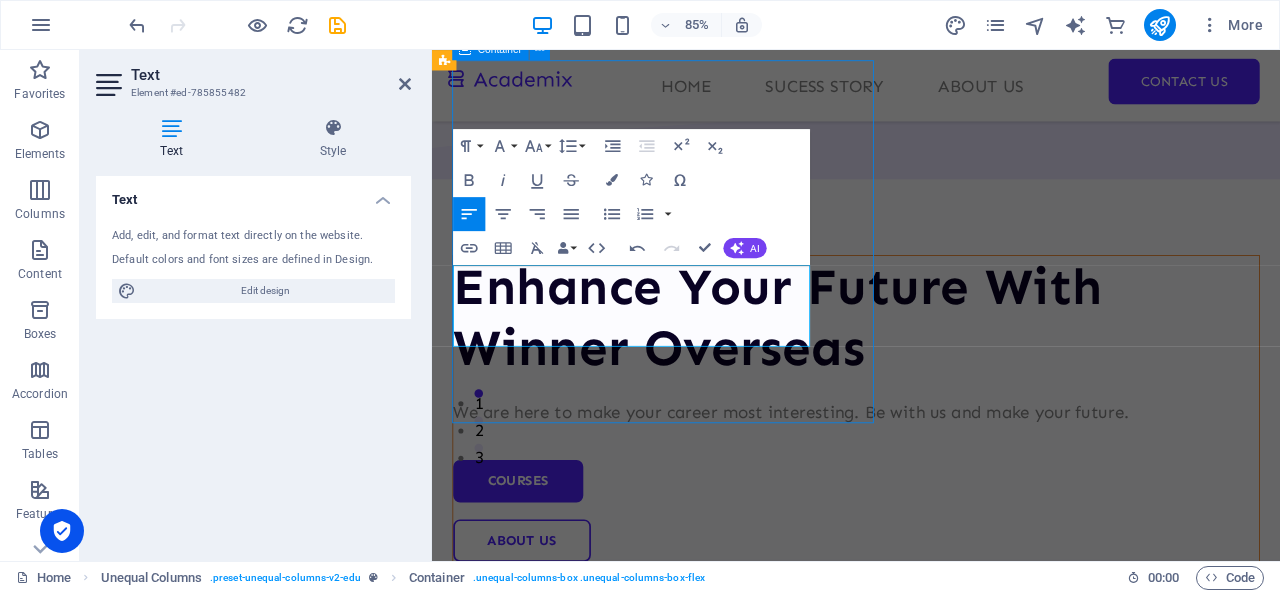 scroll, scrollTop: 134, scrollLeft: 0, axis: vertical 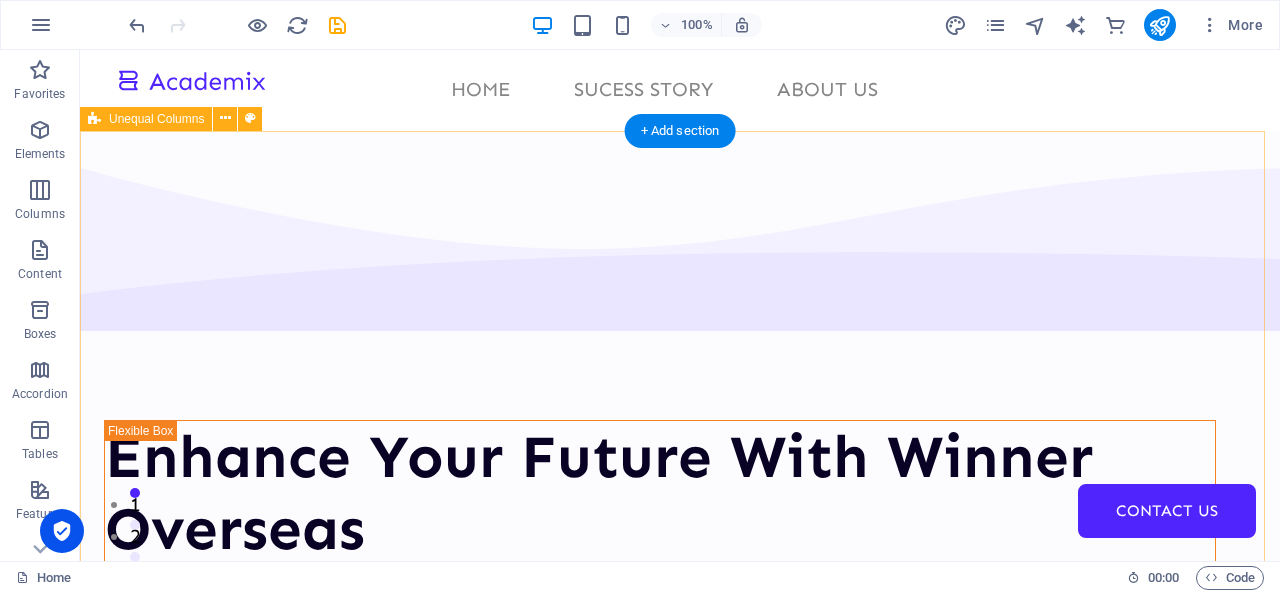 click on "Enhance Your Future With Winner Overseas We are here to make your career most interesting. Be with us and make your future. Courses About Us" at bounding box center (680, 786) 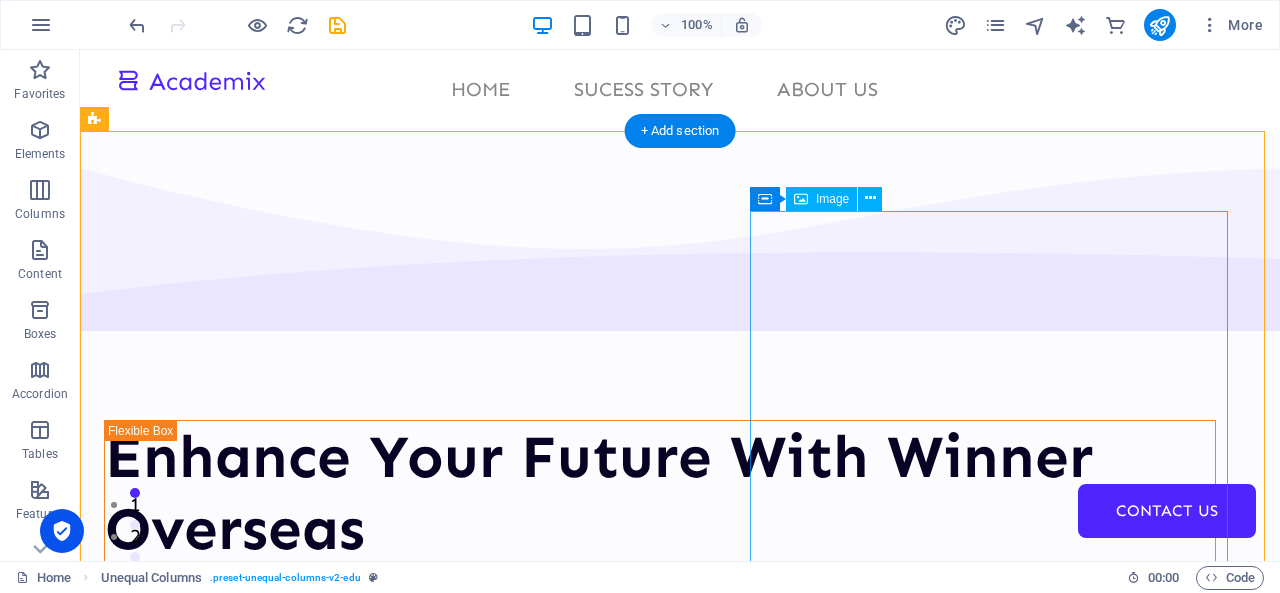 click at bounding box center [660, 1002] 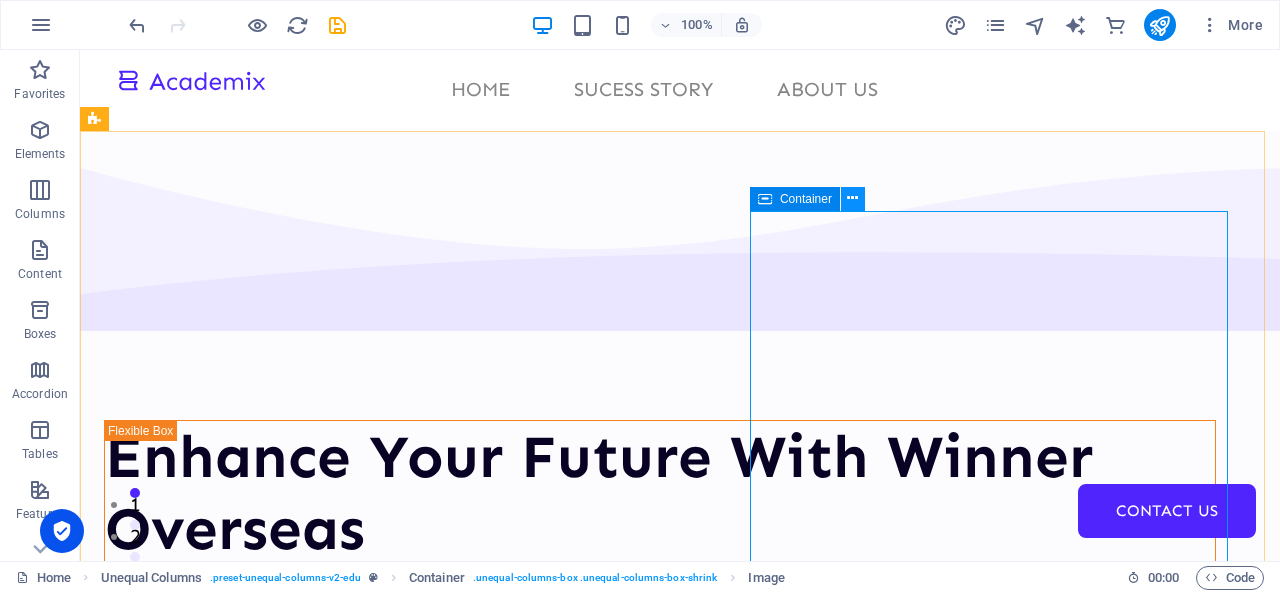 click at bounding box center (852, 198) 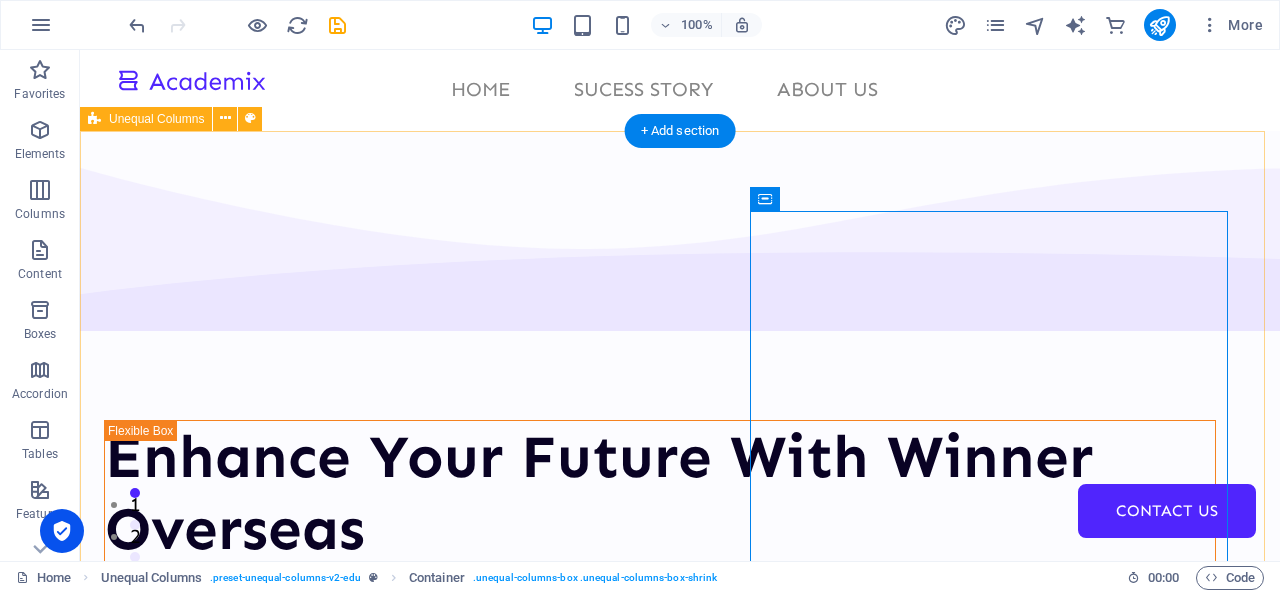 click on "Enhance Your Future With Winner Overseas We are here to make your career most interesting. Be with us and make your future. Courses About Us" at bounding box center (680, 786) 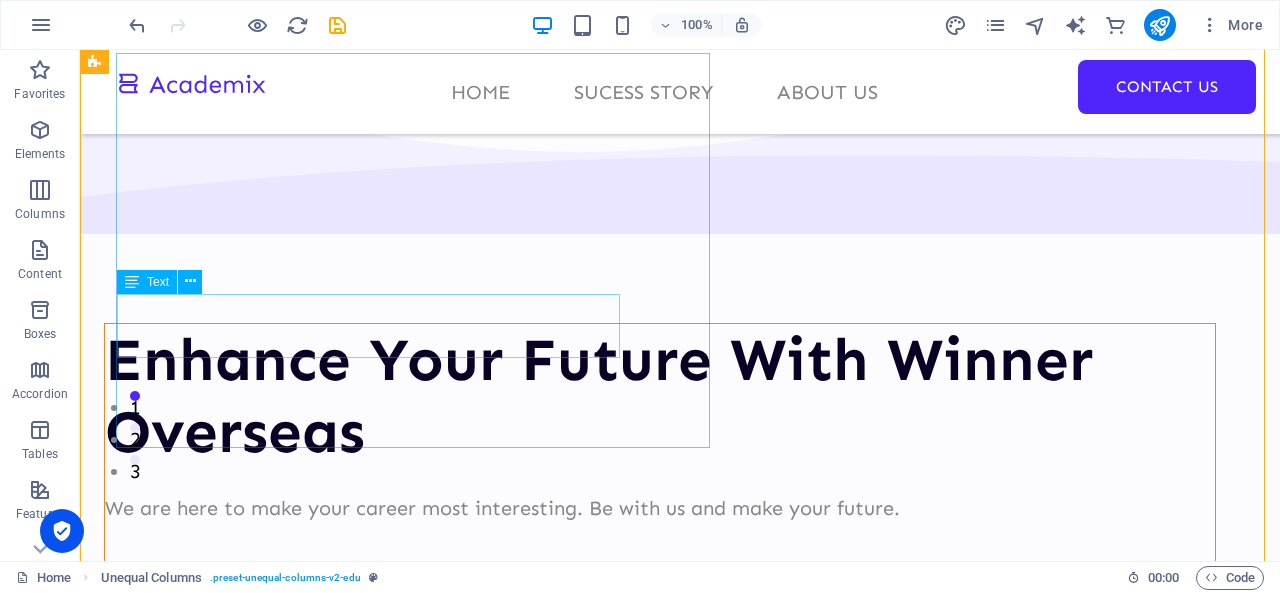 scroll, scrollTop: 94, scrollLeft: 0, axis: vertical 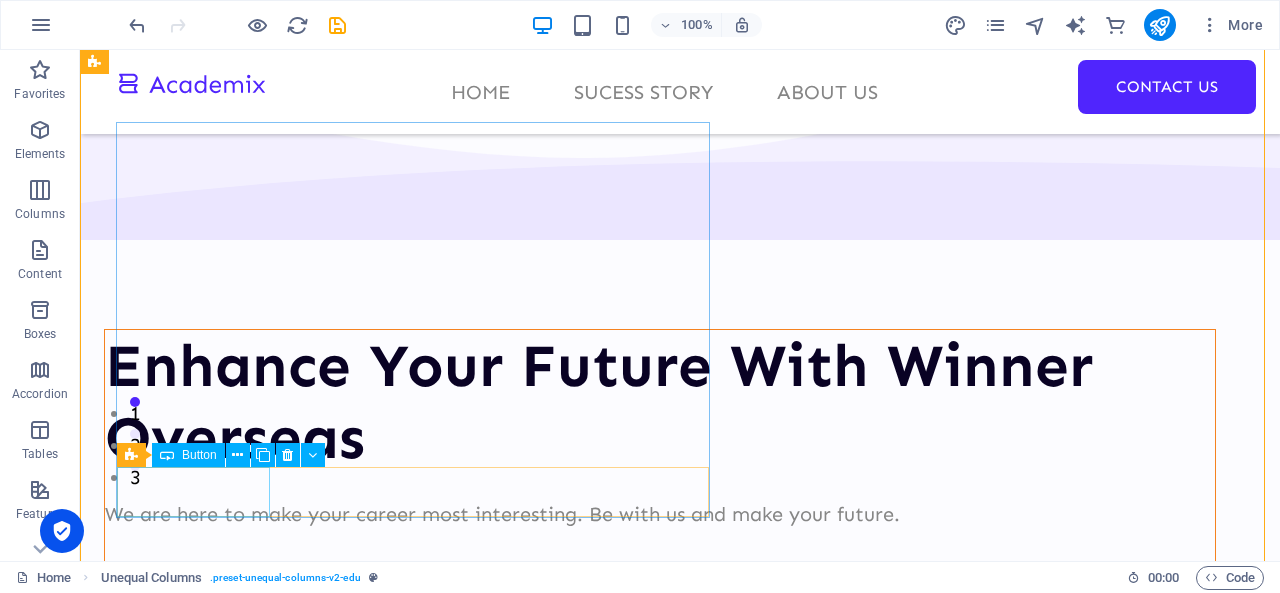 click on "Courses" at bounding box center [660, 595] 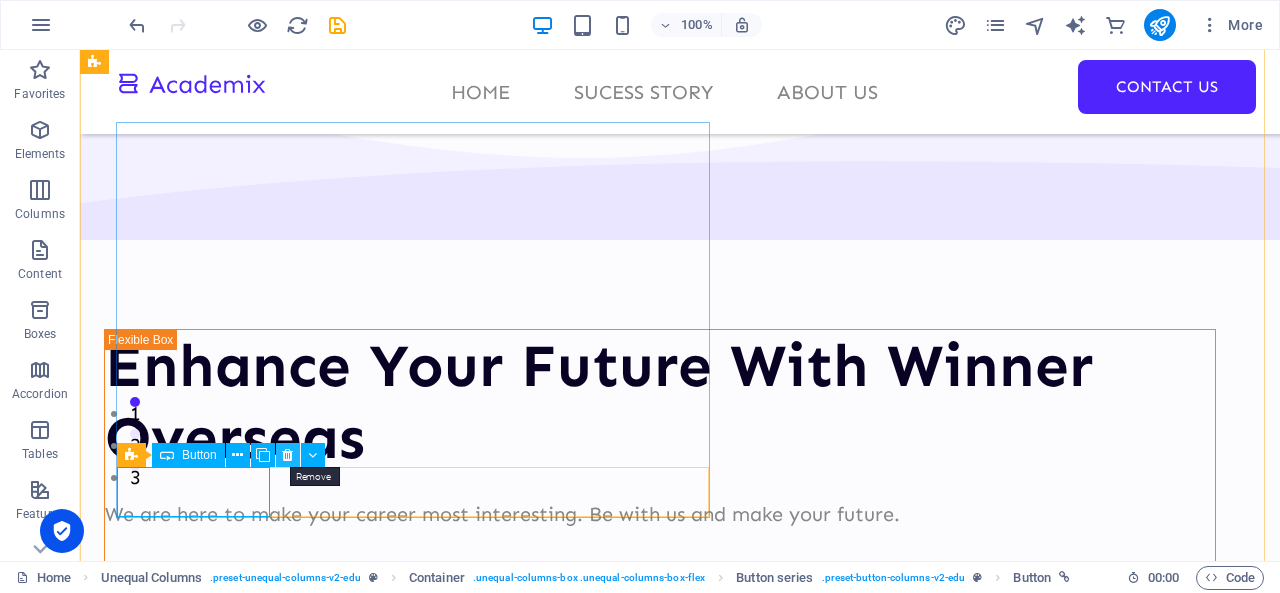 click at bounding box center [287, 455] 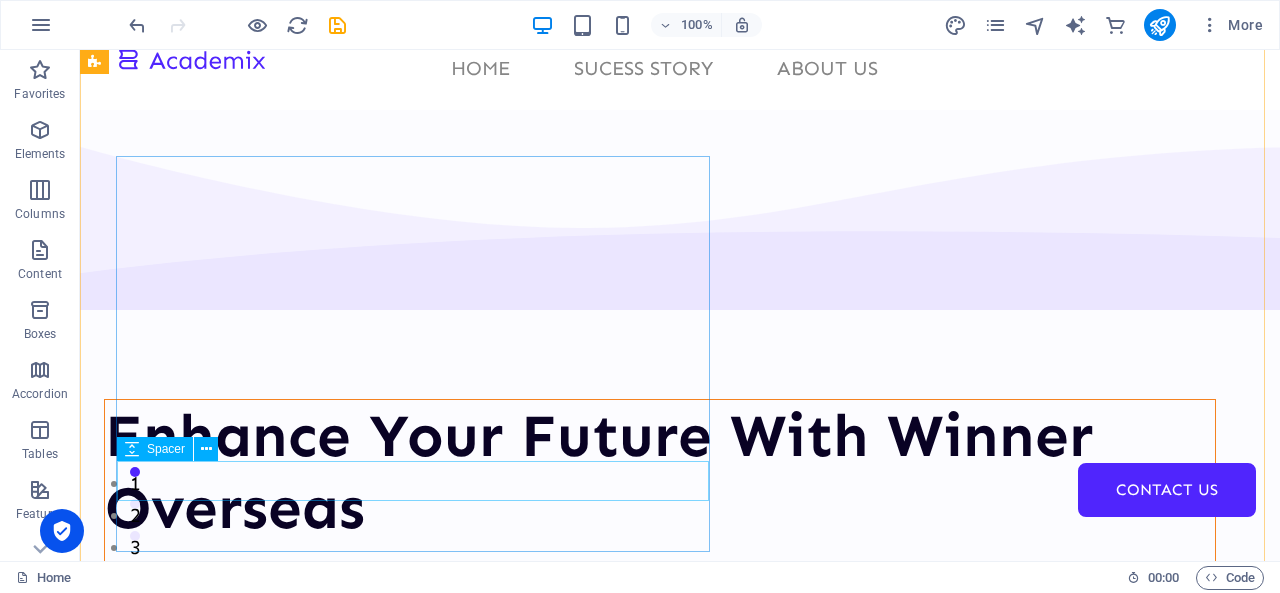 scroll, scrollTop: 0, scrollLeft: 0, axis: both 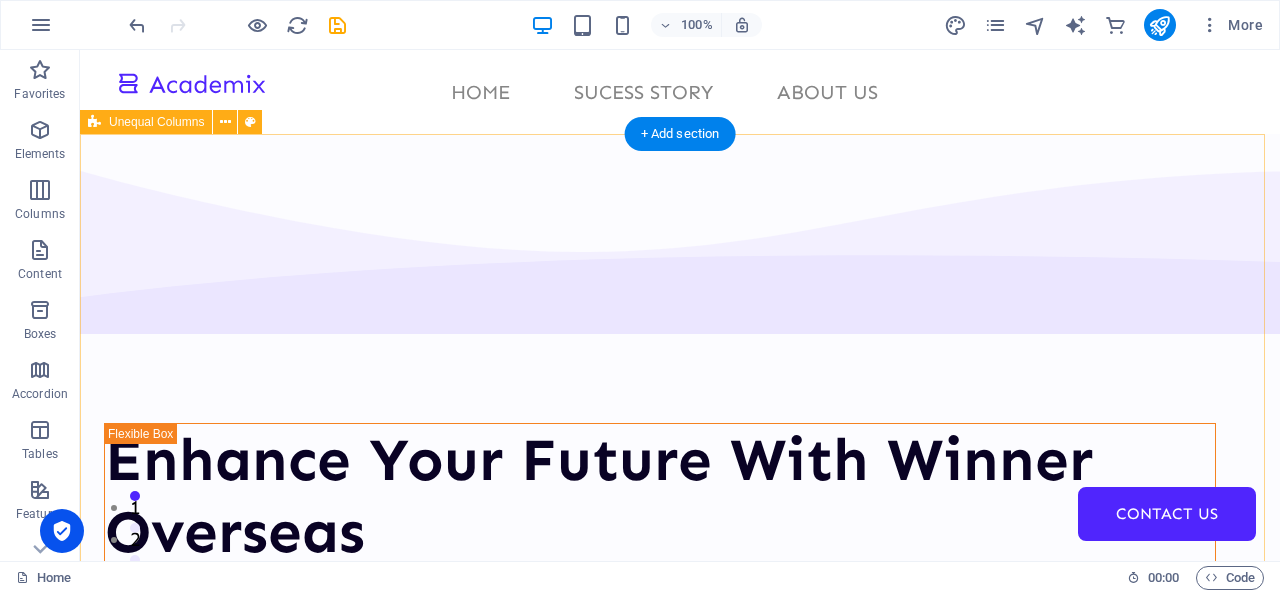 click on "Enhance Your Future With Winner Overseas We are here to make your career most interesting. Be with us and make your future. About Us" at bounding box center [680, 754] 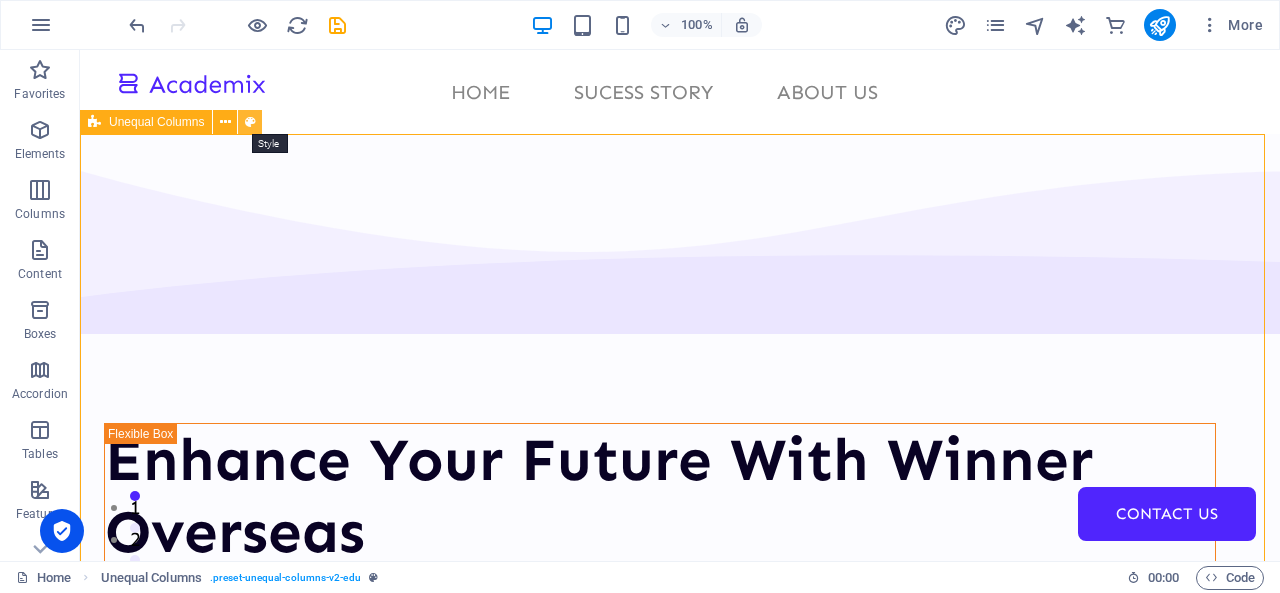 click at bounding box center [250, 122] 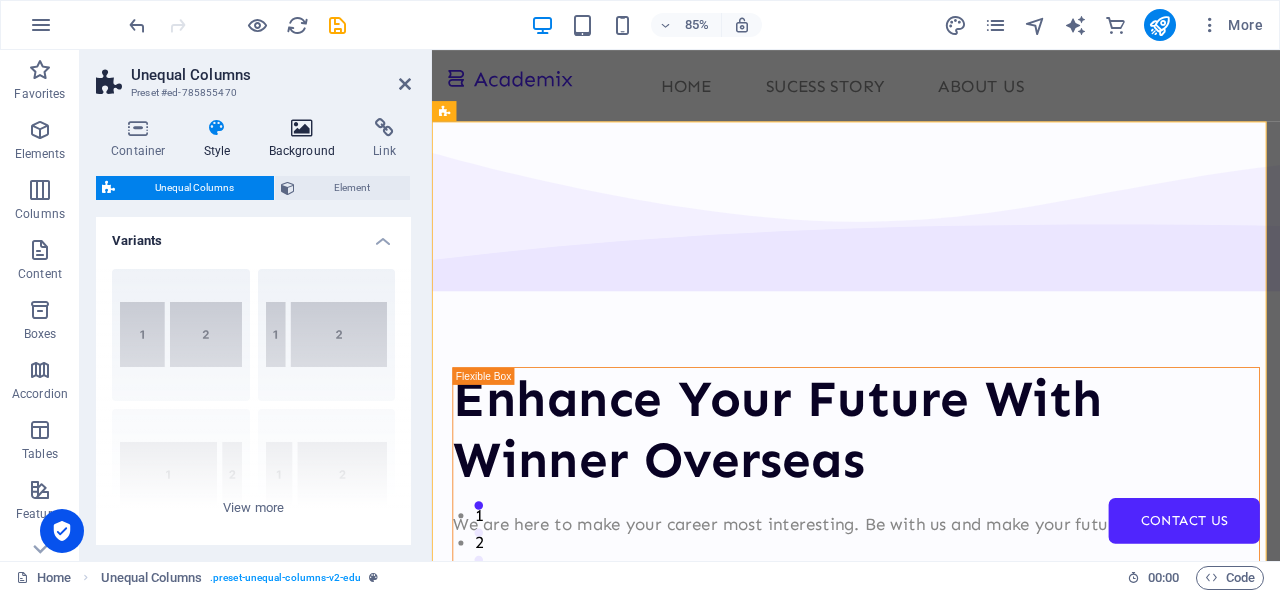 click on "Background" at bounding box center [306, 139] 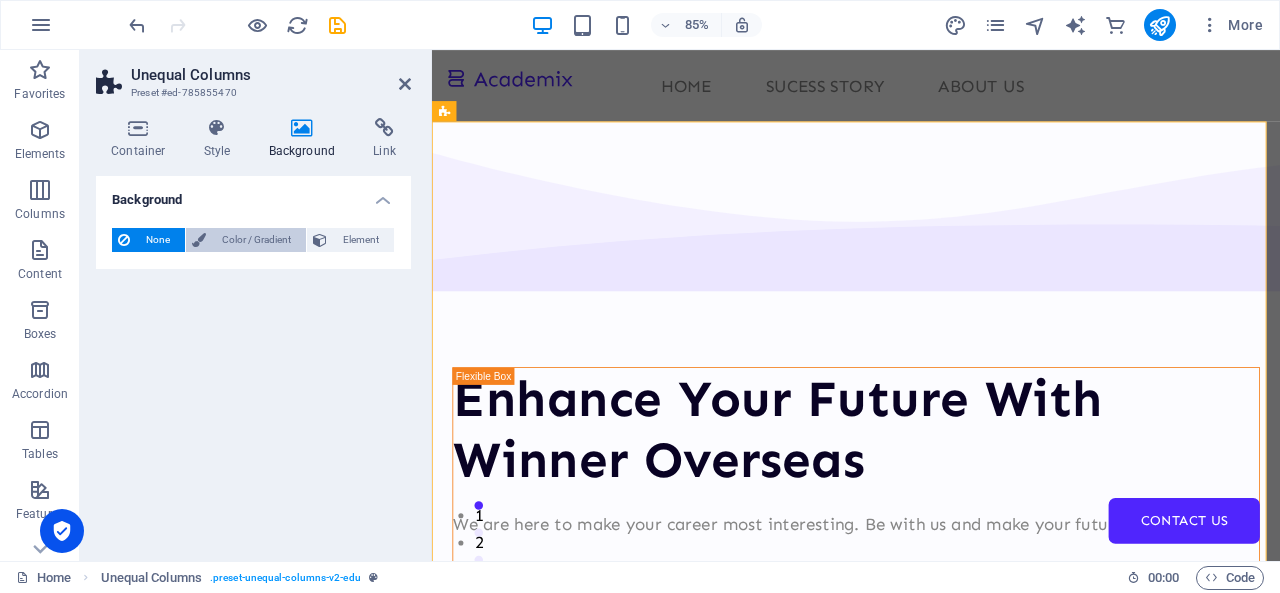 click on "Color / Gradient" at bounding box center (256, 240) 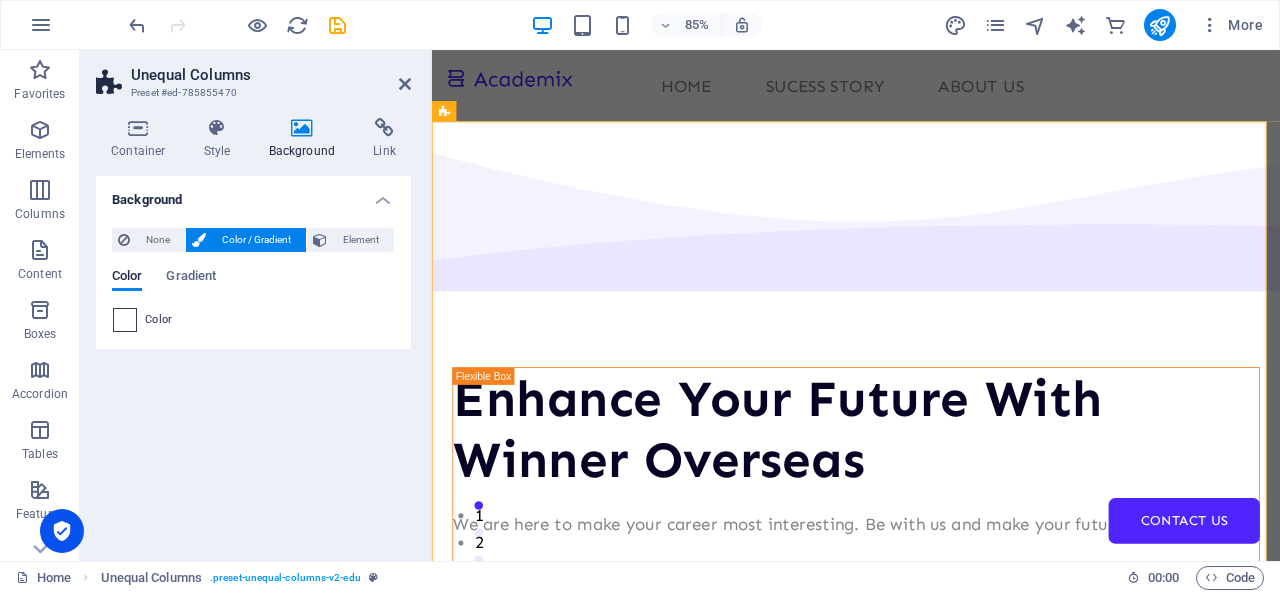 click at bounding box center [125, 320] 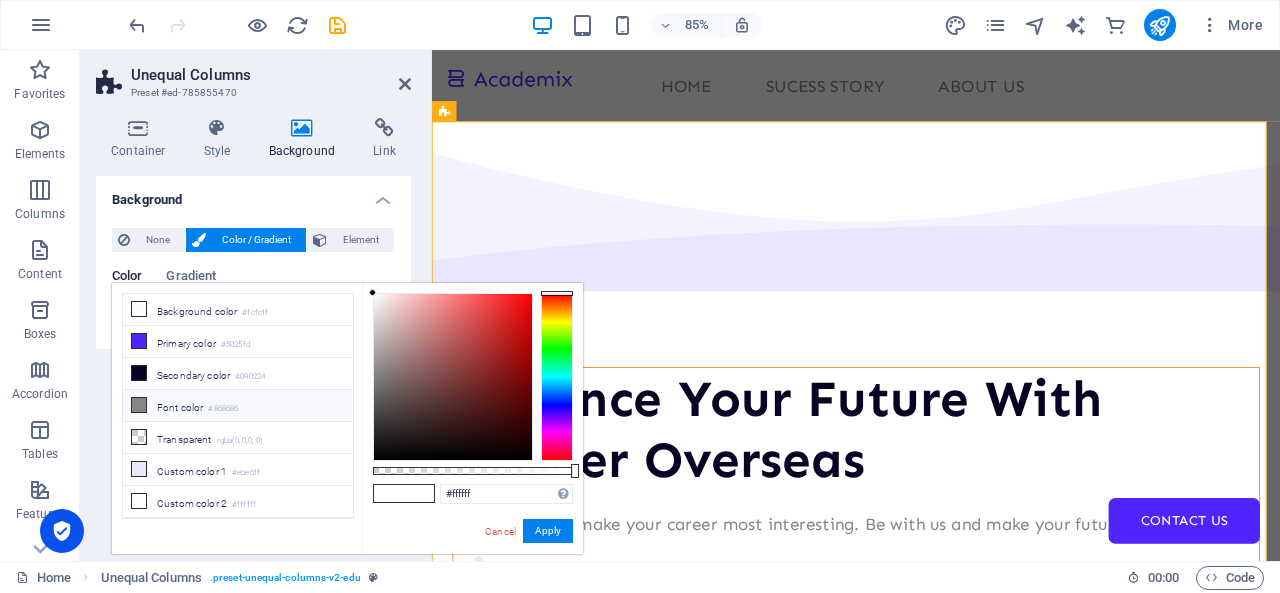 click on "Font color
#868686" at bounding box center (238, 406) 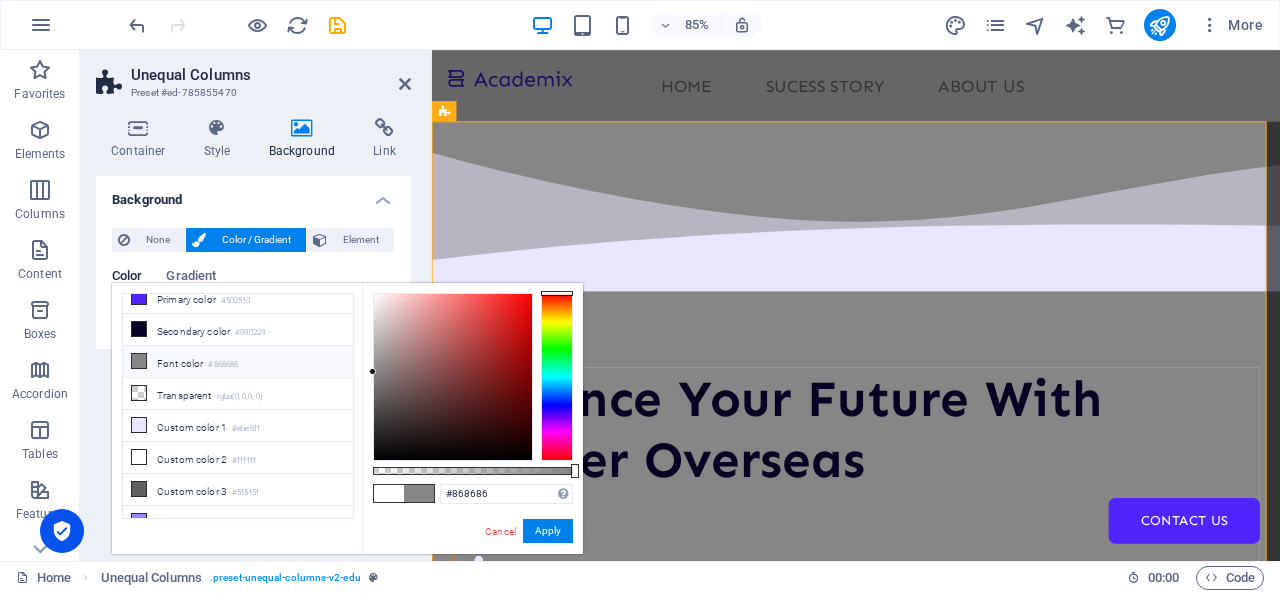 scroll, scrollTop: 50, scrollLeft: 0, axis: vertical 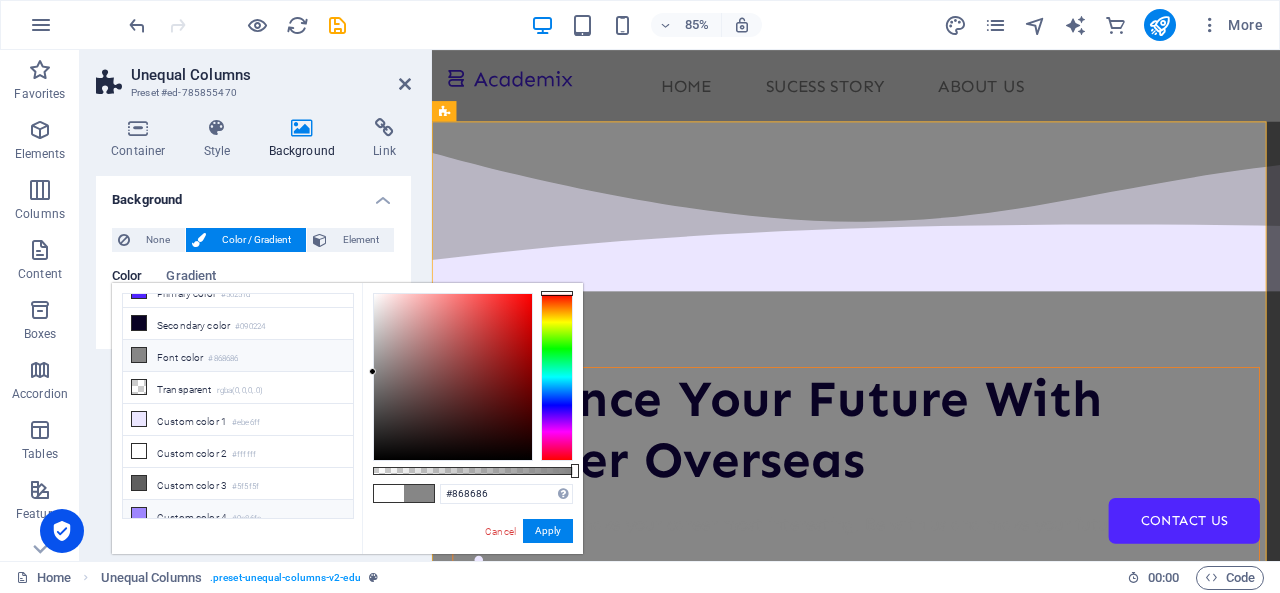 click on "Custom color 4
#9e86fe" at bounding box center [238, 516] 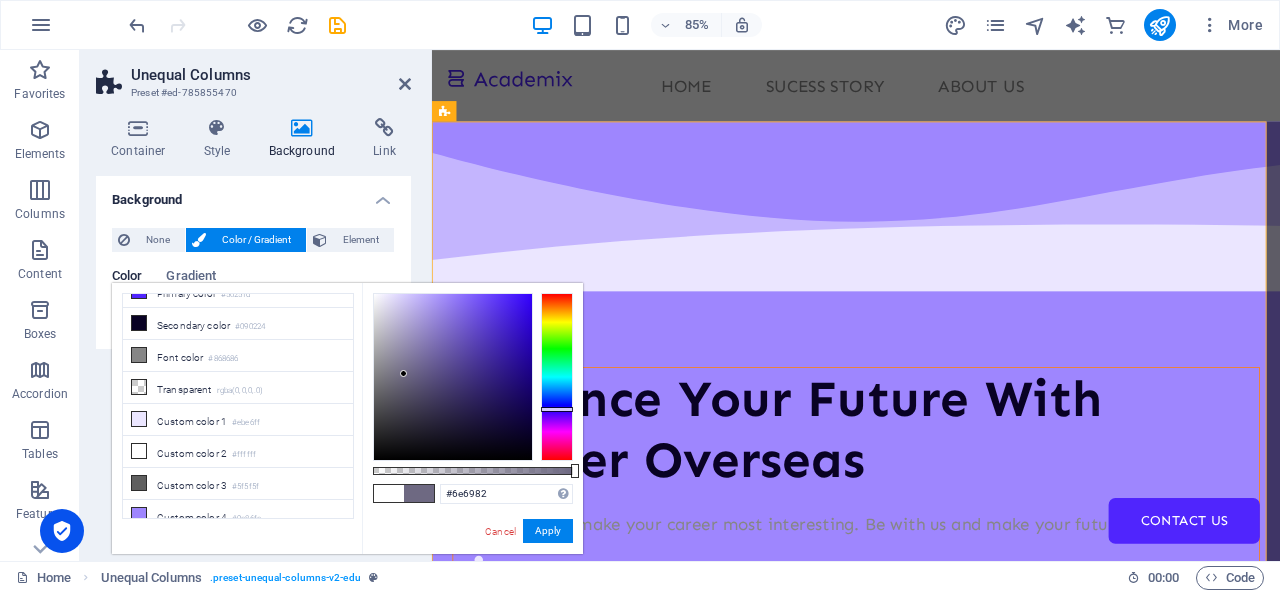 click at bounding box center [453, 377] 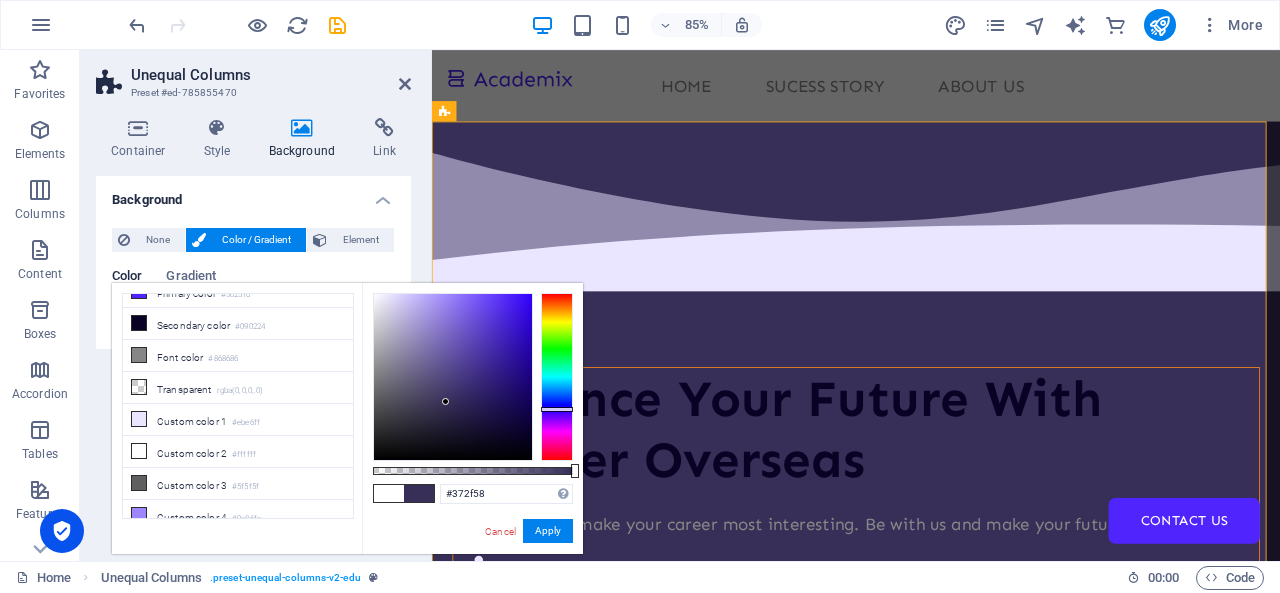 click at bounding box center (453, 377) 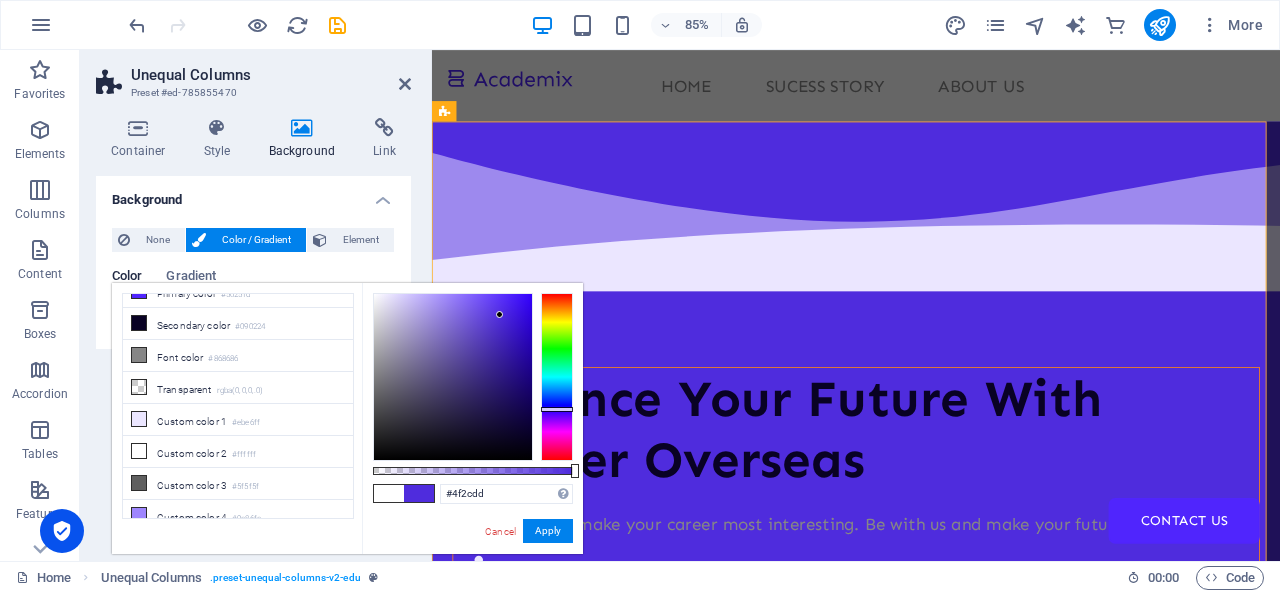 click at bounding box center [453, 377] 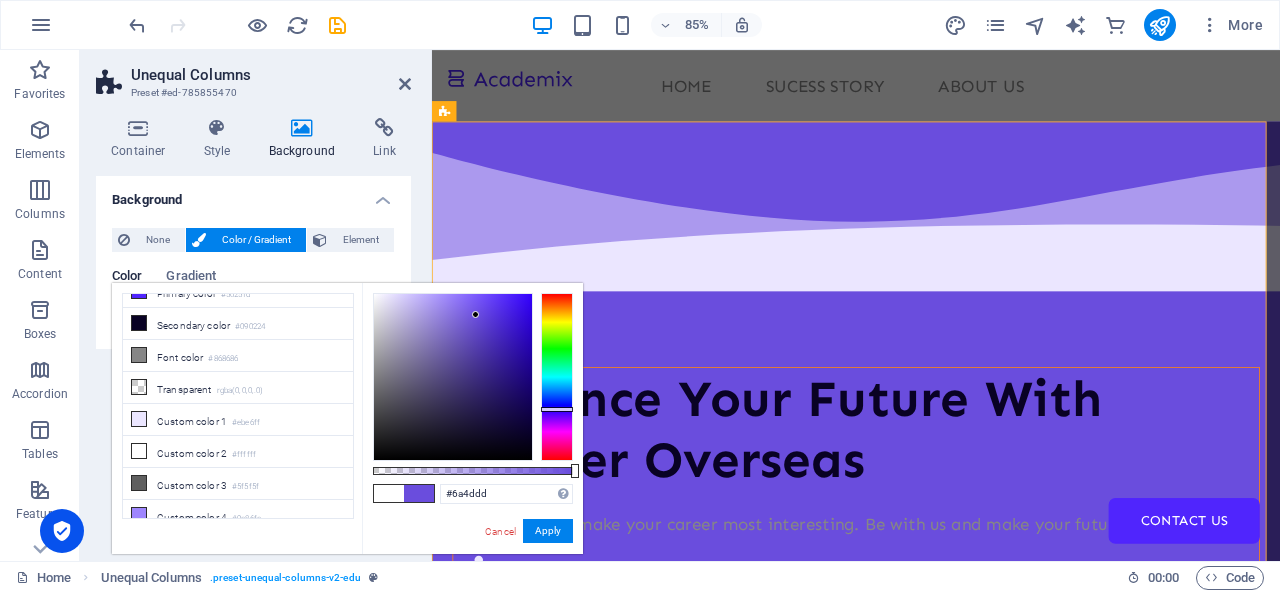 click at bounding box center [453, 377] 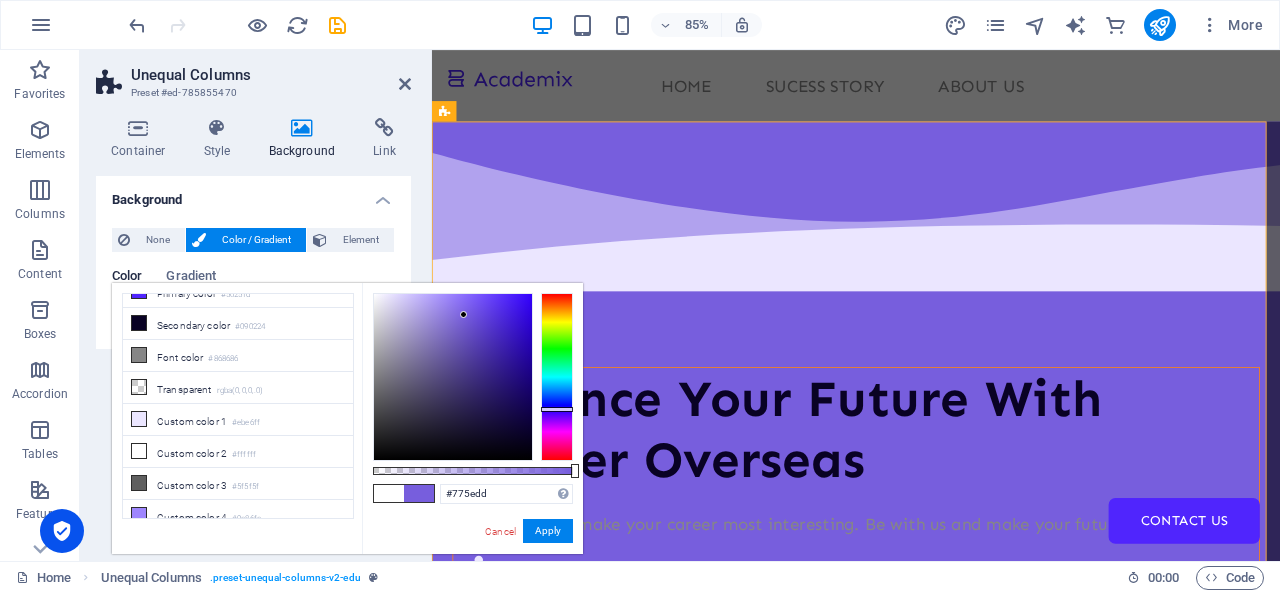 click at bounding box center (453, 377) 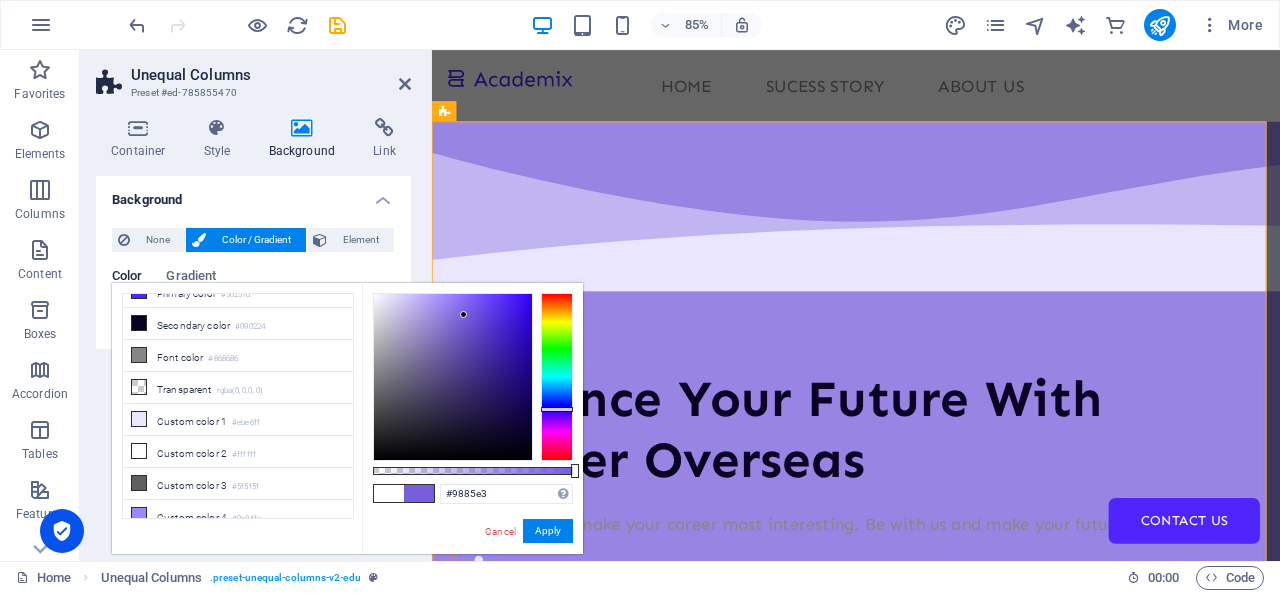 click at bounding box center [453, 377] 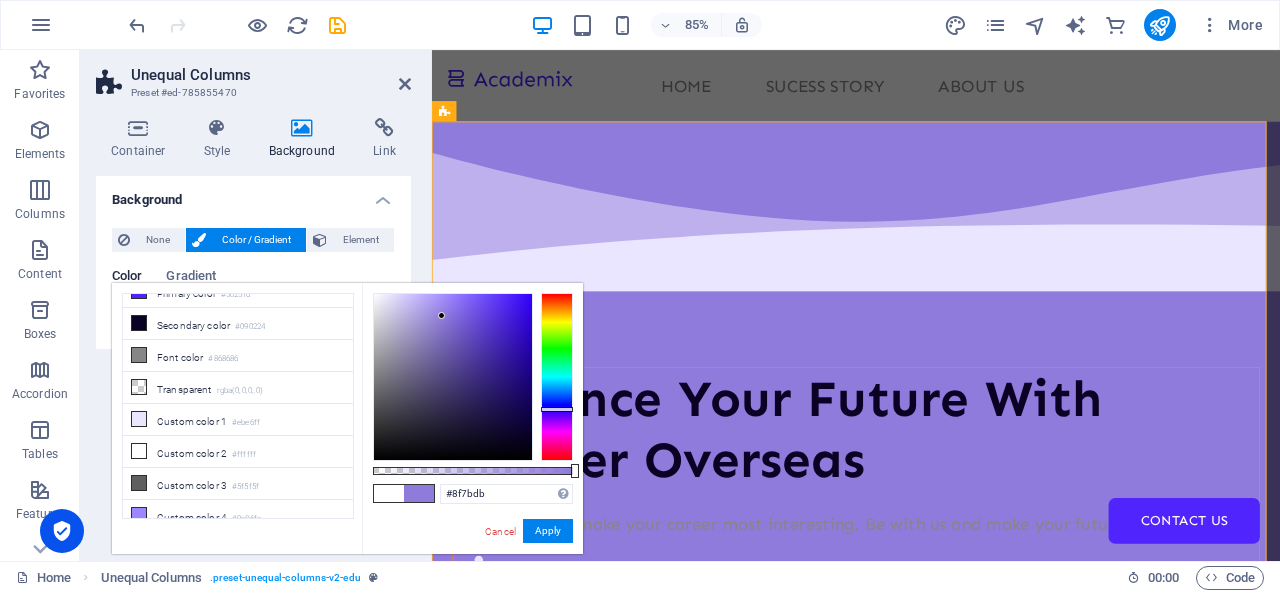 click at bounding box center [453, 377] 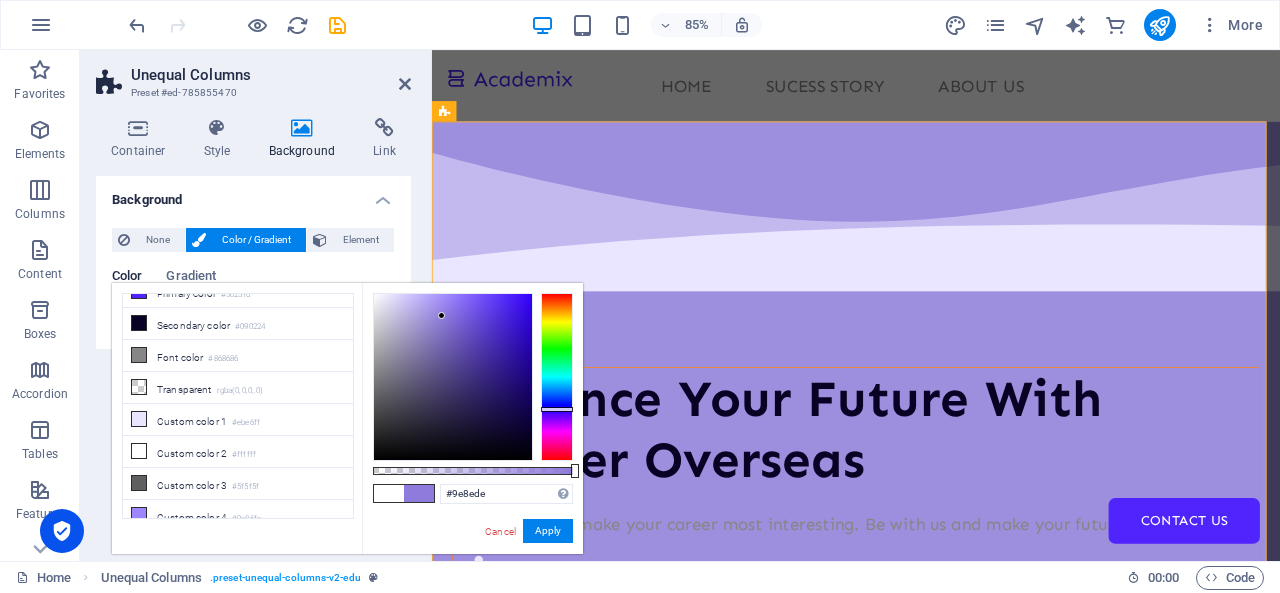 click at bounding box center [453, 377] 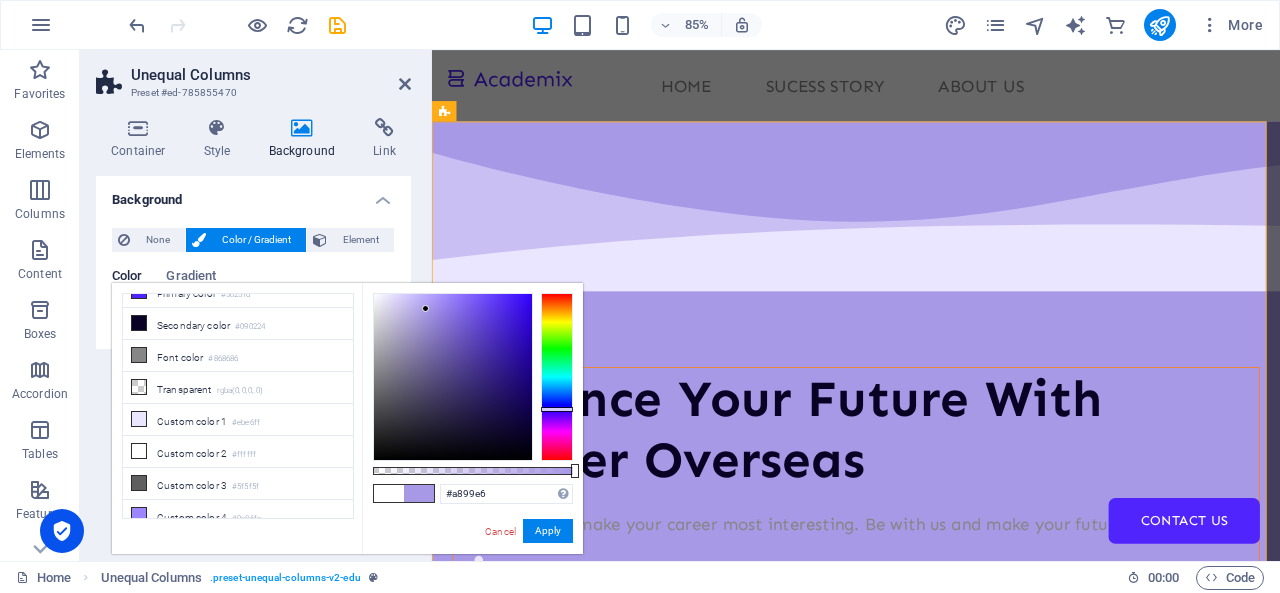 click at bounding box center (453, 377) 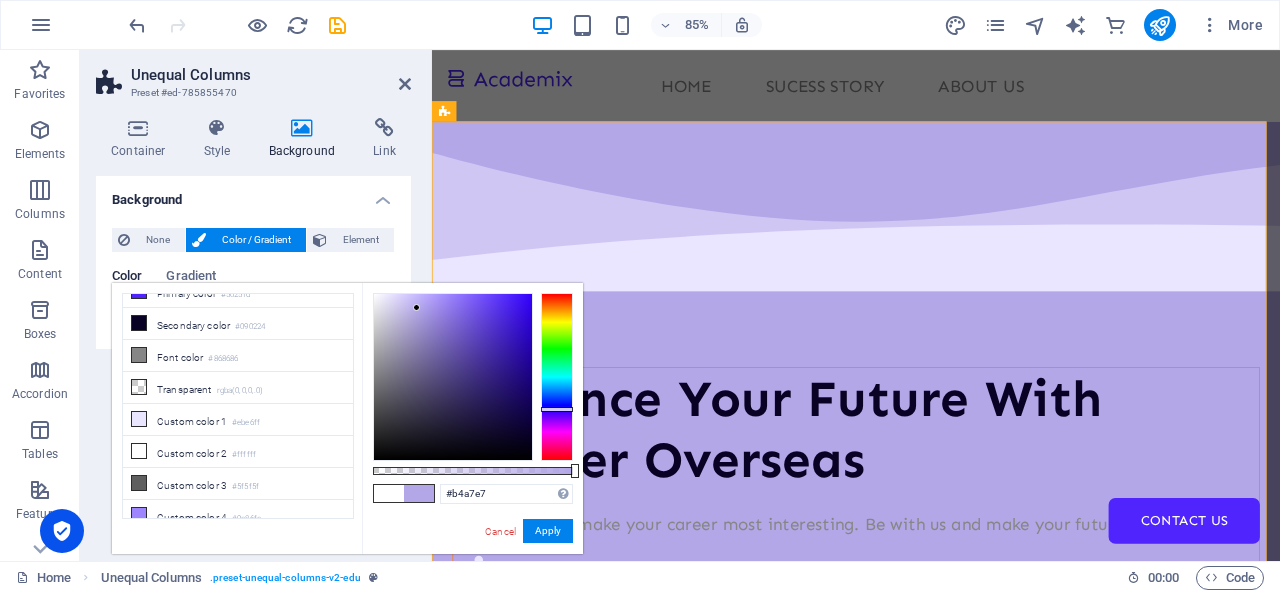 click at bounding box center (453, 377) 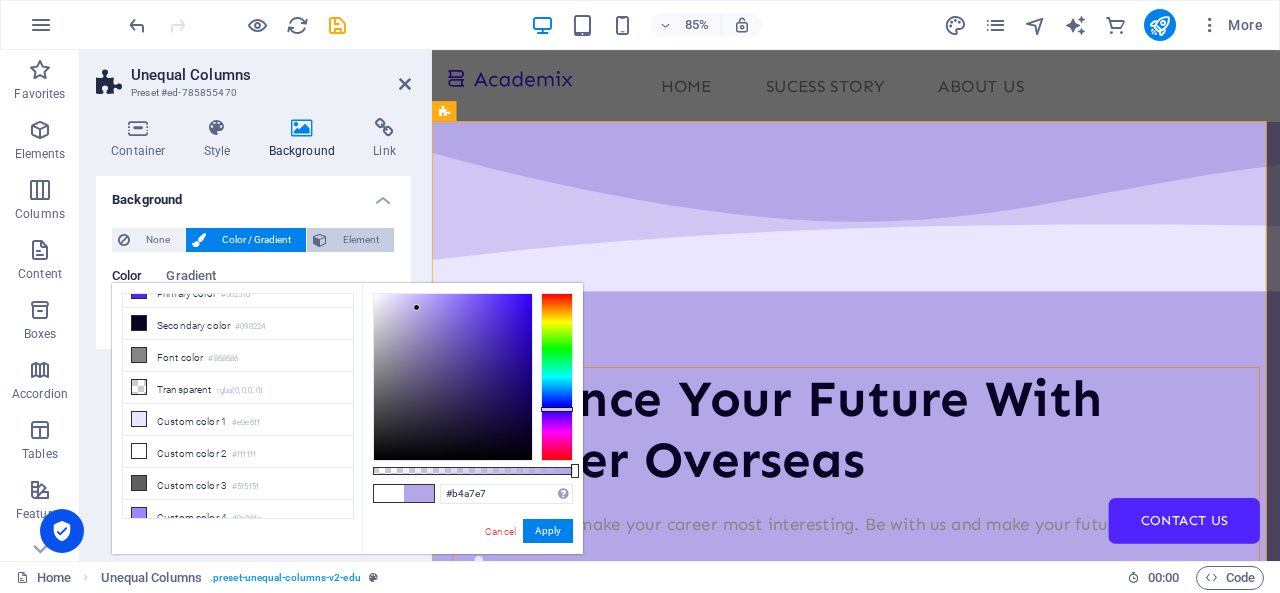 click on "Element" at bounding box center [360, 240] 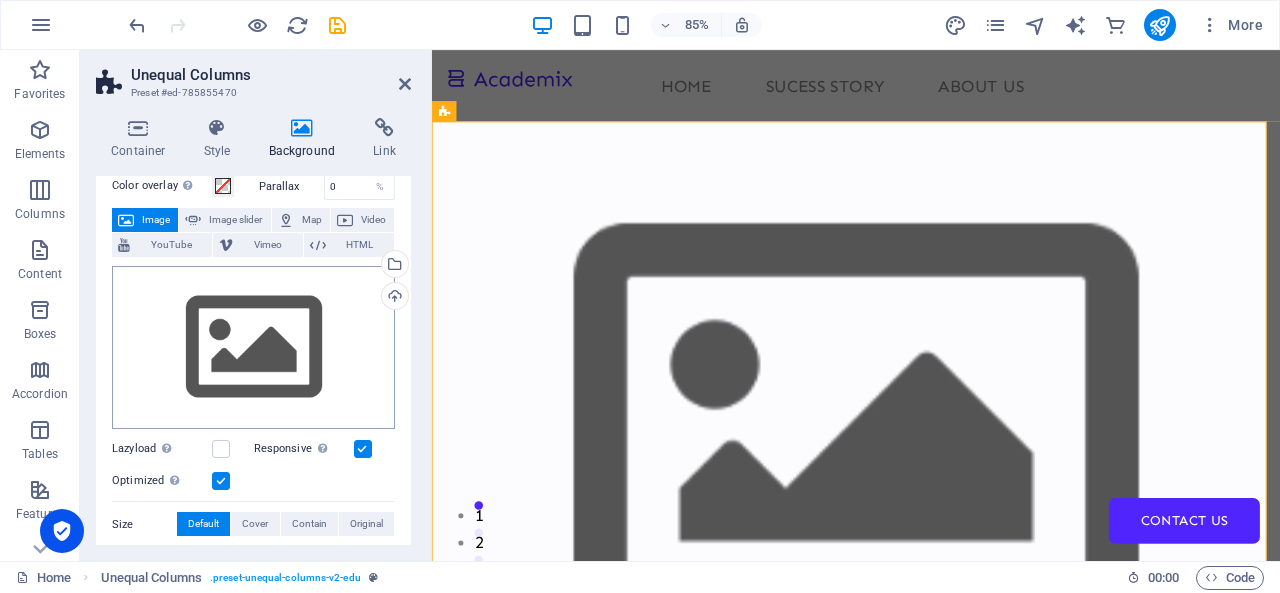 scroll, scrollTop: 86, scrollLeft: 0, axis: vertical 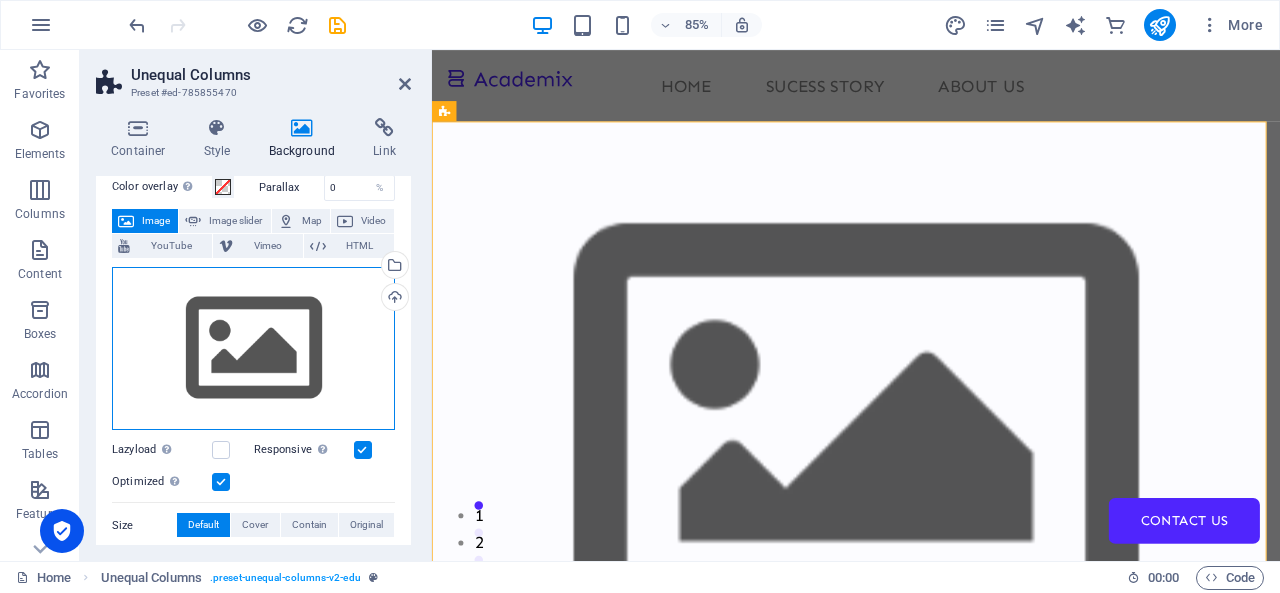 click on "Drag files here, click to choose files or select files from Files or our free stock photos & videos" at bounding box center (253, 349) 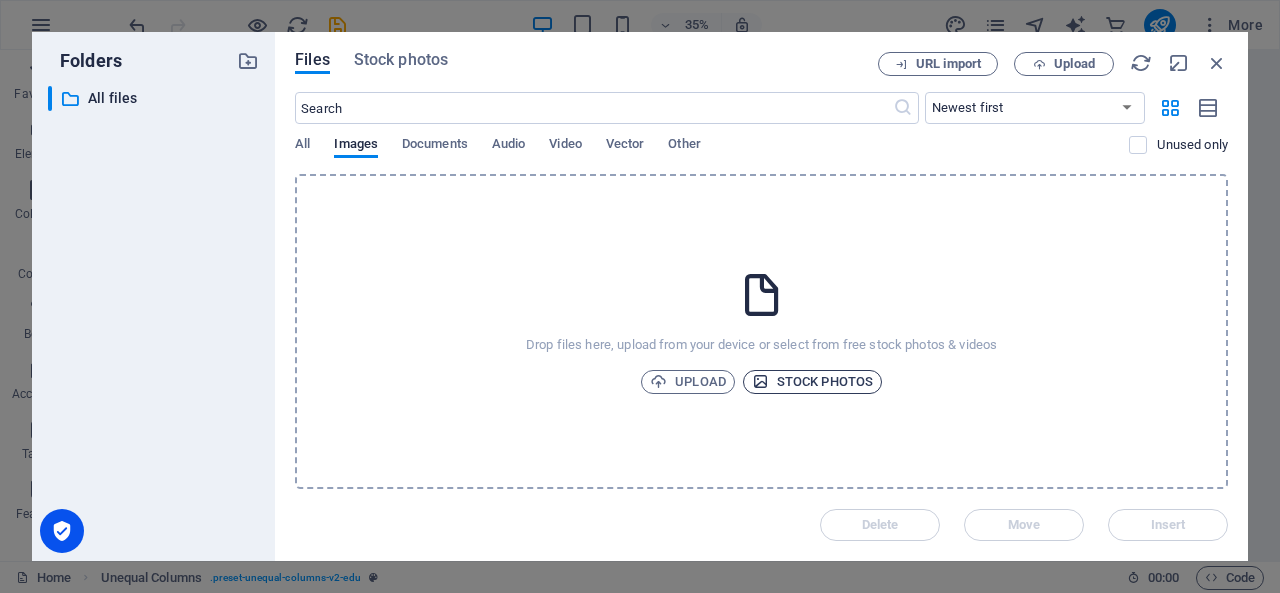 click at bounding box center (760, 381) 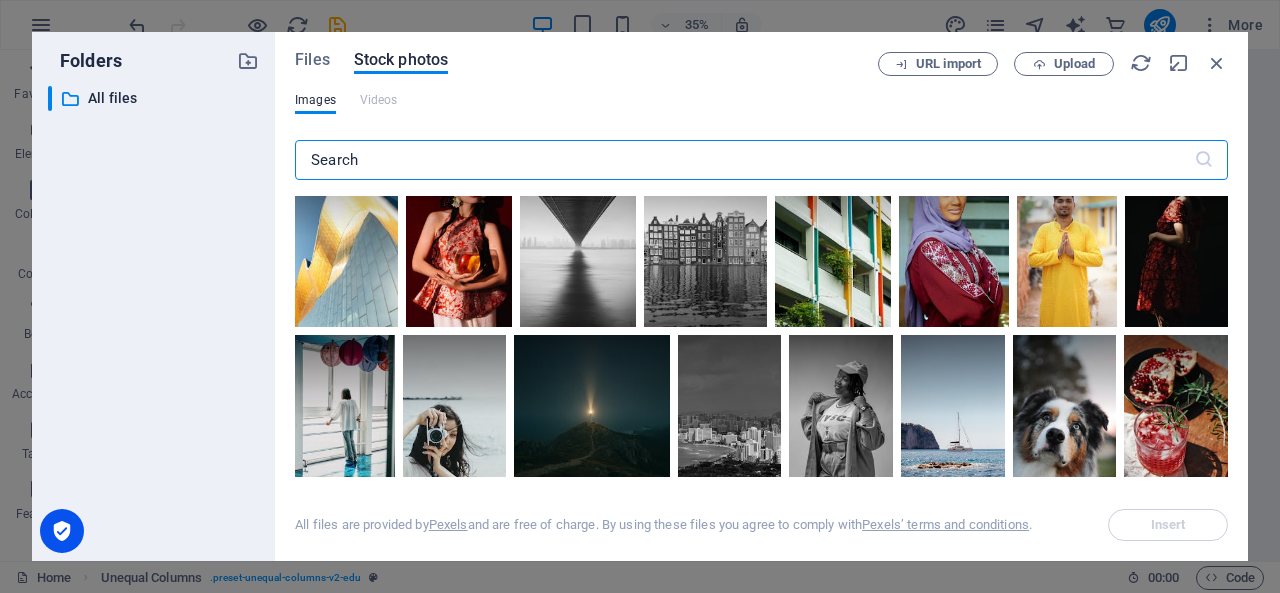 scroll, scrollTop: 589, scrollLeft: 0, axis: vertical 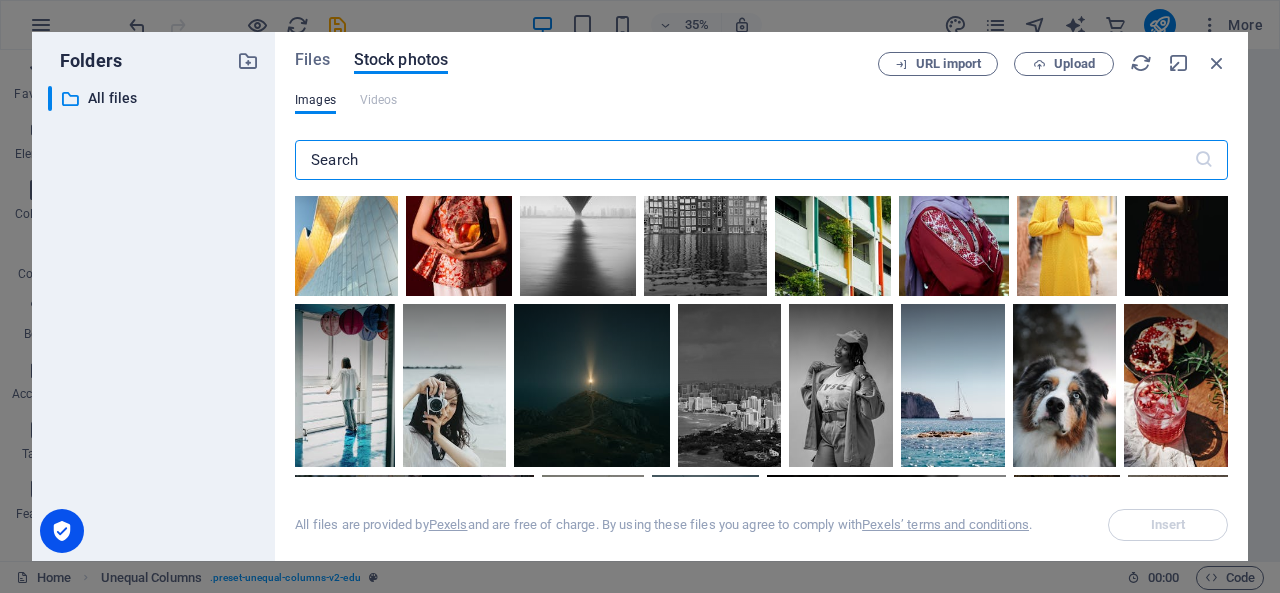 click at bounding box center (744, 160) 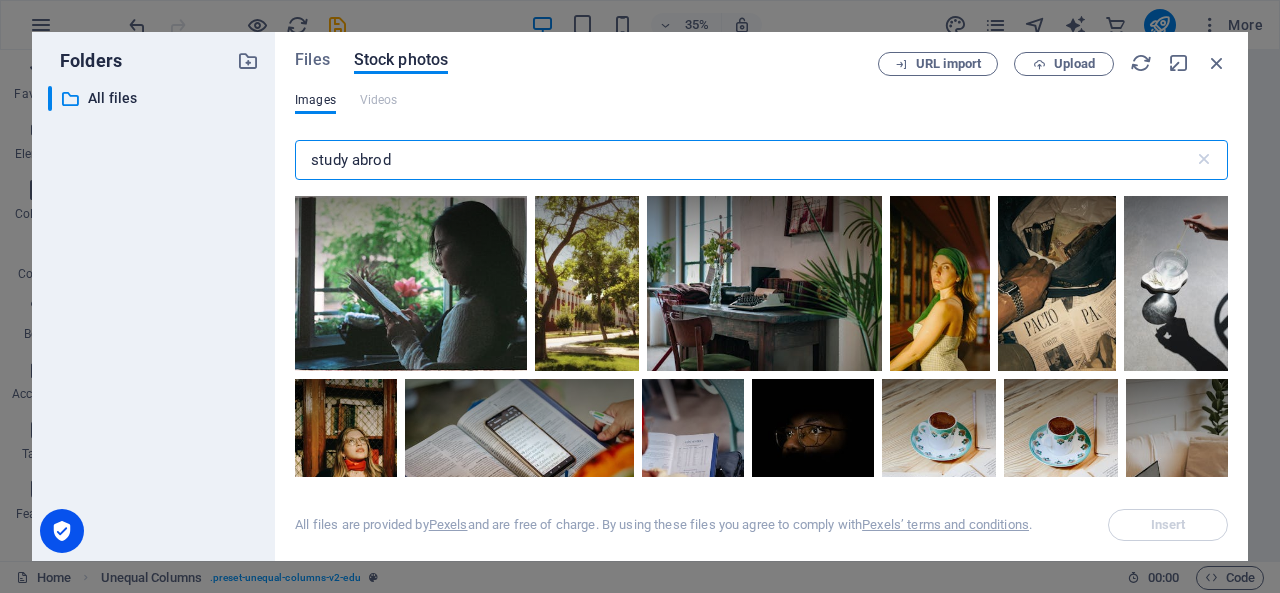 click on "study abrod" at bounding box center (744, 160) 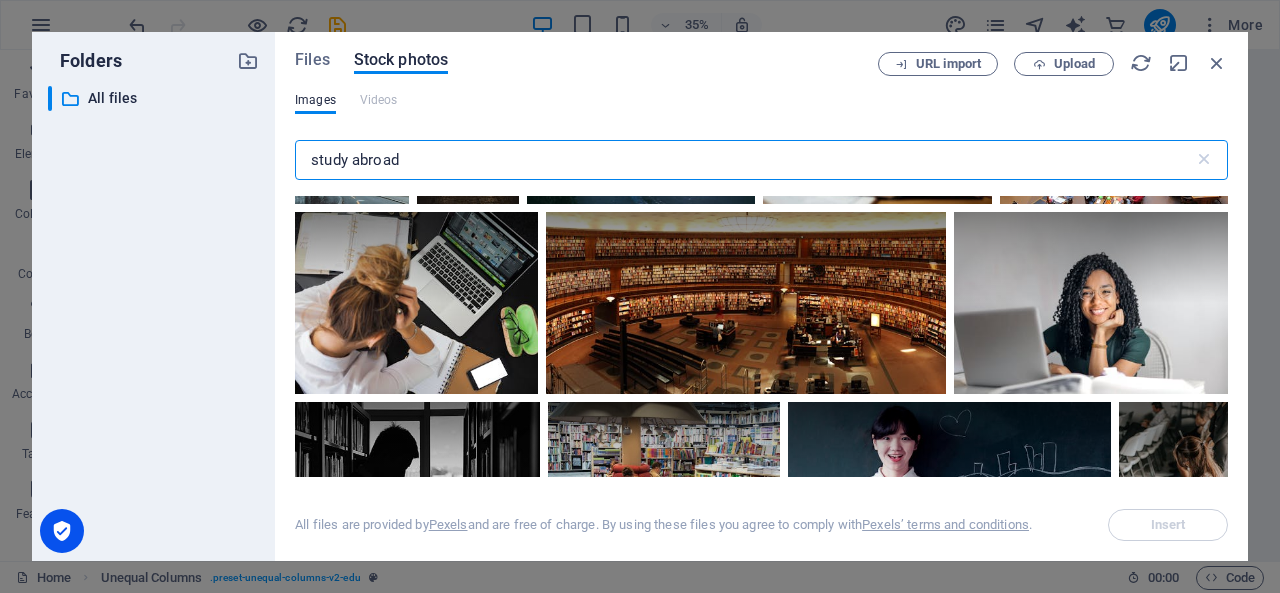 scroll, scrollTop: 2802, scrollLeft: 0, axis: vertical 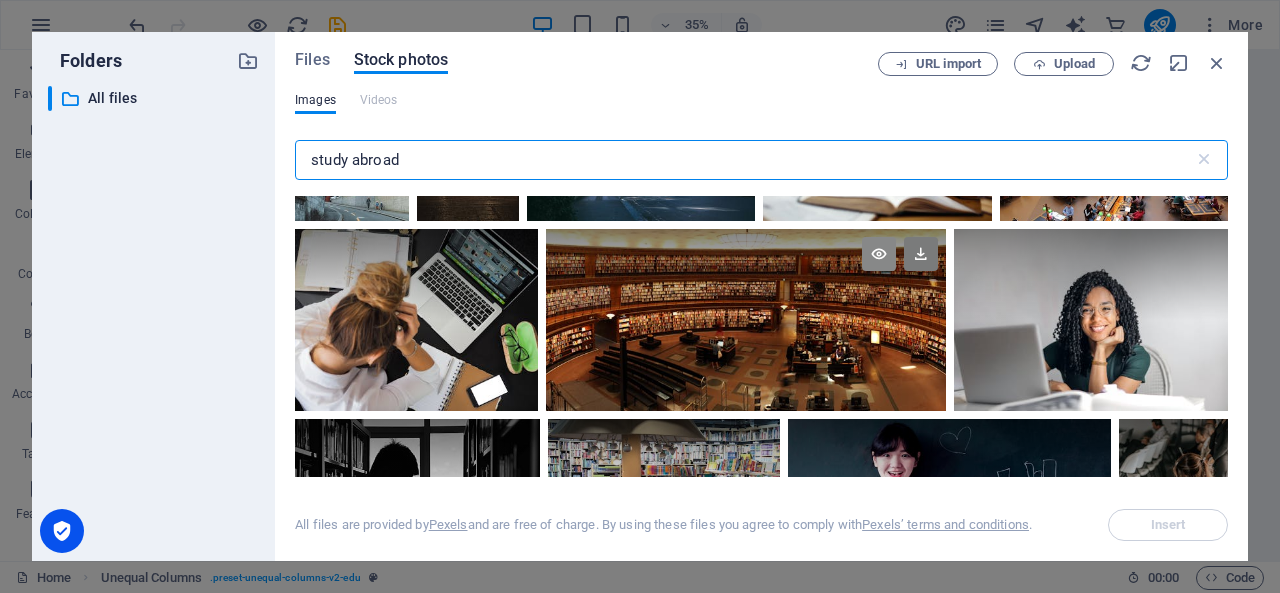 type on "study abroad" 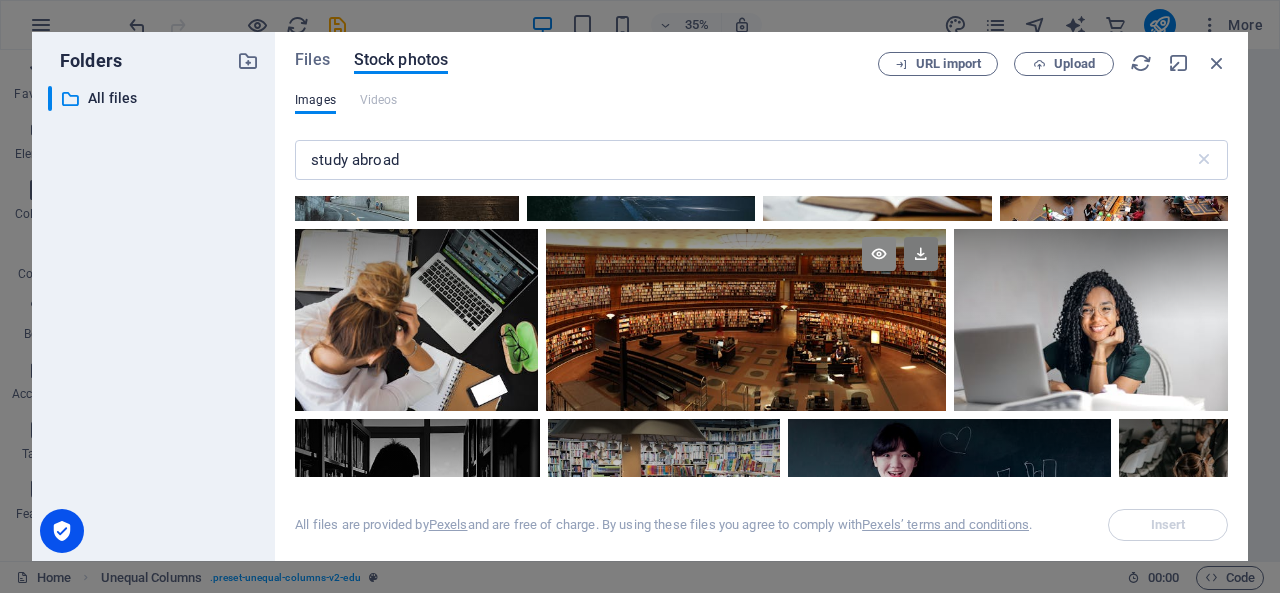 click at bounding box center [879, 254] 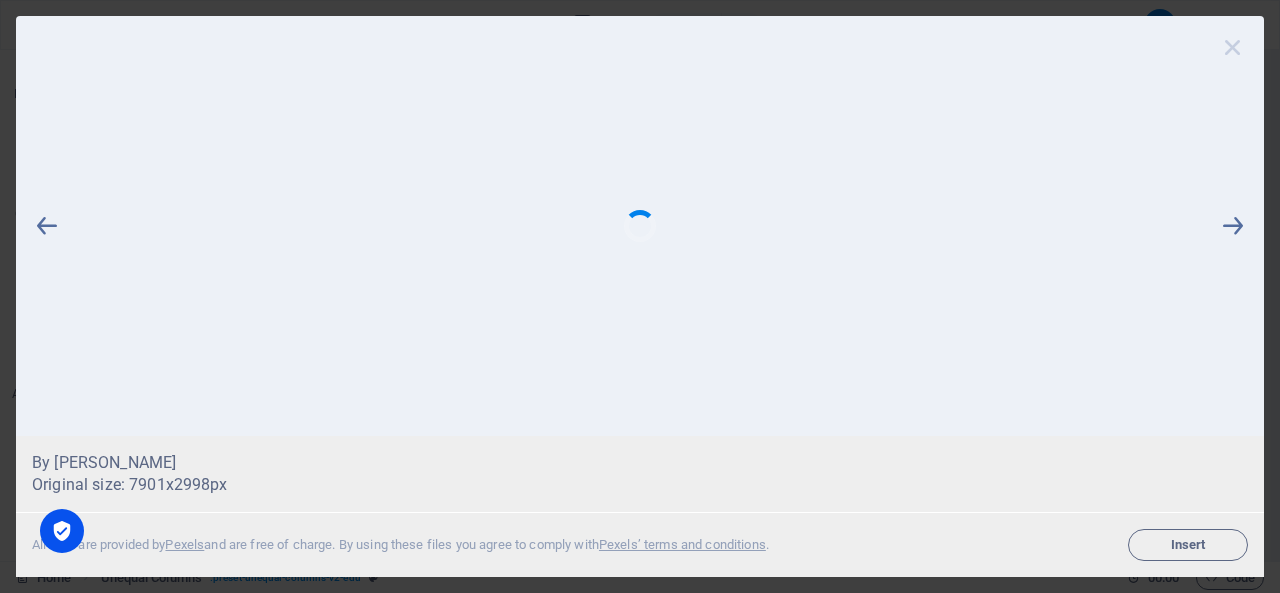 click at bounding box center (1233, 47) 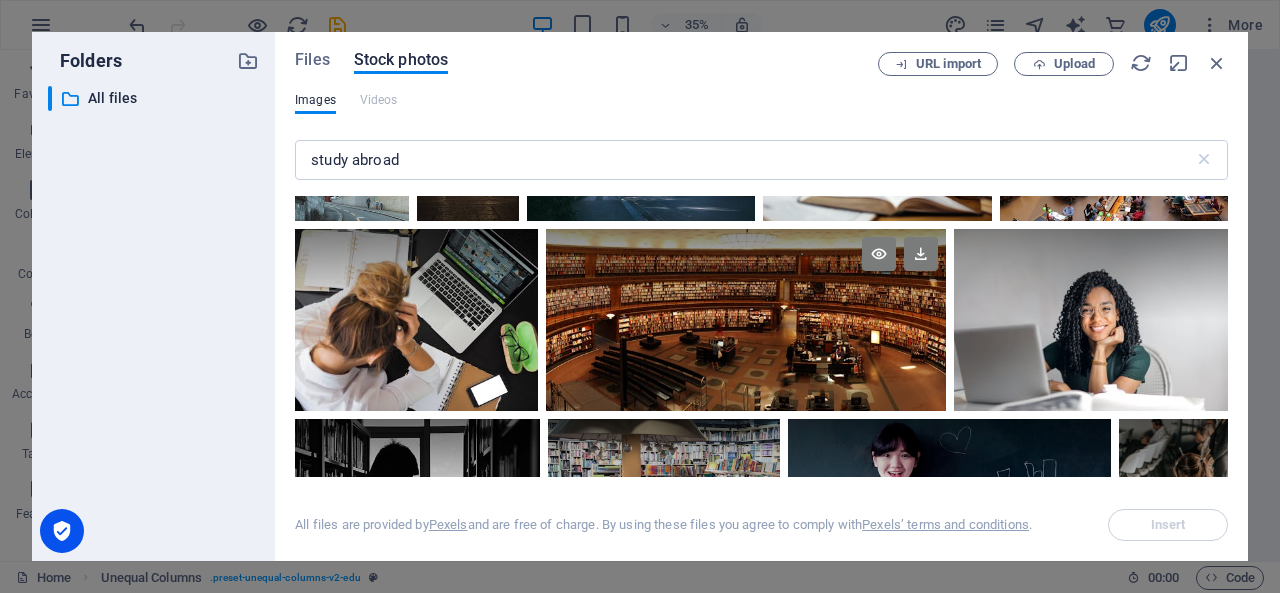 click at bounding box center [746, 274] 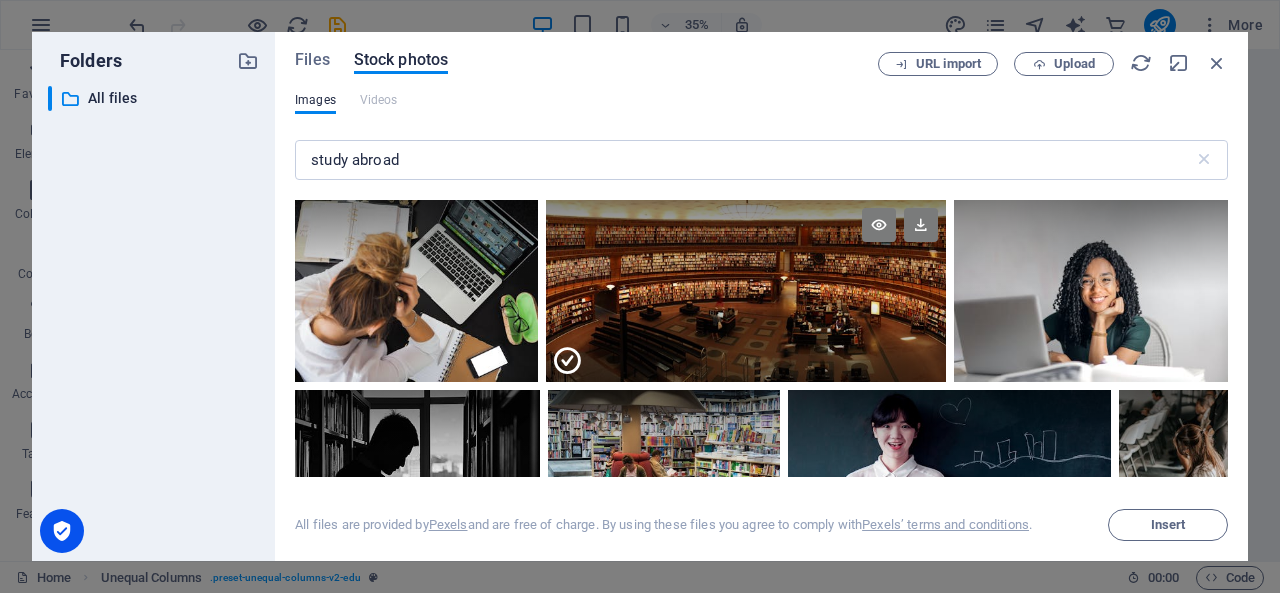 scroll, scrollTop: 2832, scrollLeft: 0, axis: vertical 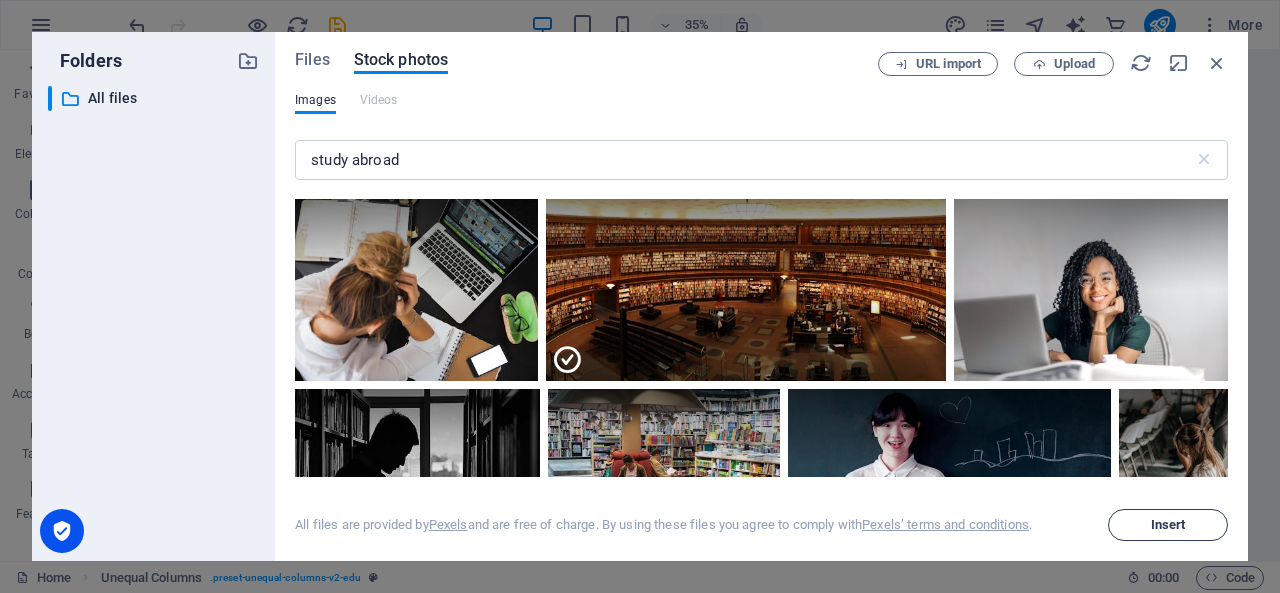 click on "Insert" at bounding box center [1168, 525] 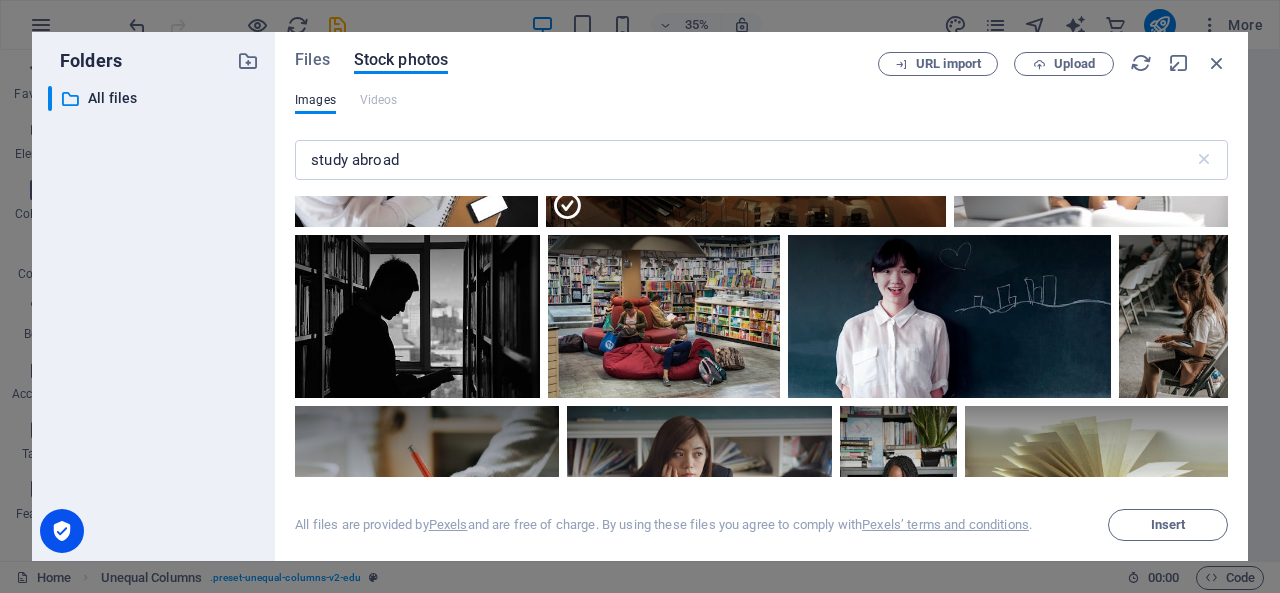 scroll, scrollTop: 2850, scrollLeft: 0, axis: vertical 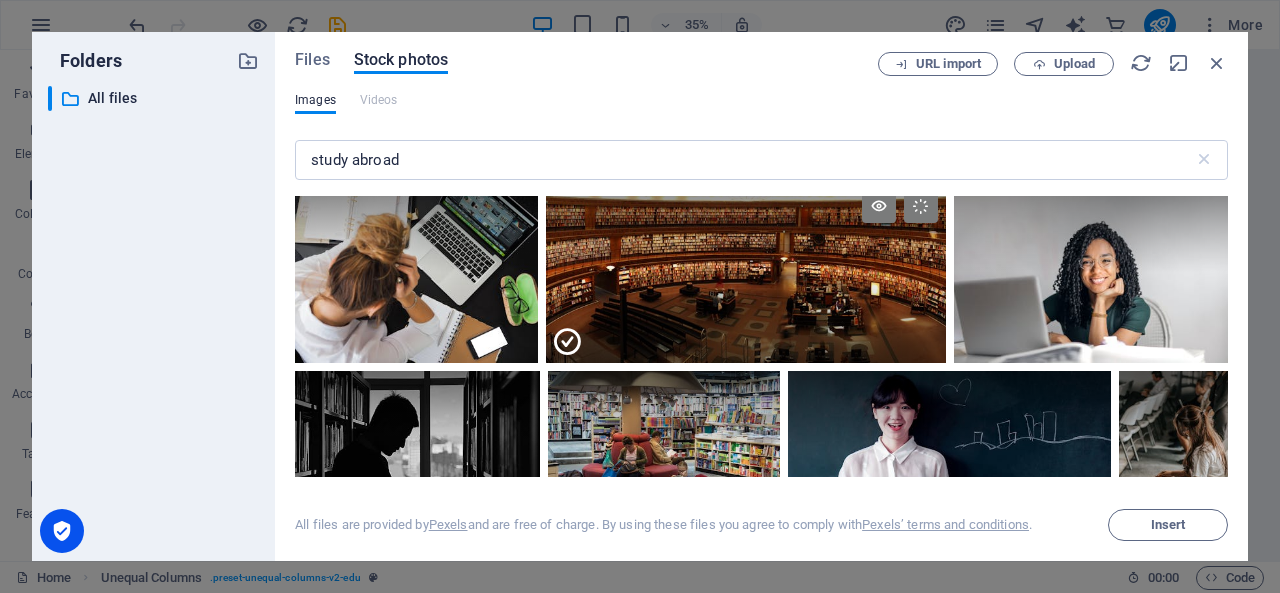 click at bounding box center (567, 342) 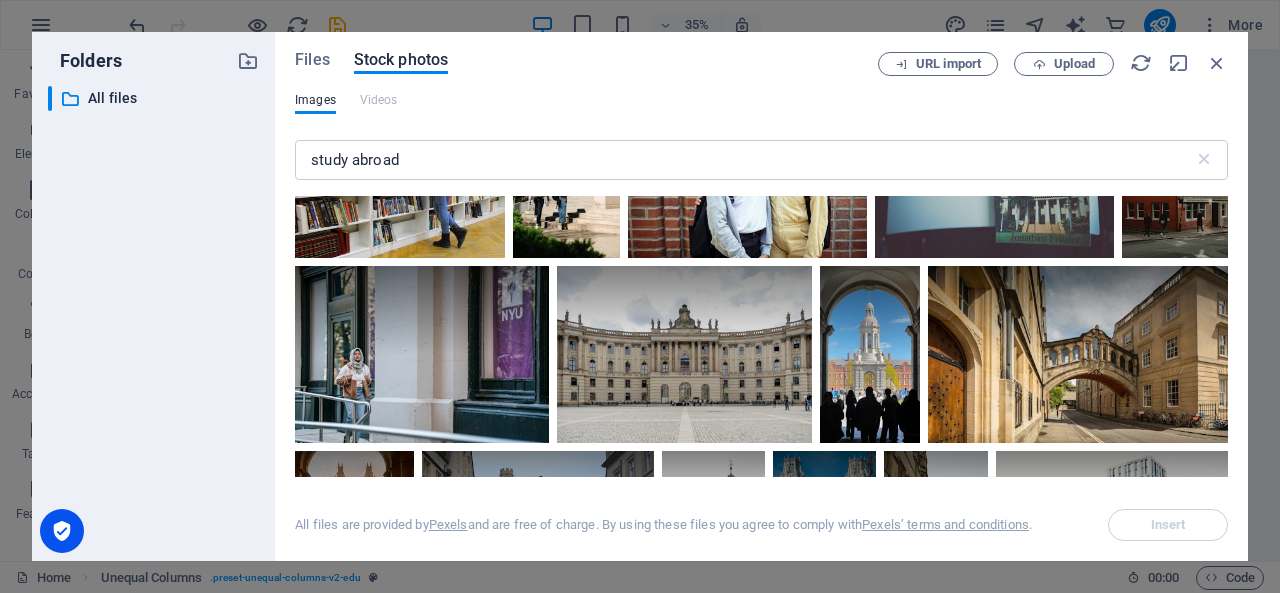 scroll, scrollTop: 0, scrollLeft: 0, axis: both 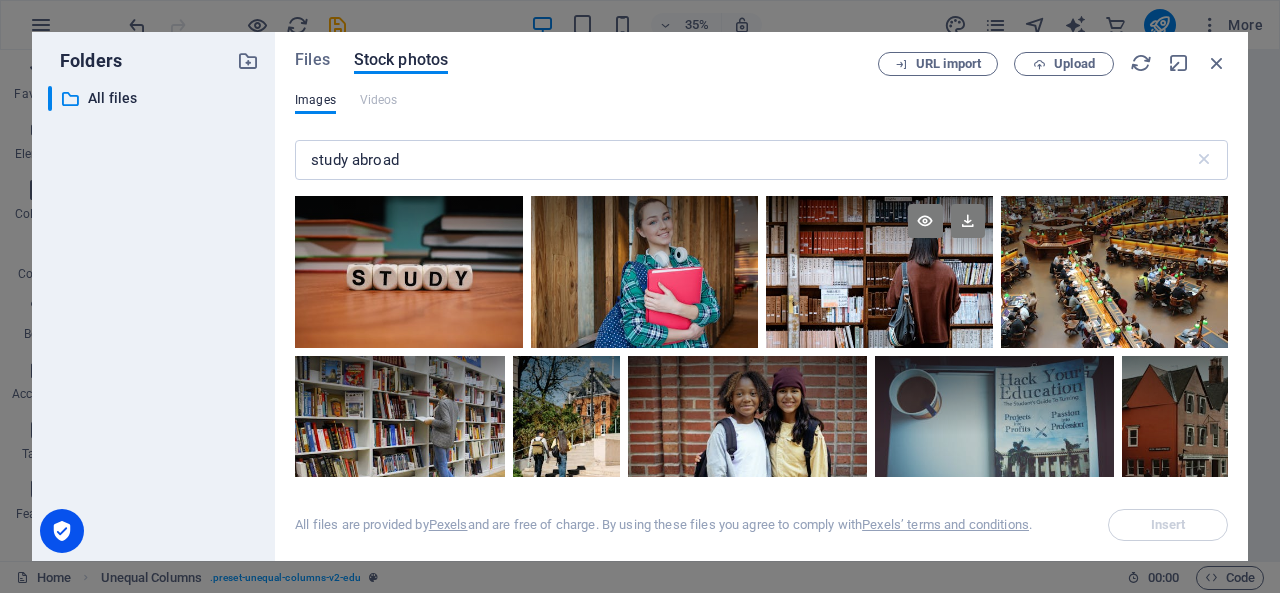 click at bounding box center (879, 272) 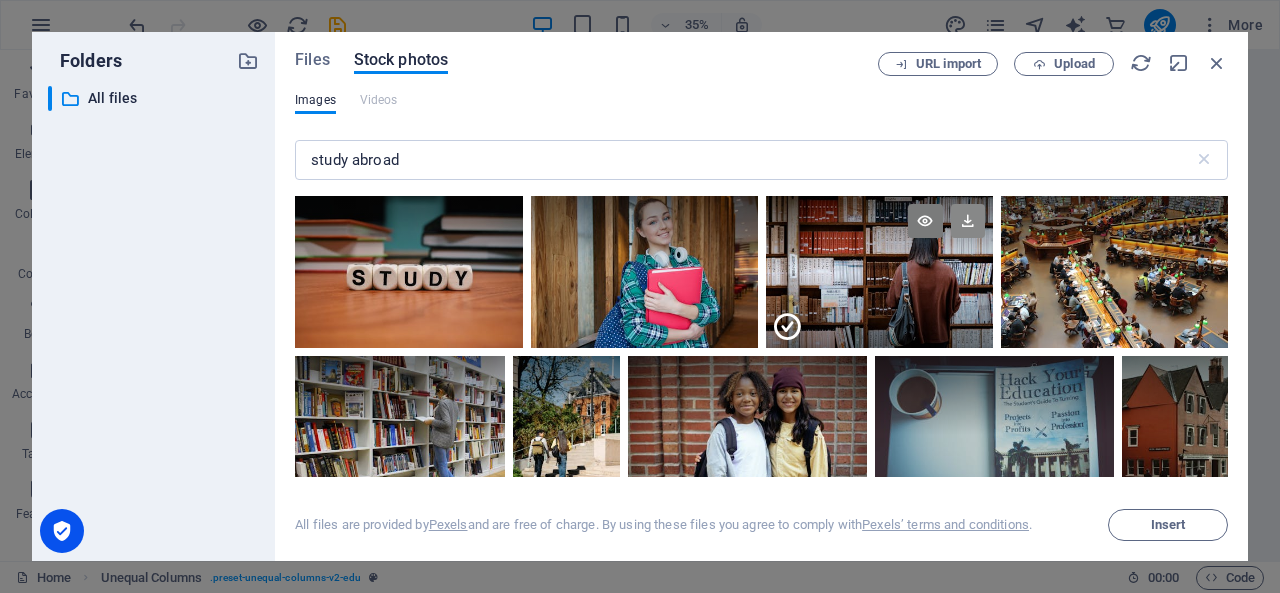 click at bounding box center [968, 221] 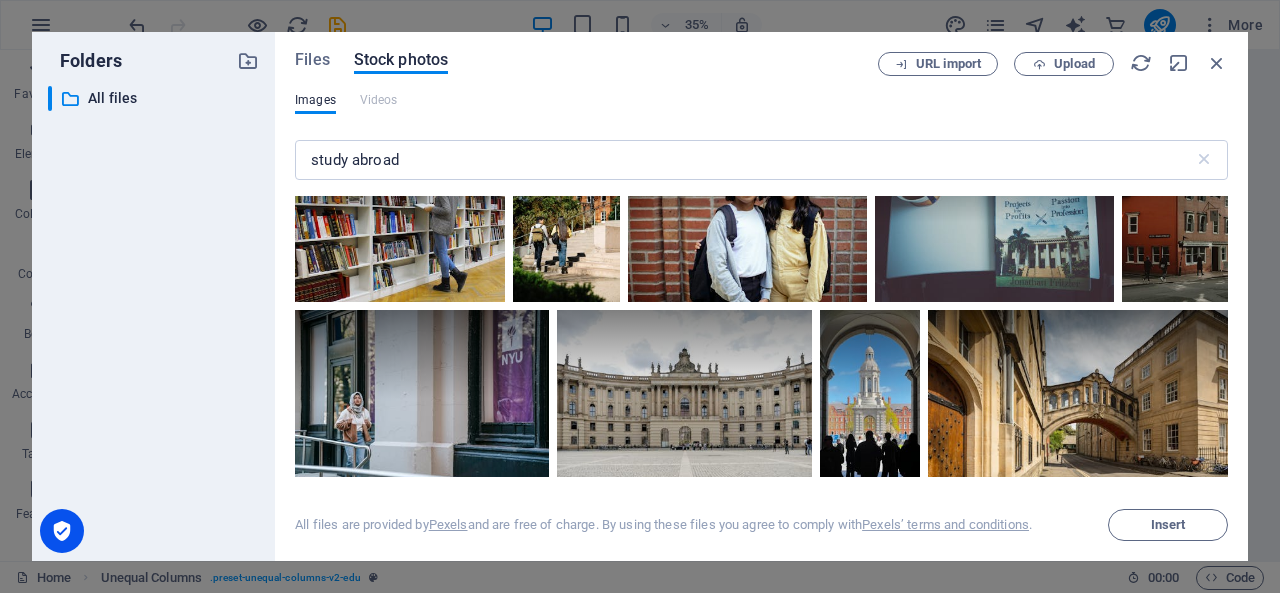 scroll, scrollTop: 0, scrollLeft: 0, axis: both 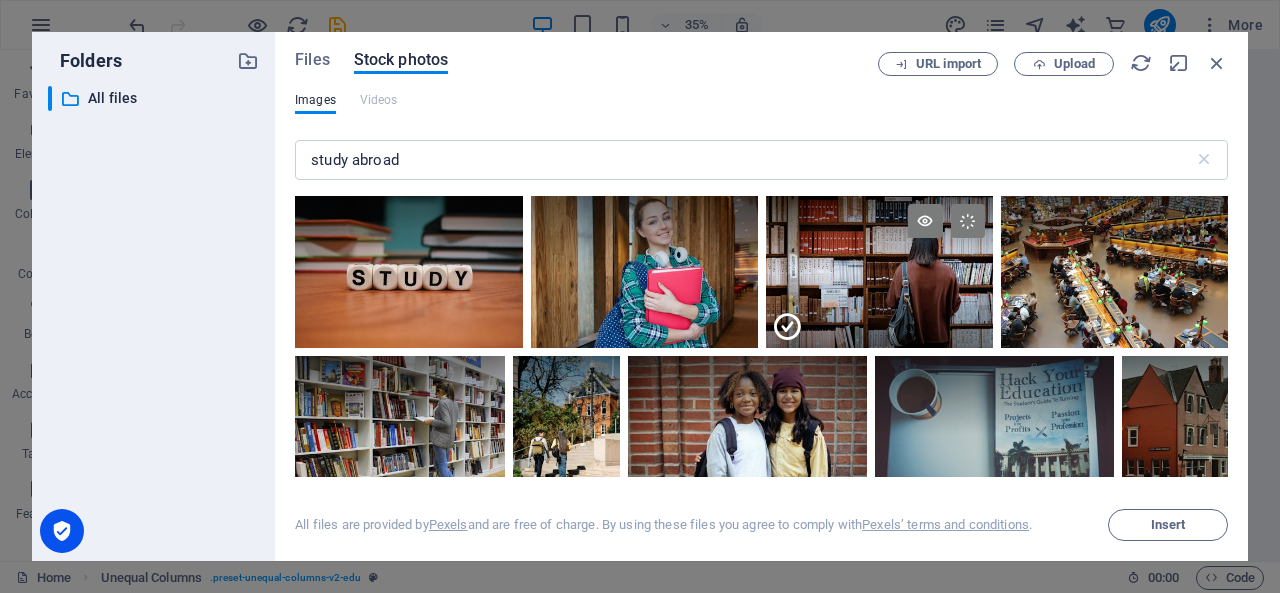click at bounding box center [879, 310] 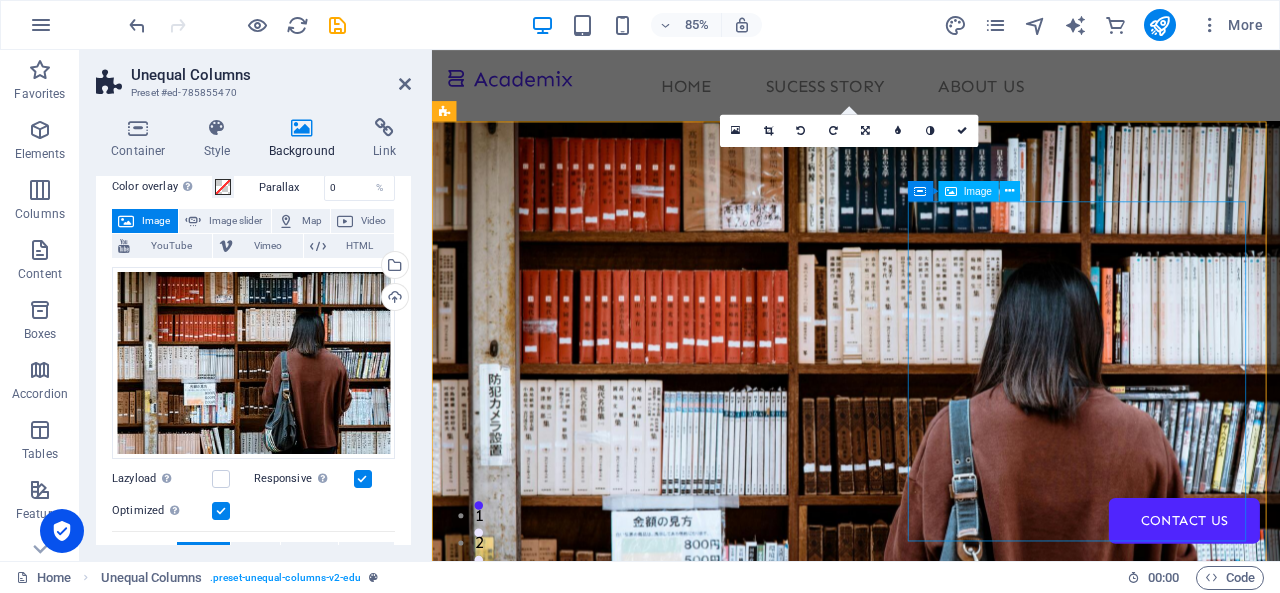 click at bounding box center [931, 1683] 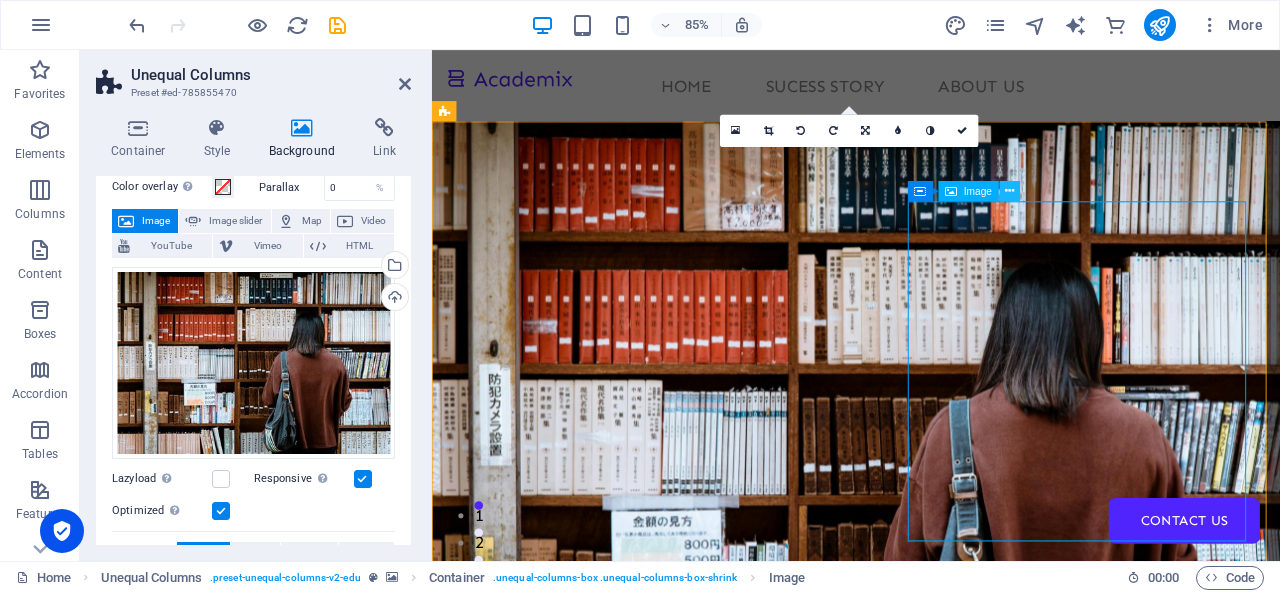 click at bounding box center (1009, 191) 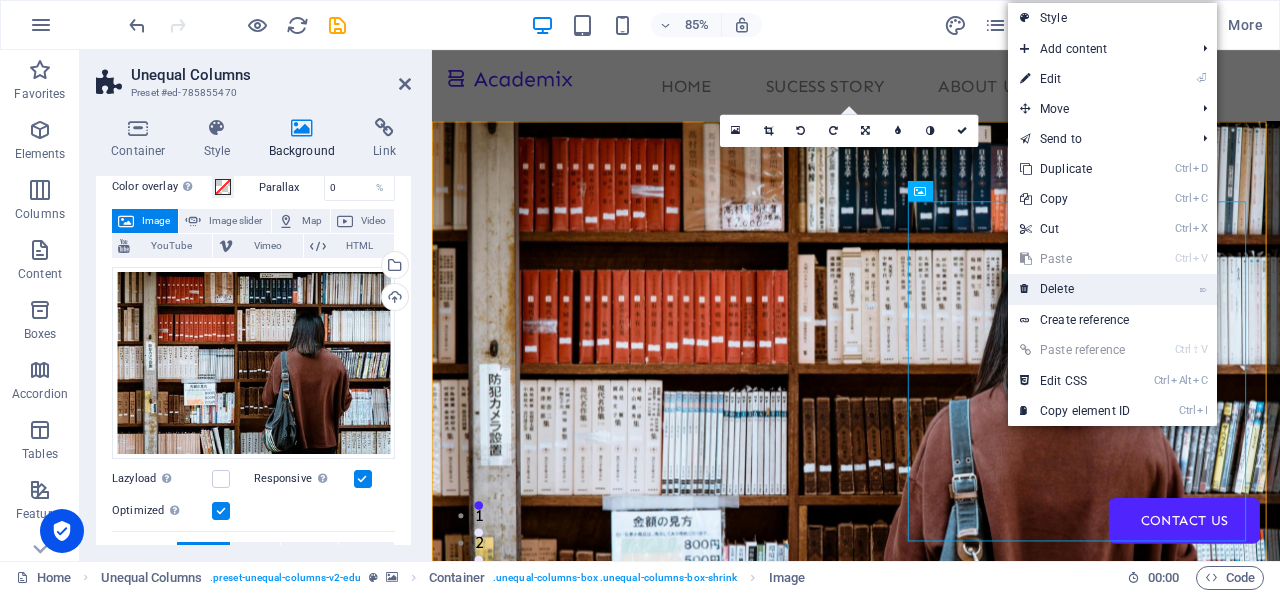 click on "⌦  Delete" at bounding box center [1075, 289] 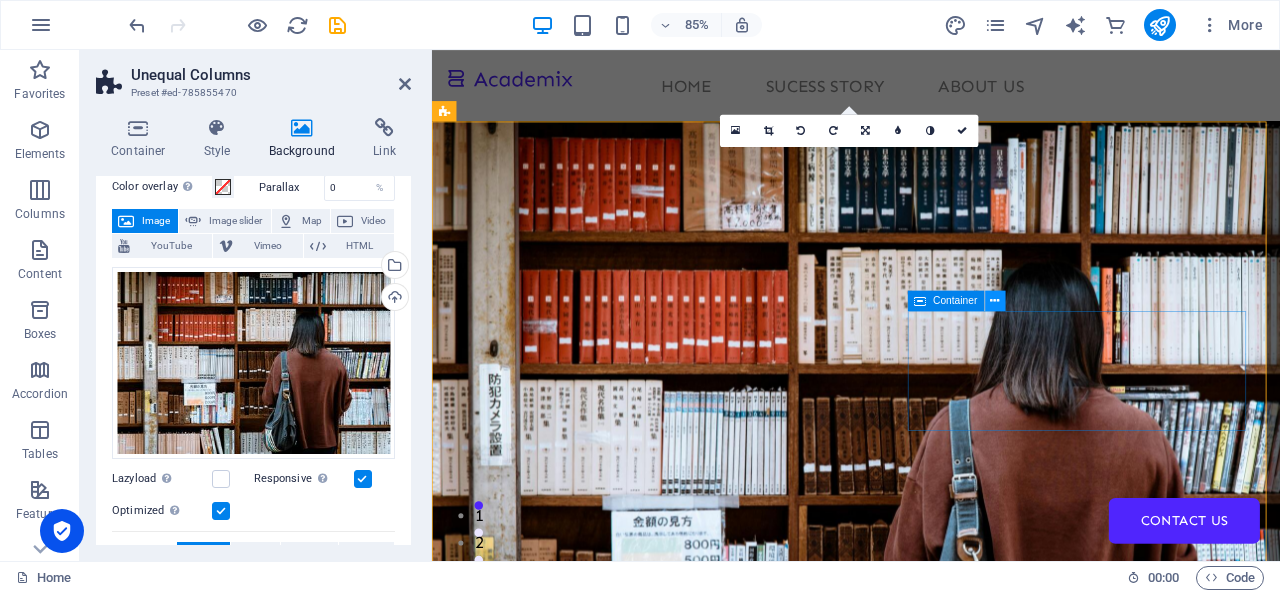 click at bounding box center (995, 301) 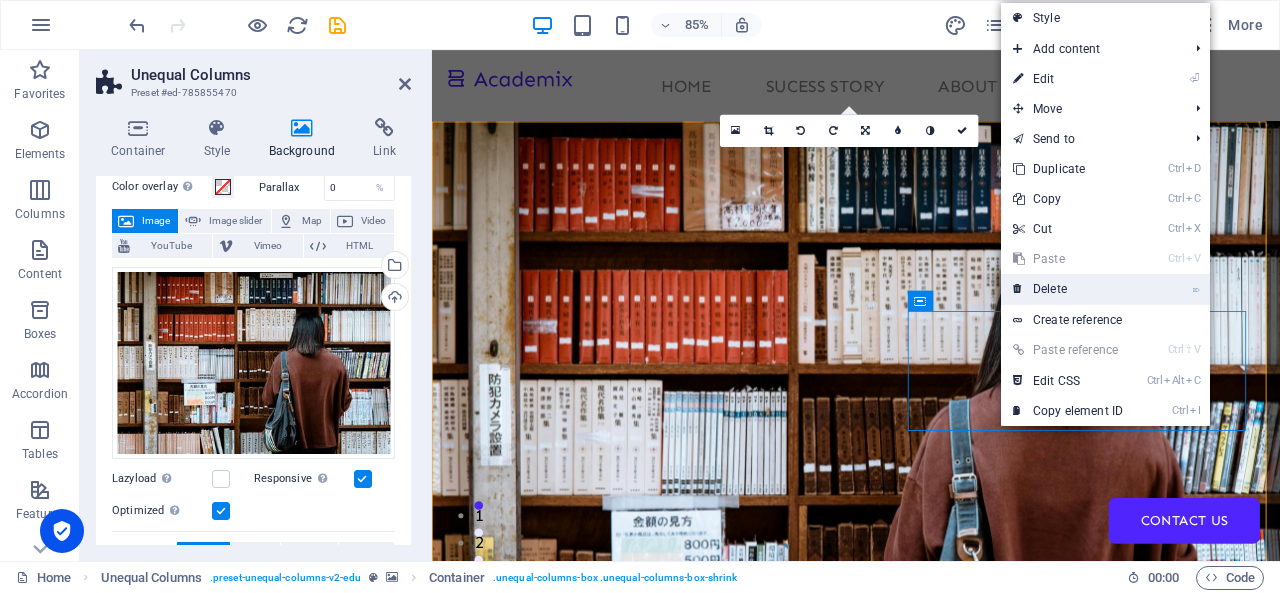 click on "⌦  Delete" at bounding box center (1068, 289) 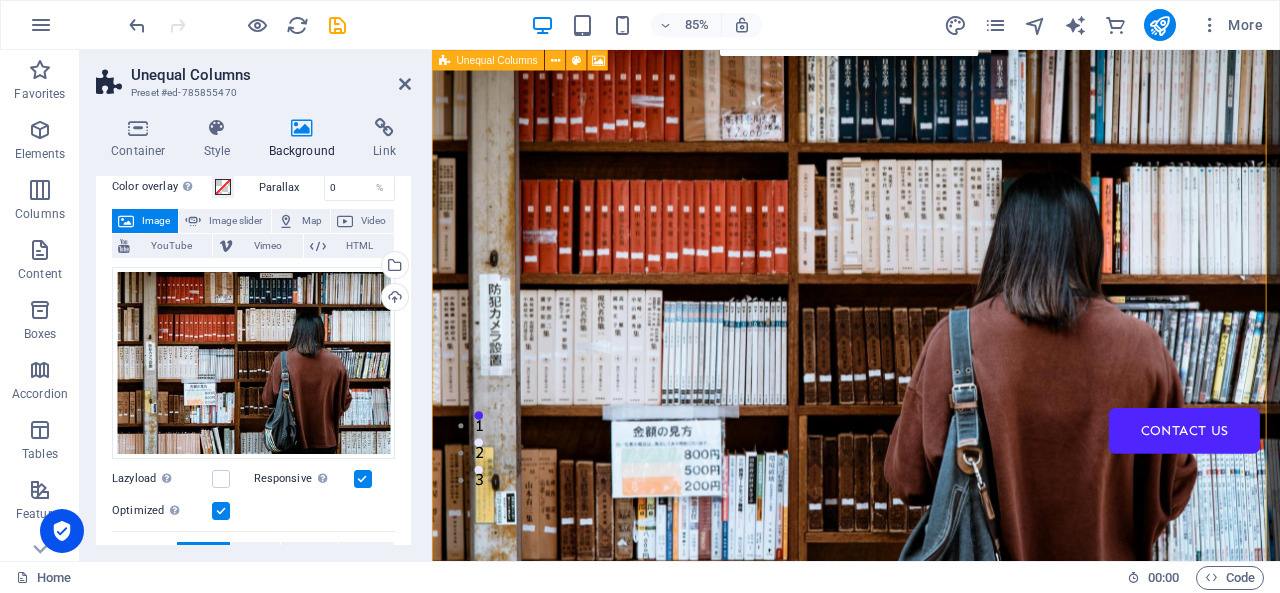 scroll, scrollTop: 12, scrollLeft: 0, axis: vertical 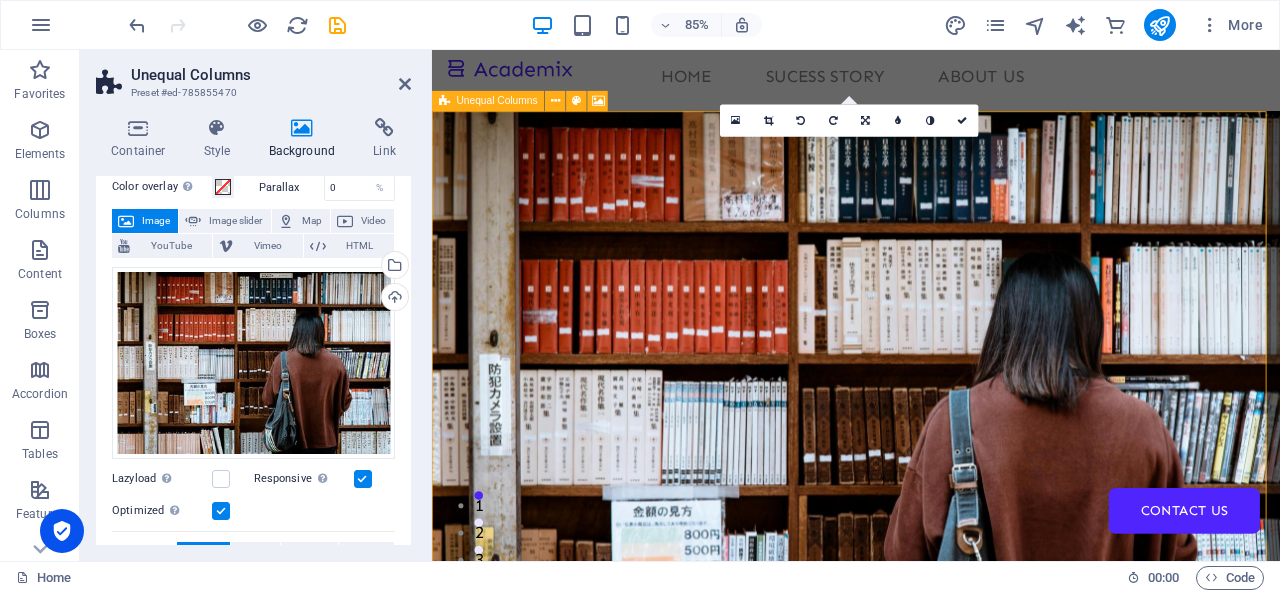click at bounding box center [931, 496] 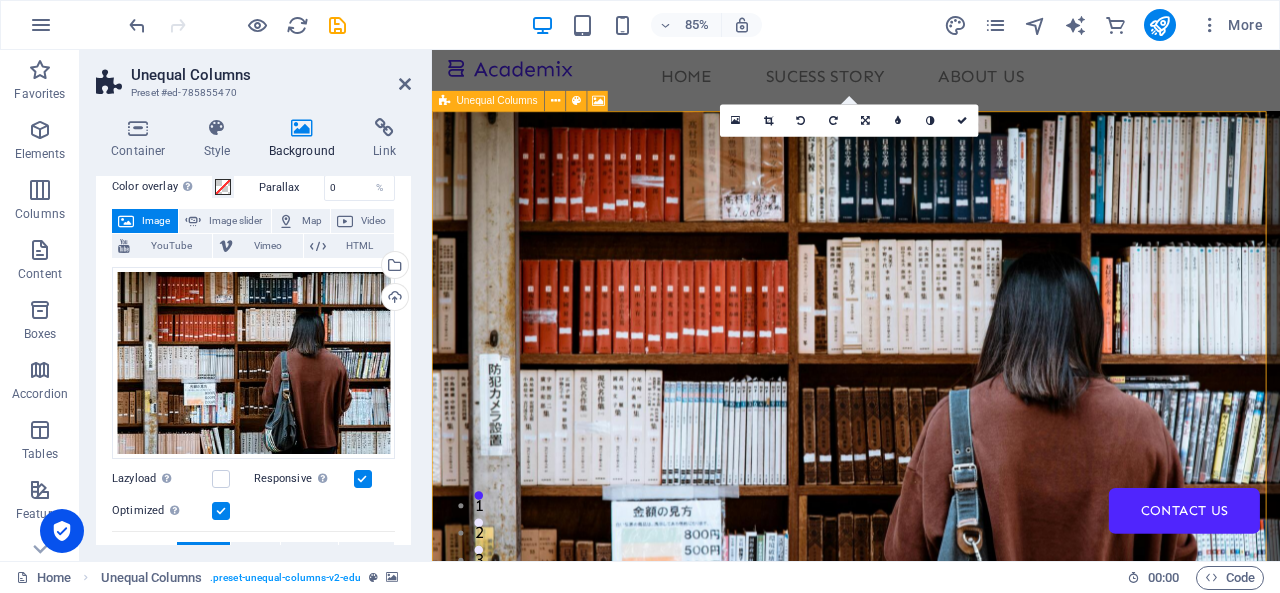 click at bounding box center [931, 496] 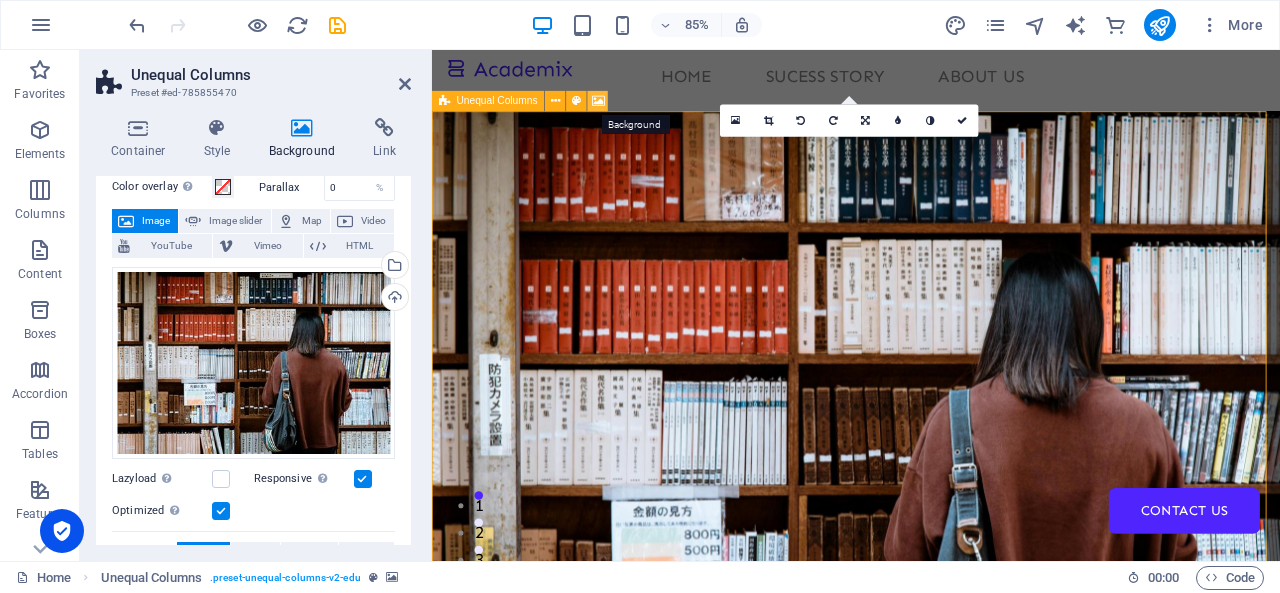 click at bounding box center (598, 101) 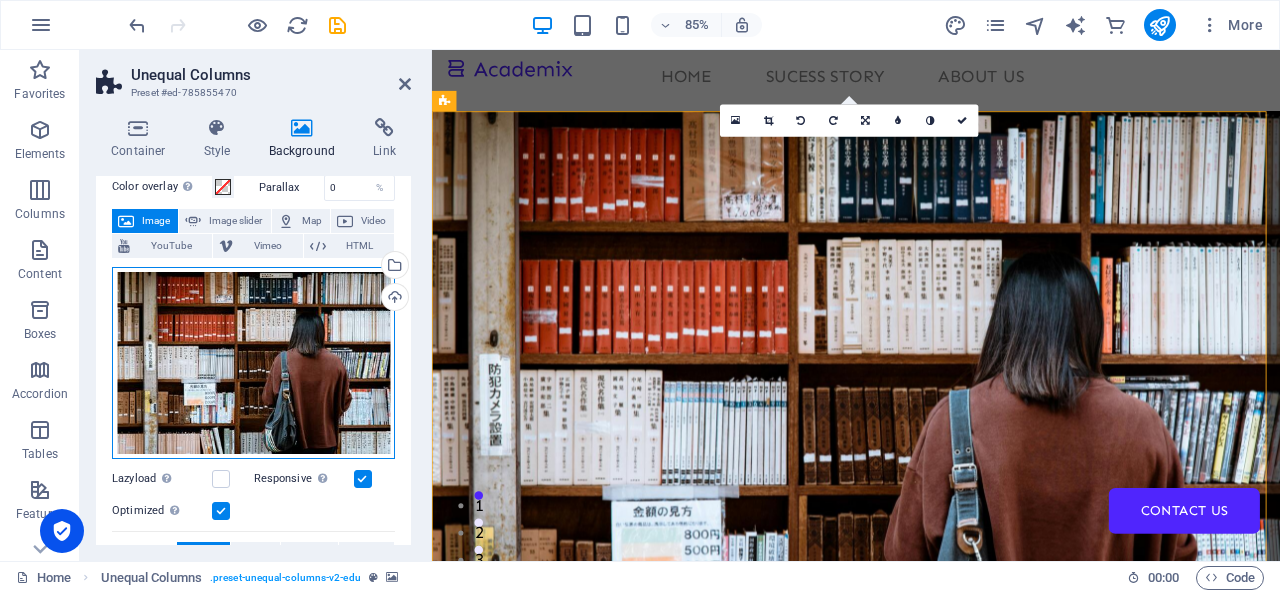 click on "Drag files here, click to choose files or select files from Files or our free stock photos & videos" at bounding box center [253, 363] 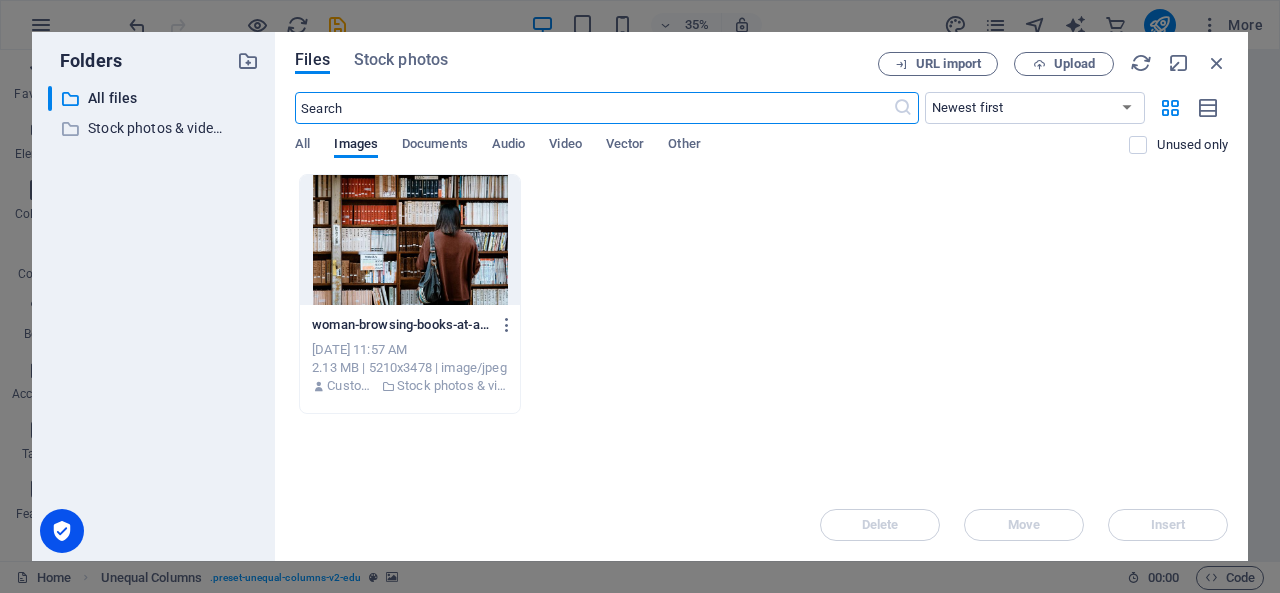 click at bounding box center (593, 108) 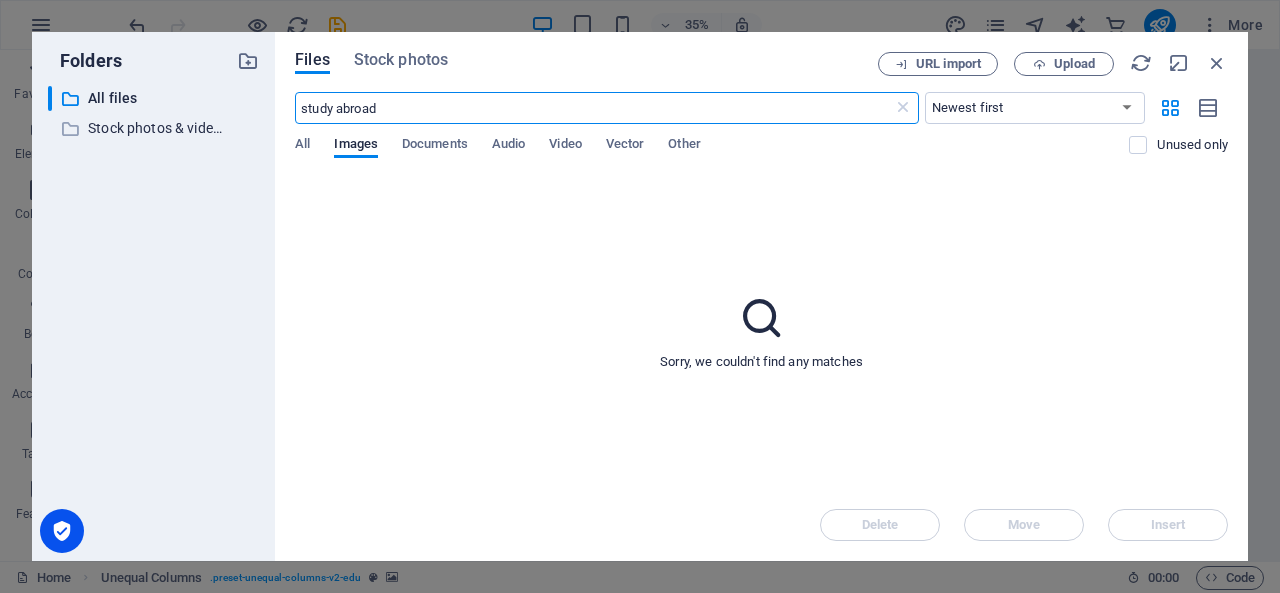 type on "study abroad" 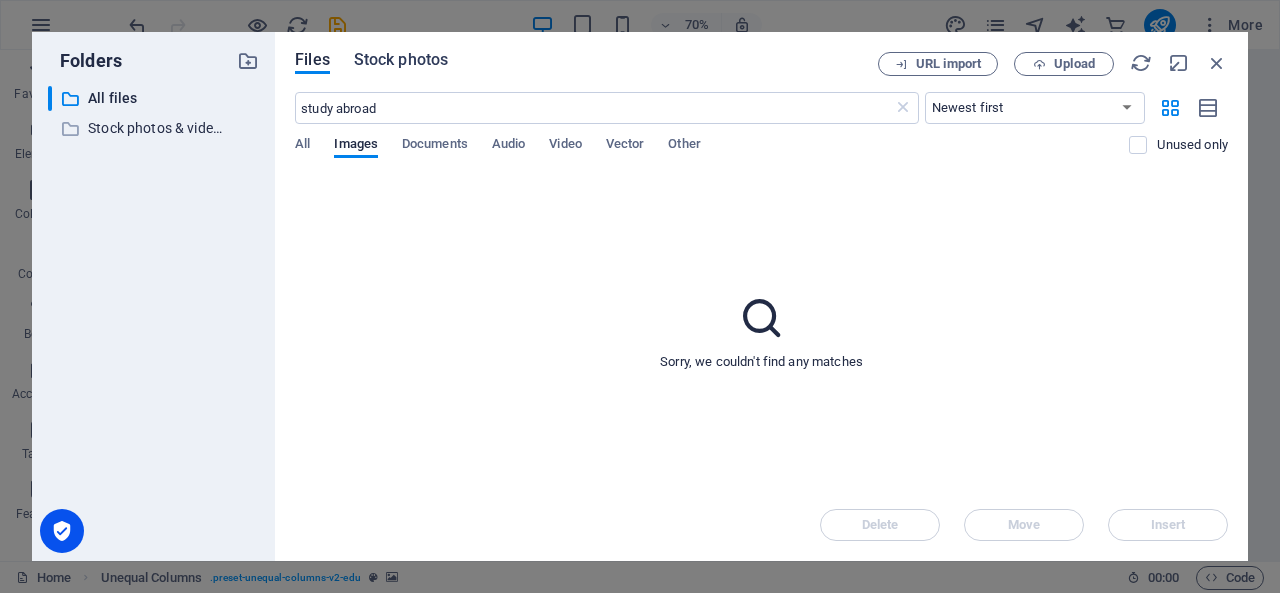 click on "Stock photos" at bounding box center [401, 60] 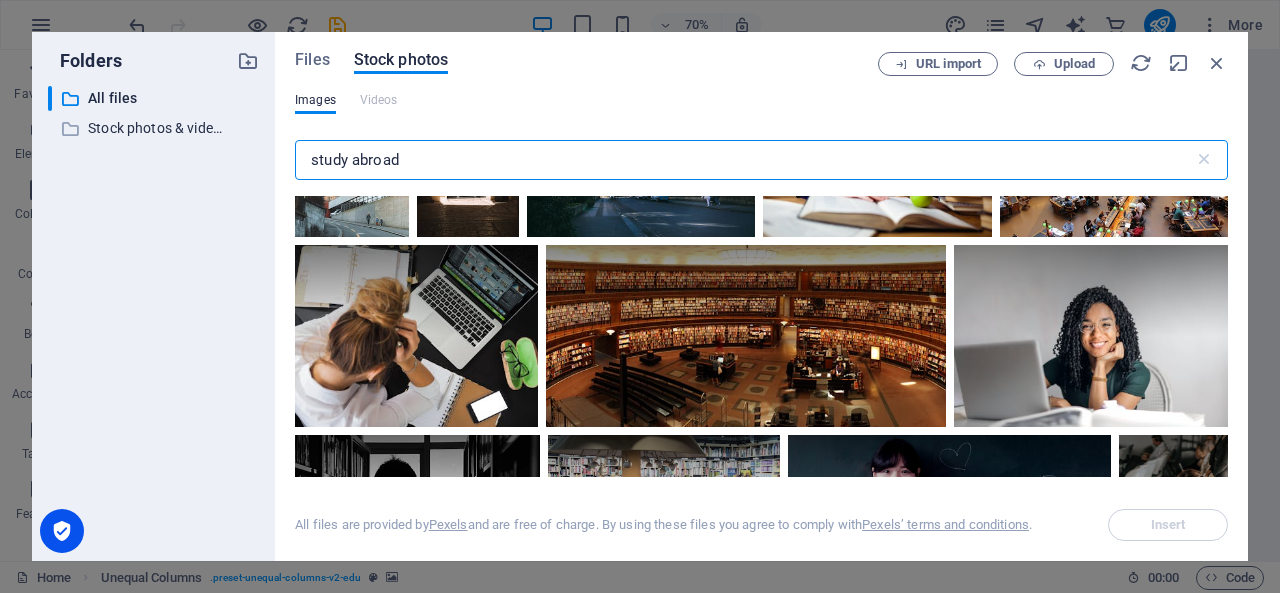 scroll, scrollTop: 2760, scrollLeft: 0, axis: vertical 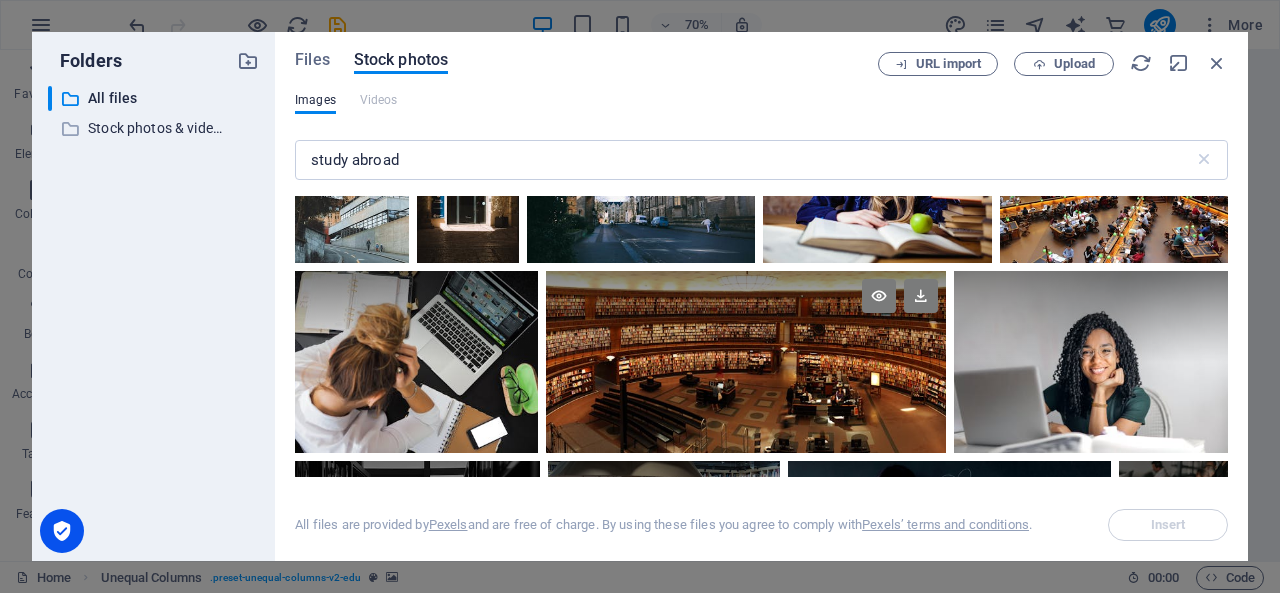 click at bounding box center [746, 316] 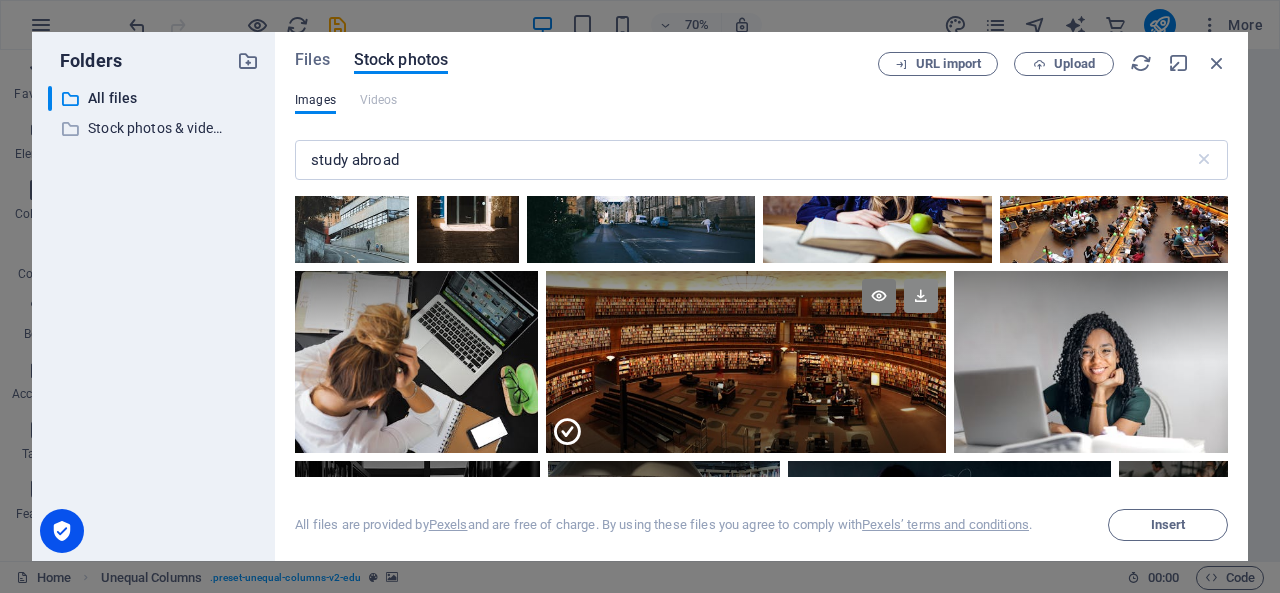 click at bounding box center (921, 296) 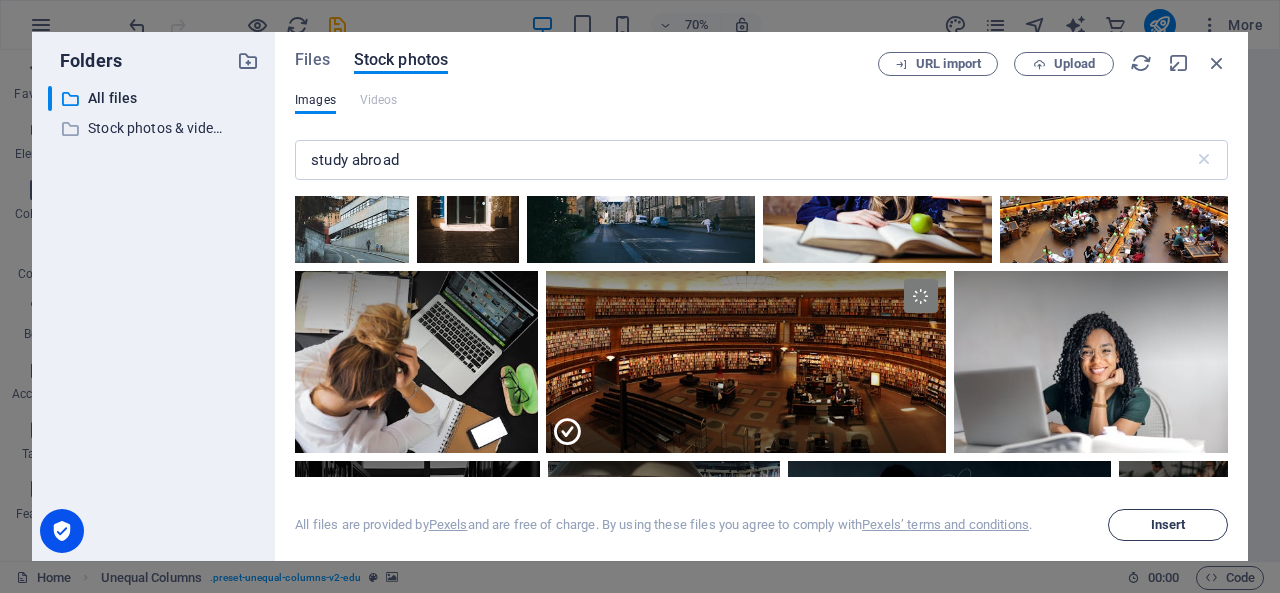 click on "Insert" at bounding box center (1168, 525) 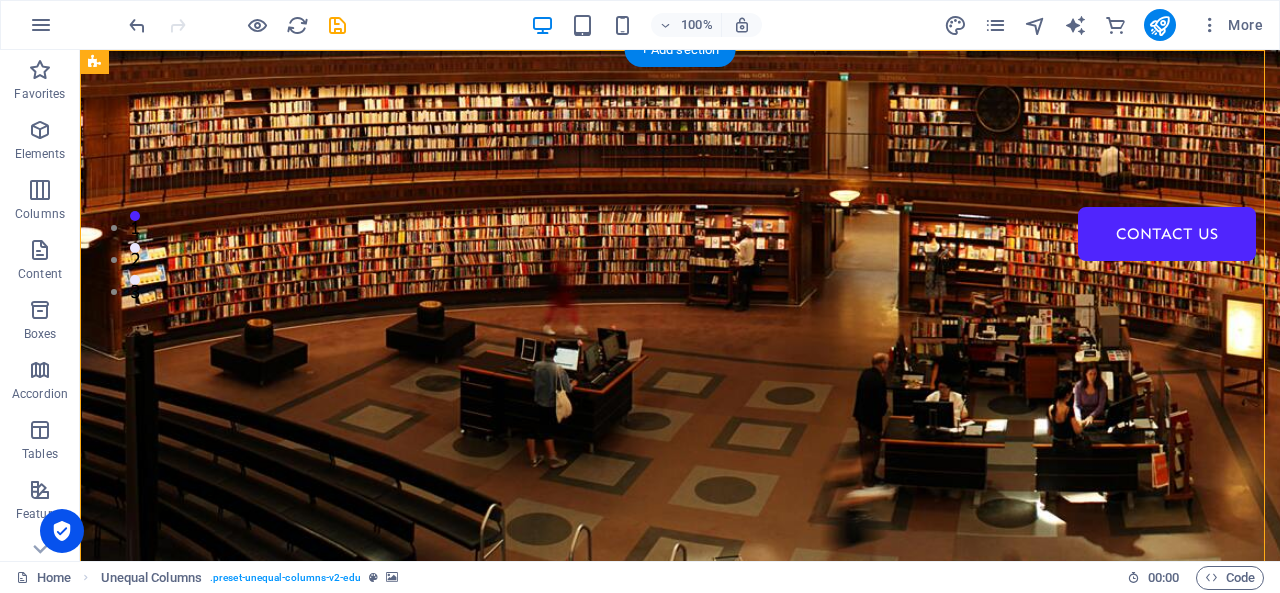 scroll, scrollTop: 0, scrollLeft: 0, axis: both 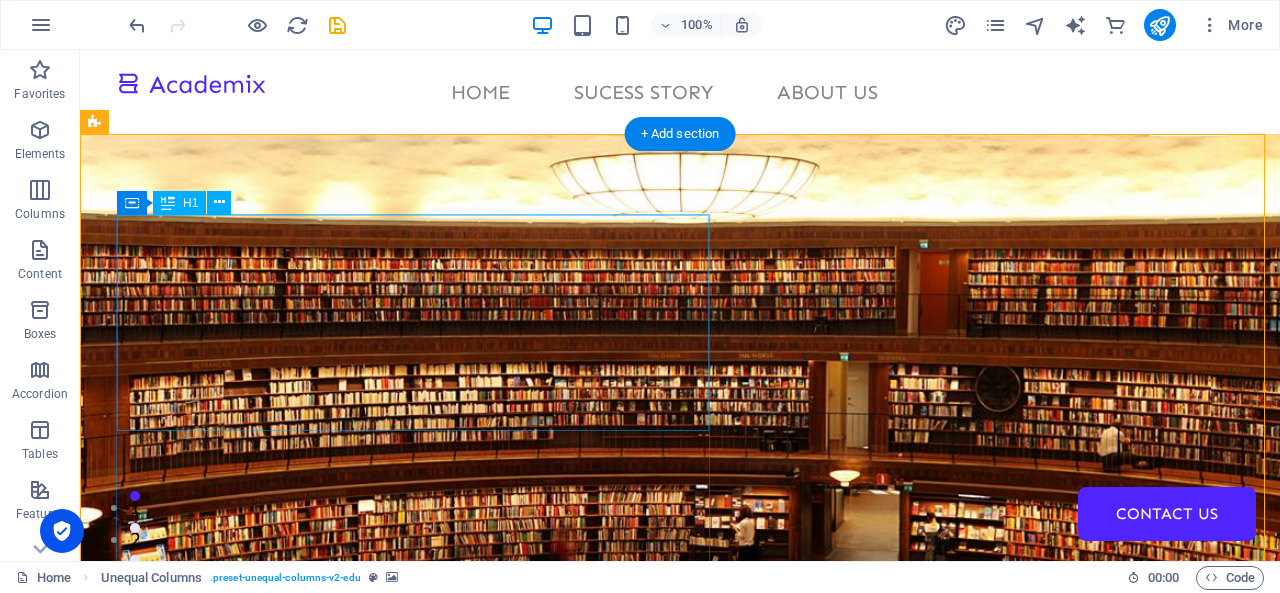 click on "Enhance Your Future With Winner Overseas" at bounding box center [660, 1296] 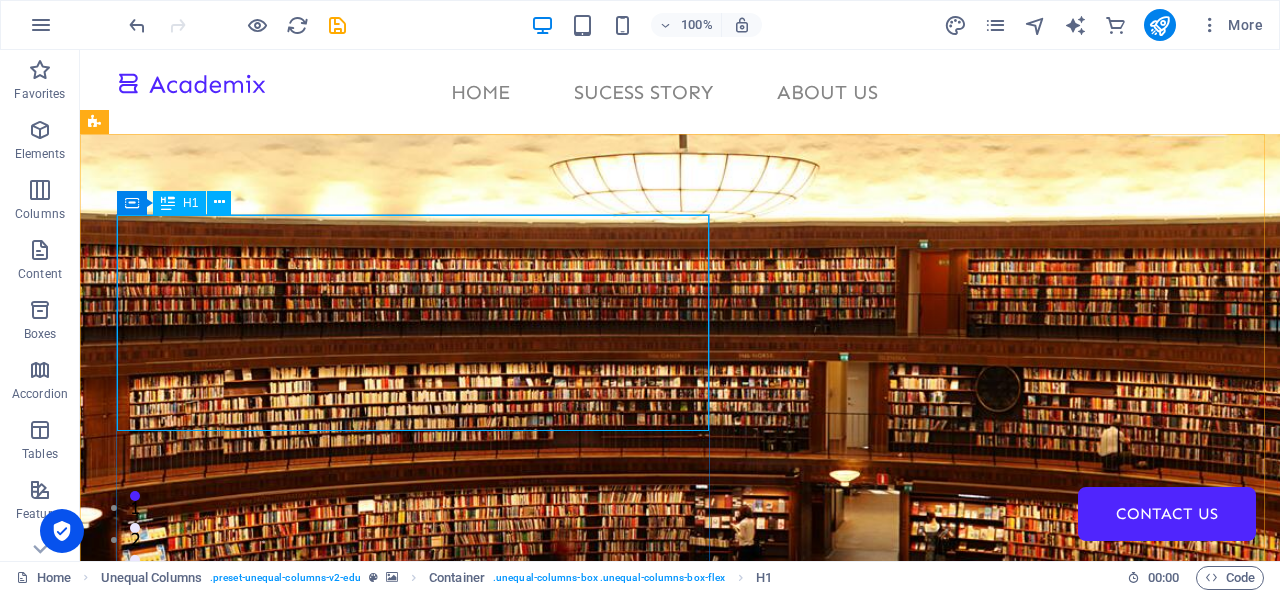click at bounding box center (168, 203) 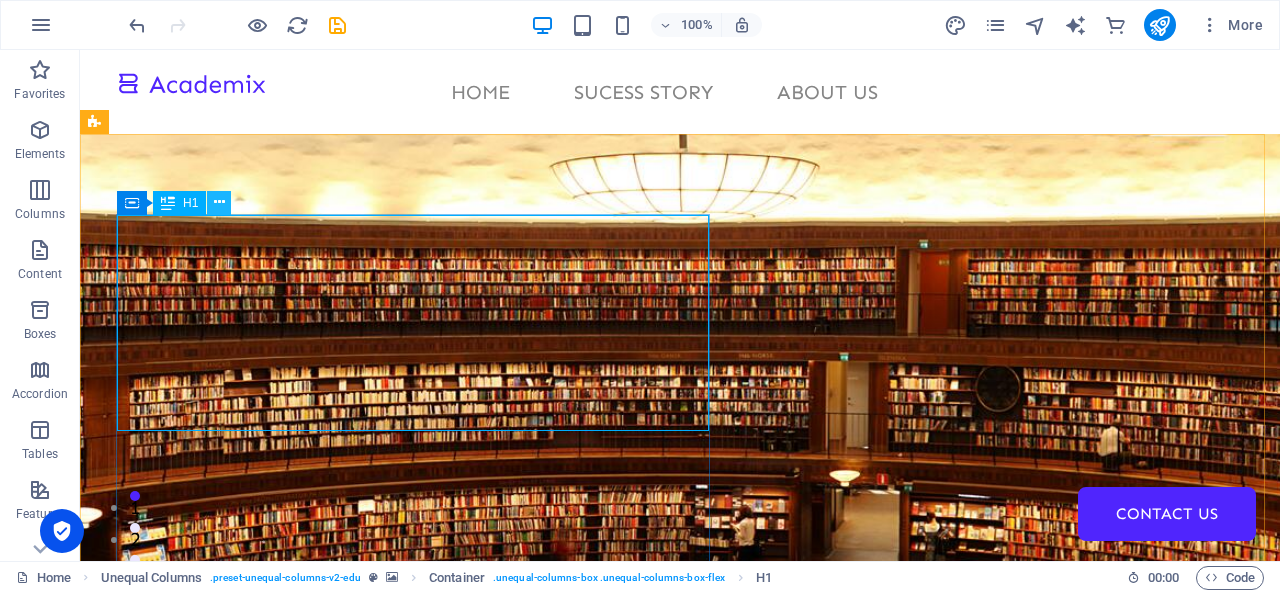 click at bounding box center (219, 202) 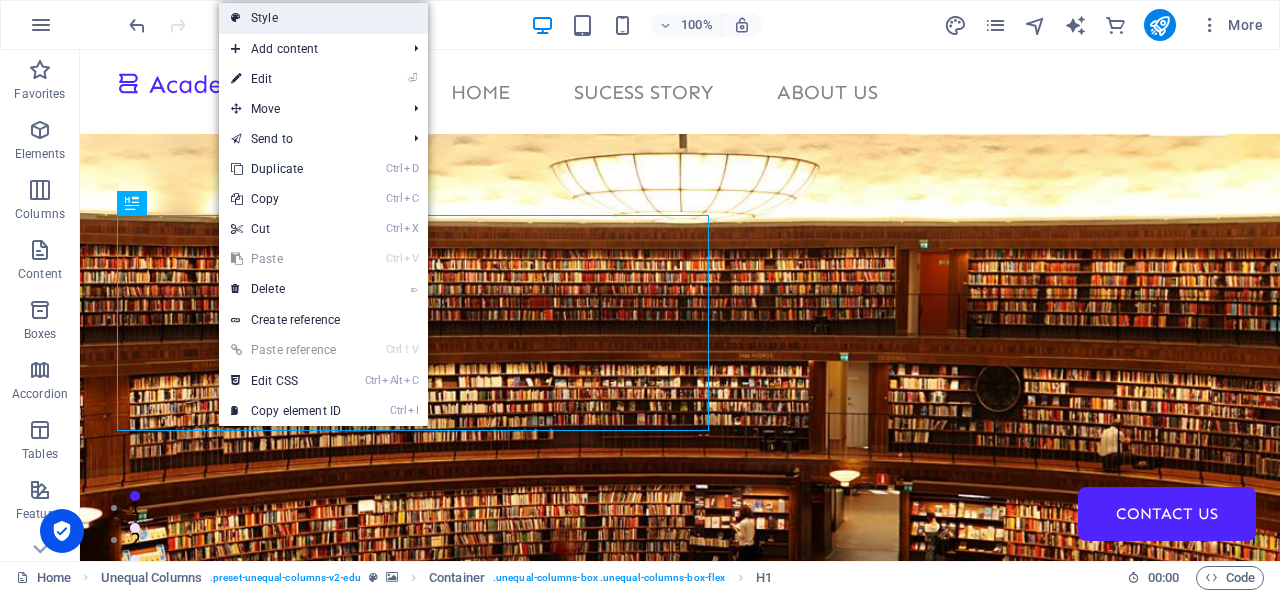 click on "Style" at bounding box center (323, 18) 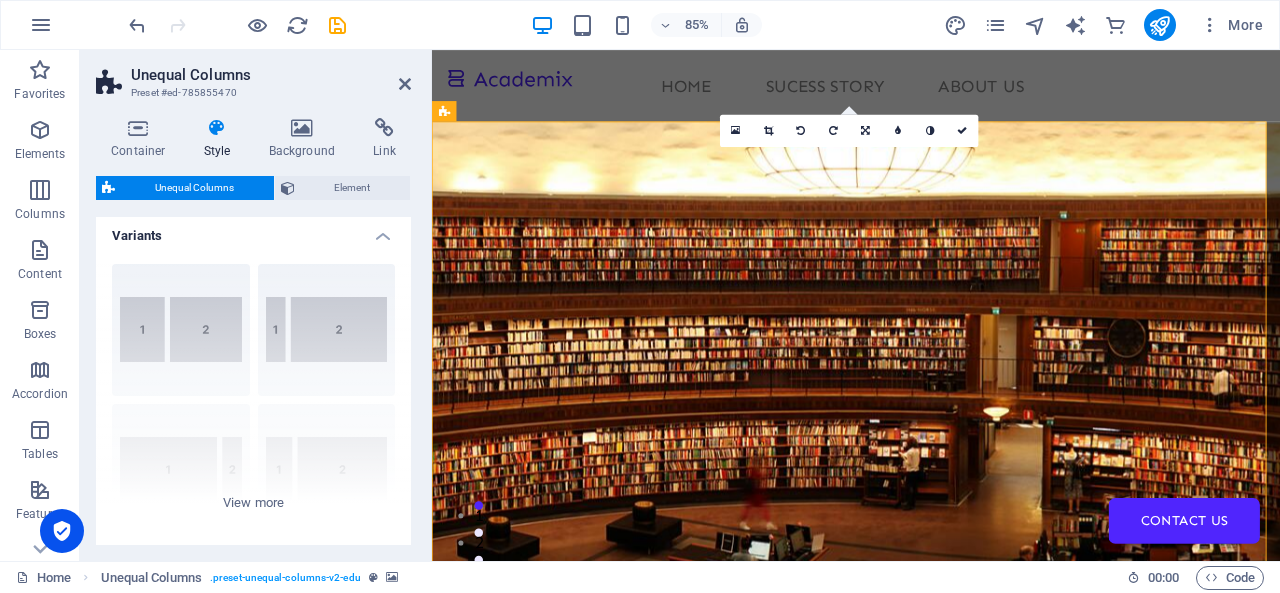 scroll, scrollTop: 0, scrollLeft: 0, axis: both 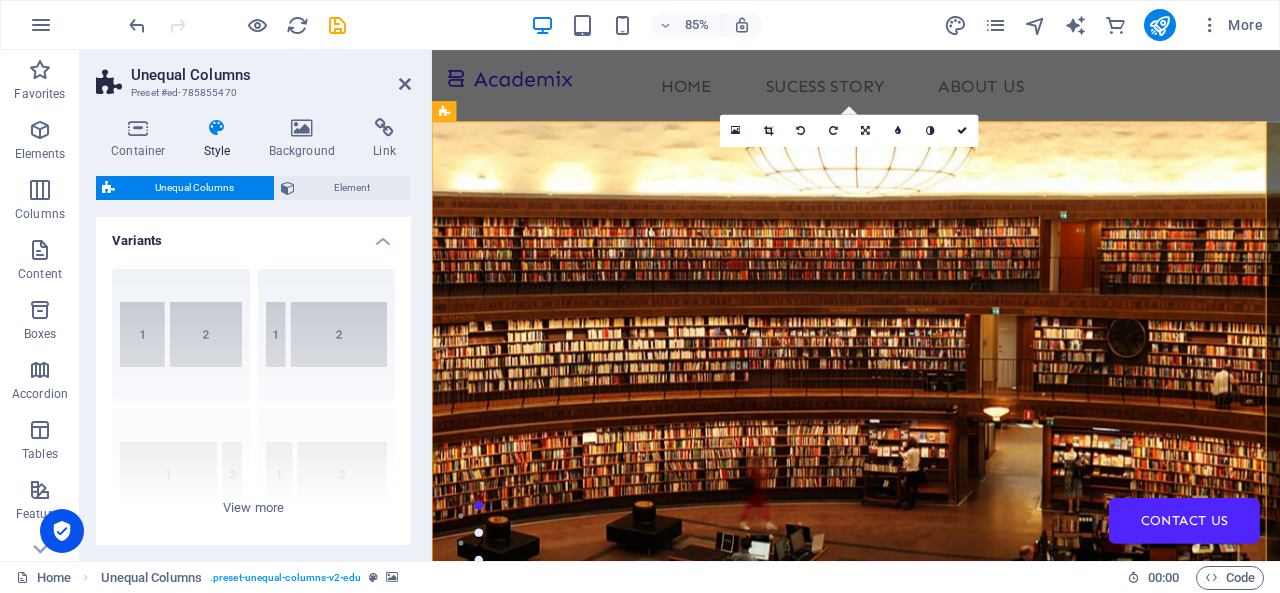 click at bounding box center [217, 128] 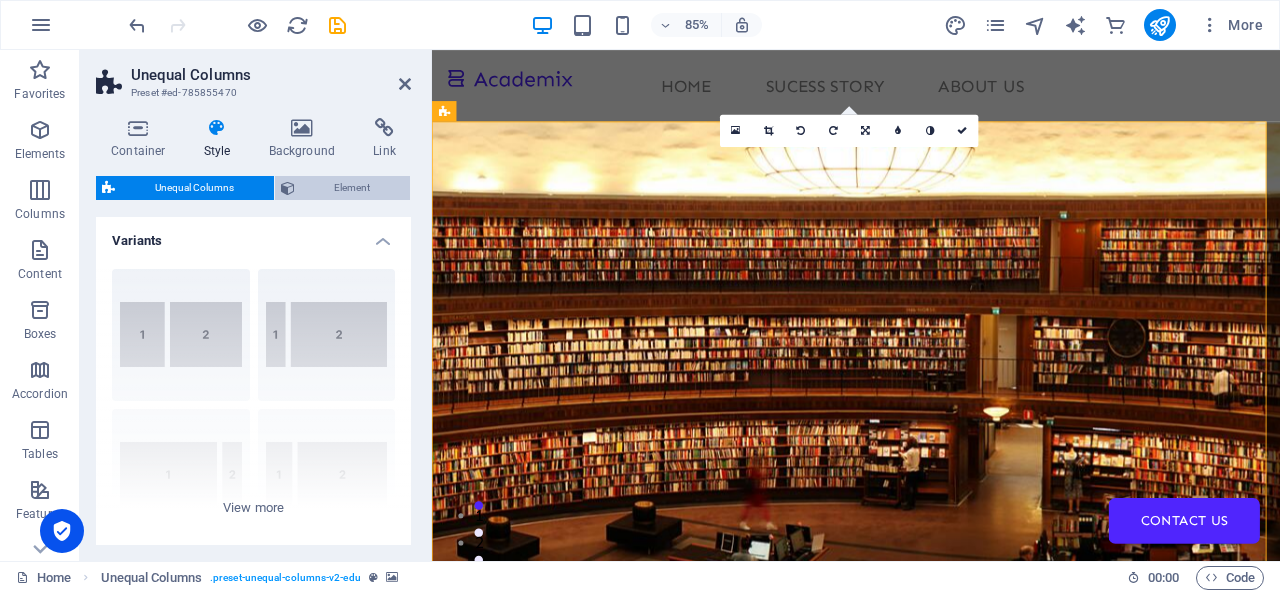click on "Element" at bounding box center [353, 188] 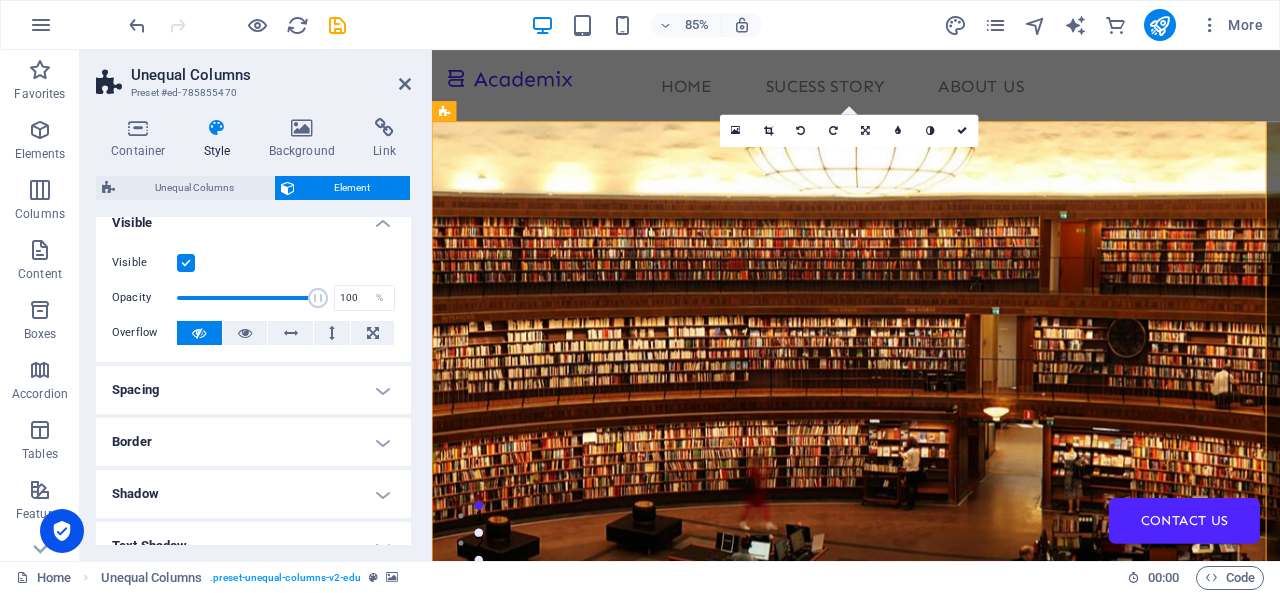 scroll, scrollTop: 0, scrollLeft: 0, axis: both 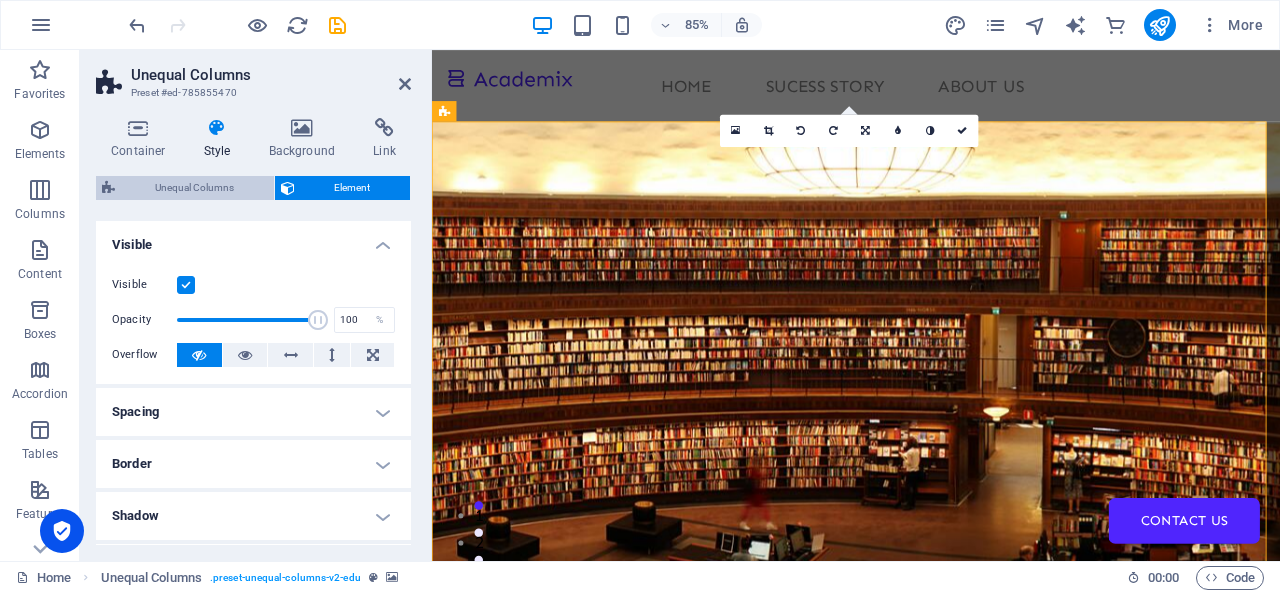 click on "Unequal Columns" at bounding box center [194, 188] 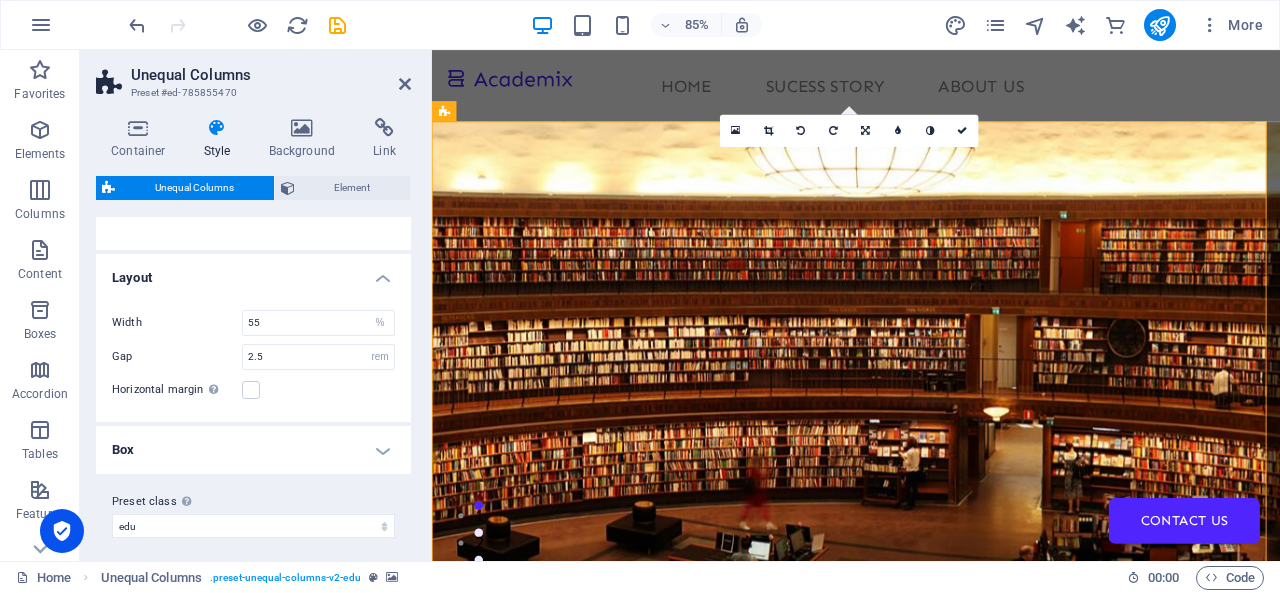 scroll, scrollTop: 310, scrollLeft: 0, axis: vertical 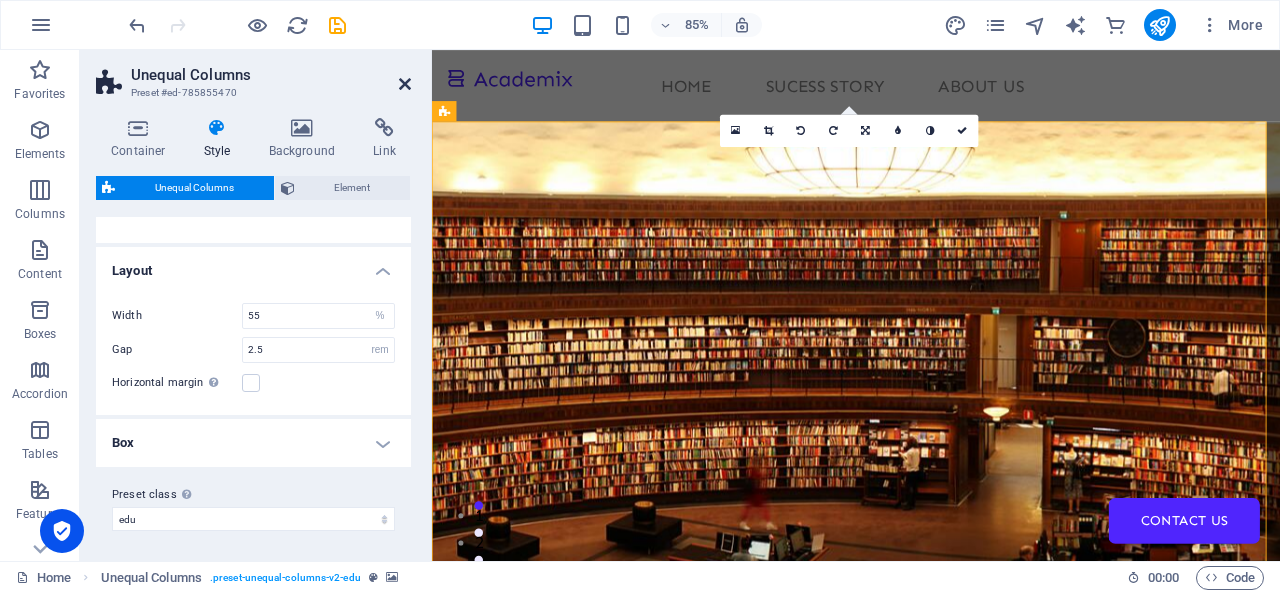 click at bounding box center (405, 84) 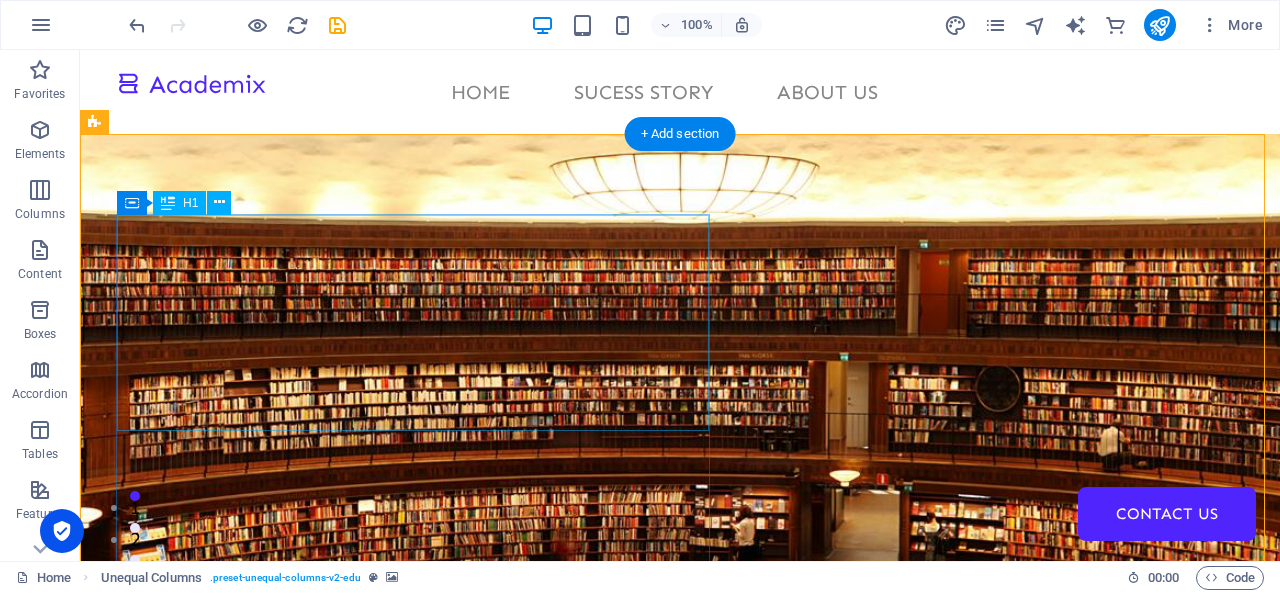 click on "Enhance Your Future With Winner Overseas" at bounding box center [660, 1296] 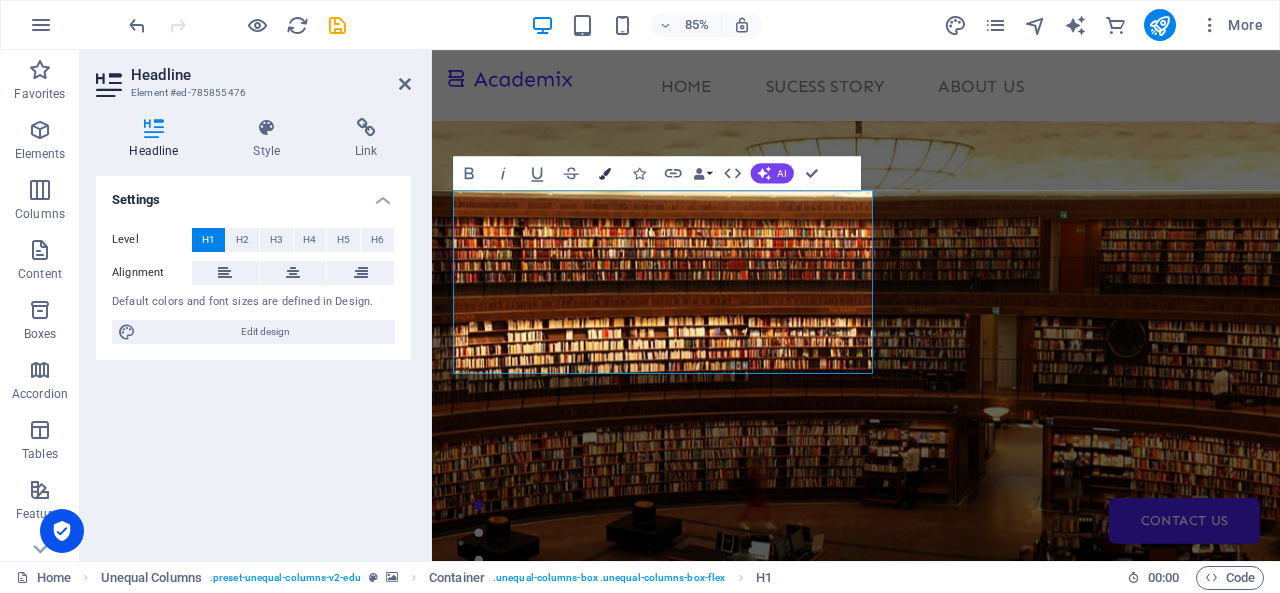 click on "Colors" at bounding box center (605, 173) 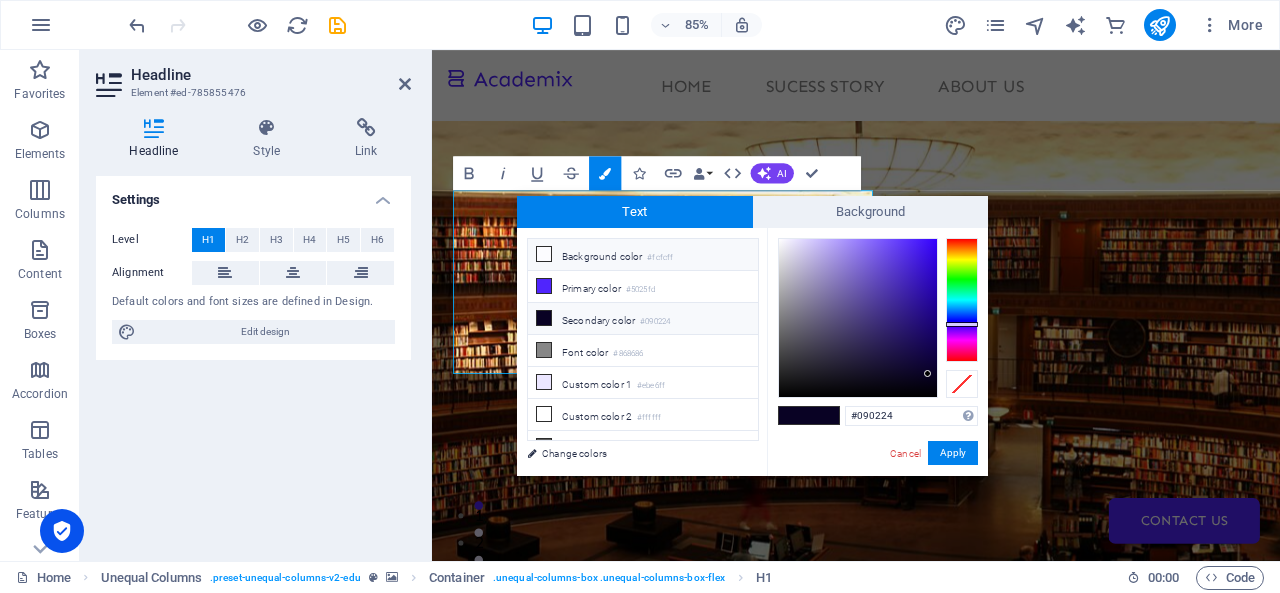 click at bounding box center (544, 254) 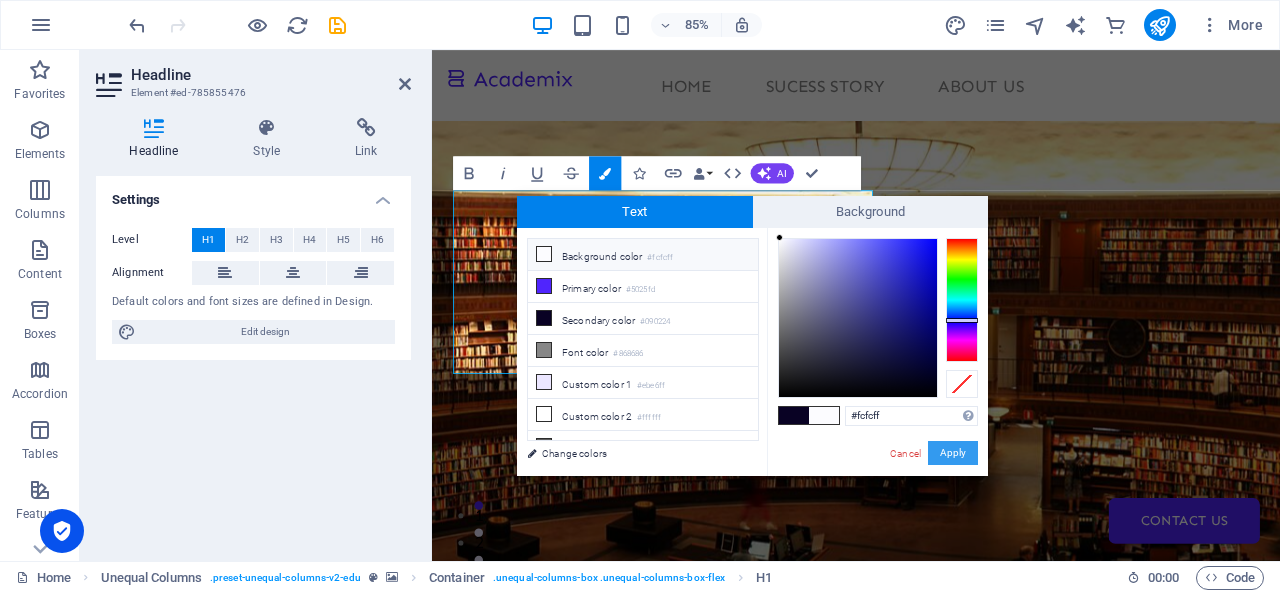 click on "Apply" at bounding box center [953, 453] 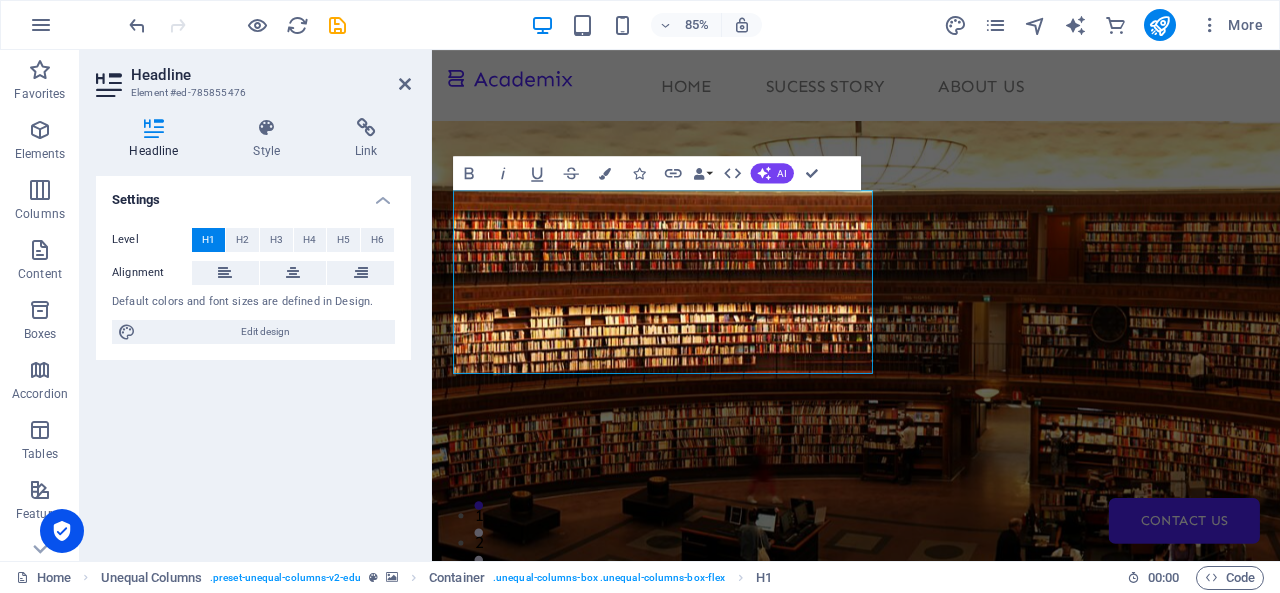 click at bounding box center (931, 508) 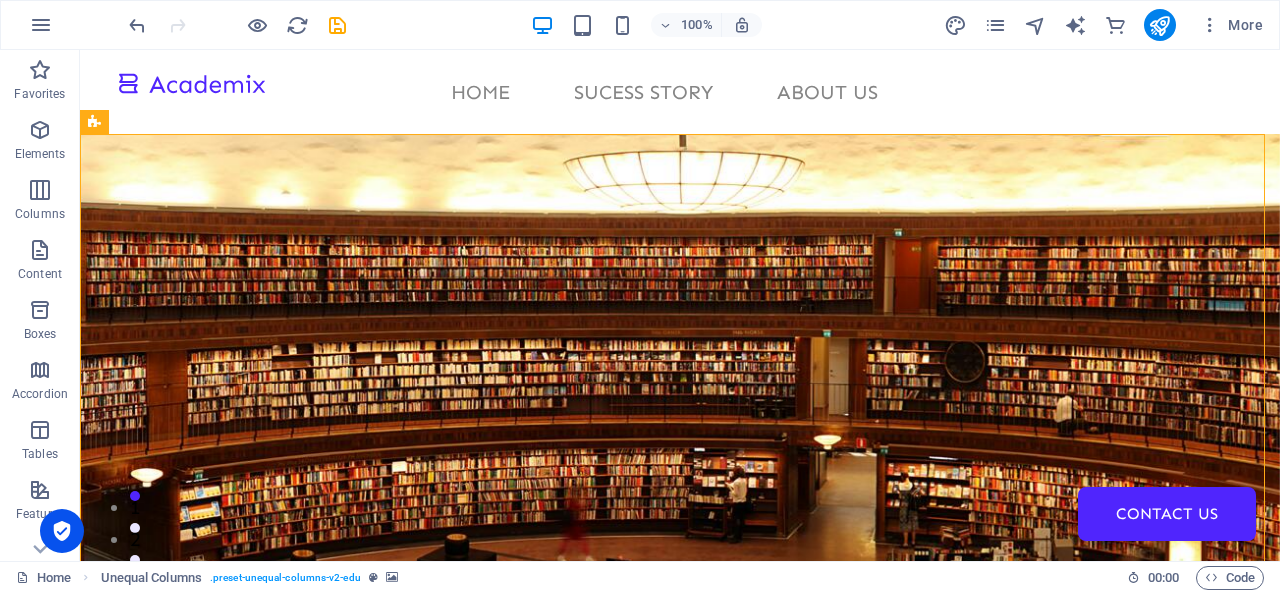 click at bounding box center [680, 492] 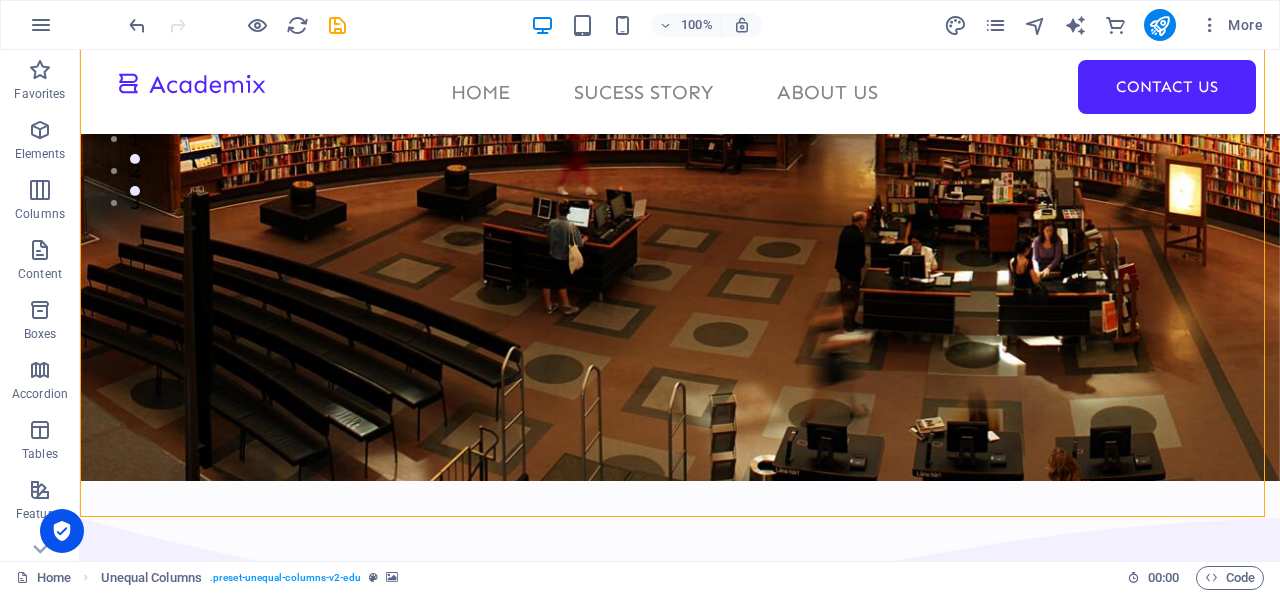 scroll, scrollTop: 380, scrollLeft: 0, axis: vertical 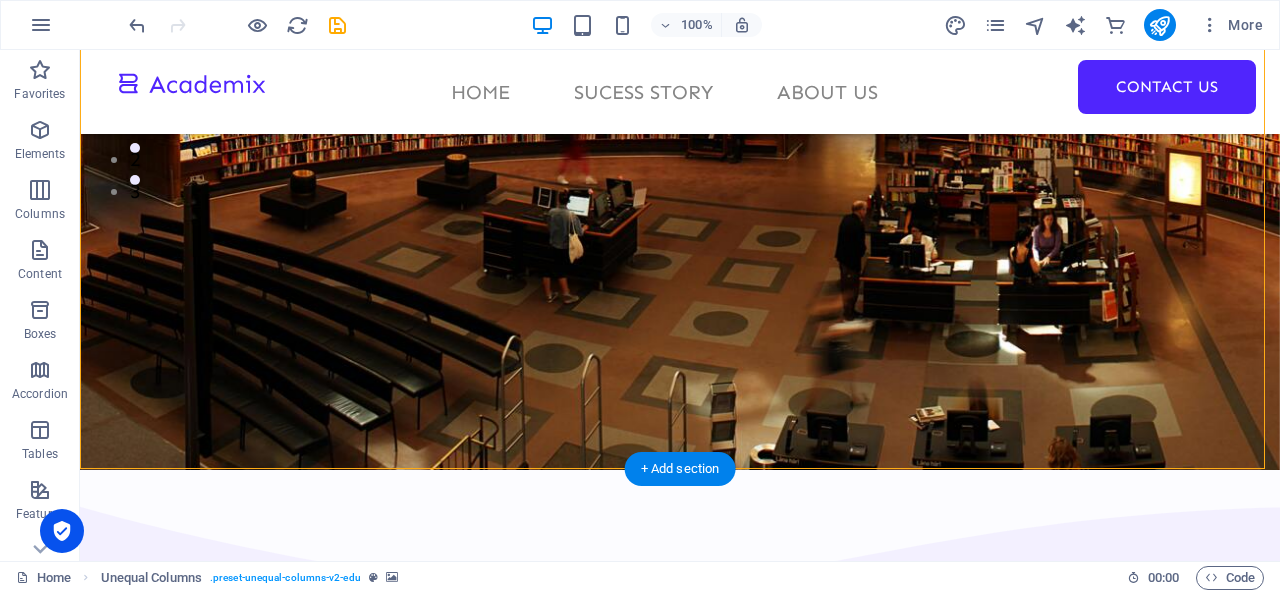 click at bounding box center [680, 112] 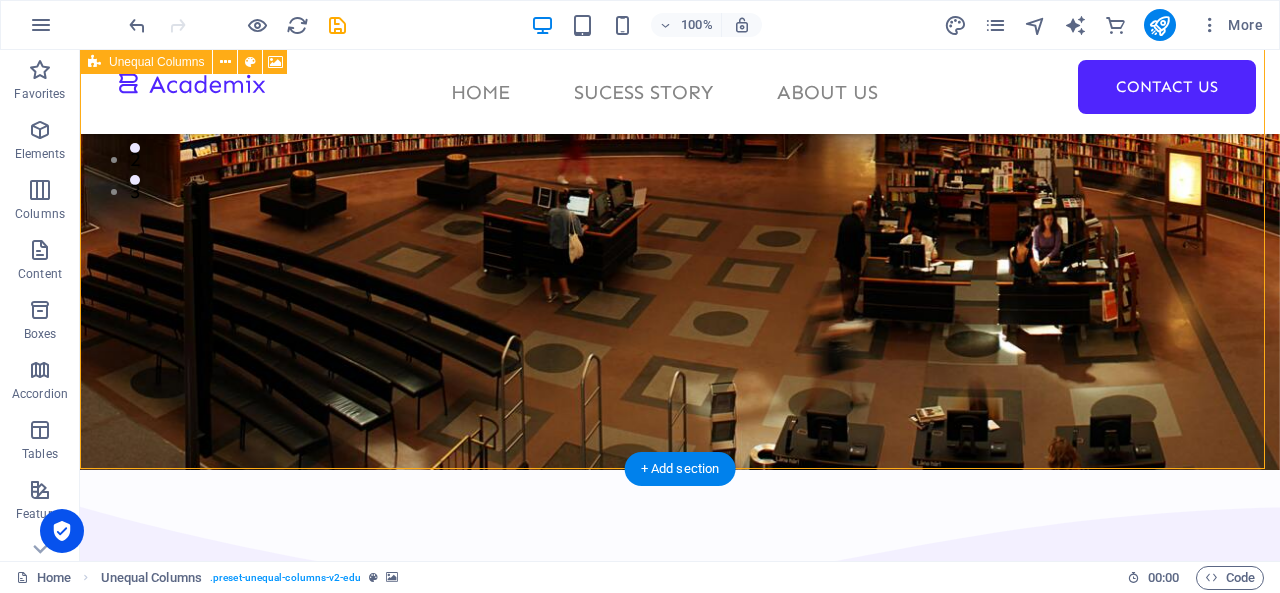 click at bounding box center [680, 112] 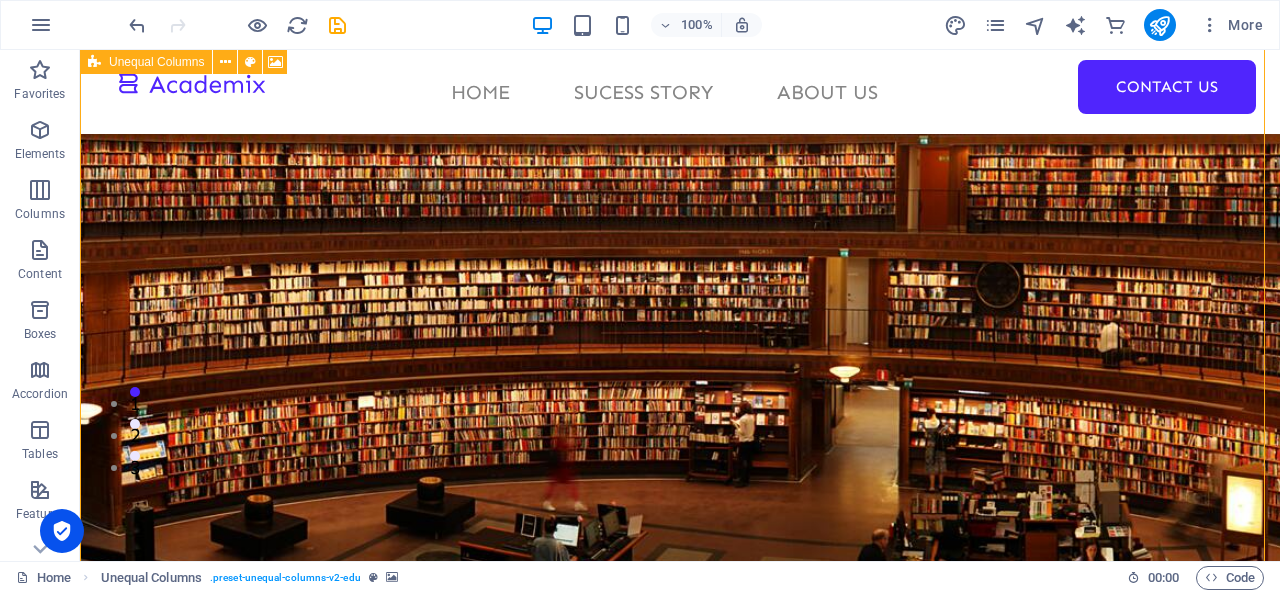 scroll, scrollTop: 0, scrollLeft: 0, axis: both 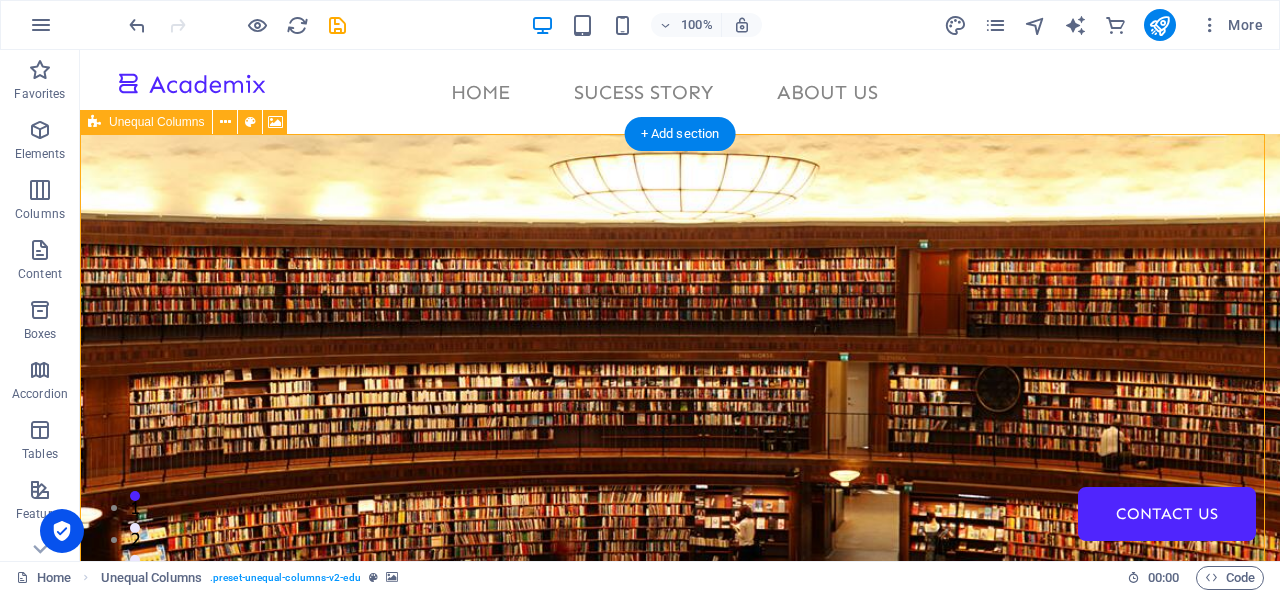 click at bounding box center (680, 534) 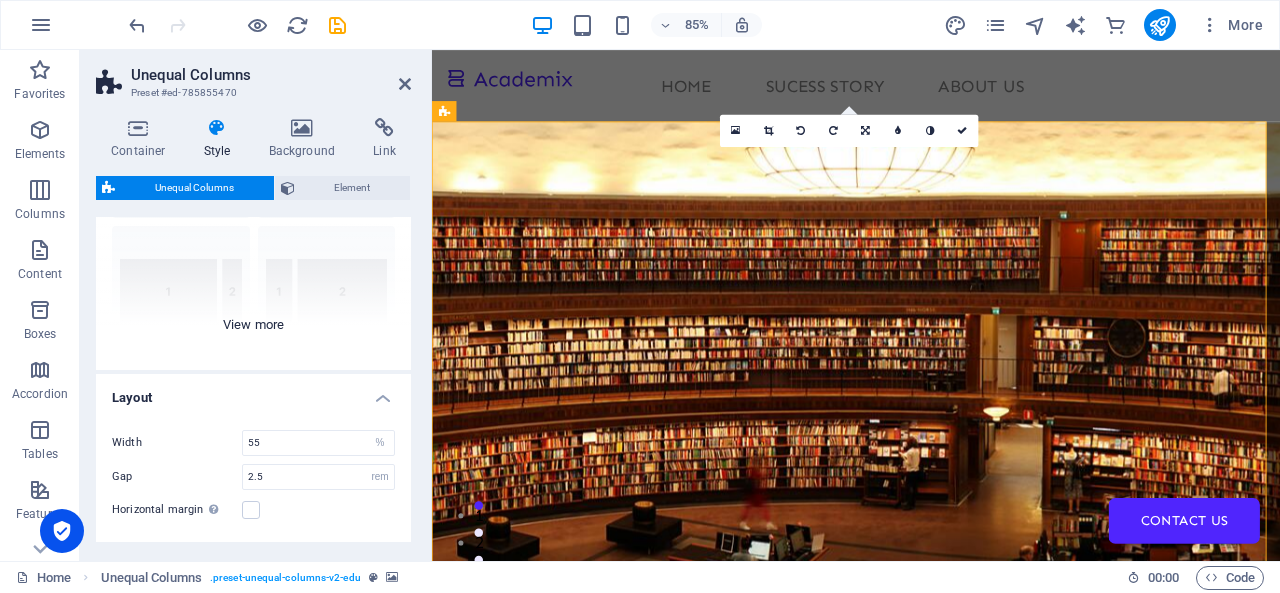 scroll, scrollTop: 310, scrollLeft: 0, axis: vertical 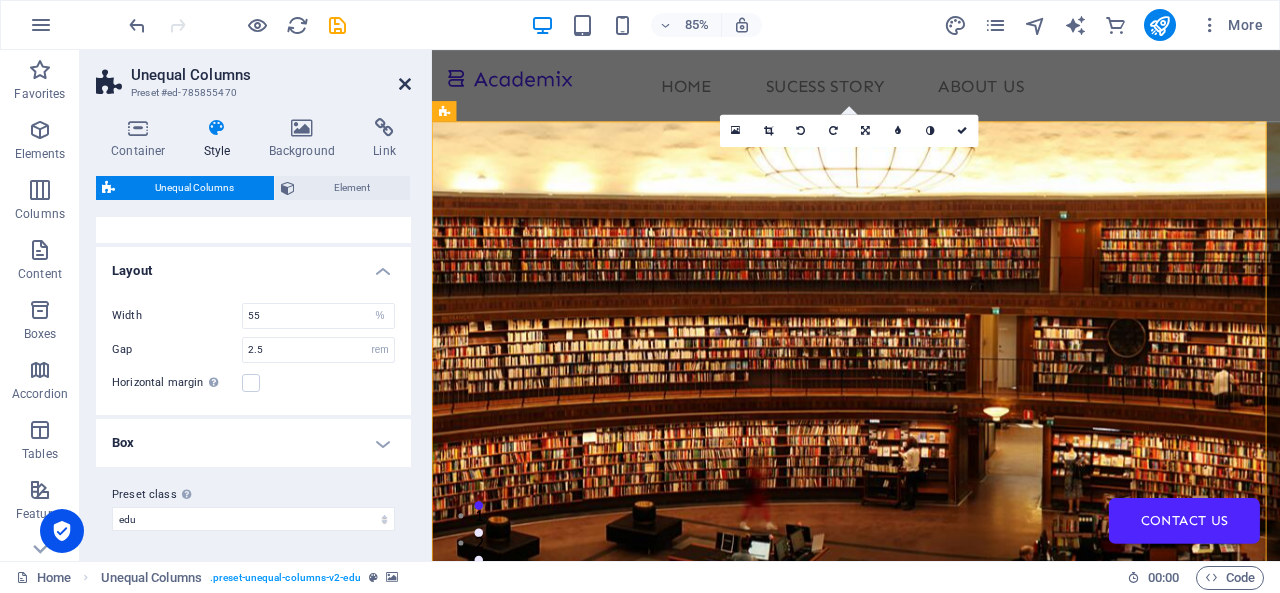 click at bounding box center (405, 84) 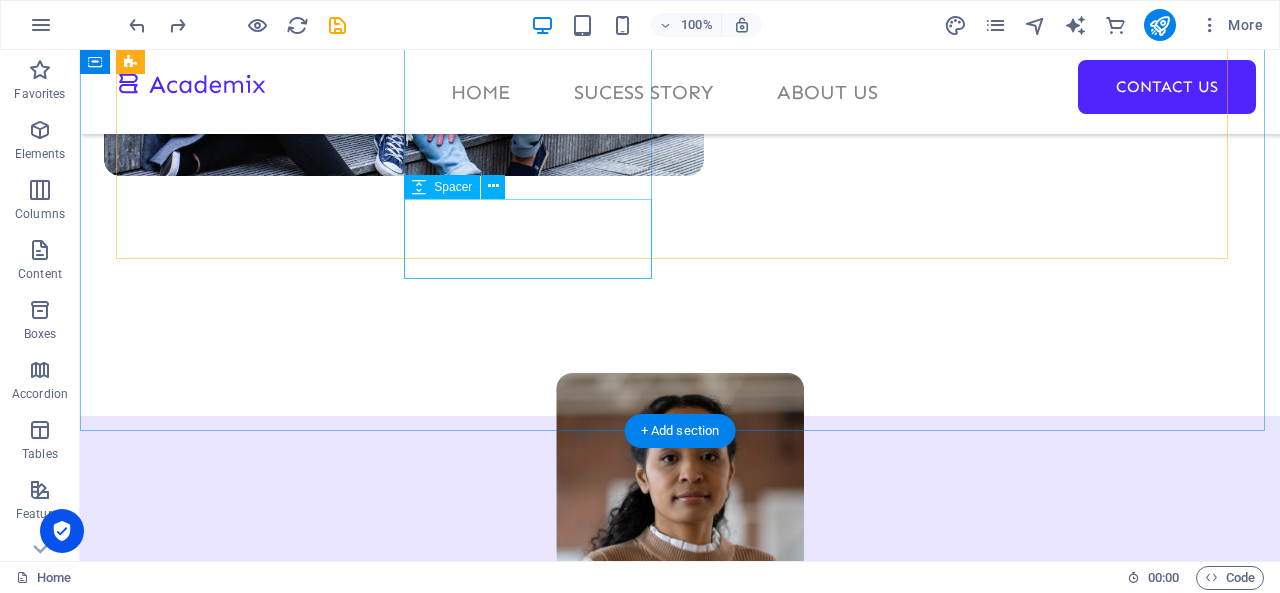 scroll, scrollTop: 974, scrollLeft: 0, axis: vertical 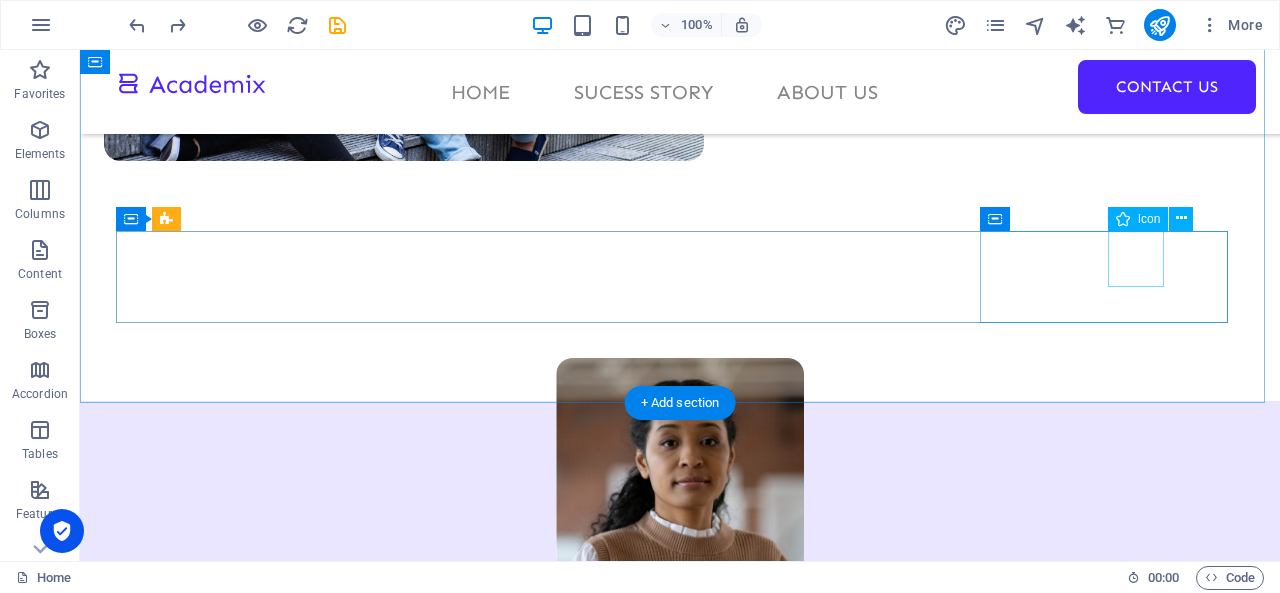 click at bounding box center (248, 2015) 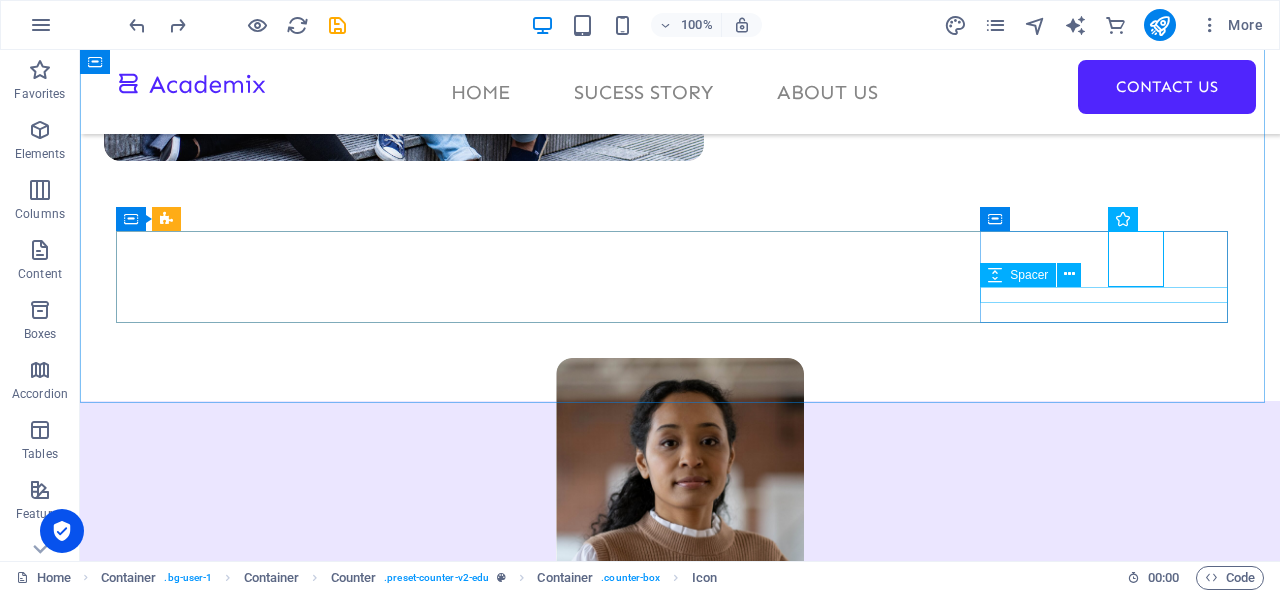click on "Spacer" at bounding box center [1037, 275] 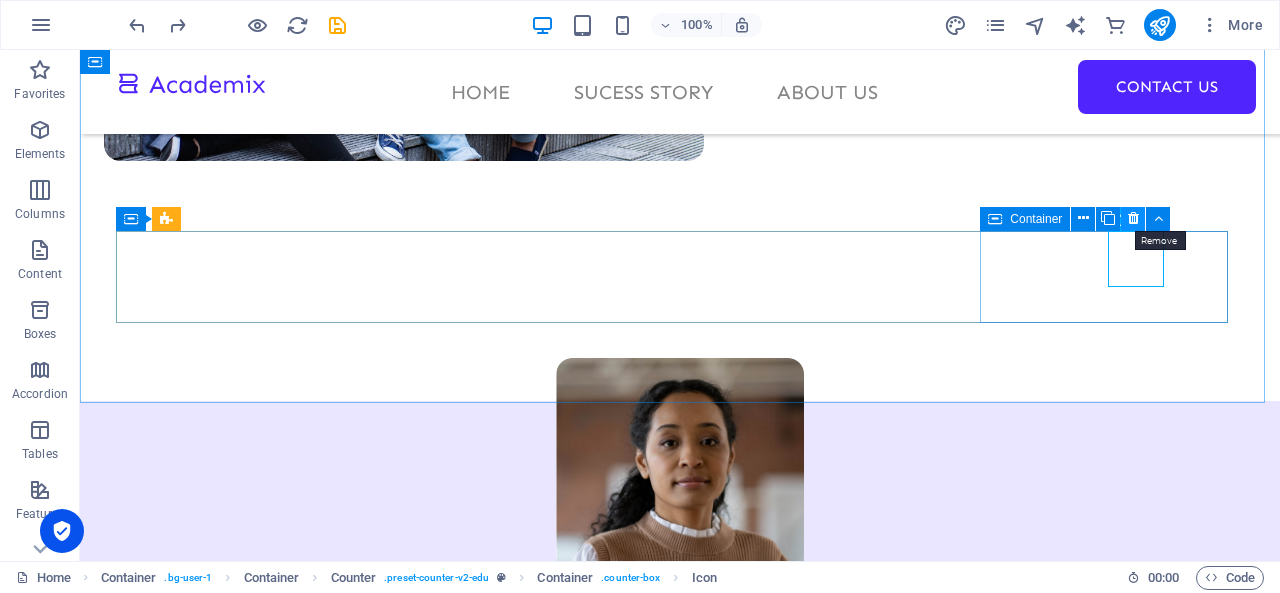 click at bounding box center [1133, 218] 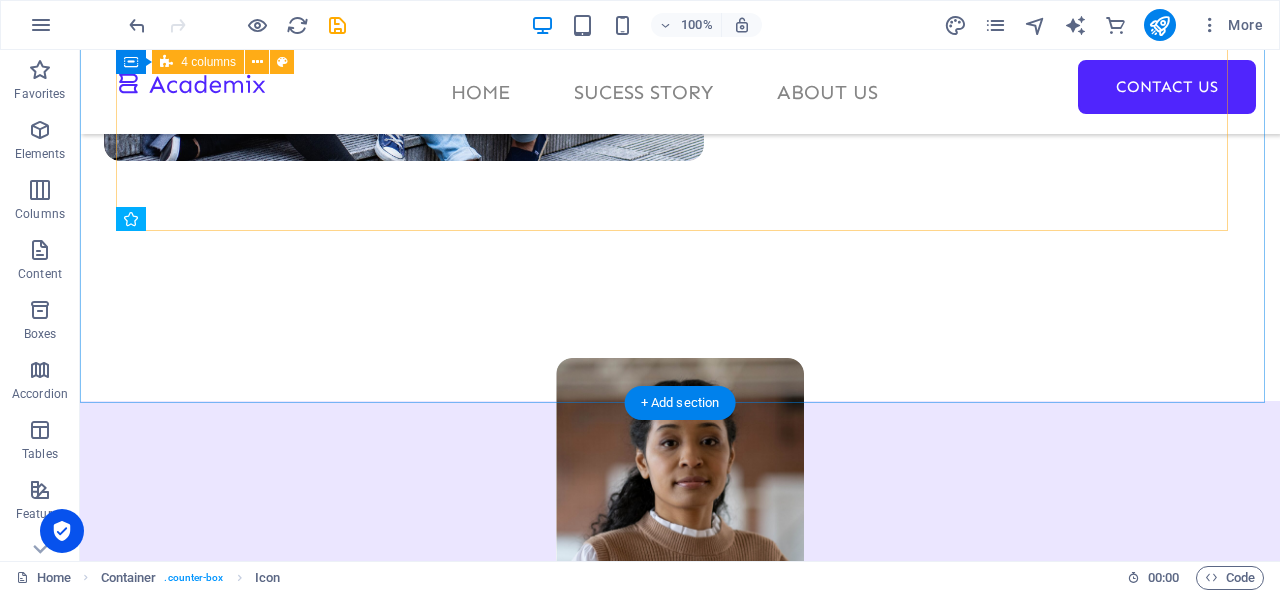 click at bounding box center (680, 954) 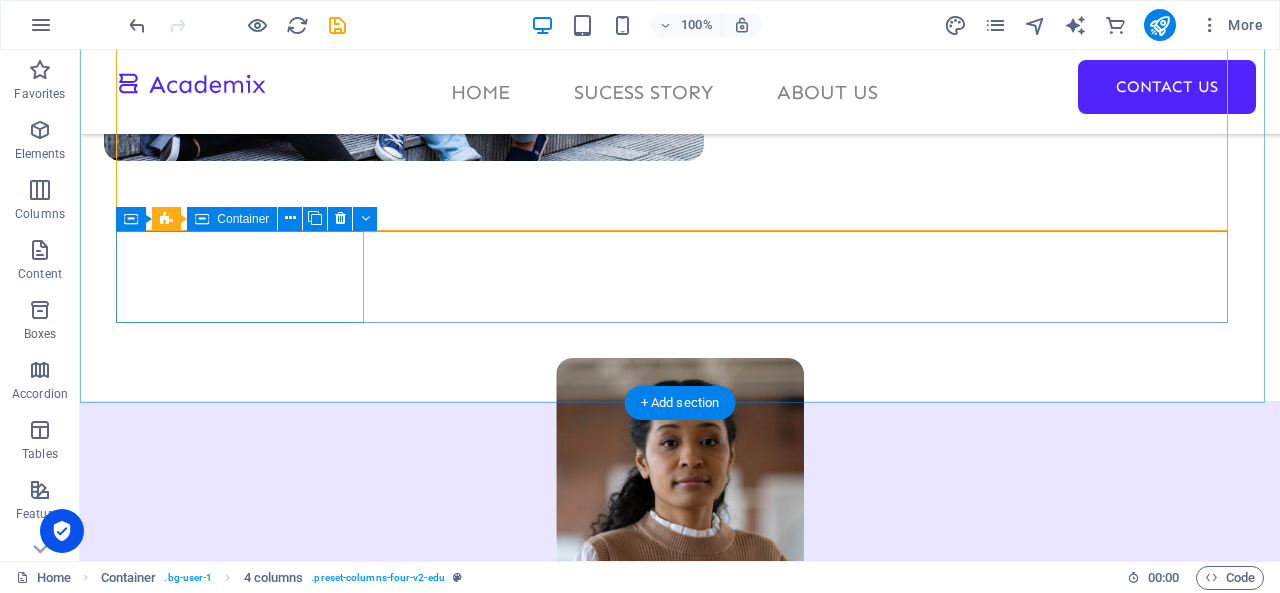 click on "1000 Students" at bounding box center (248, 1474) 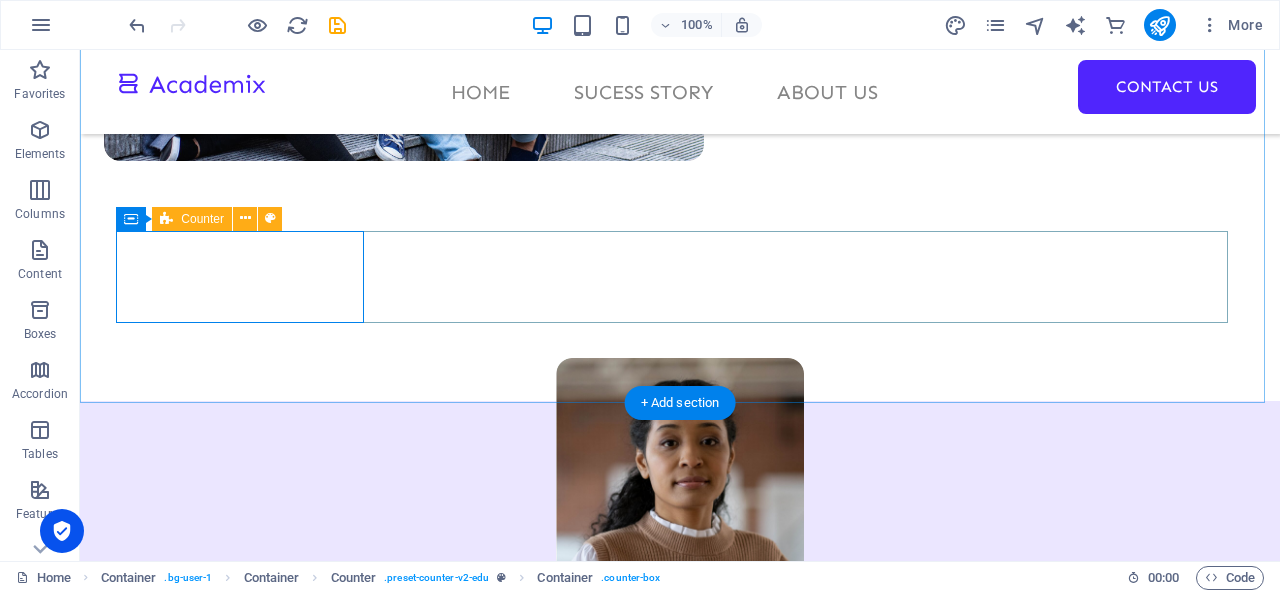 click on "1000 Students 100 Courses 200 Reviews" at bounding box center (680, 1651) 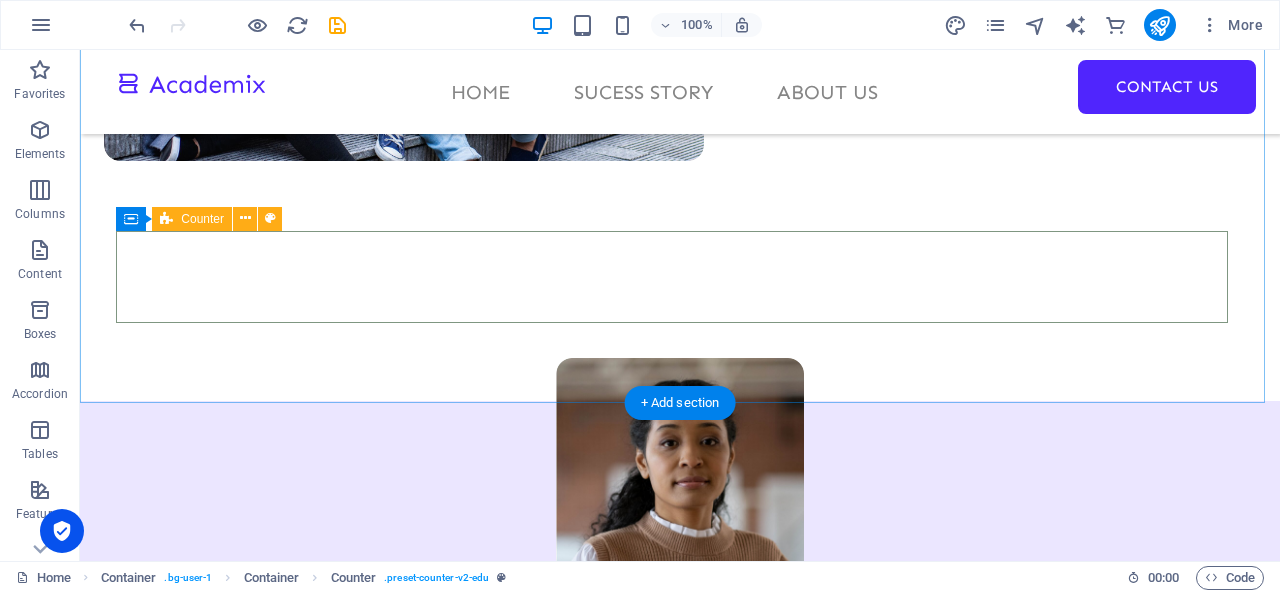 click on "1000 Students 100 Courses 200 Reviews" at bounding box center (680, 1651) 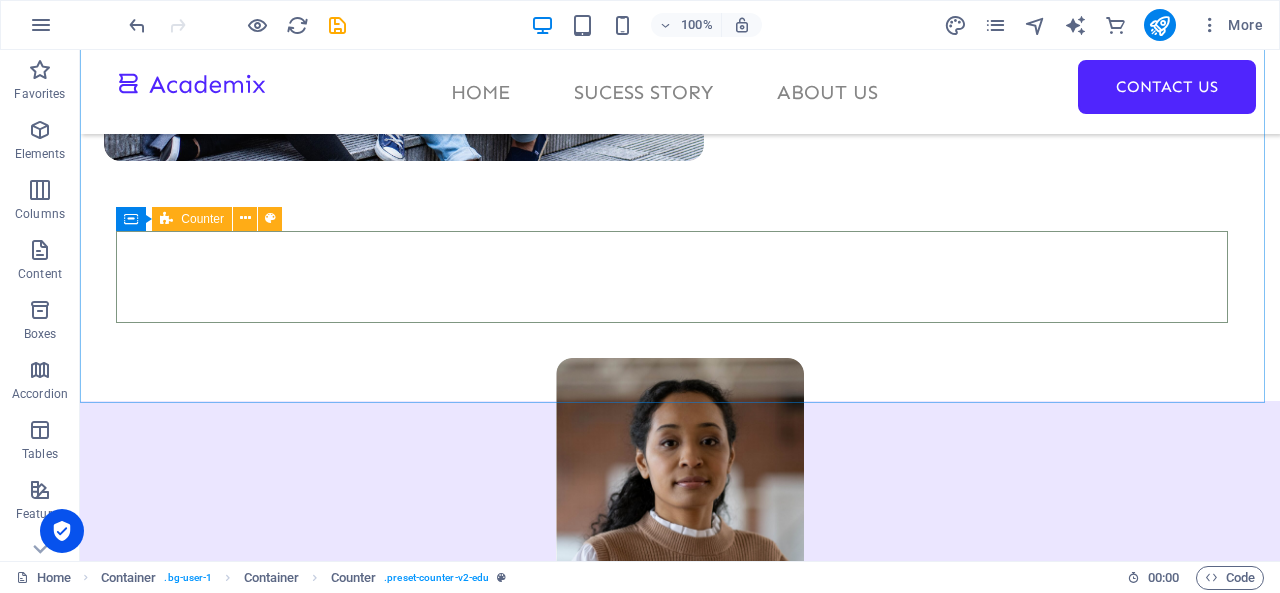 click on "Counter" at bounding box center (202, 219) 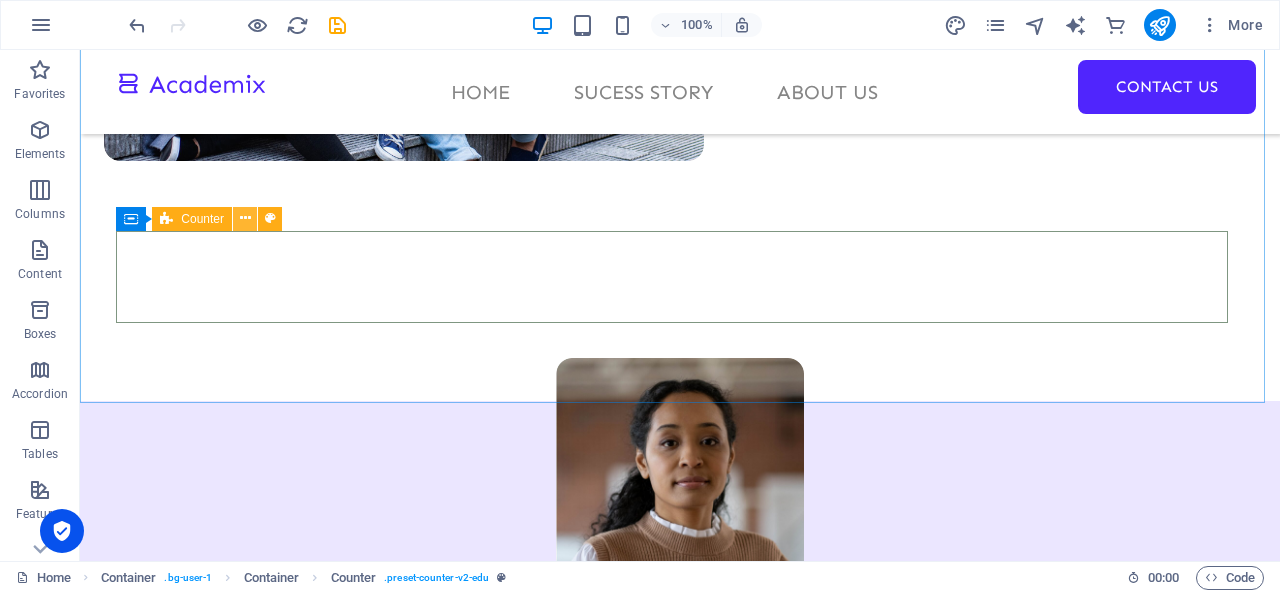click at bounding box center [245, 218] 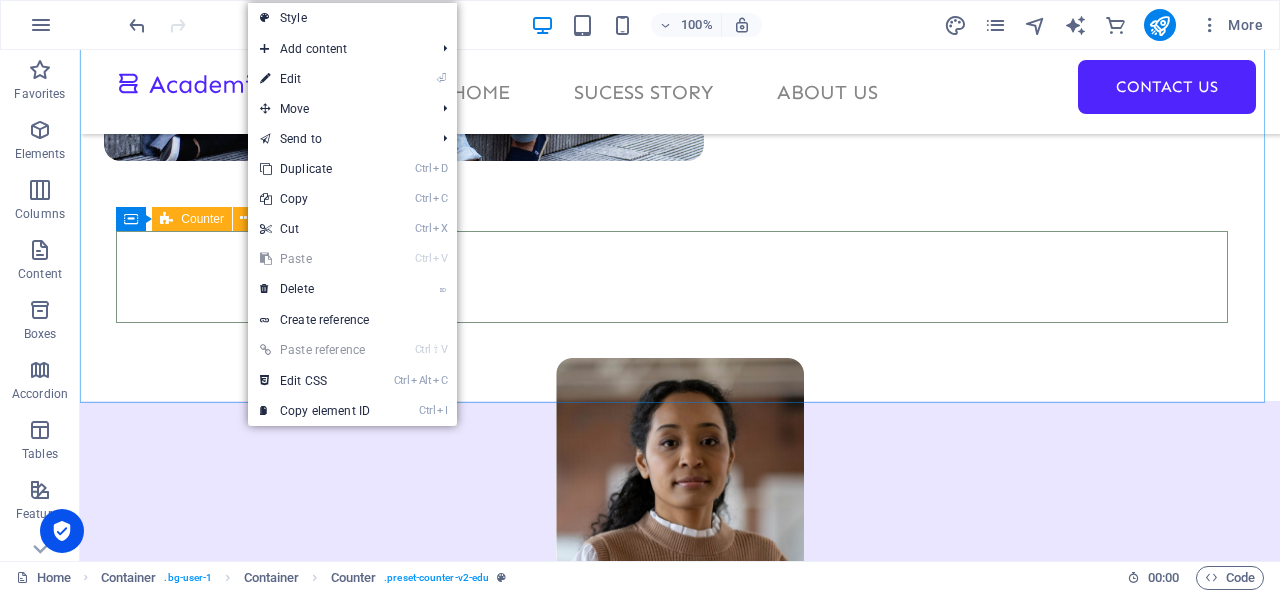 click on "Counter" at bounding box center [202, 219] 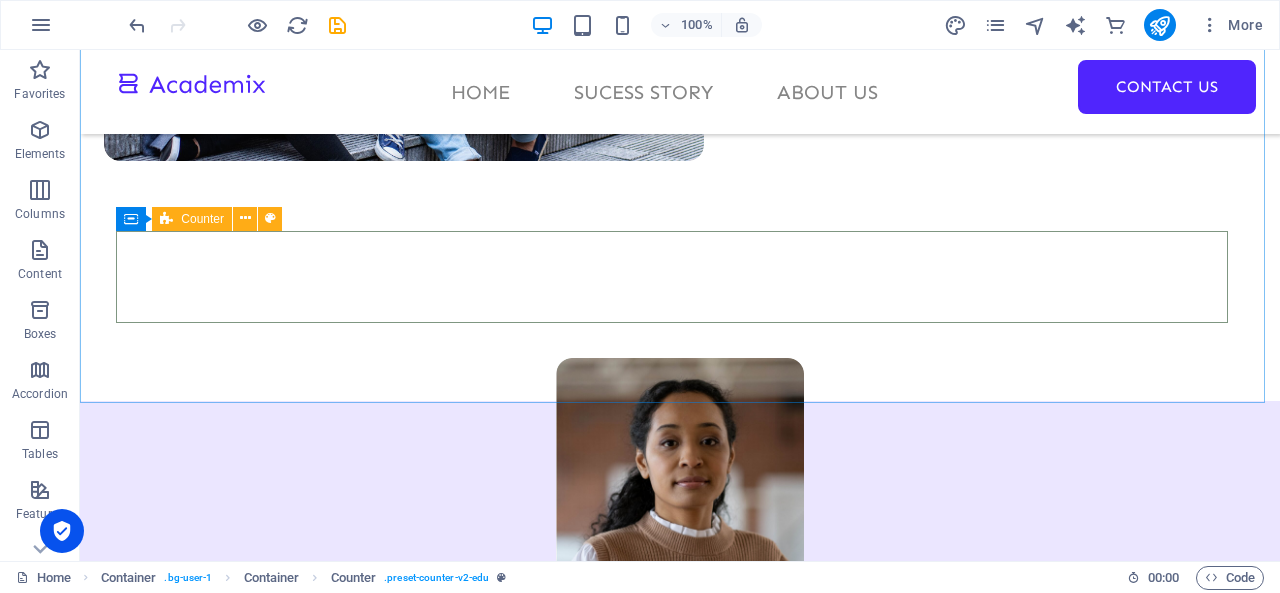 click on "Counter" at bounding box center [202, 219] 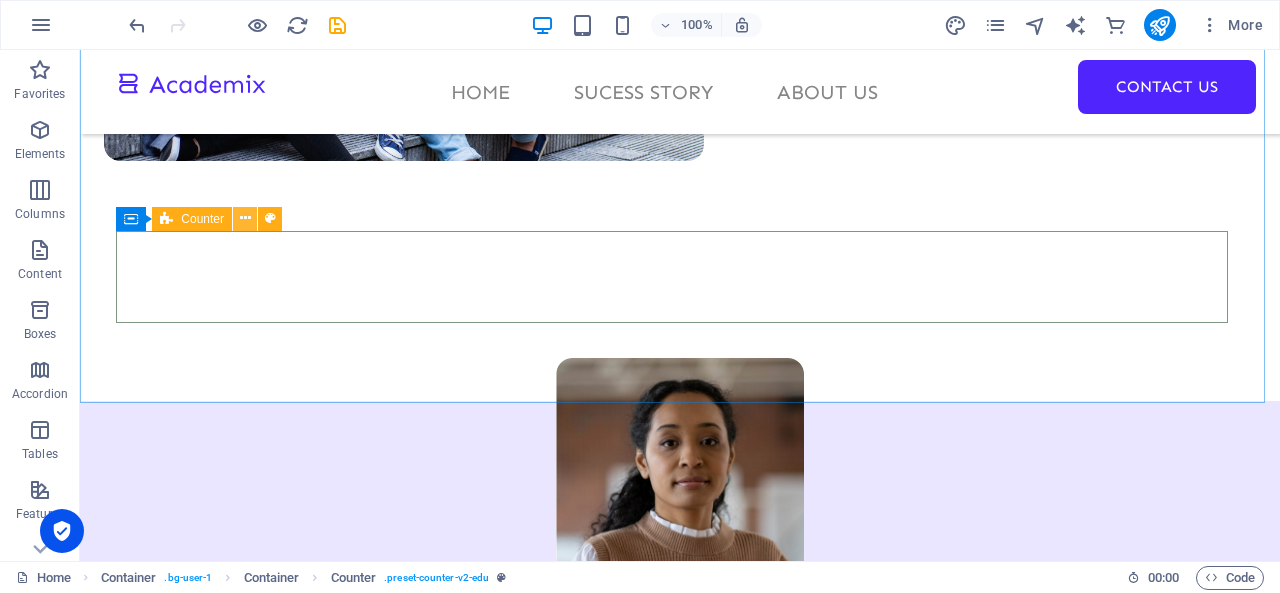 click at bounding box center [245, 218] 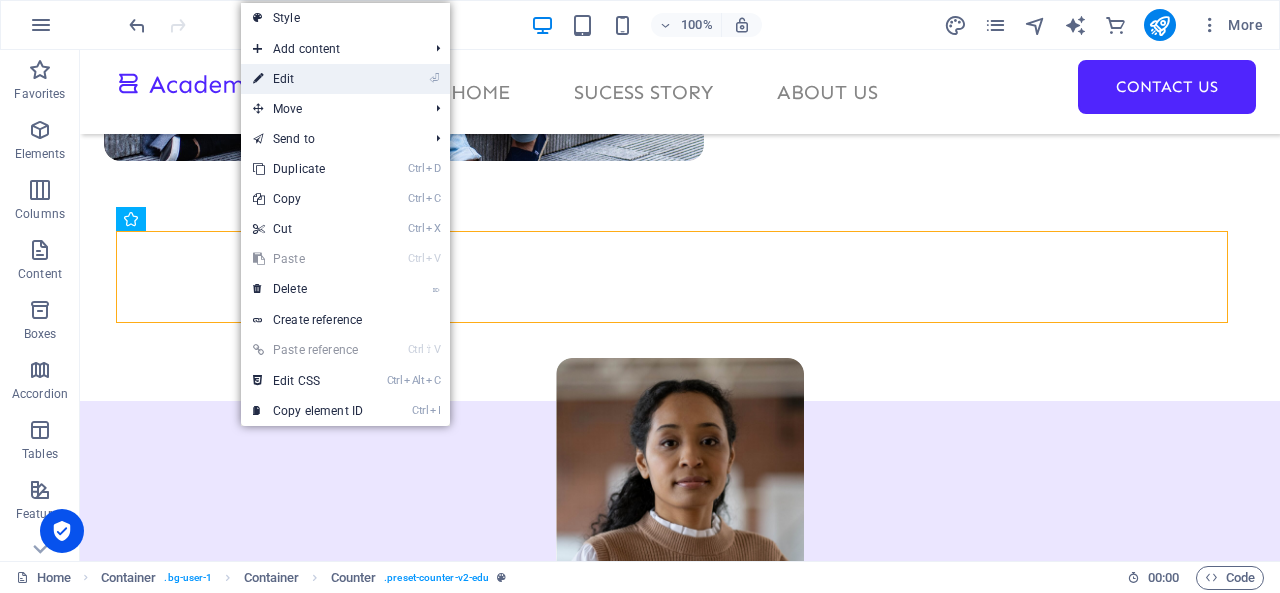 click on "⏎  Edit" at bounding box center [308, 79] 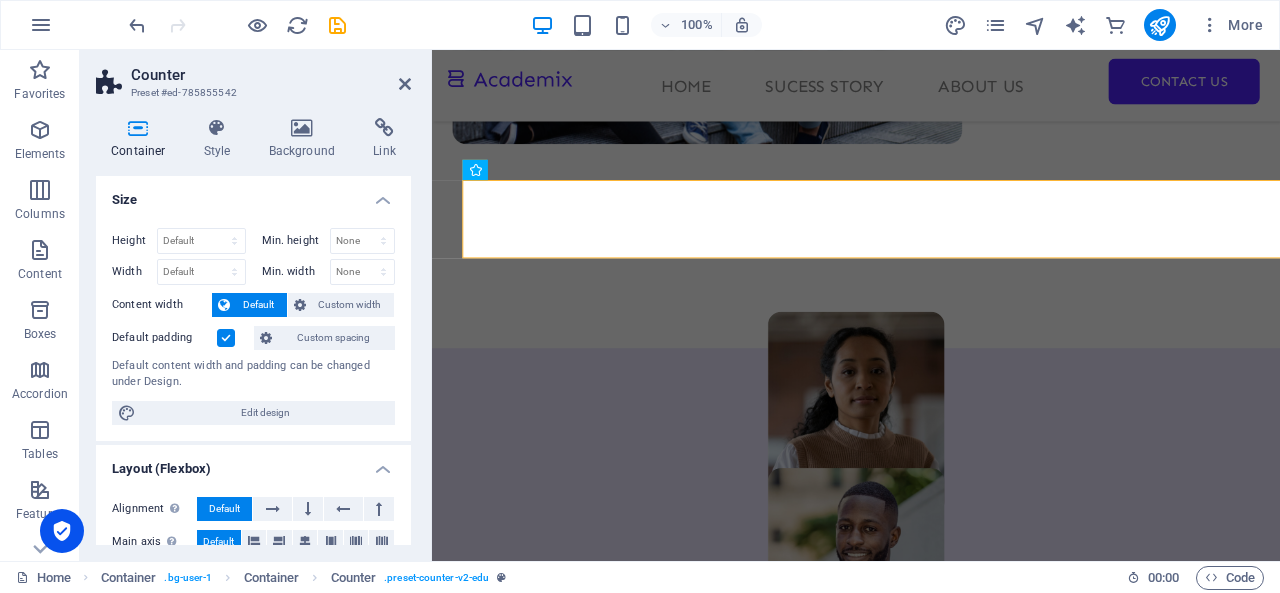 scroll, scrollTop: 1001, scrollLeft: 0, axis: vertical 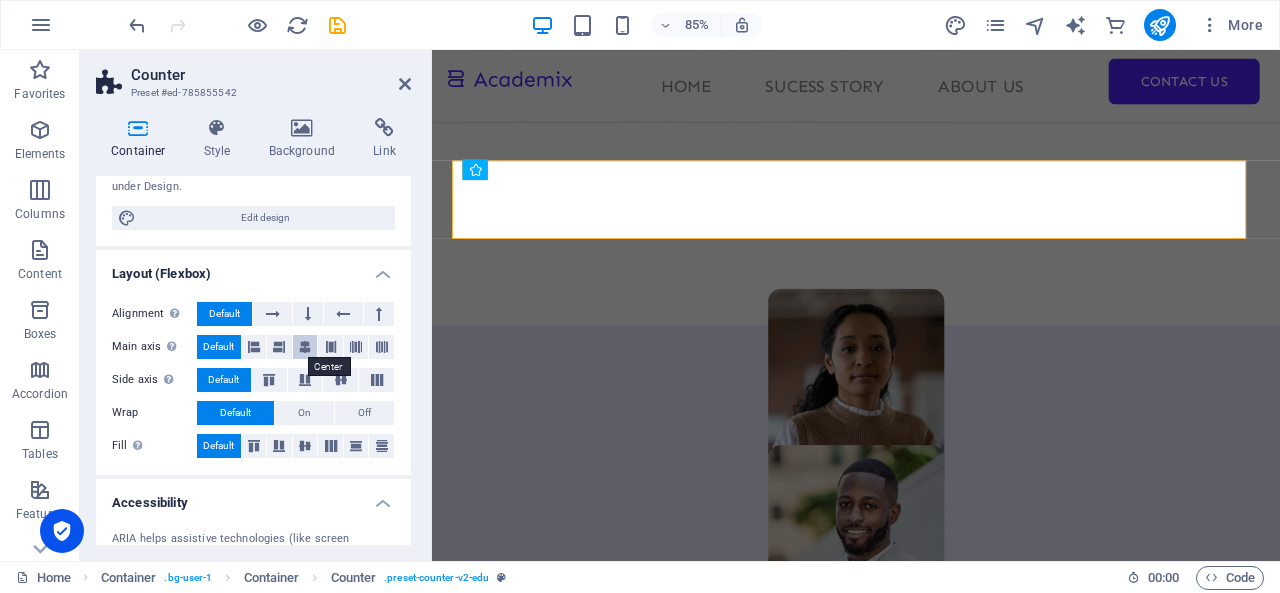 click at bounding box center (305, 347) 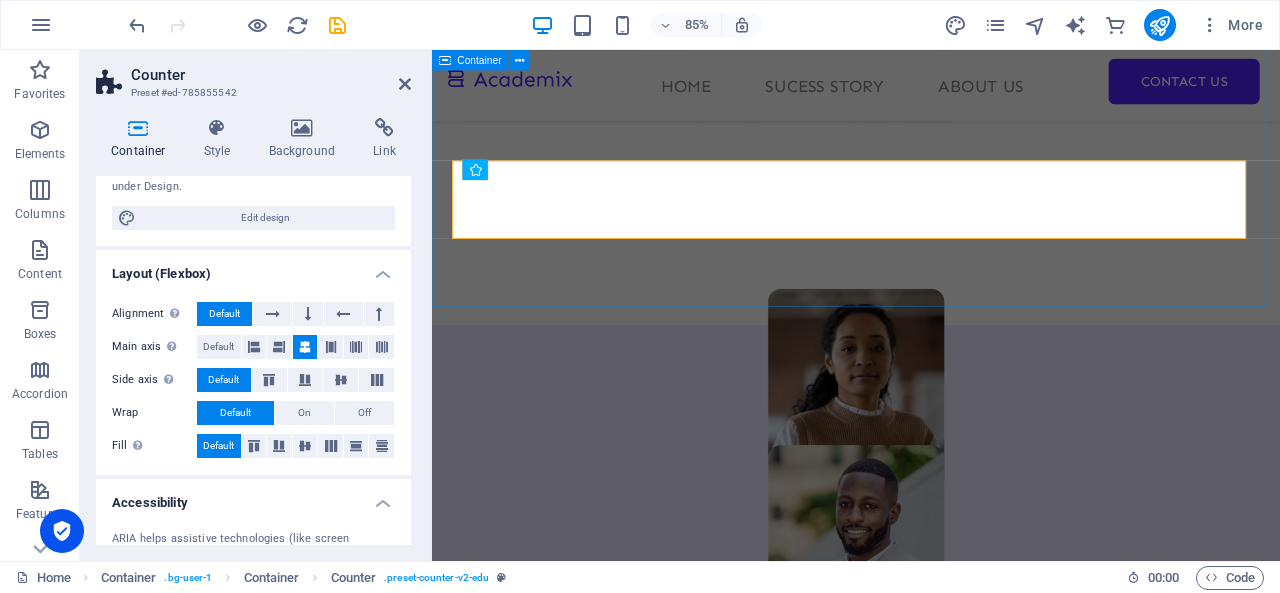 click on "1000 Students 100 Courses 200 Reviews" at bounding box center [931, 1073] 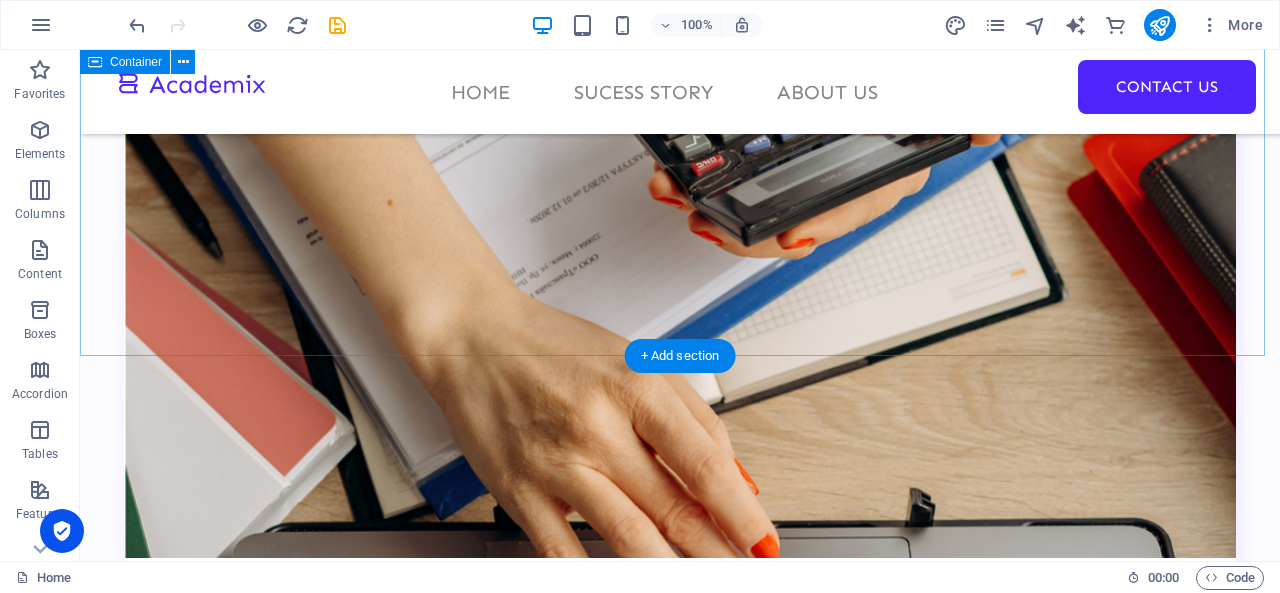 scroll, scrollTop: 5602, scrollLeft: 0, axis: vertical 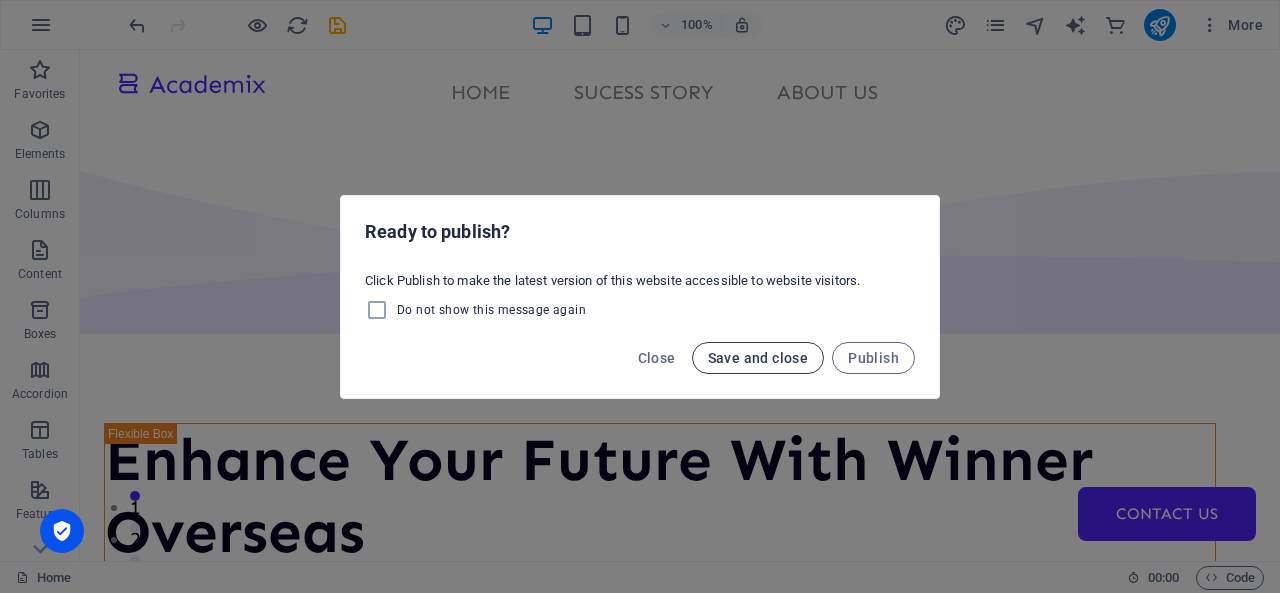 click on "Save and close" at bounding box center [758, 358] 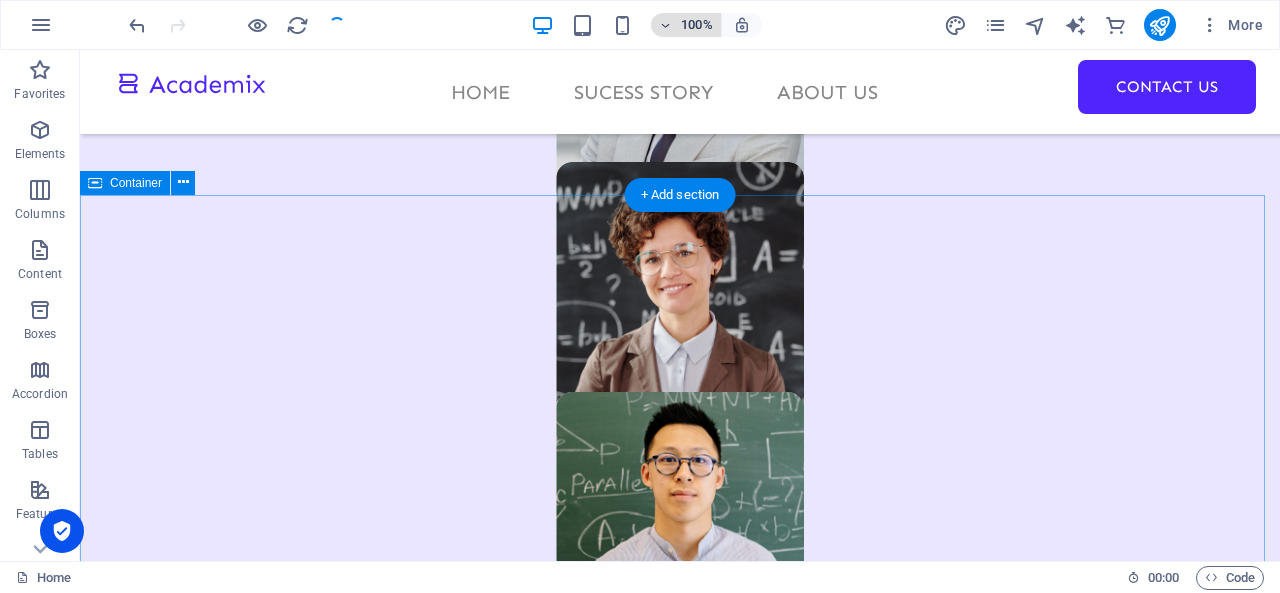 scroll, scrollTop: 1728, scrollLeft: 0, axis: vertical 